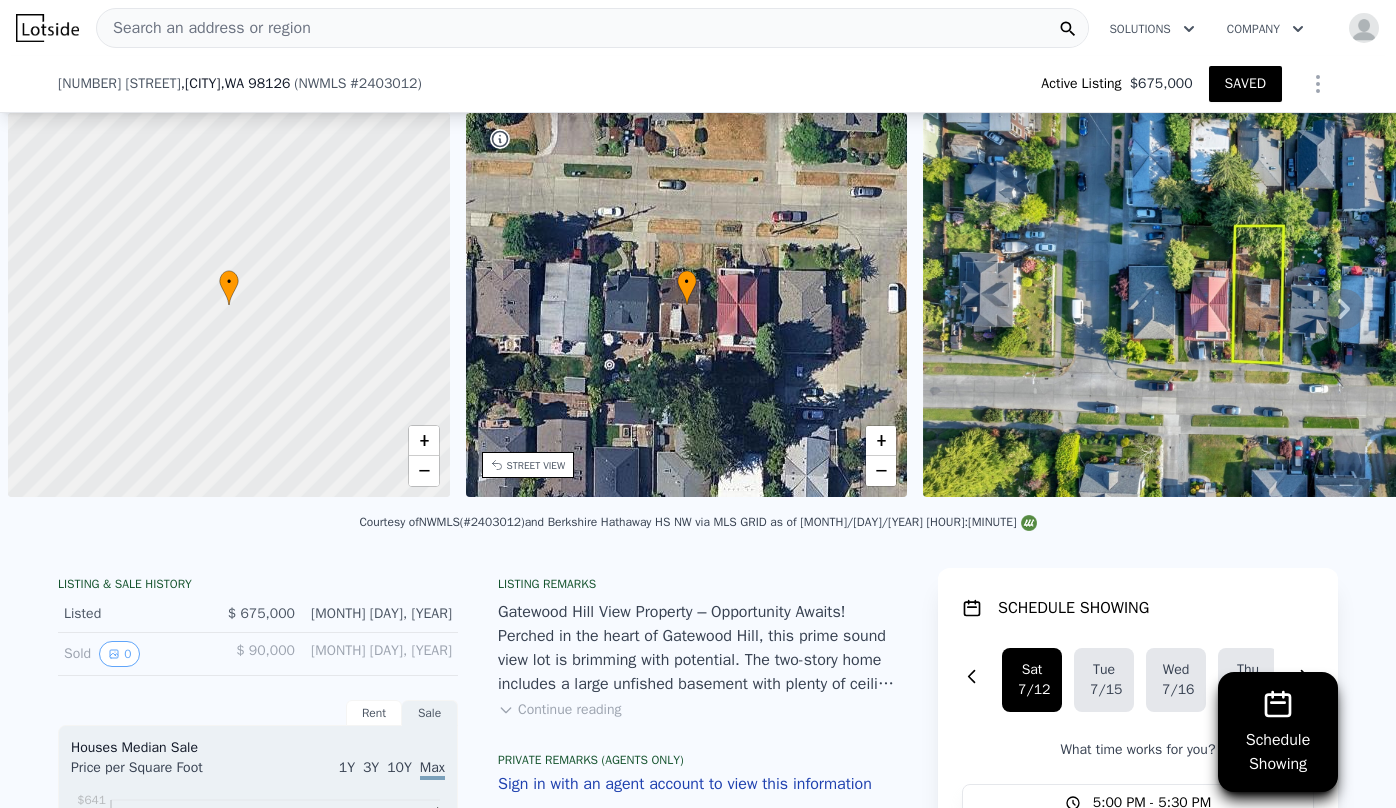 scroll, scrollTop: 0, scrollLeft: 0, axis: both 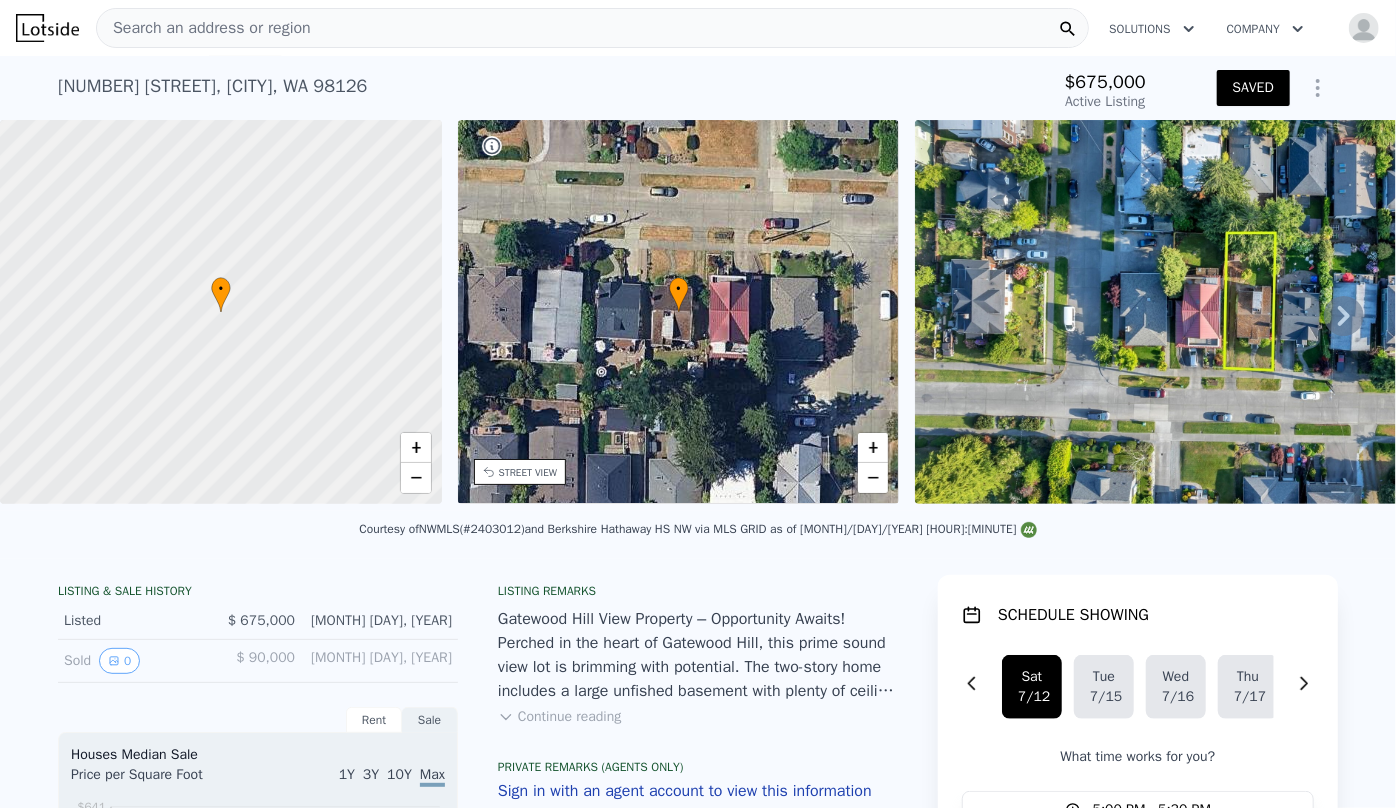 click on "Search an address or region" at bounding box center (204, 28) 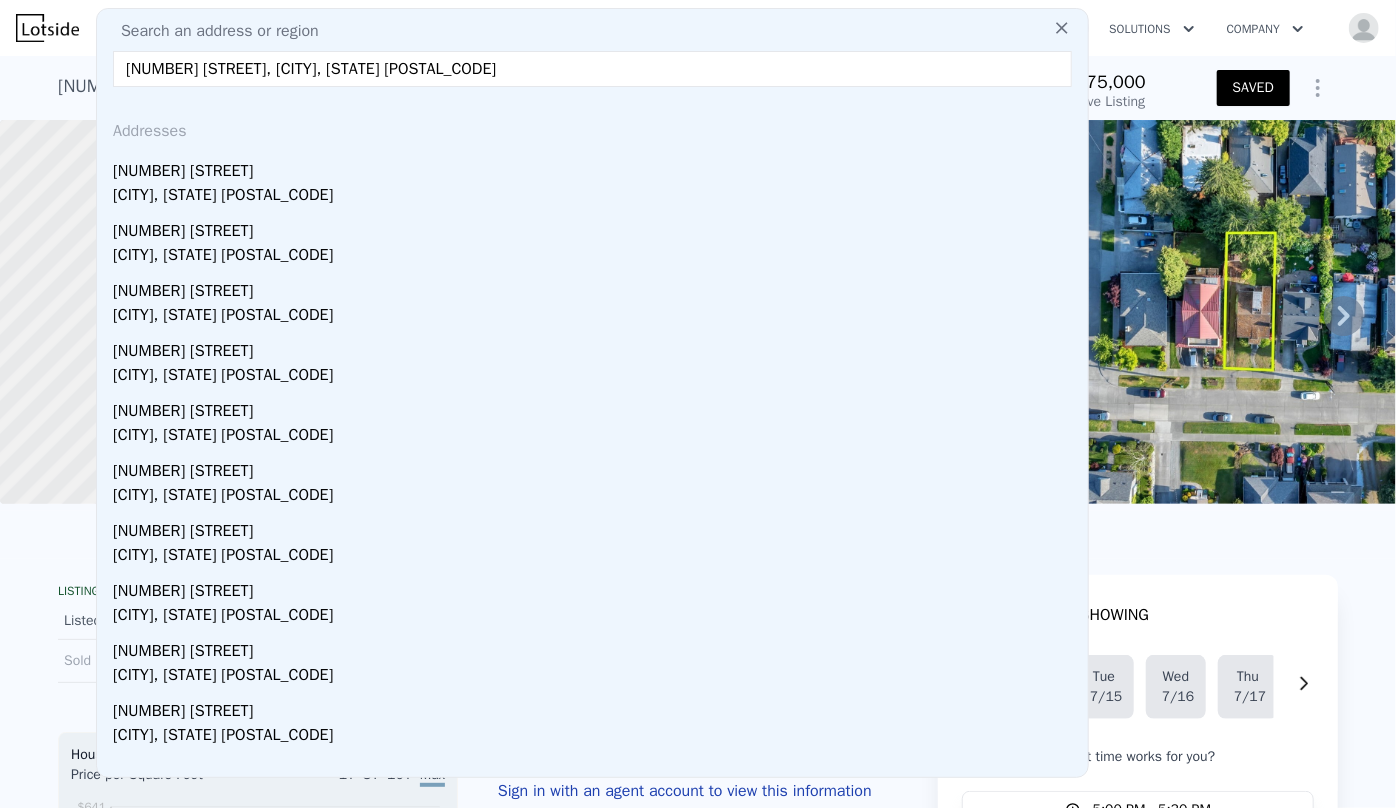type on "[NUMBER] [STREET], [CITY], [STATE] [POSTAL_CODE]" 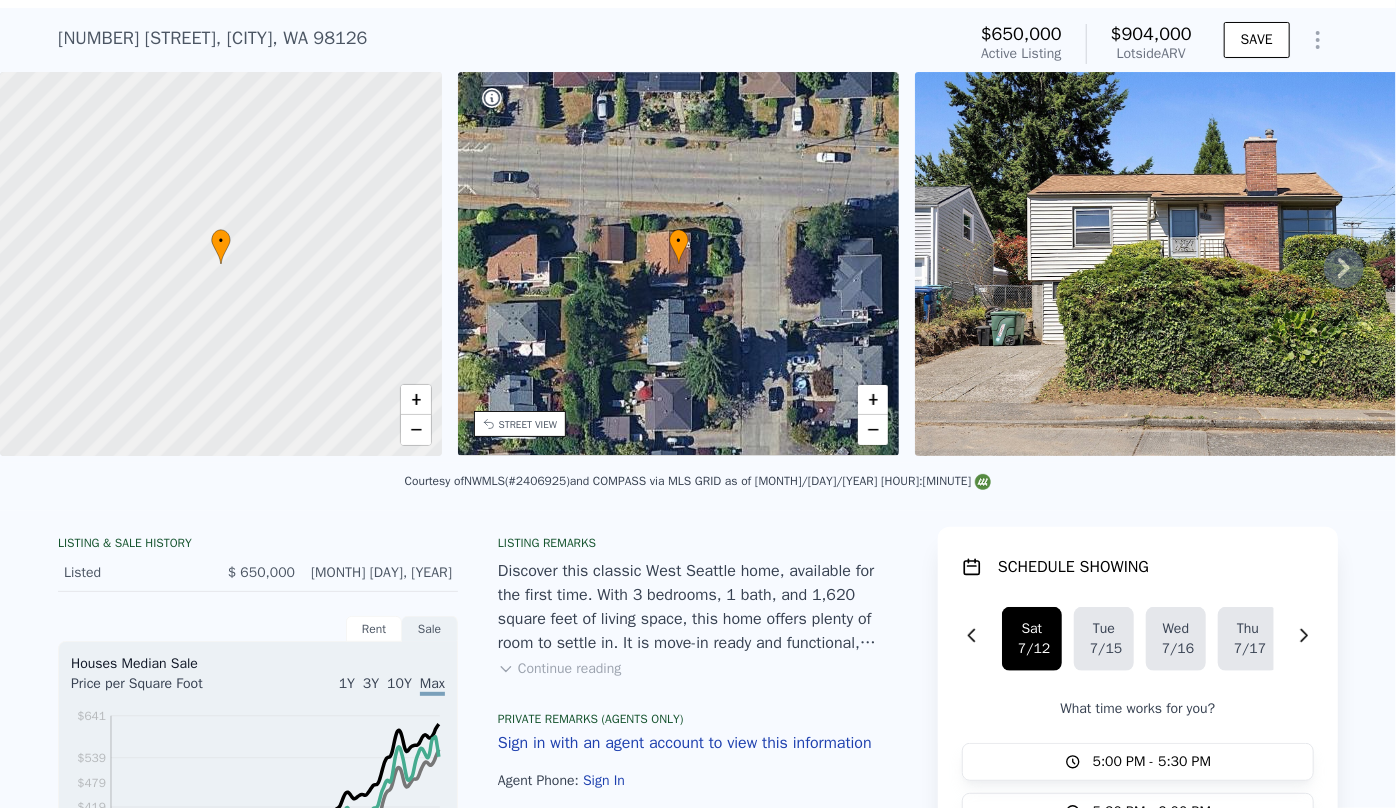scroll, scrollTop: 90, scrollLeft: 0, axis: vertical 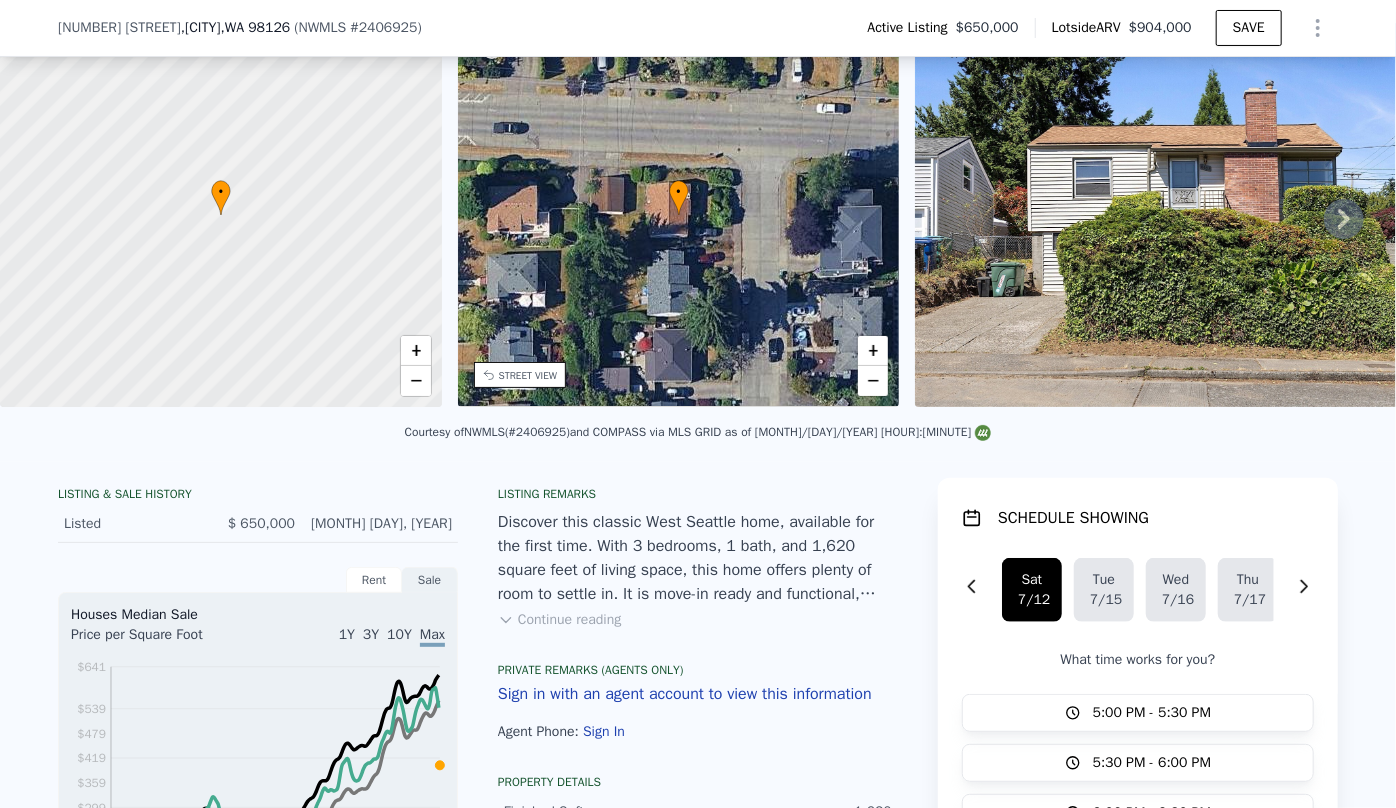 click on "Continue reading" at bounding box center [559, 620] 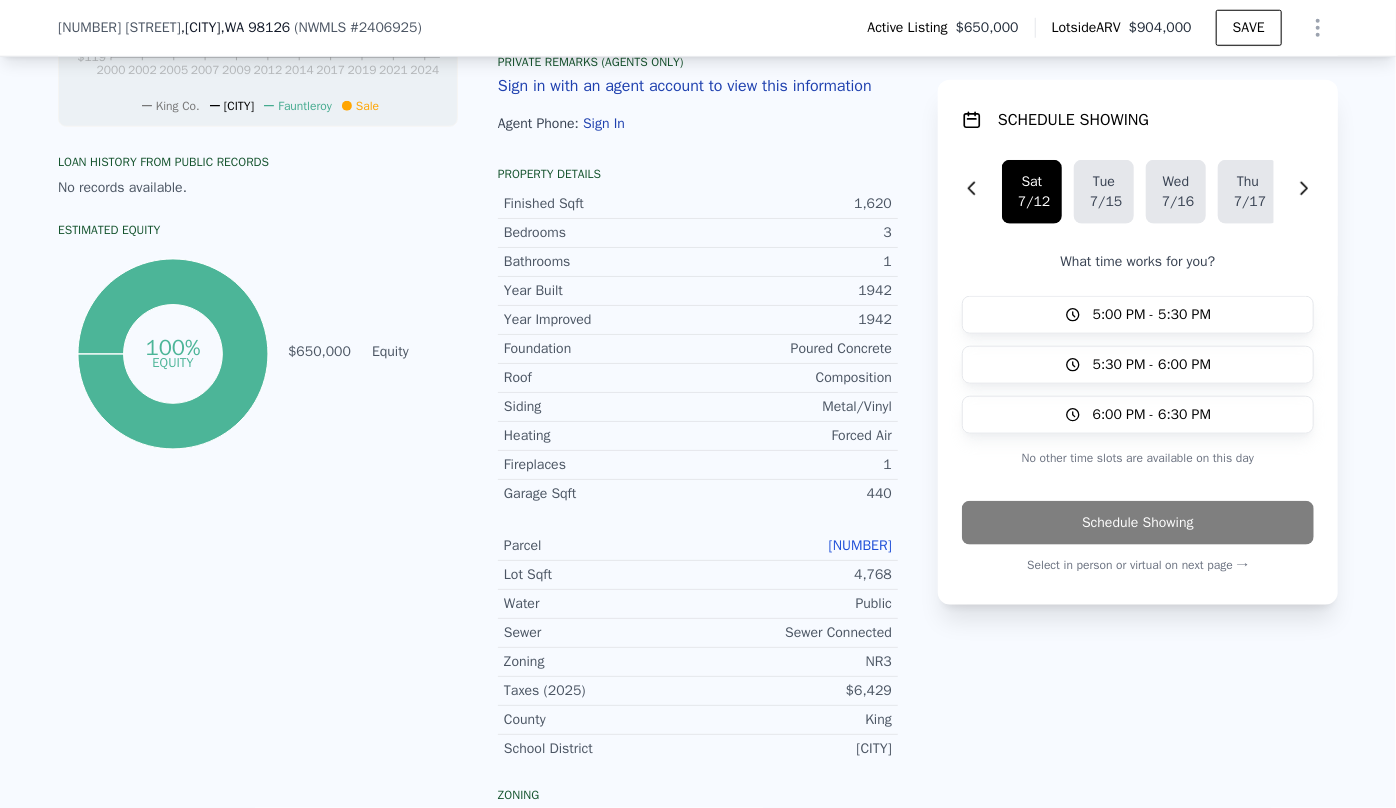 scroll, scrollTop: 996, scrollLeft: 0, axis: vertical 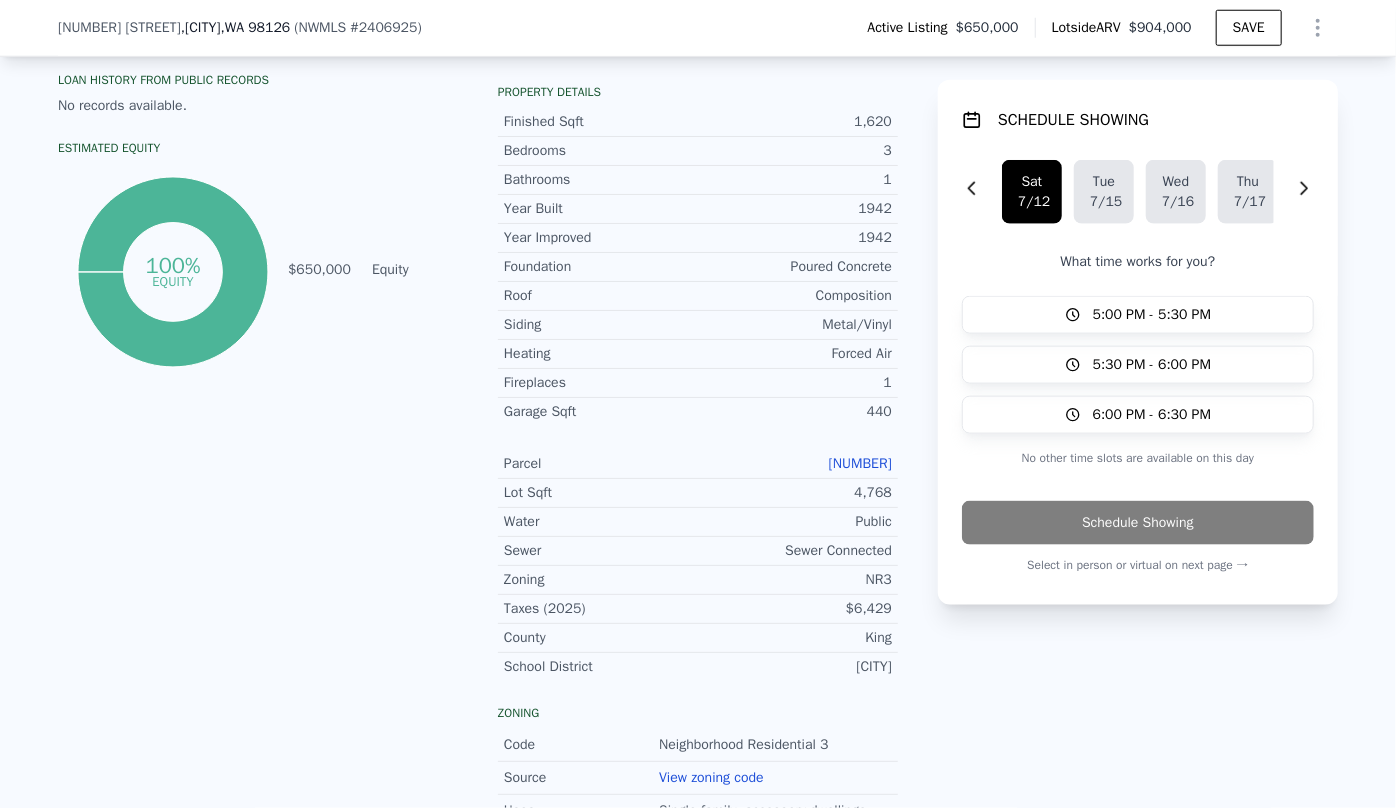 click on "178250-0155" at bounding box center (860, 463) 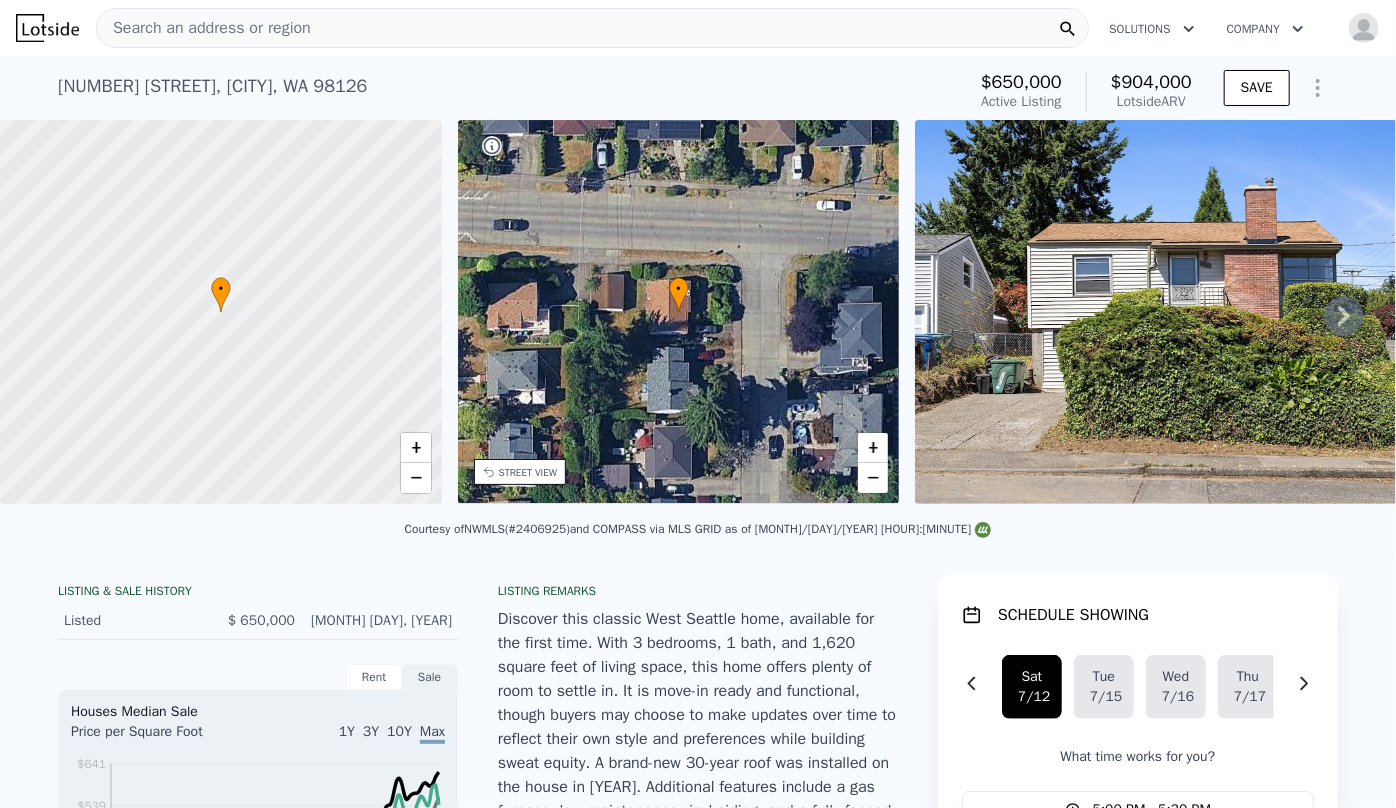 scroll, scrollTop: 7, scrollLeft: 0, axis: vertical 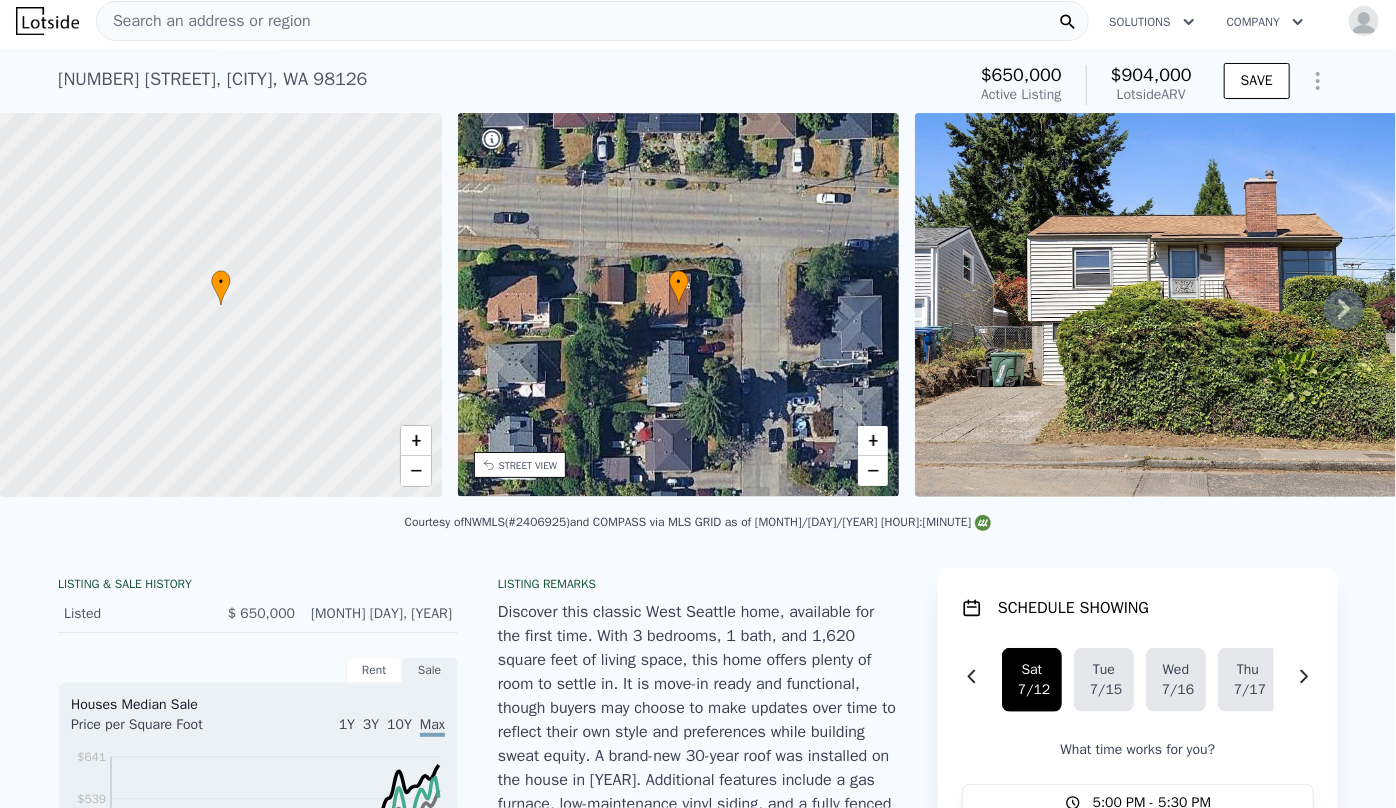 drag, startPoint x: 76, startPoint y: 520, endPoint x: 138, endPoint y: 517, distance: 62.072536 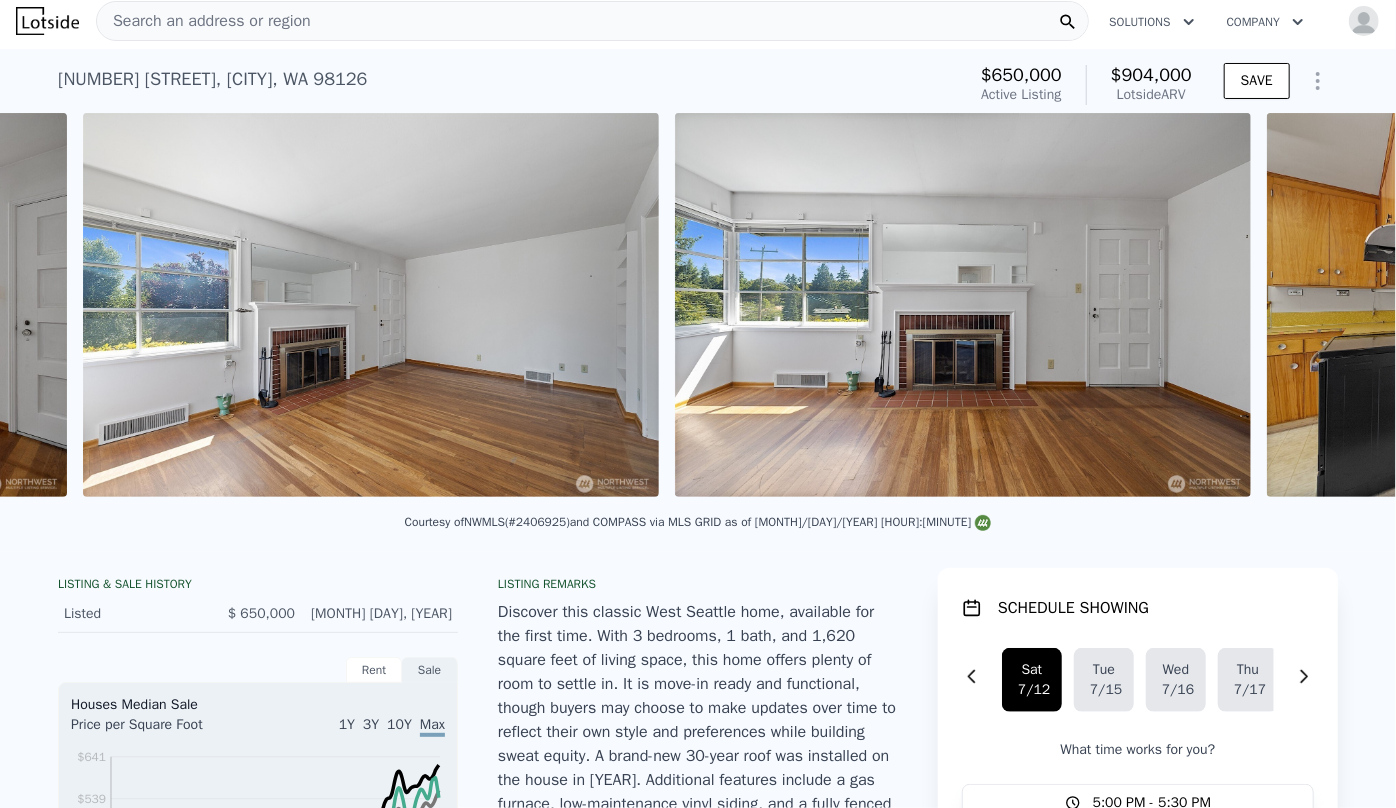 scroll, scrollTop: 0, scrollLeft: 4046, axis: horizontal 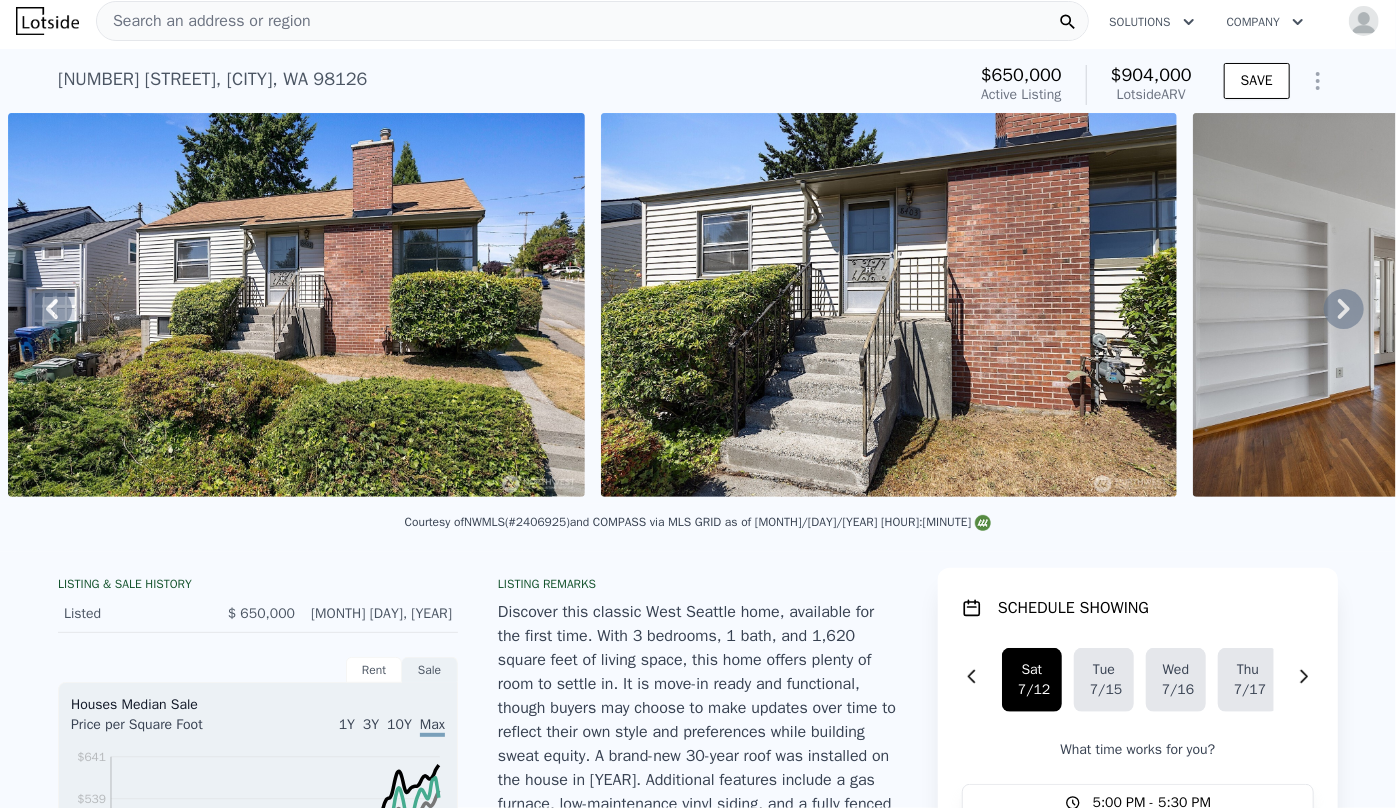 click at bounding box center [1318, 81] 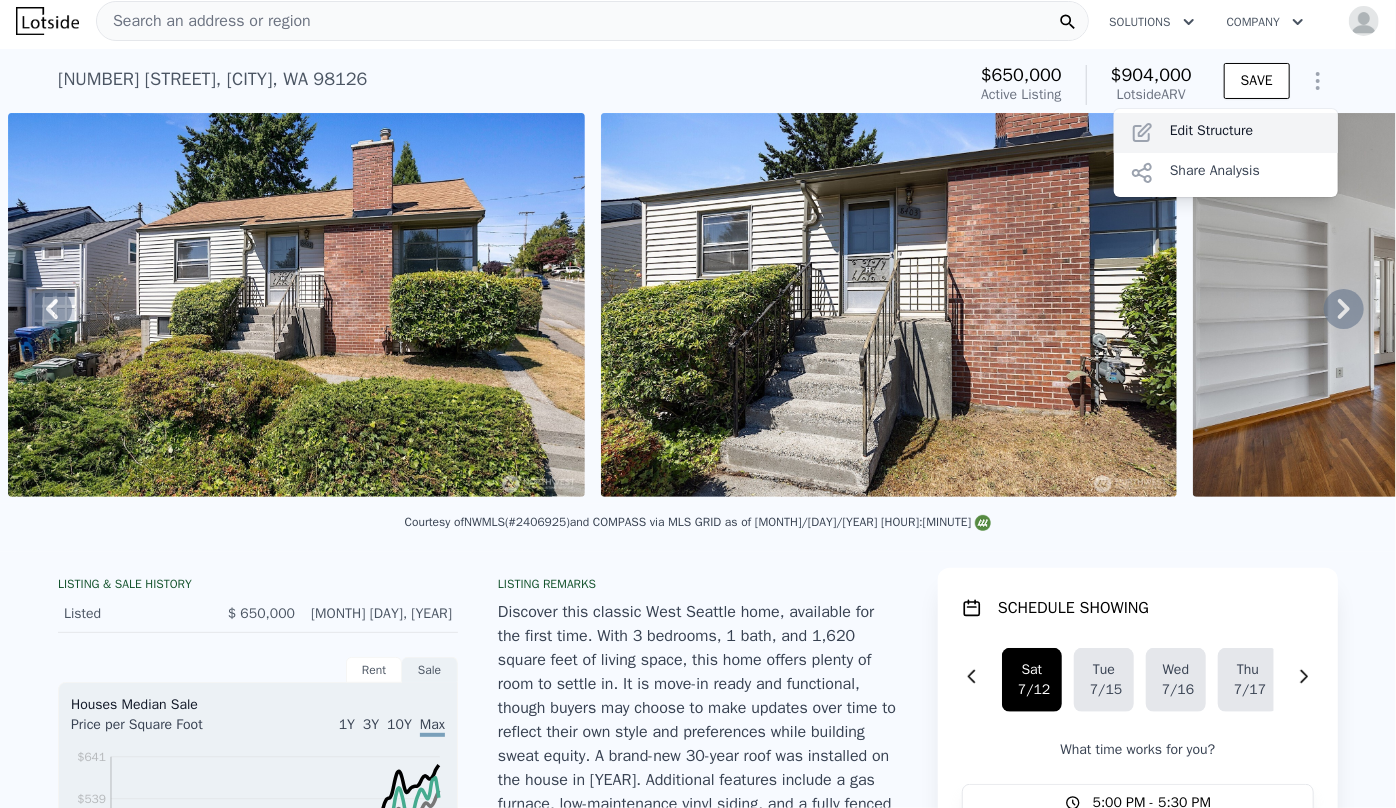 click on "Edit Structure" at bounding box center (1226, 133) 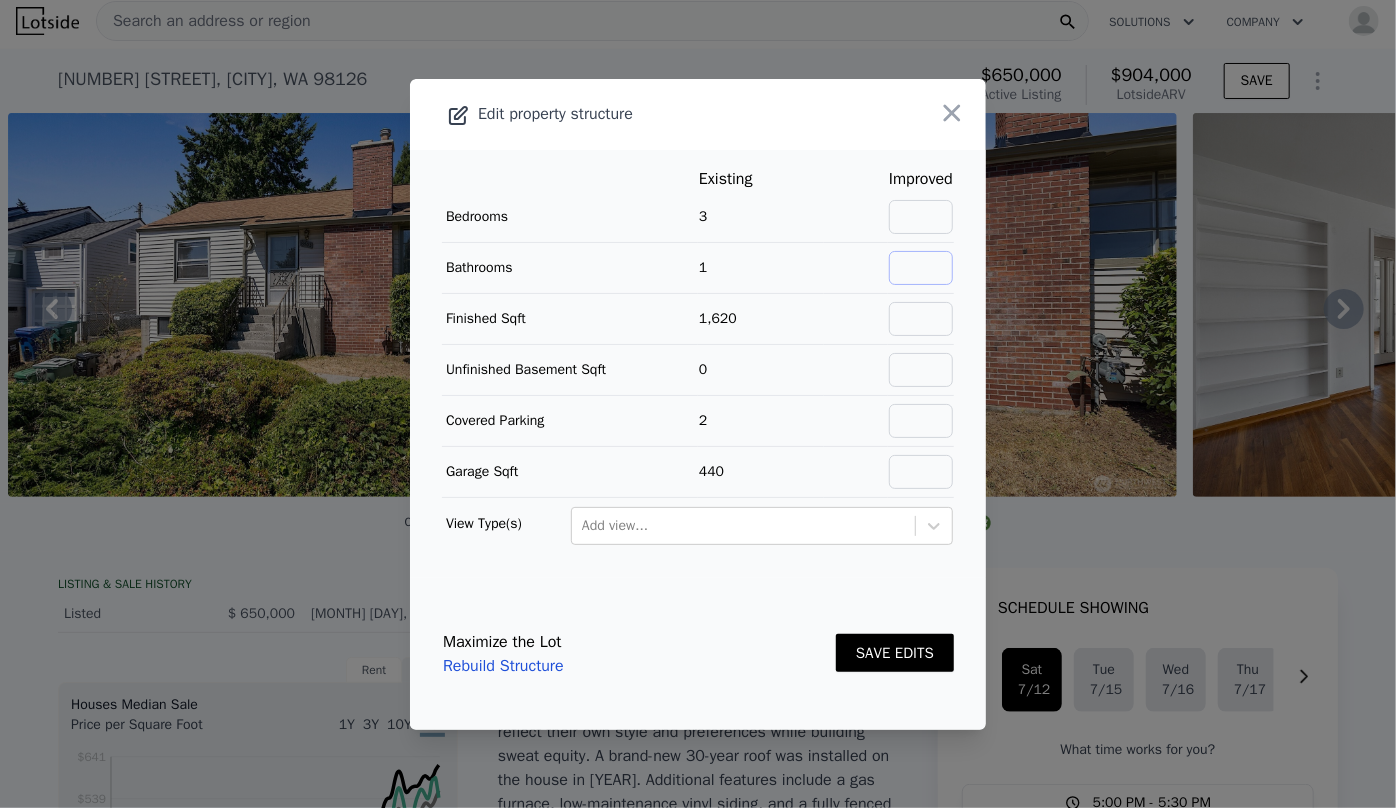 click at bounding box center [921, 268] 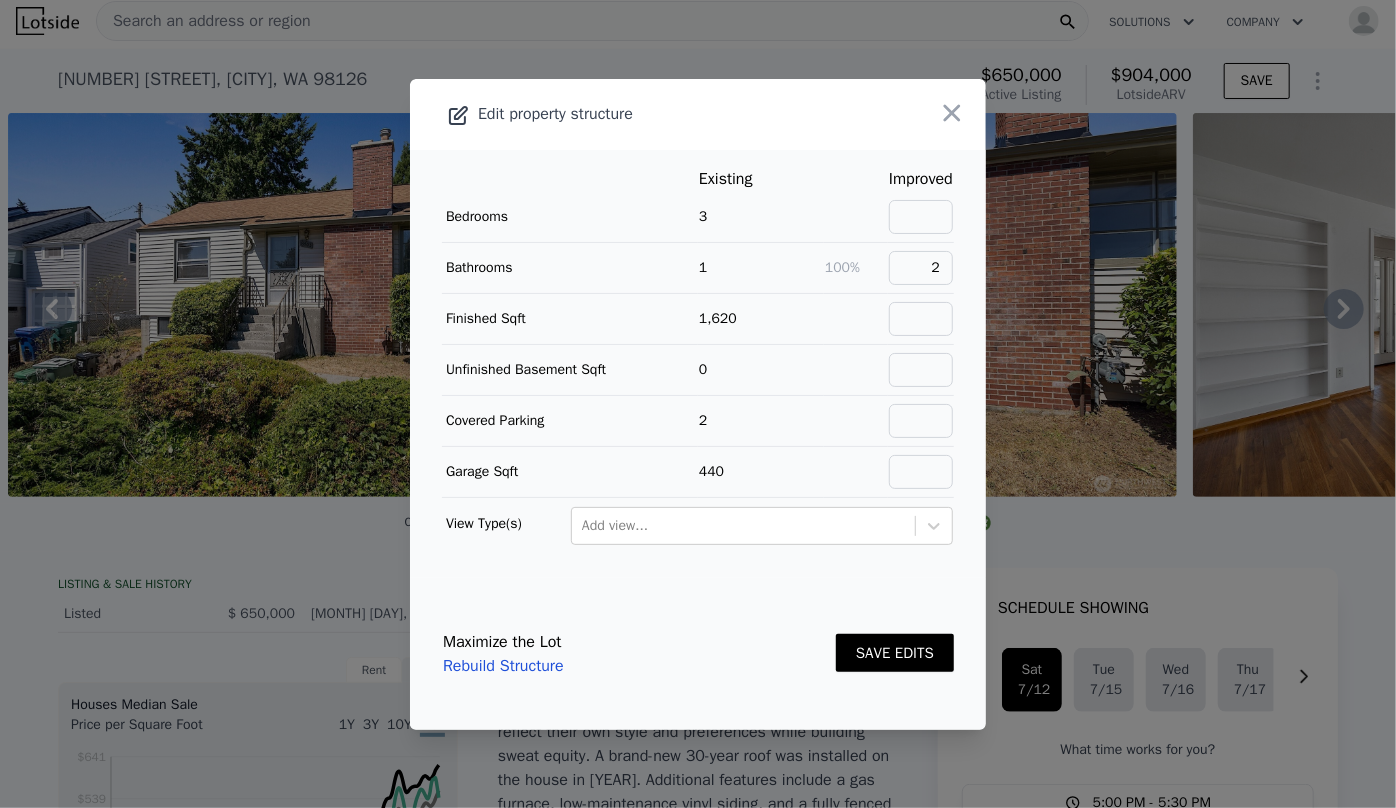 click on "SAVE EDITS" at bounding box center [895, 653] 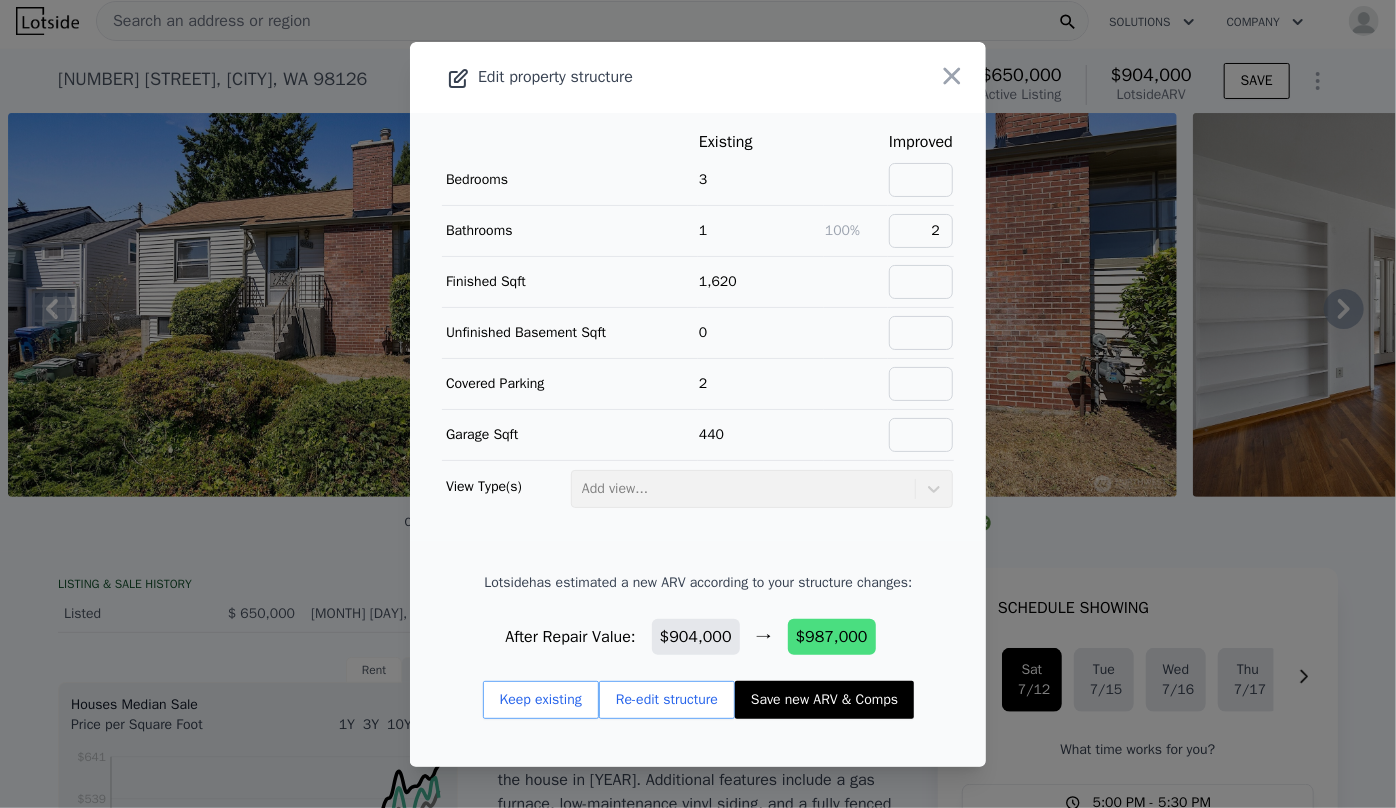 click on "Save new ARV & Comps" at bounding box center [824, 700] 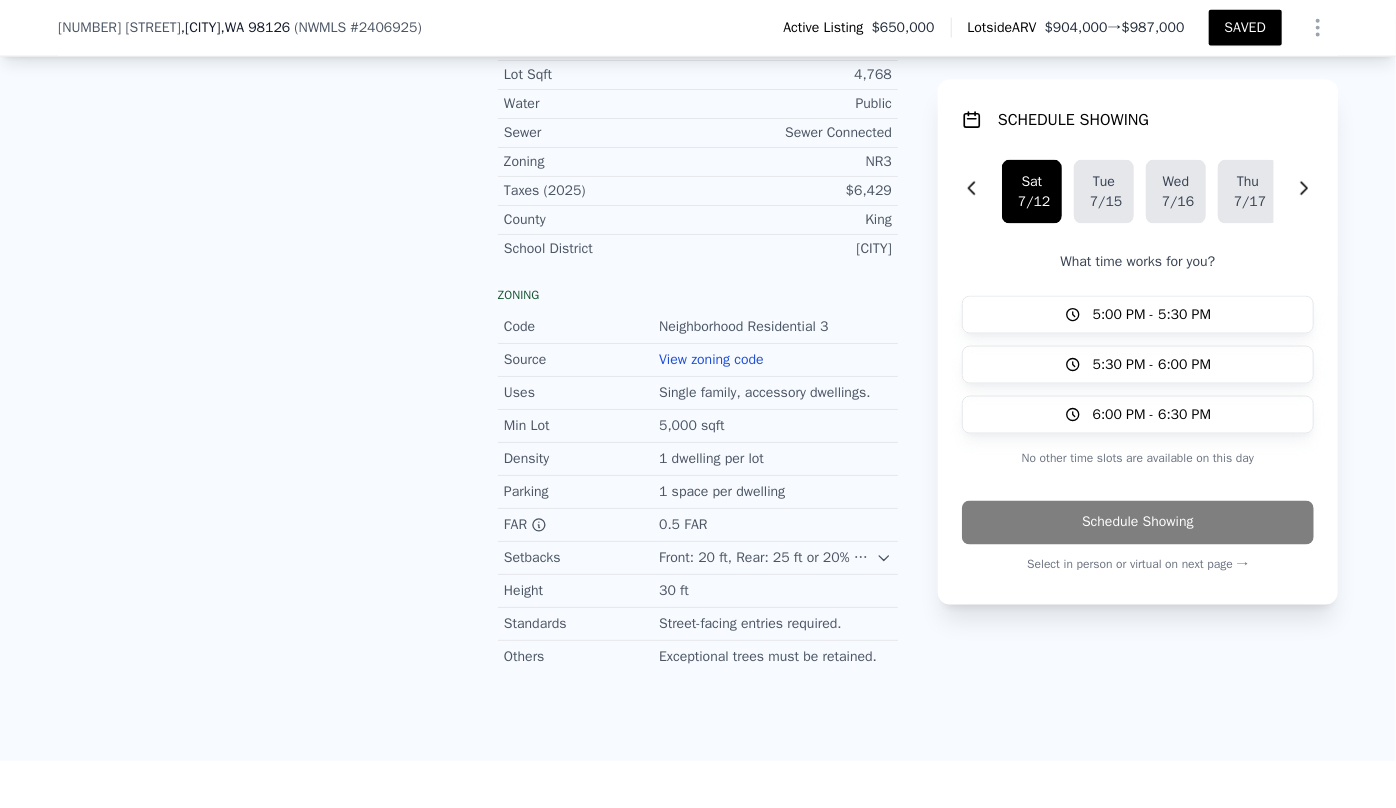 scroll, scrollTop: 1960, scrollLeft: 0, axis: vertical 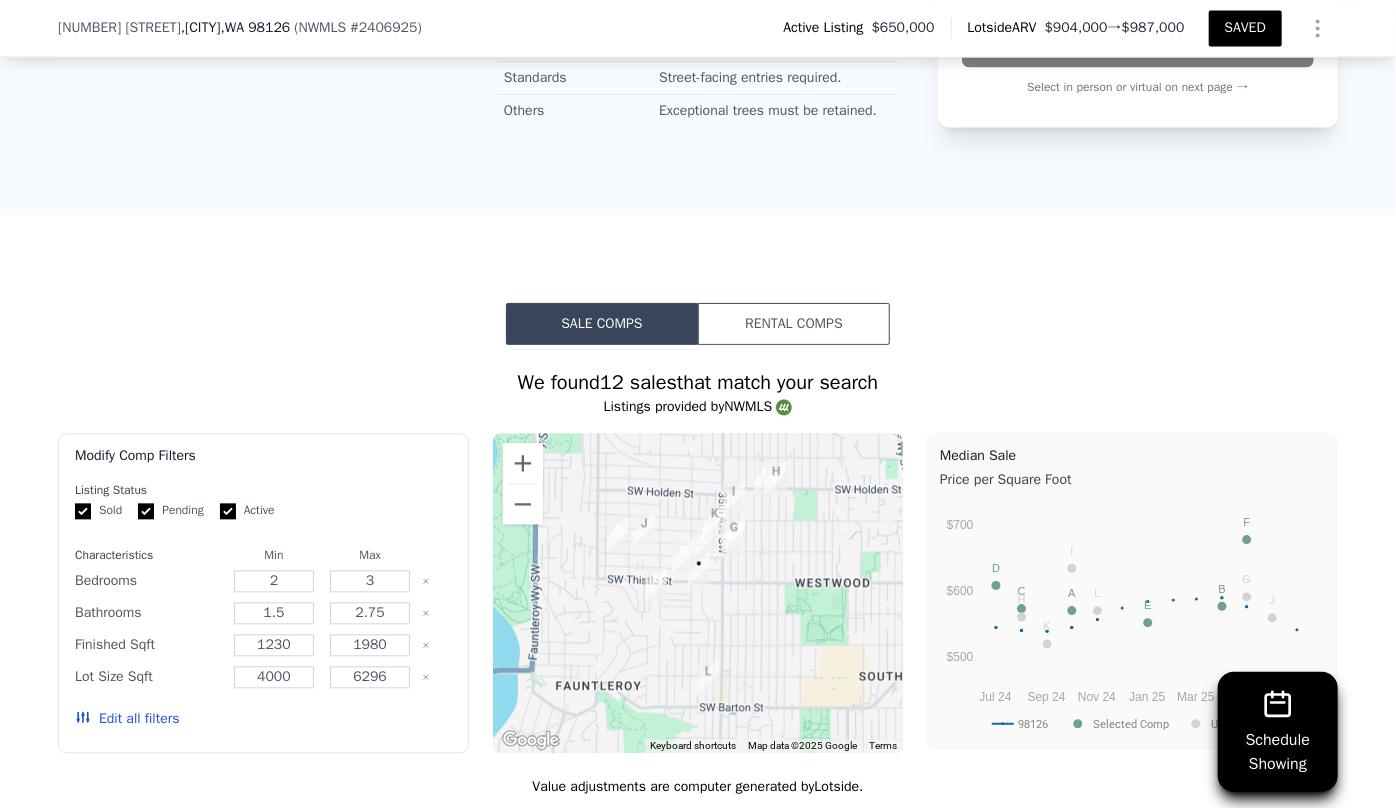 click on "Edit all filters" at bounding box center (127, 719) 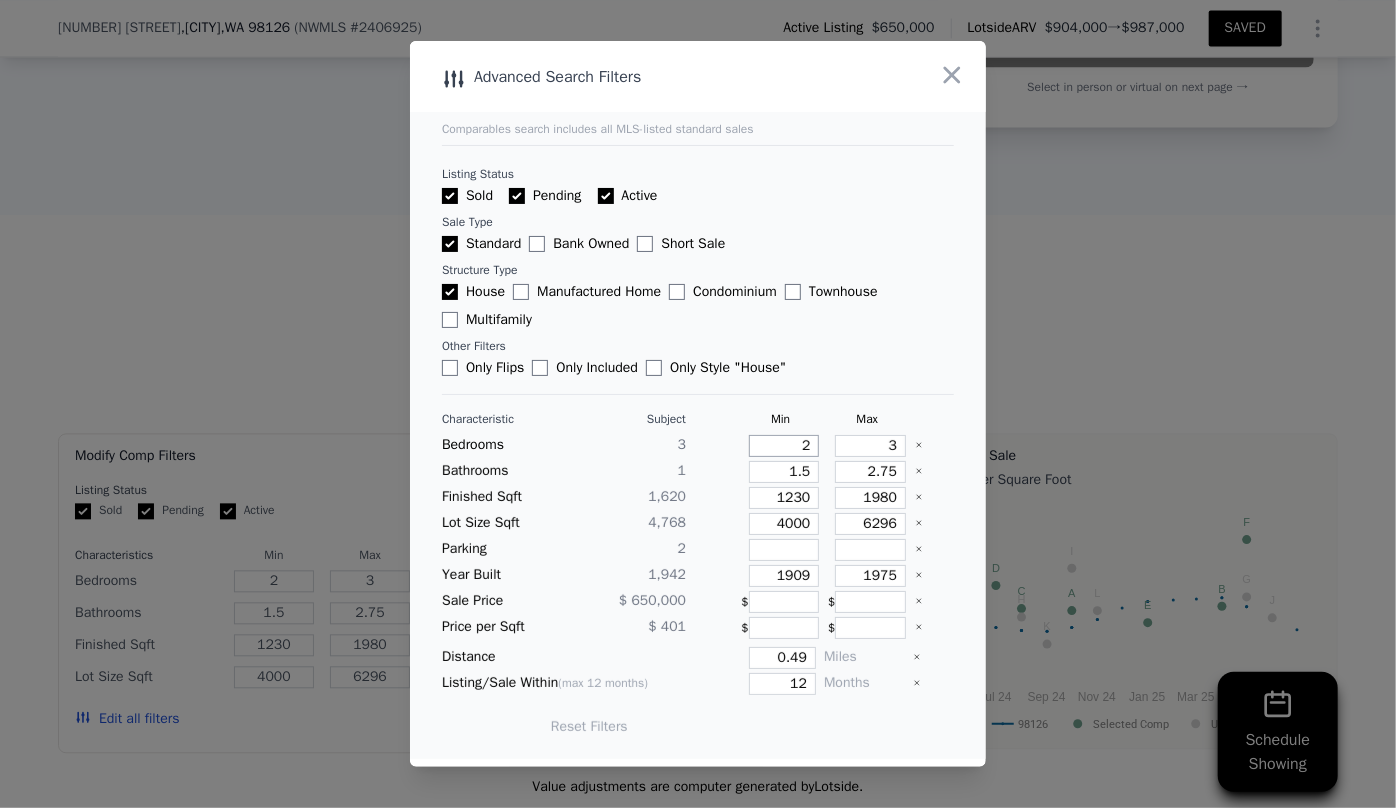drag, startPoint x: 802, startPoint y: 449, endPoint x: 739, endPoint y: 443, distance: 63.28507 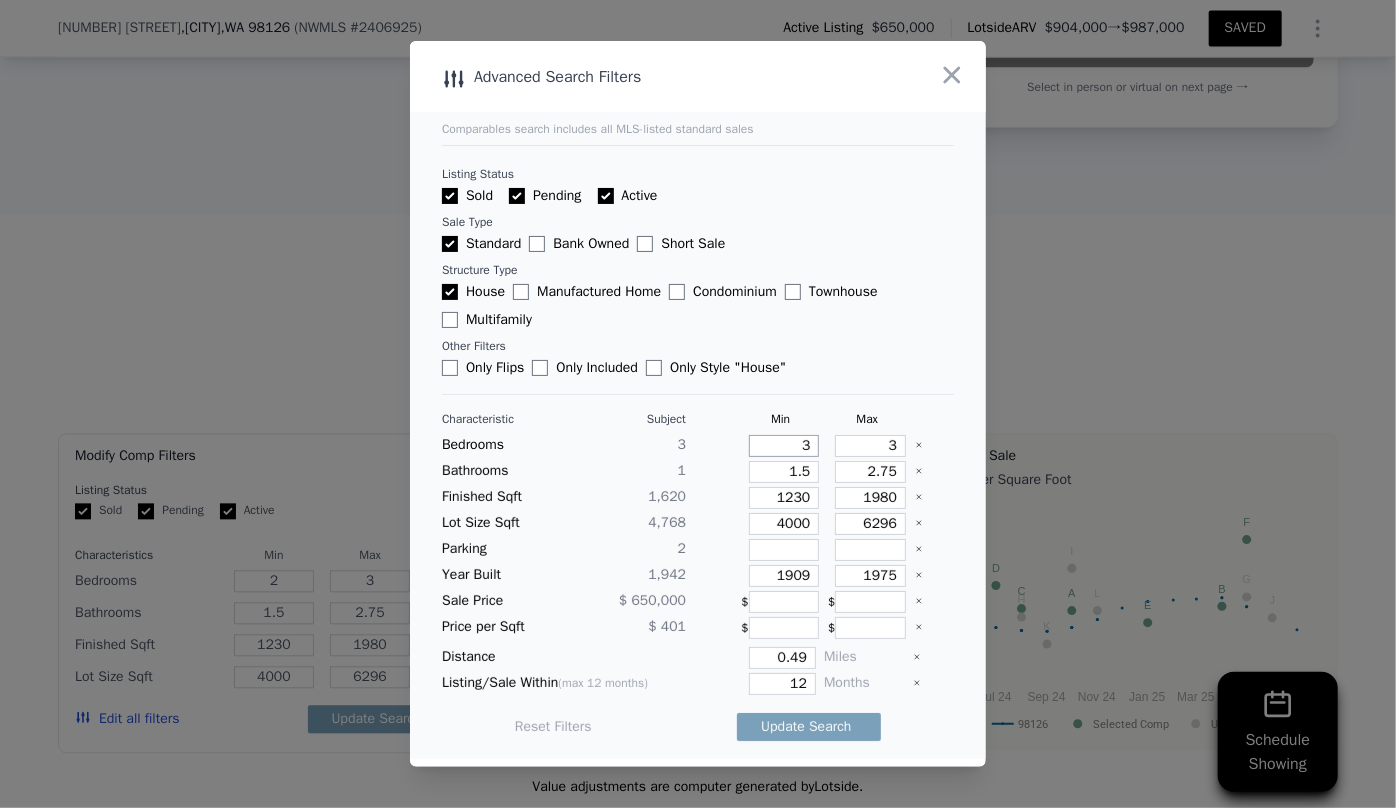 type on "3" 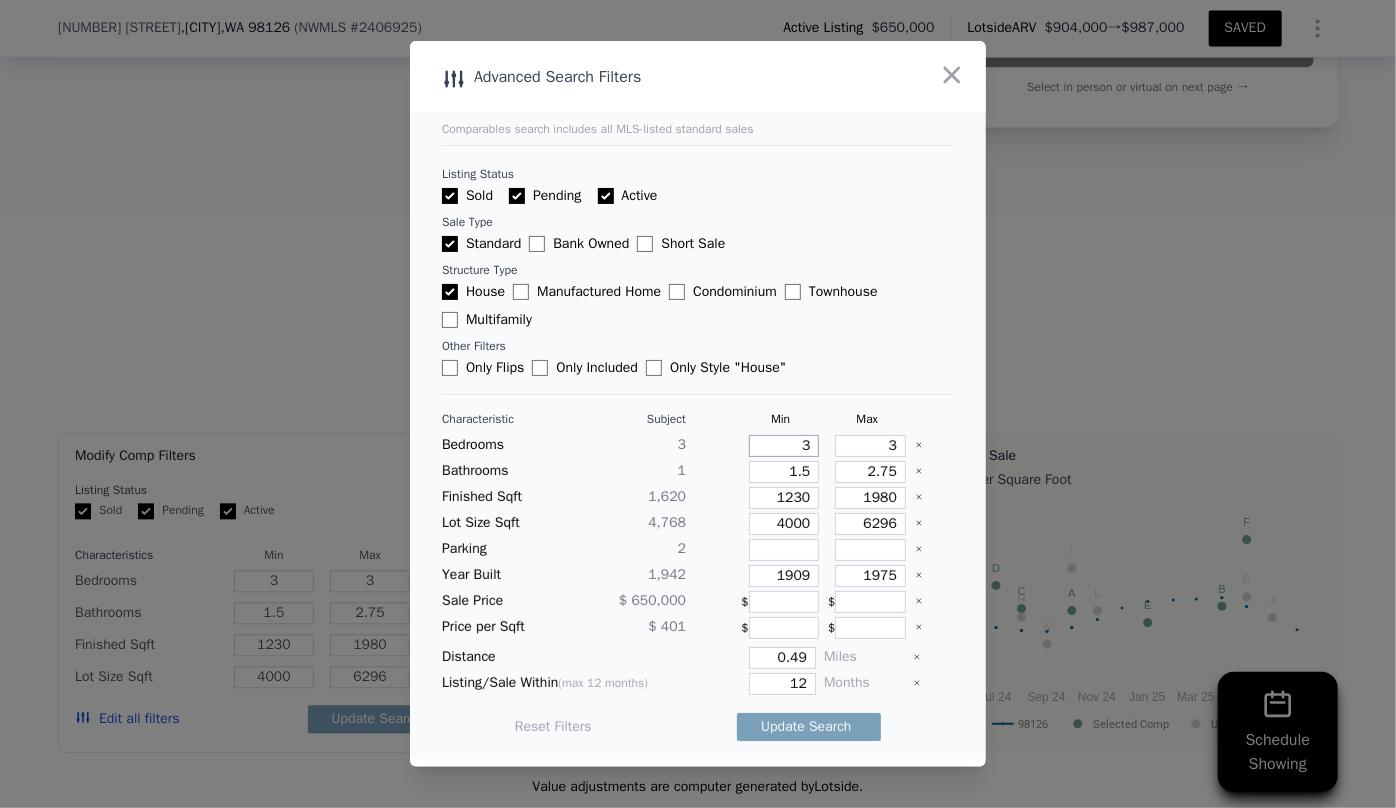 type on "3" 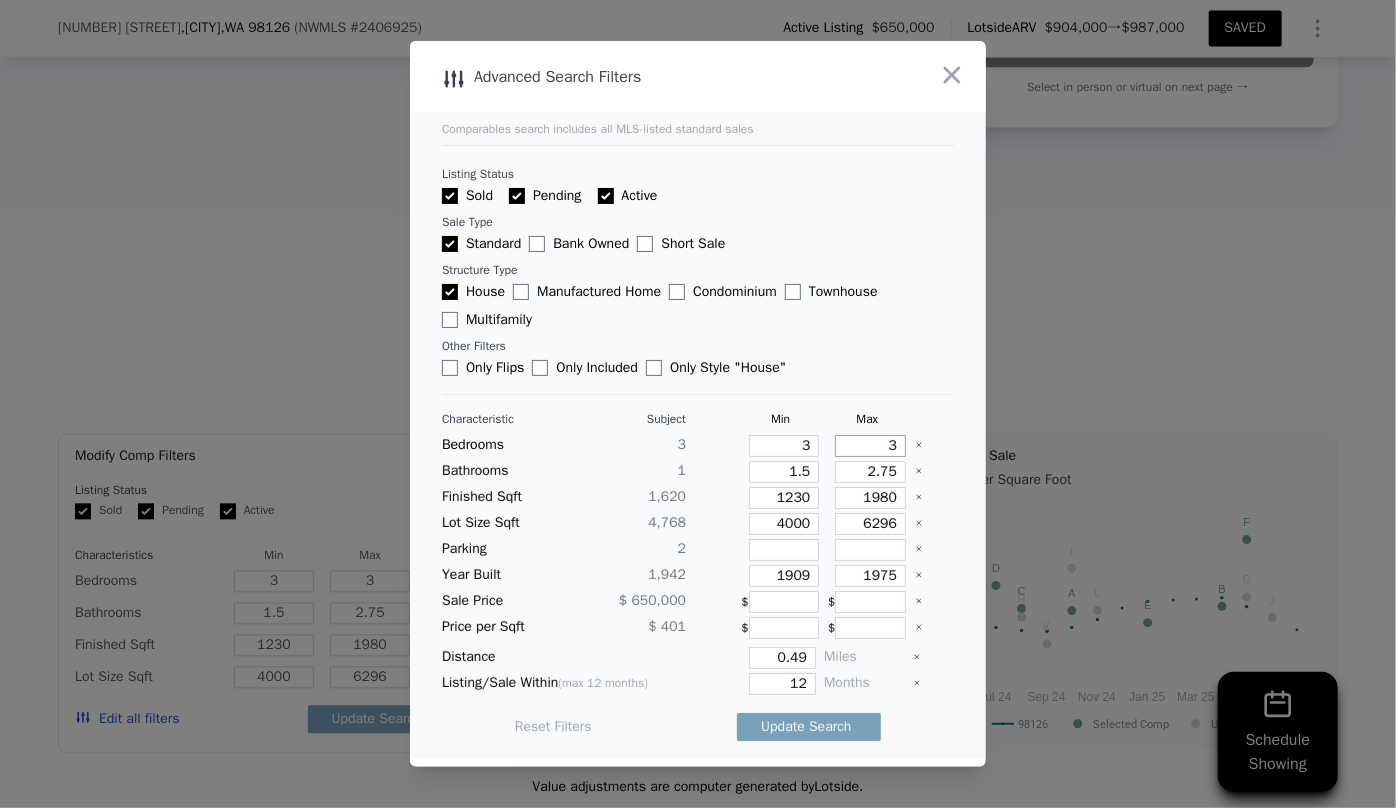 drag, startPoint x: 886, startPoint y: 447, endPoint x: 869, endPoint y: 447, distance: 17 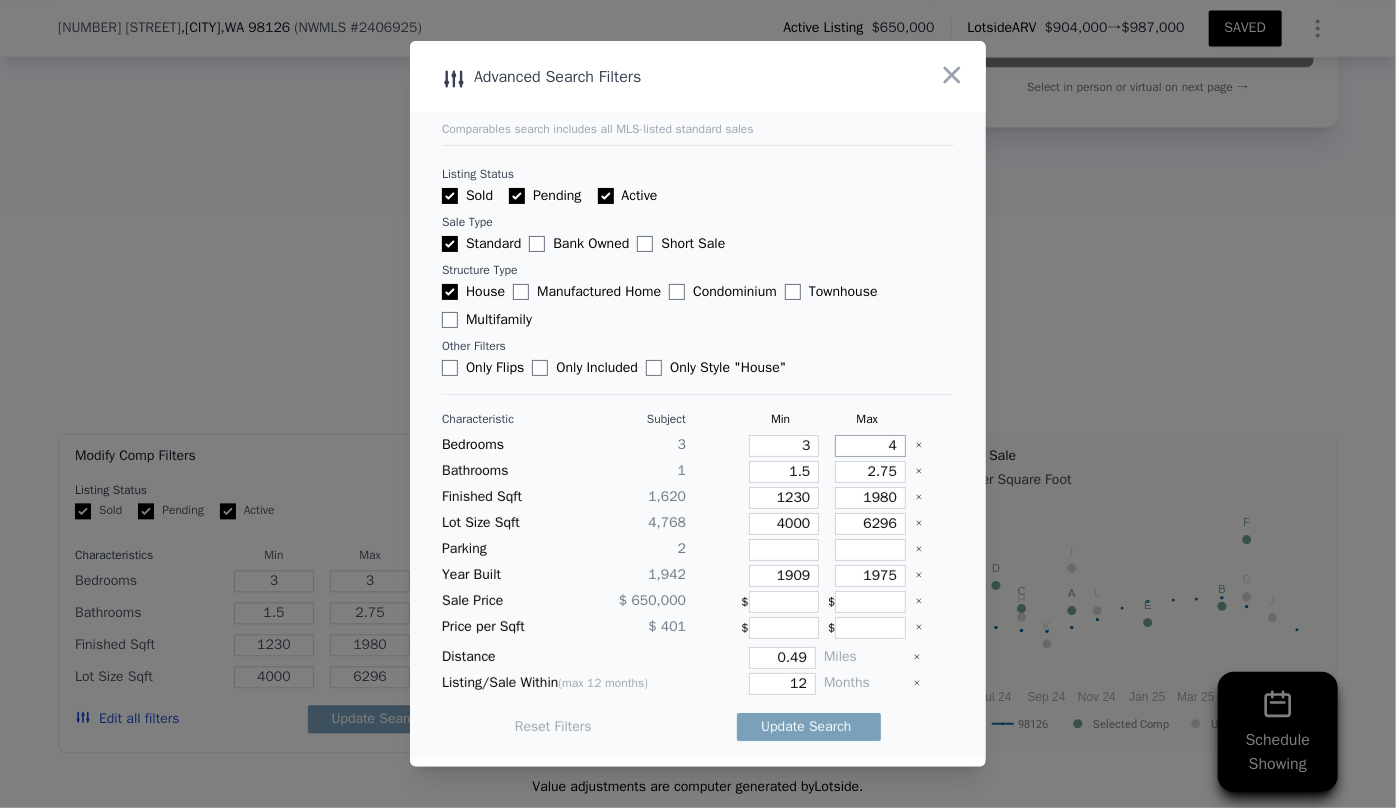 type on "4" 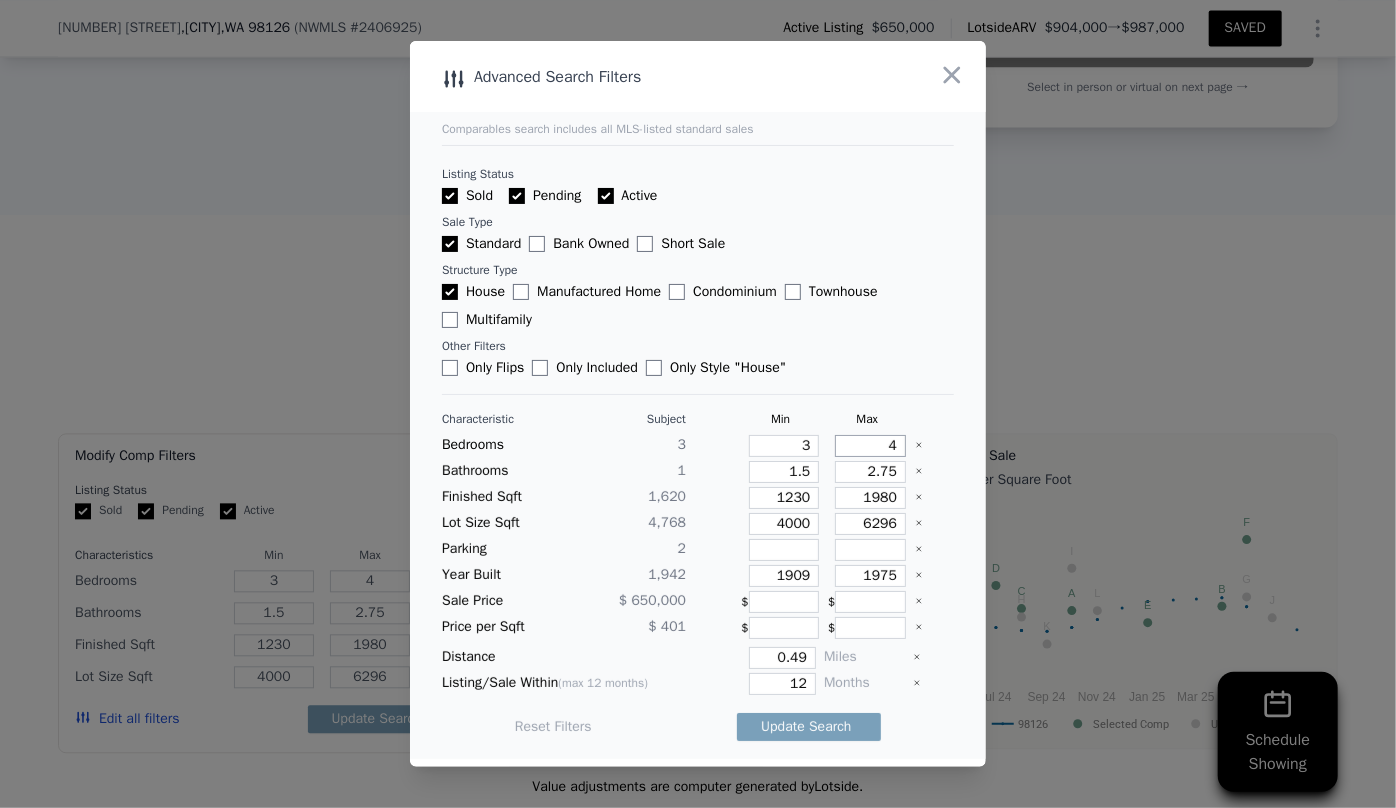 type on "4" 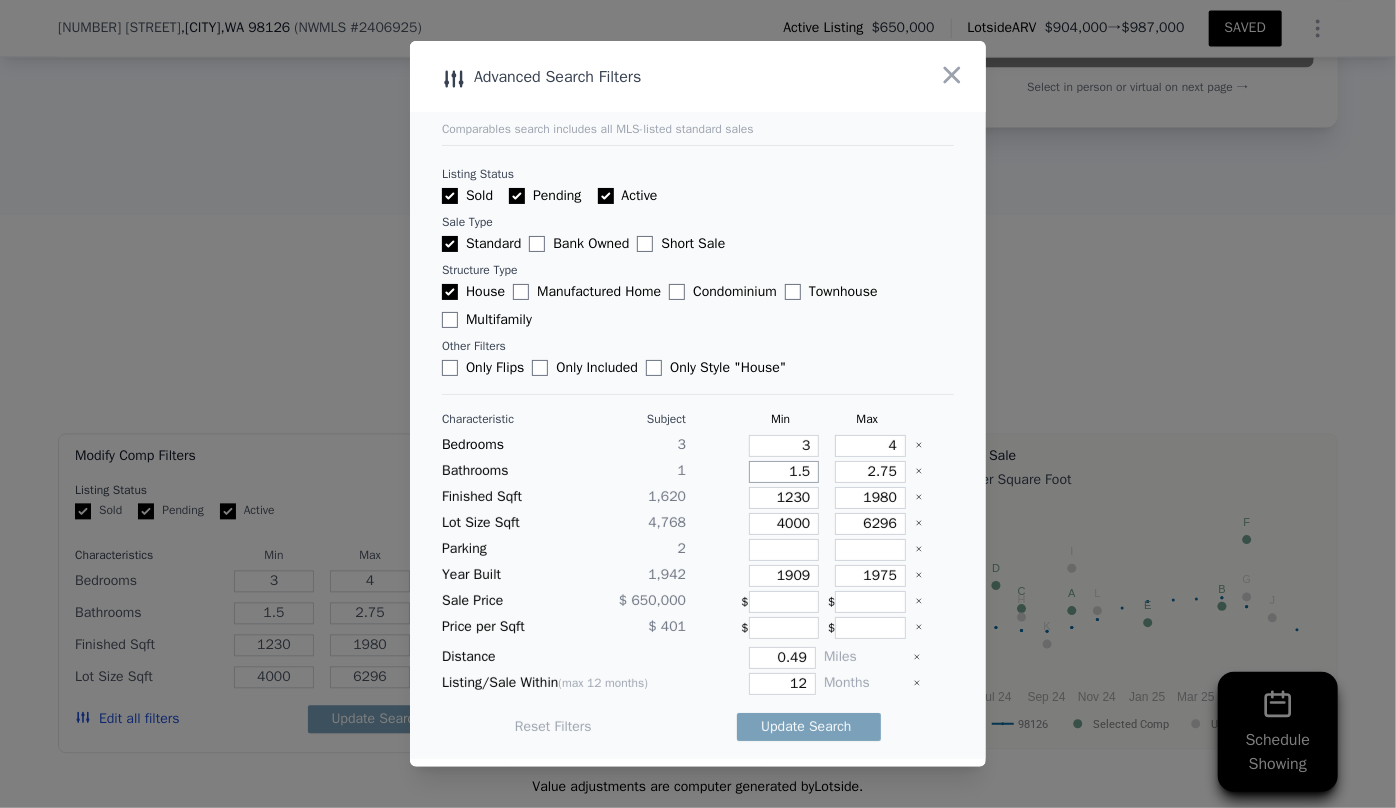 click on "1.5" at bounding box center (784, 472) 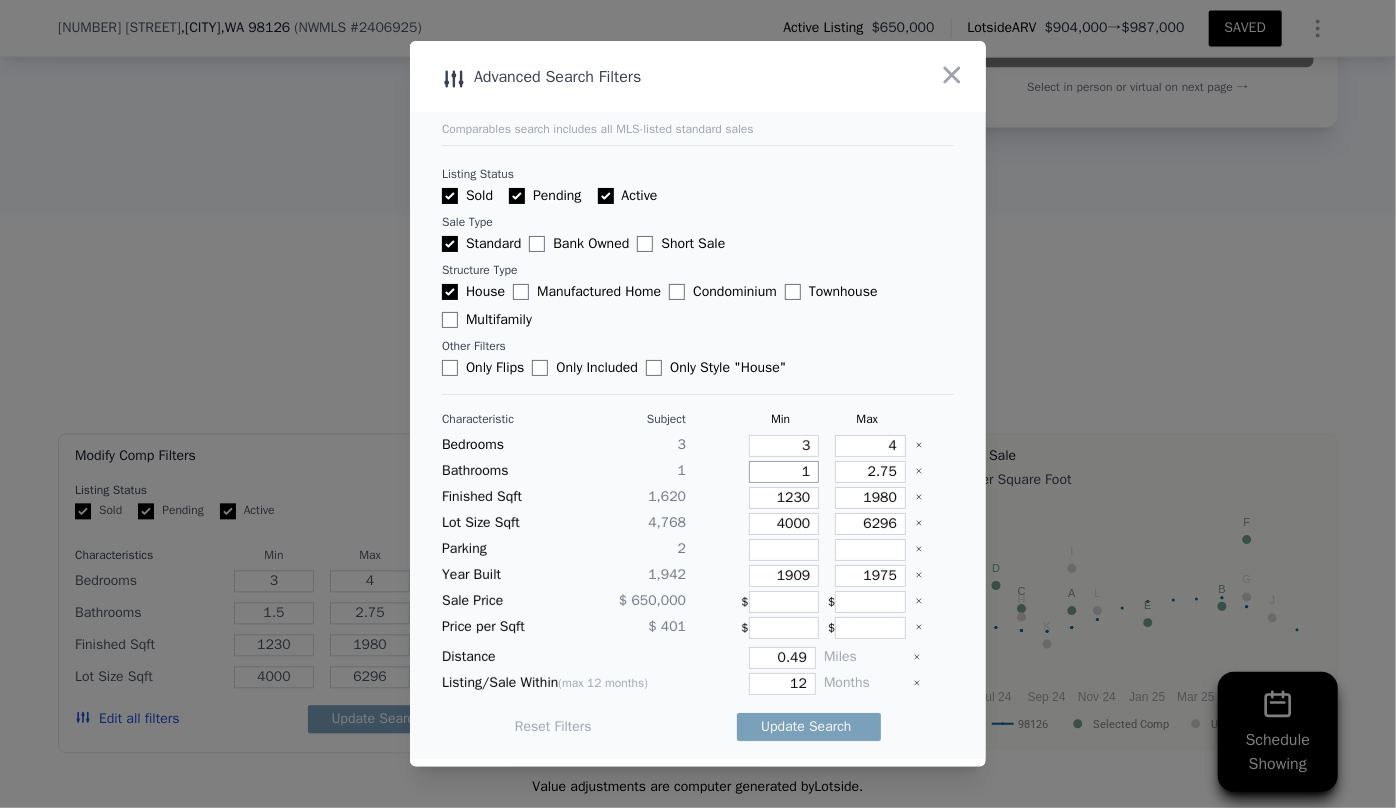 type on "1" 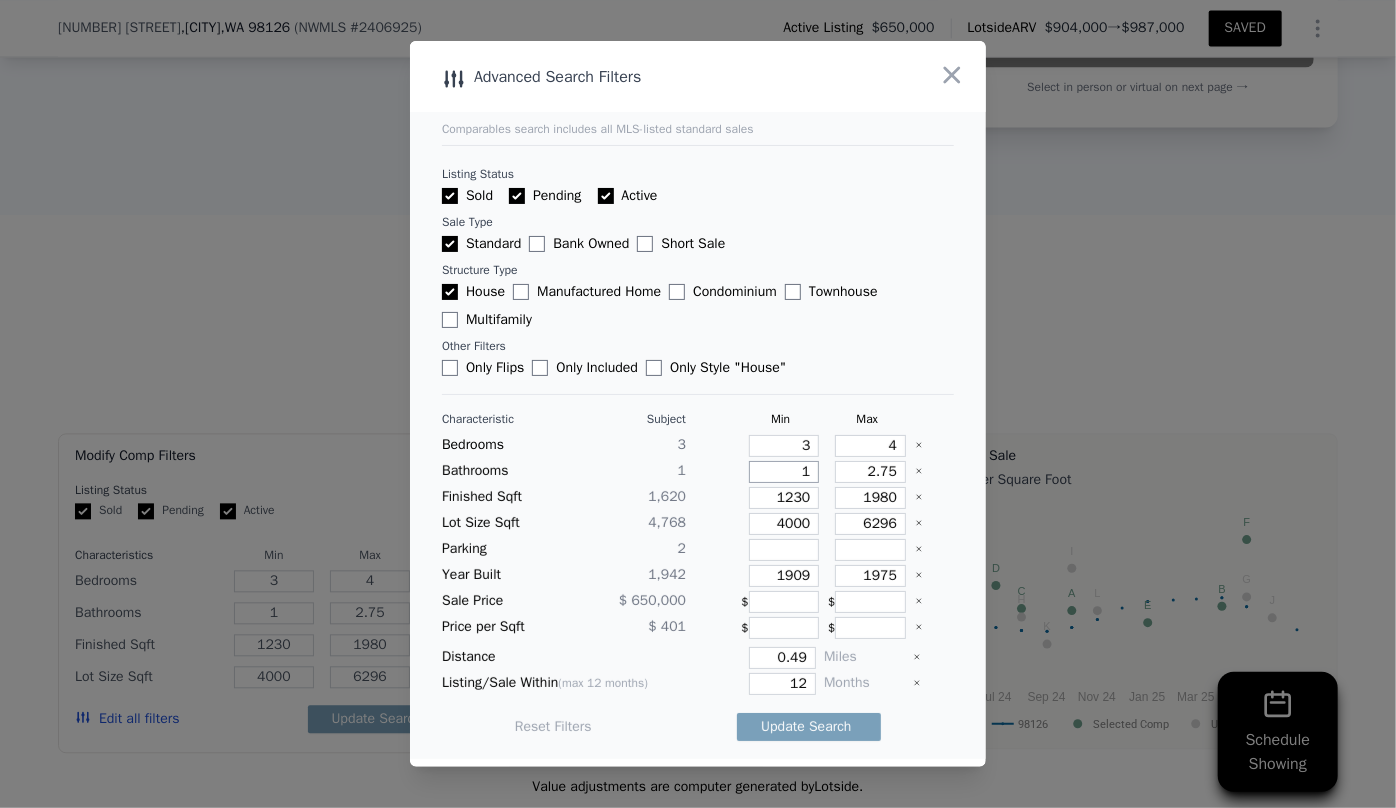 type on "1" 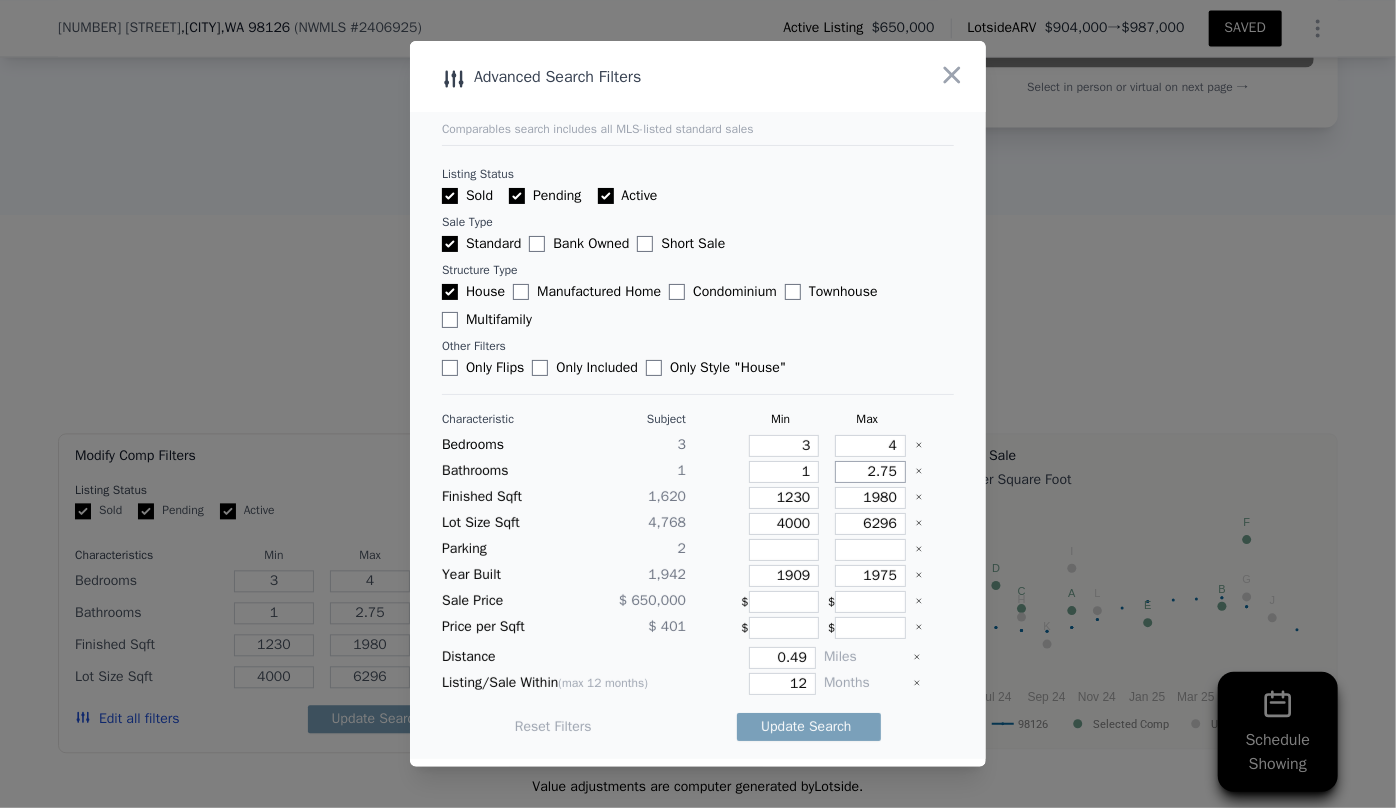 drag, startPoint x: 891, startPoint y: 470, endPoint x: 847, endPoint y: 468, distance: 44.04543 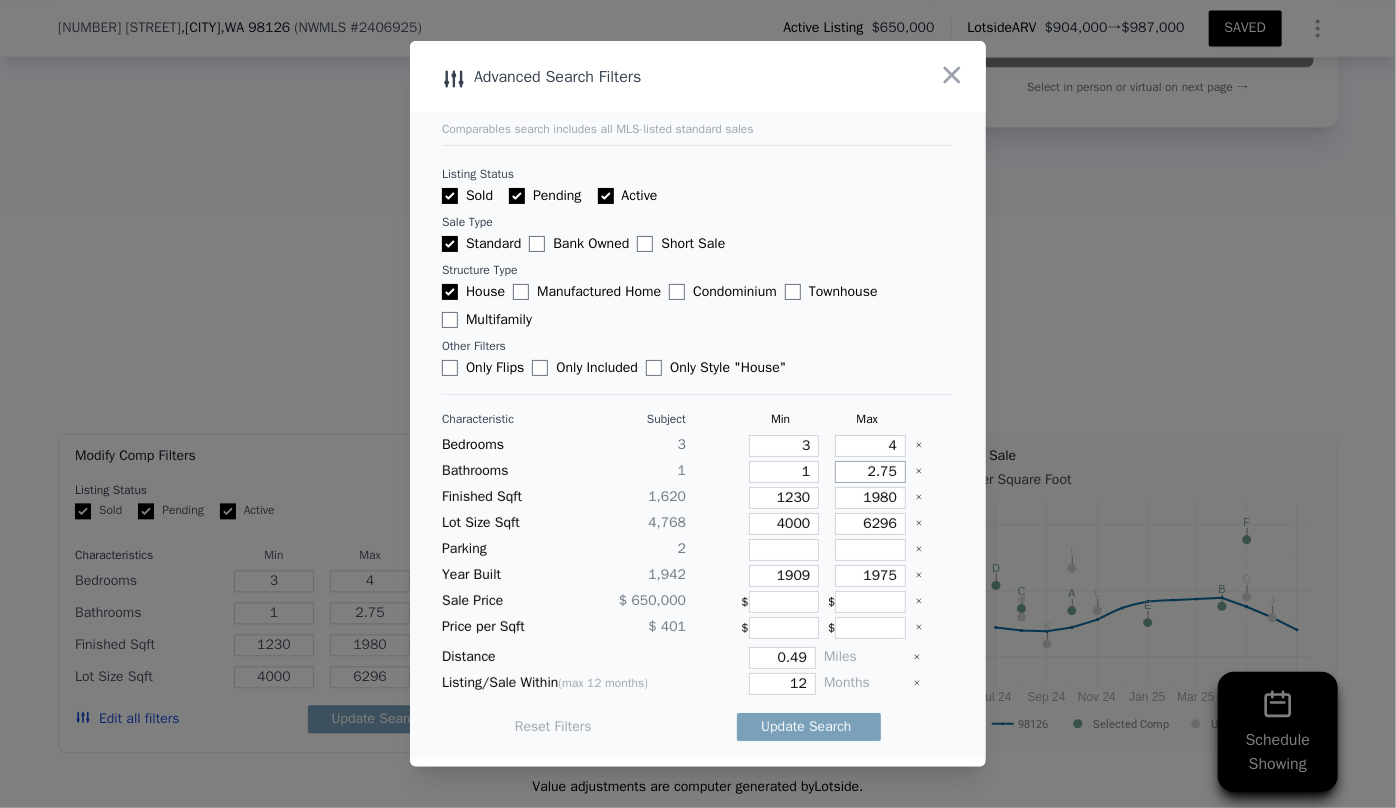 click on "2.75" at bounding box center (870, 472) 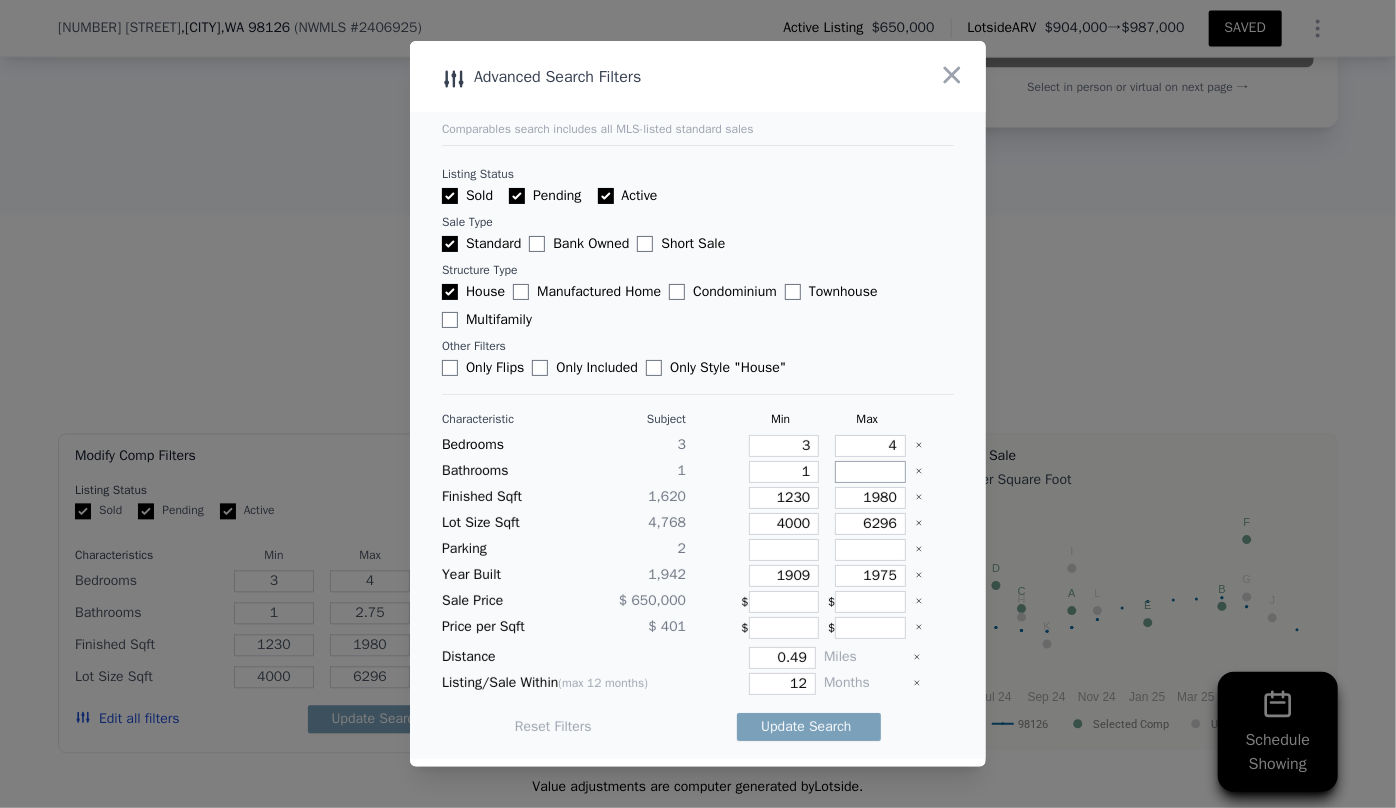 type 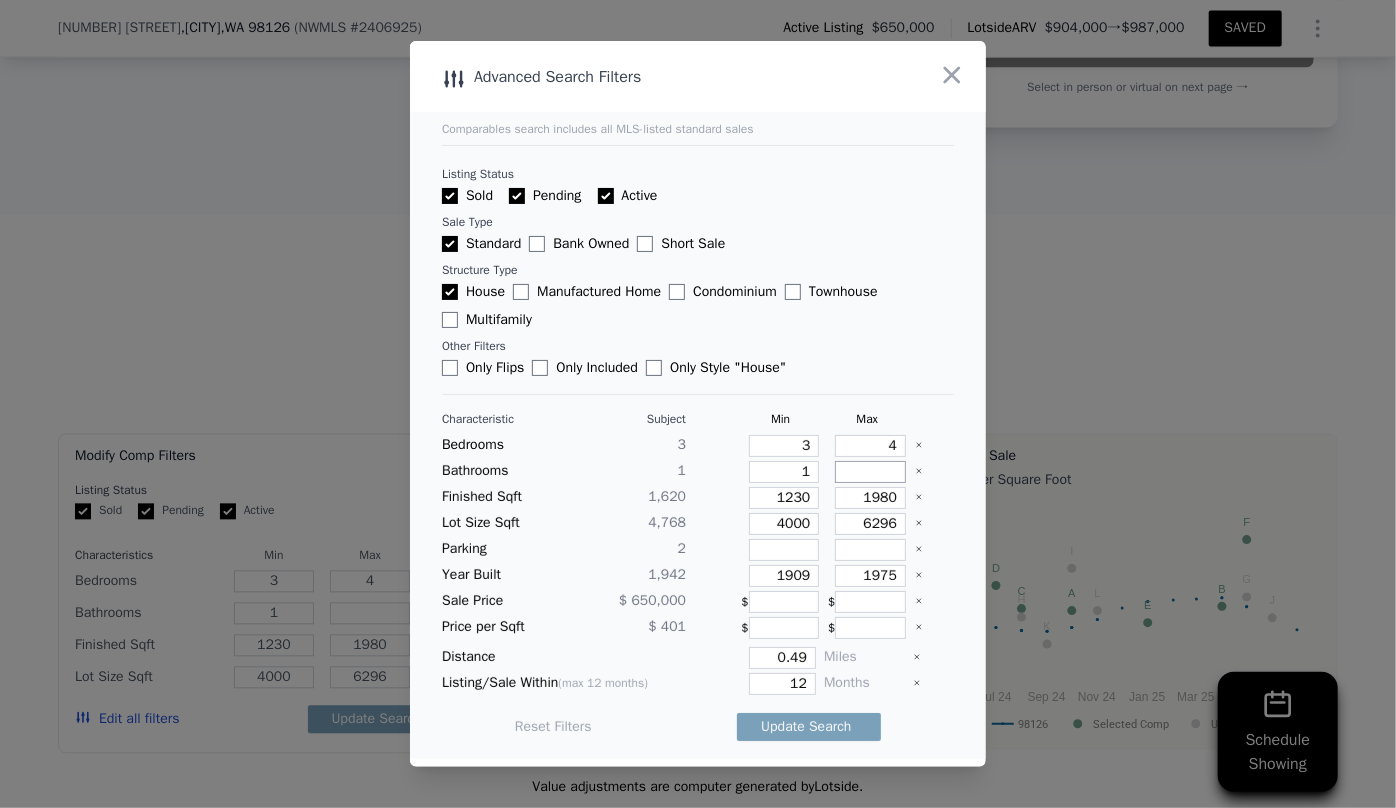 type 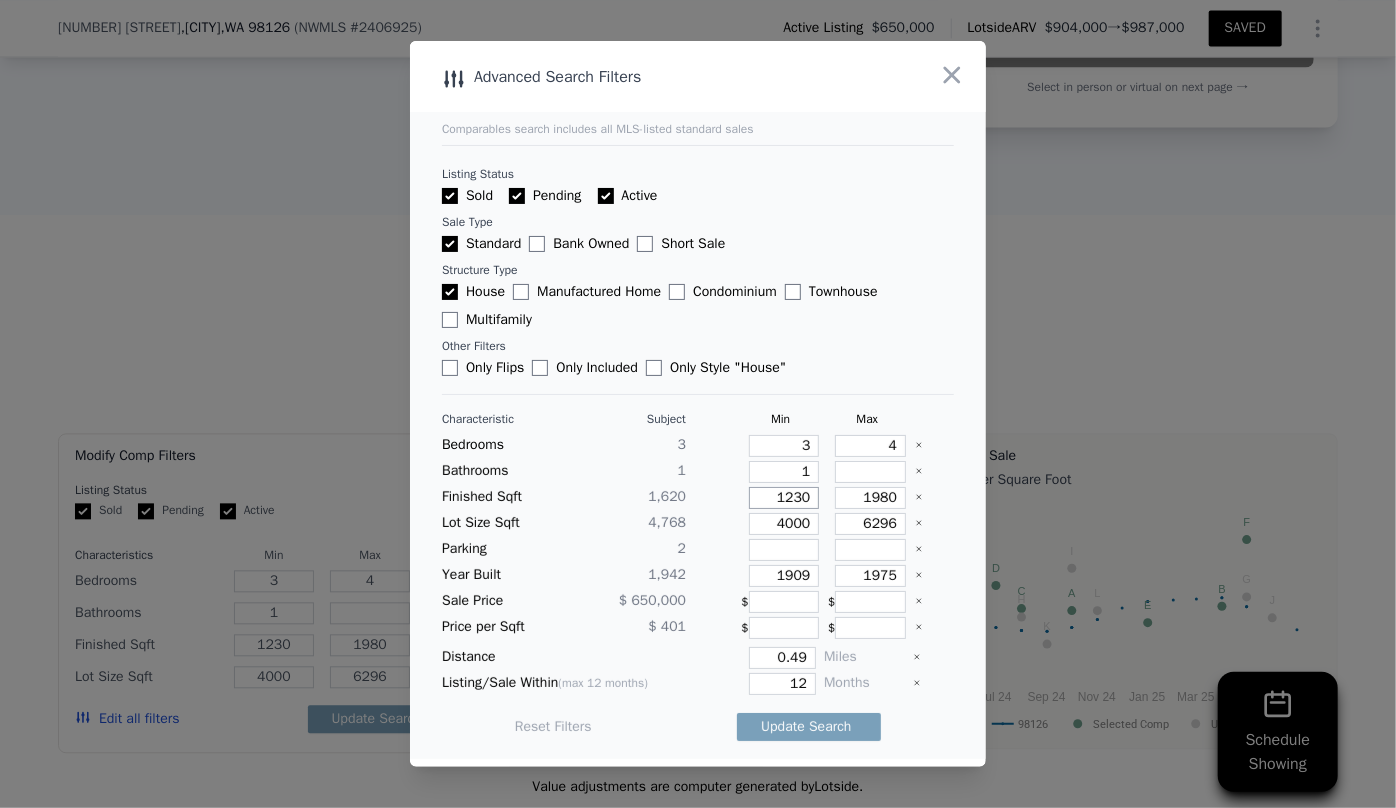 drag, startPoint x: 798, startPoint y: 497, endPoint x: 734, endPoint y: 500, distance: 64.070274 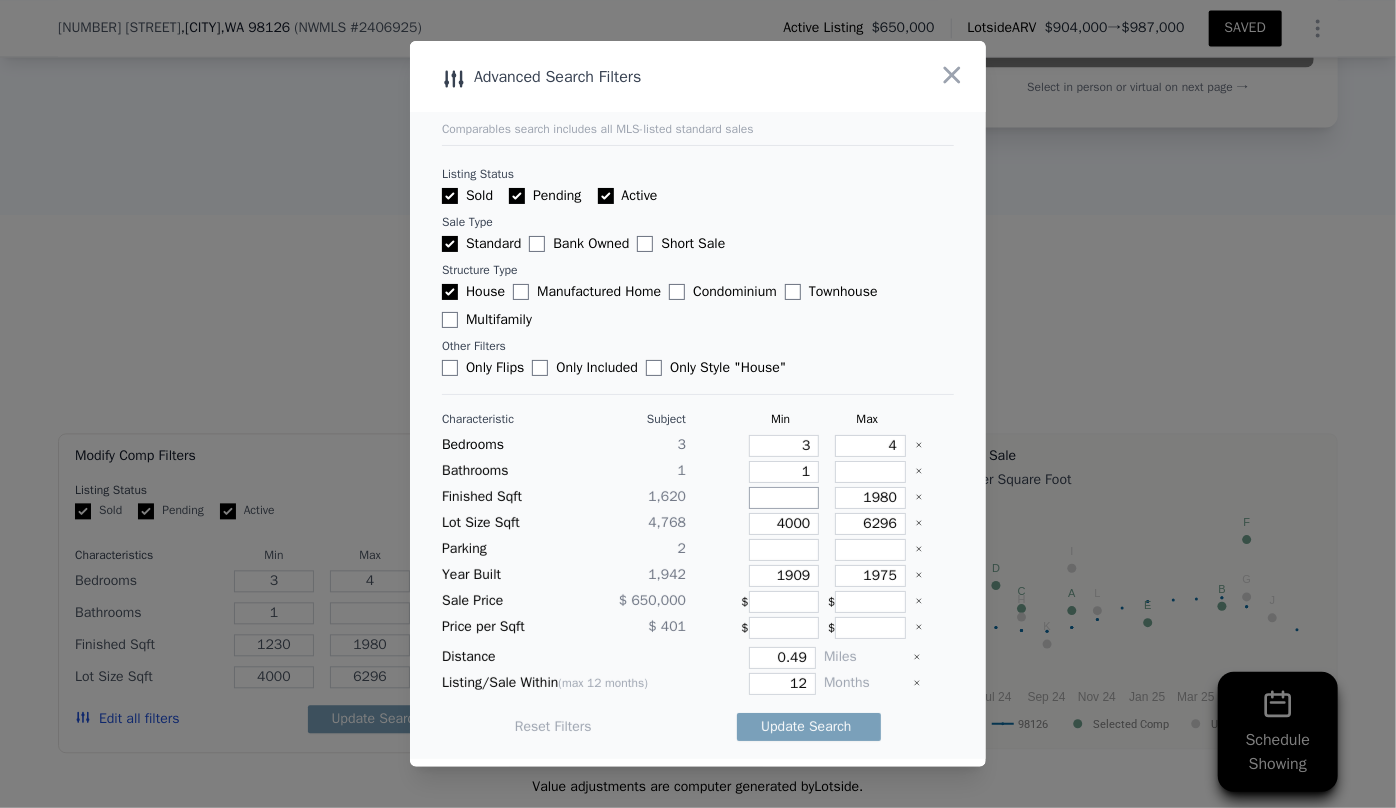 type 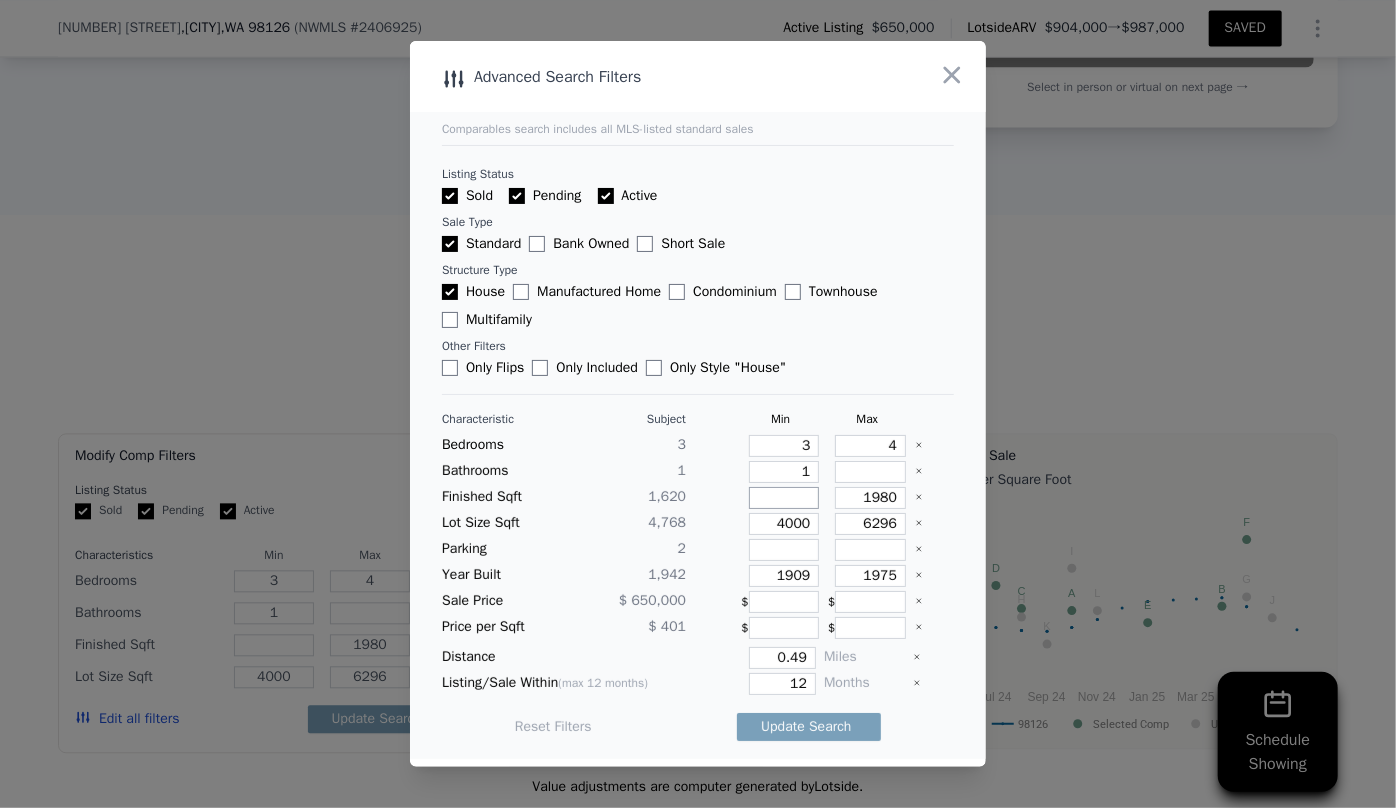 type on "1" 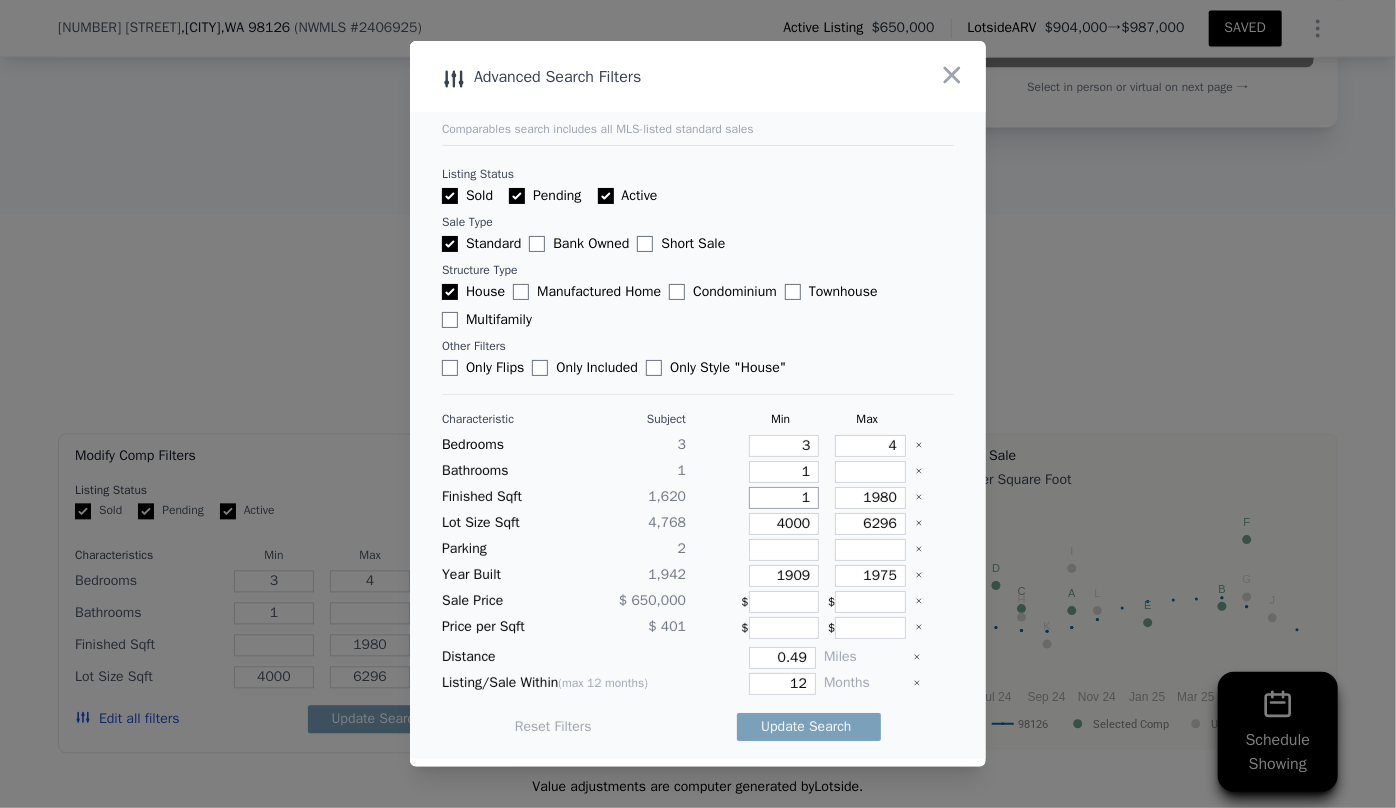 type on "1" 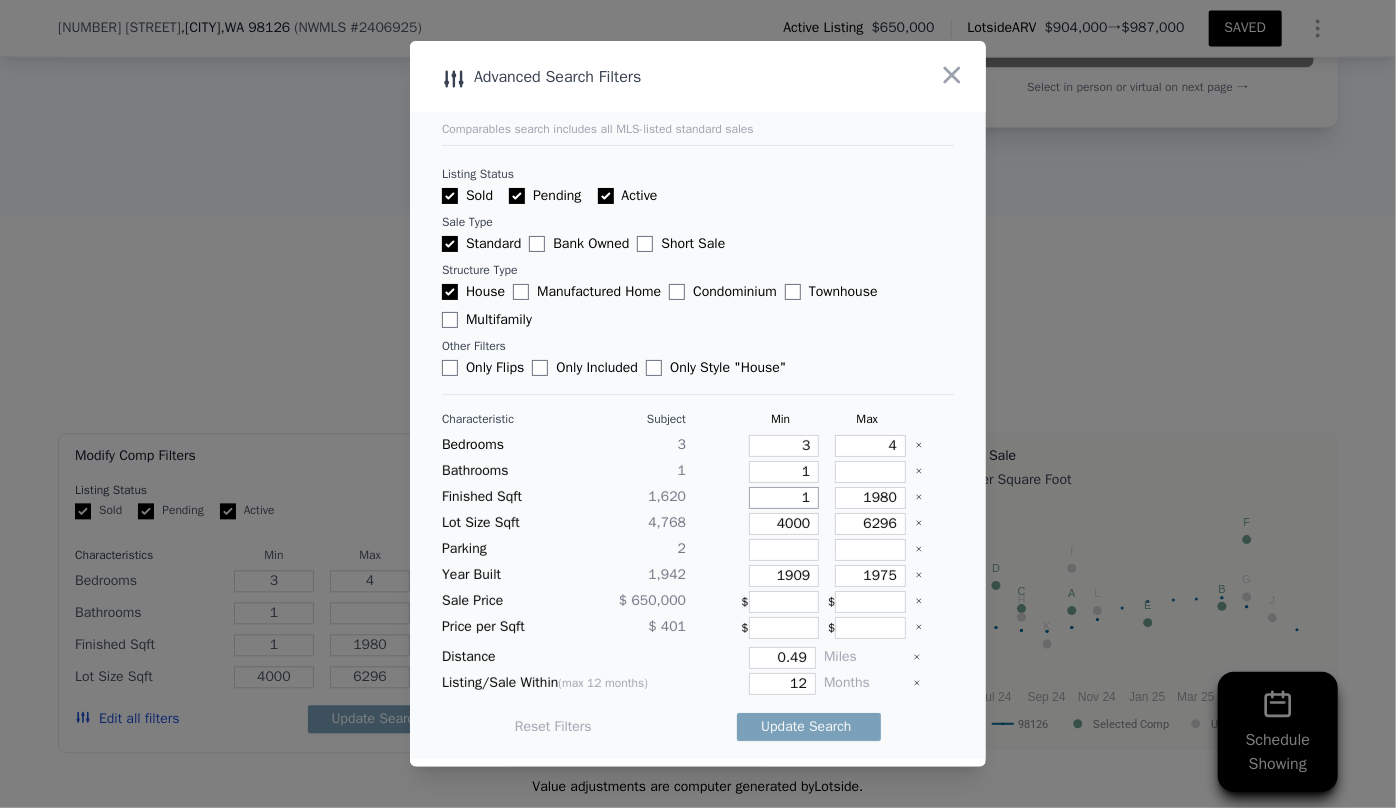 type on "14" 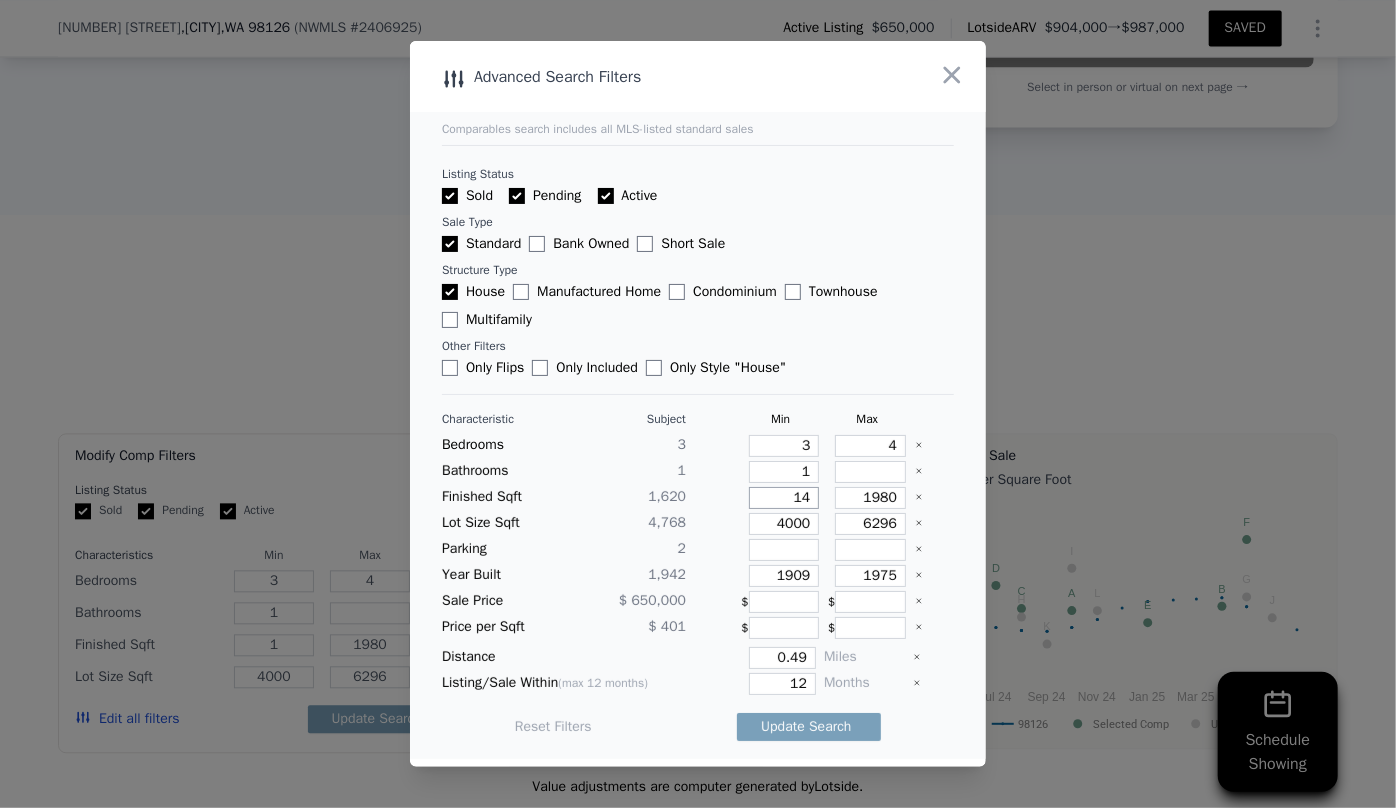 type on "14" 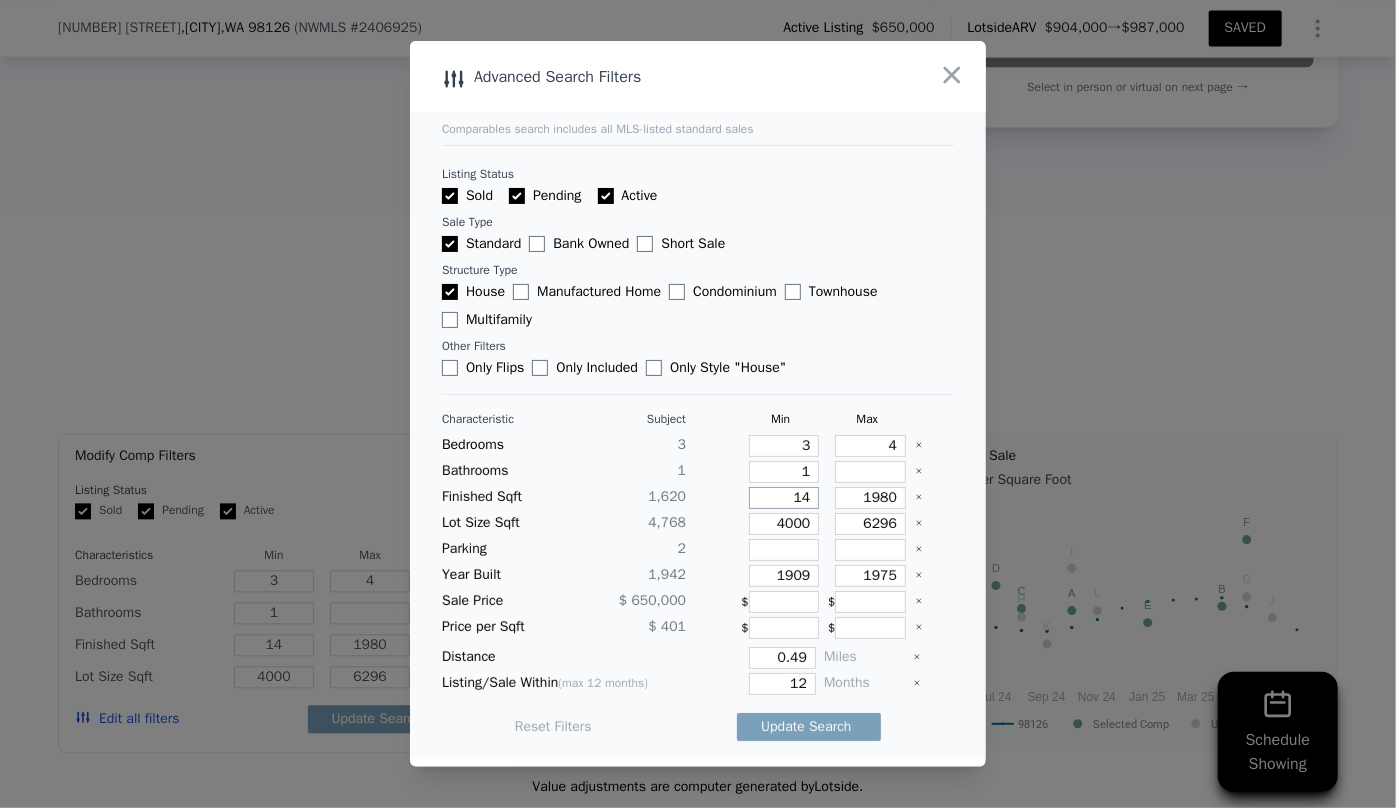 type on "140" 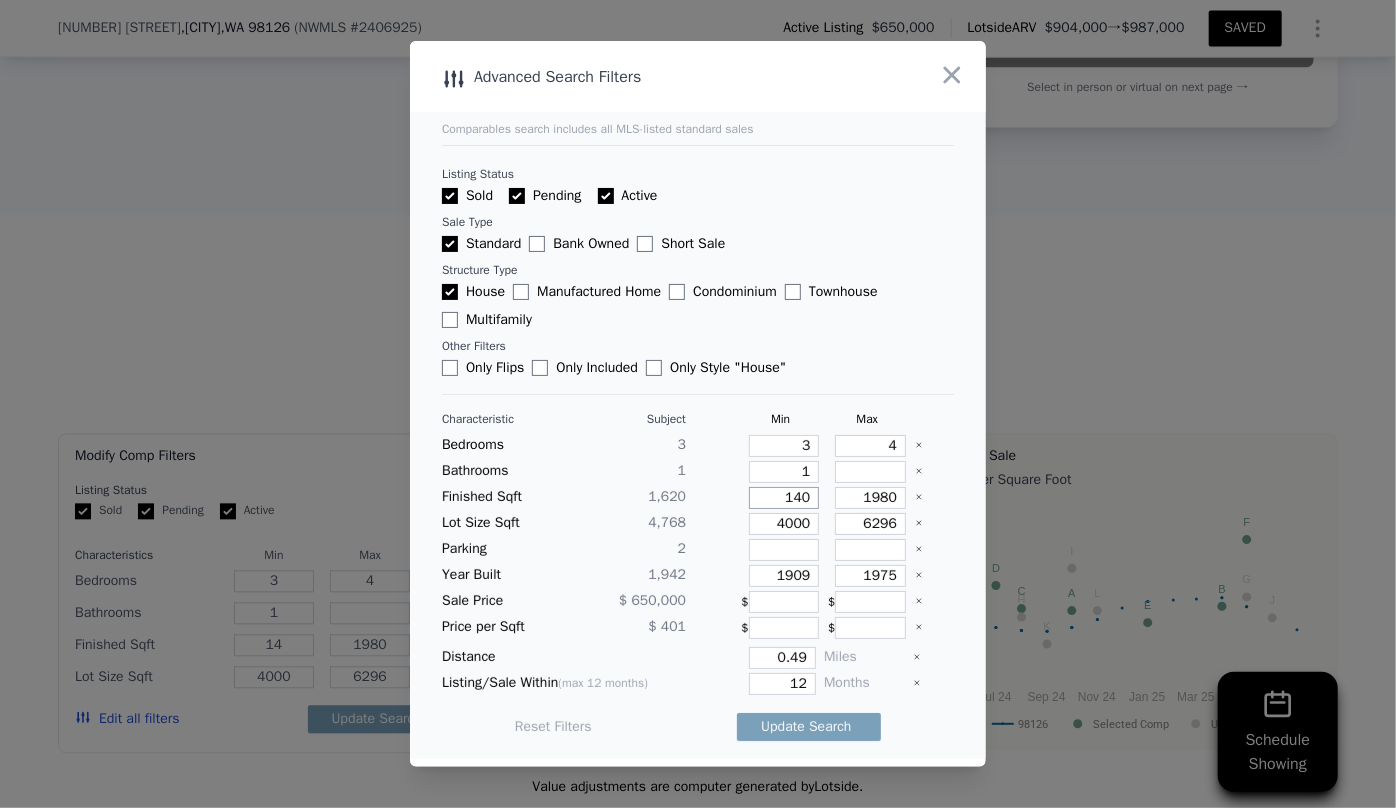 type on "140" 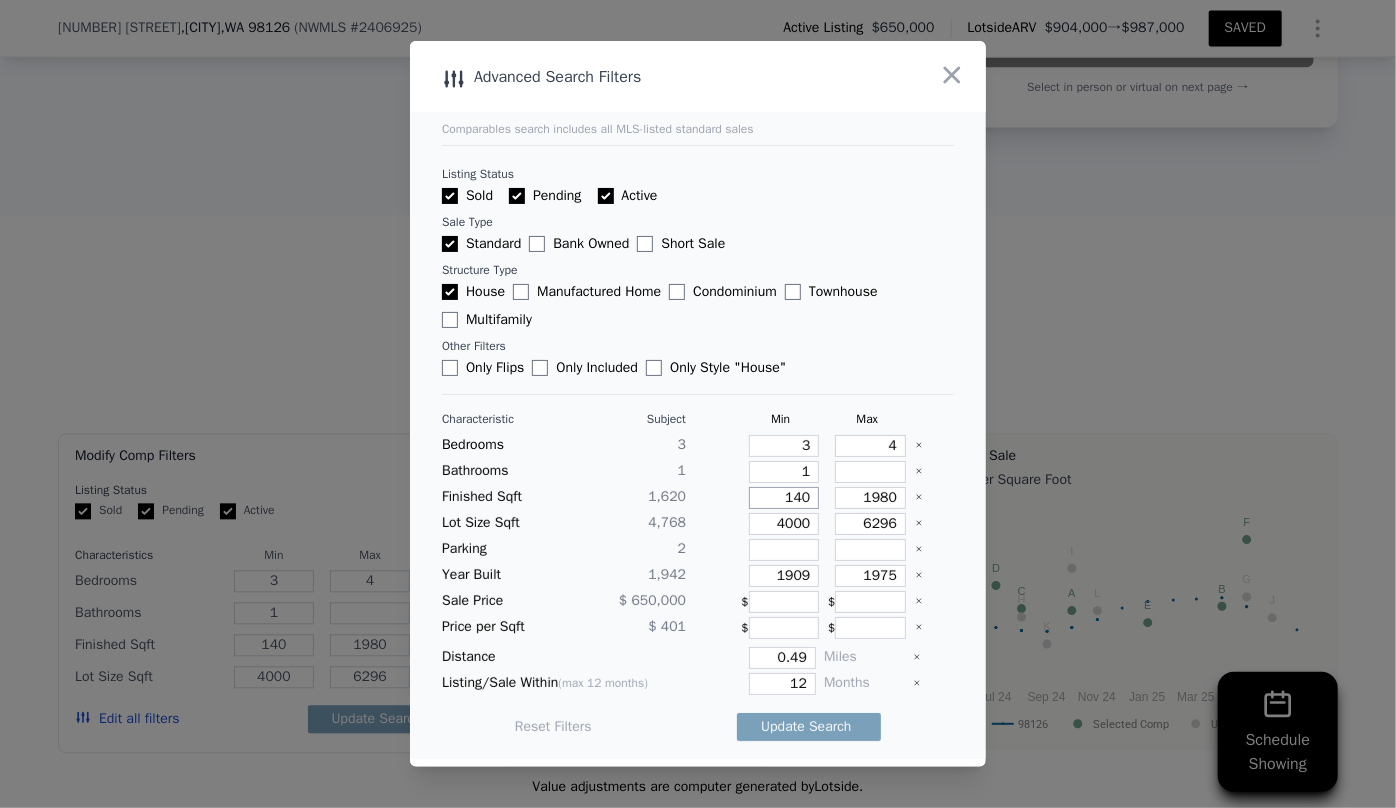 type on "1400" 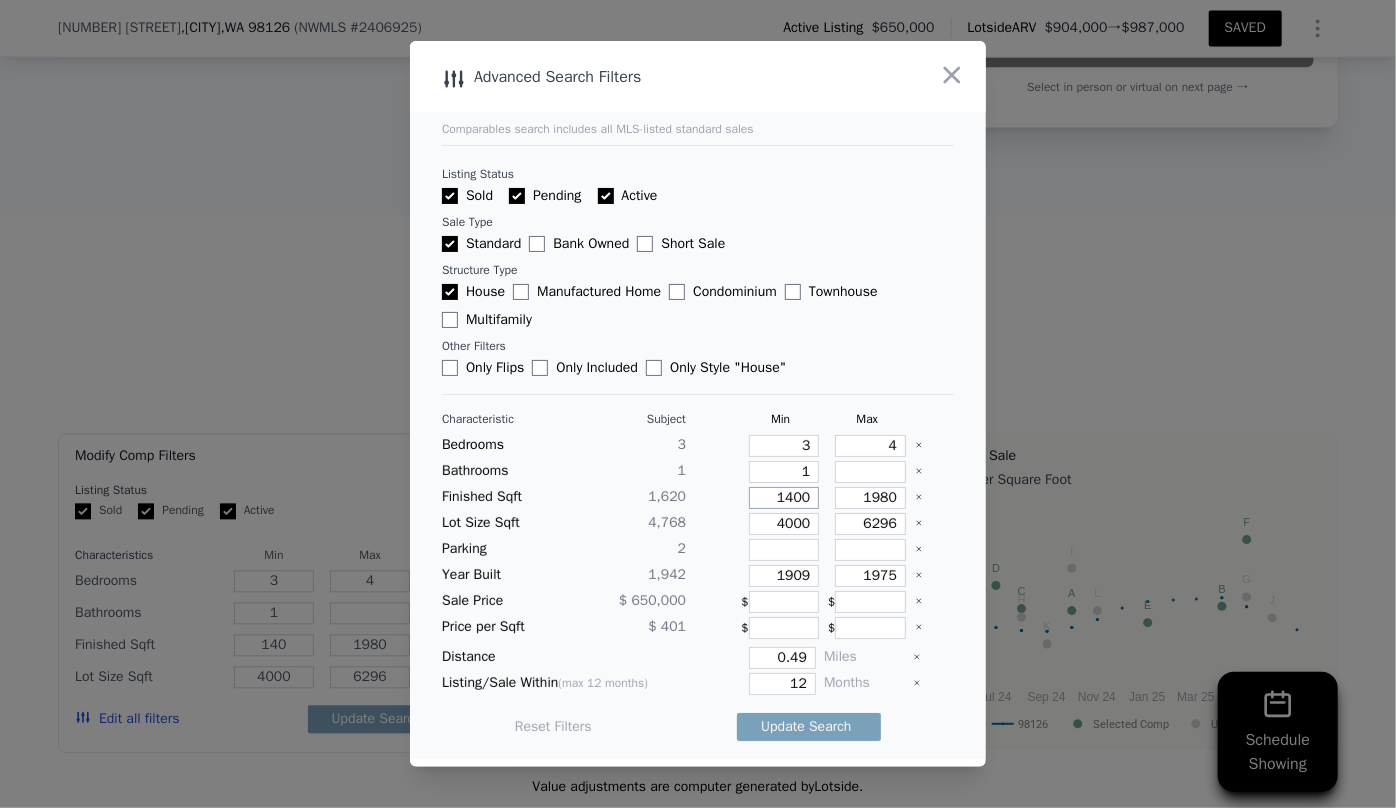 type on "1400" 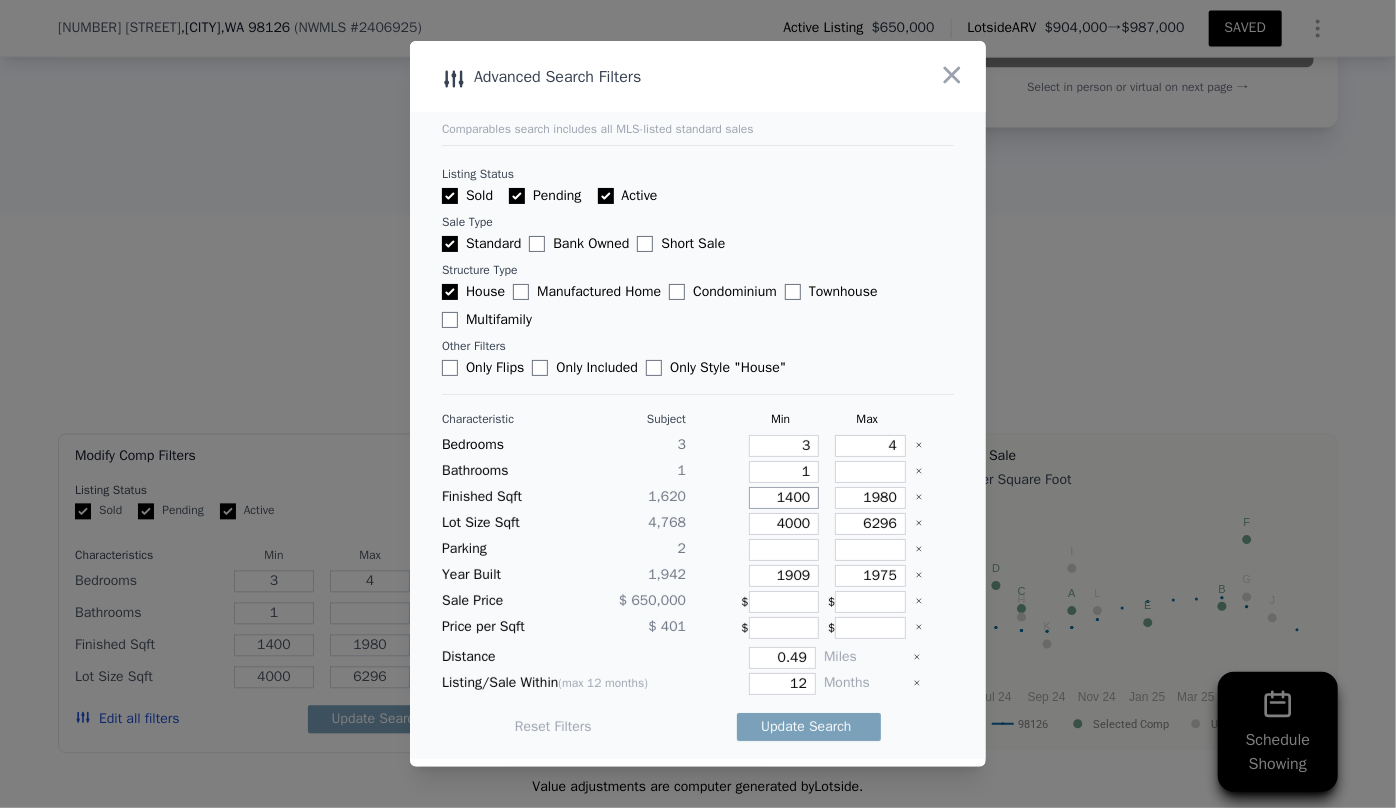 type on "1400" 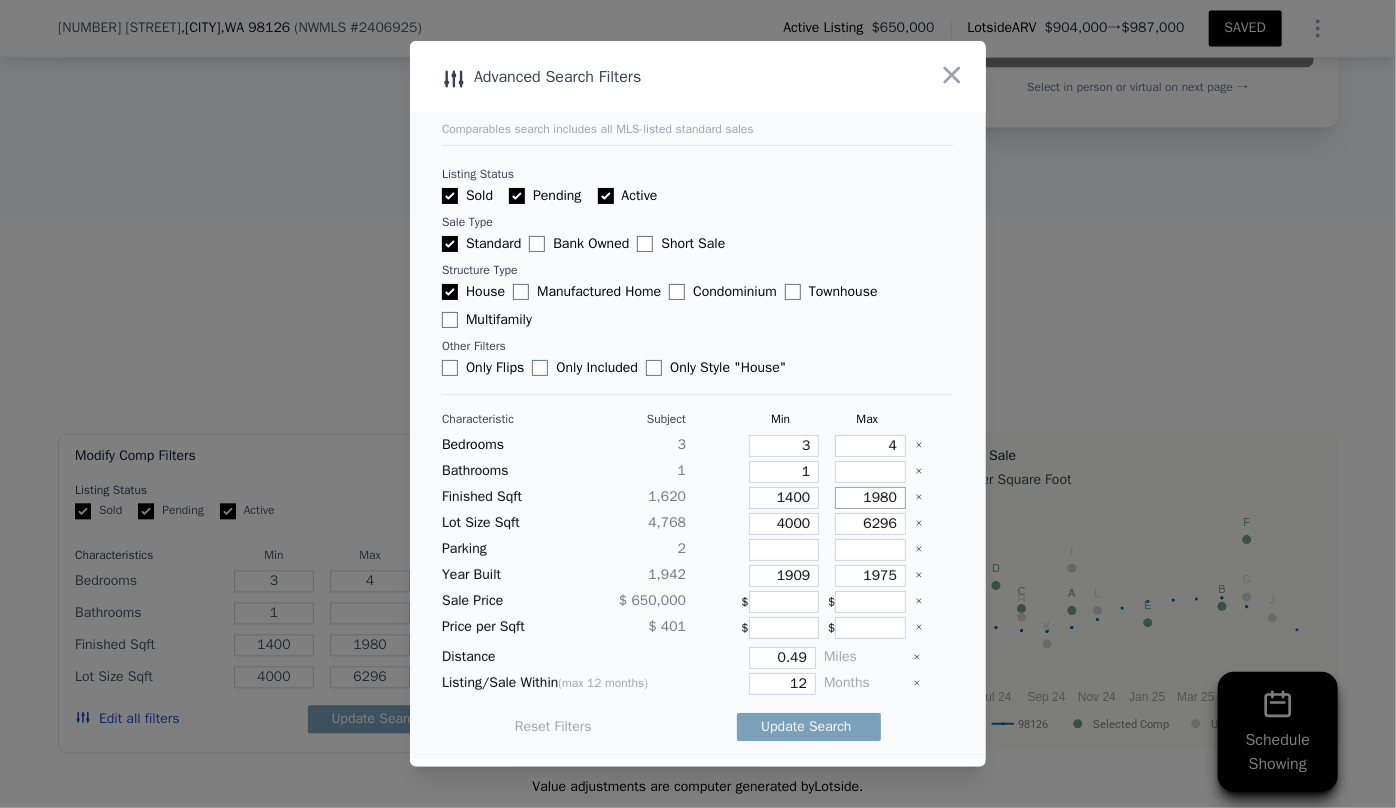 click on "1980" at bounding box center (870, 498) 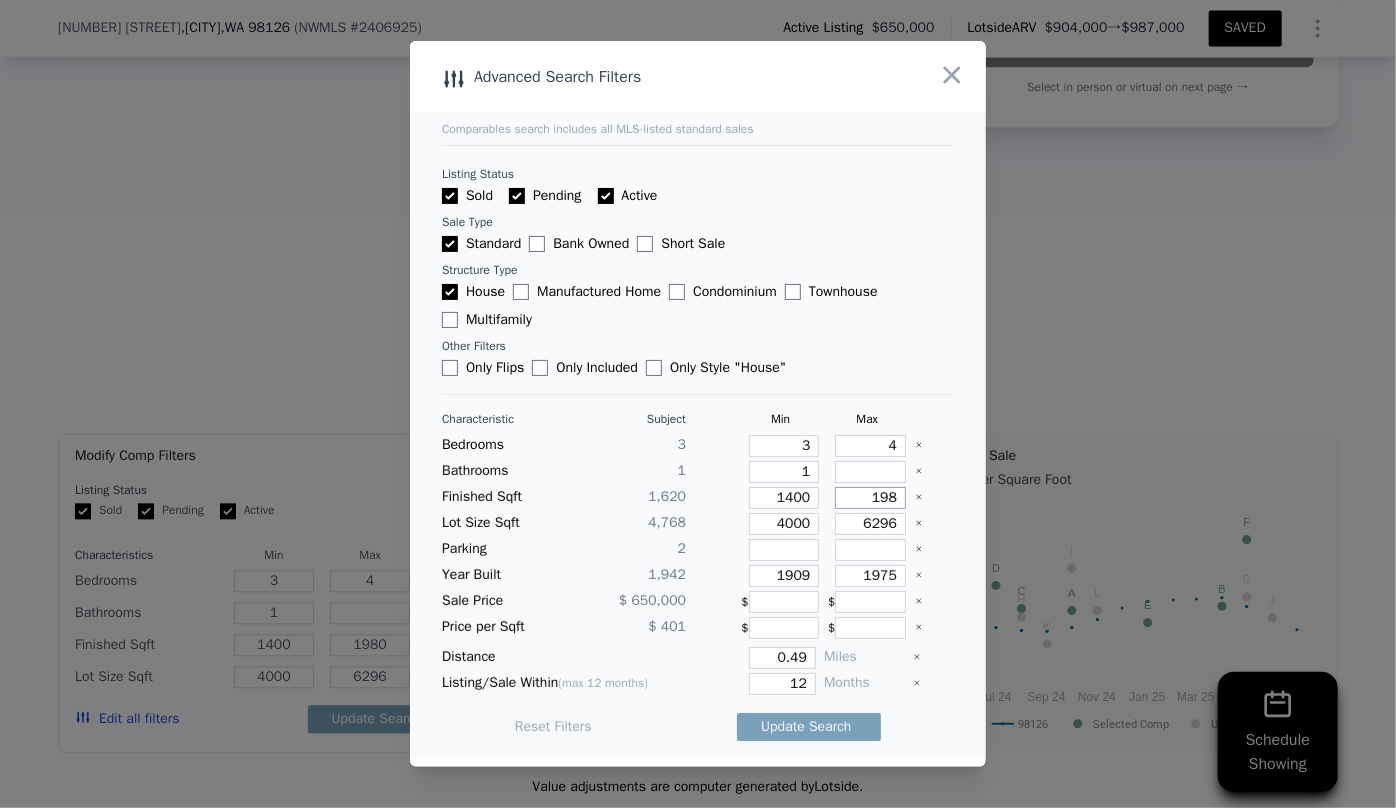 type on "198" 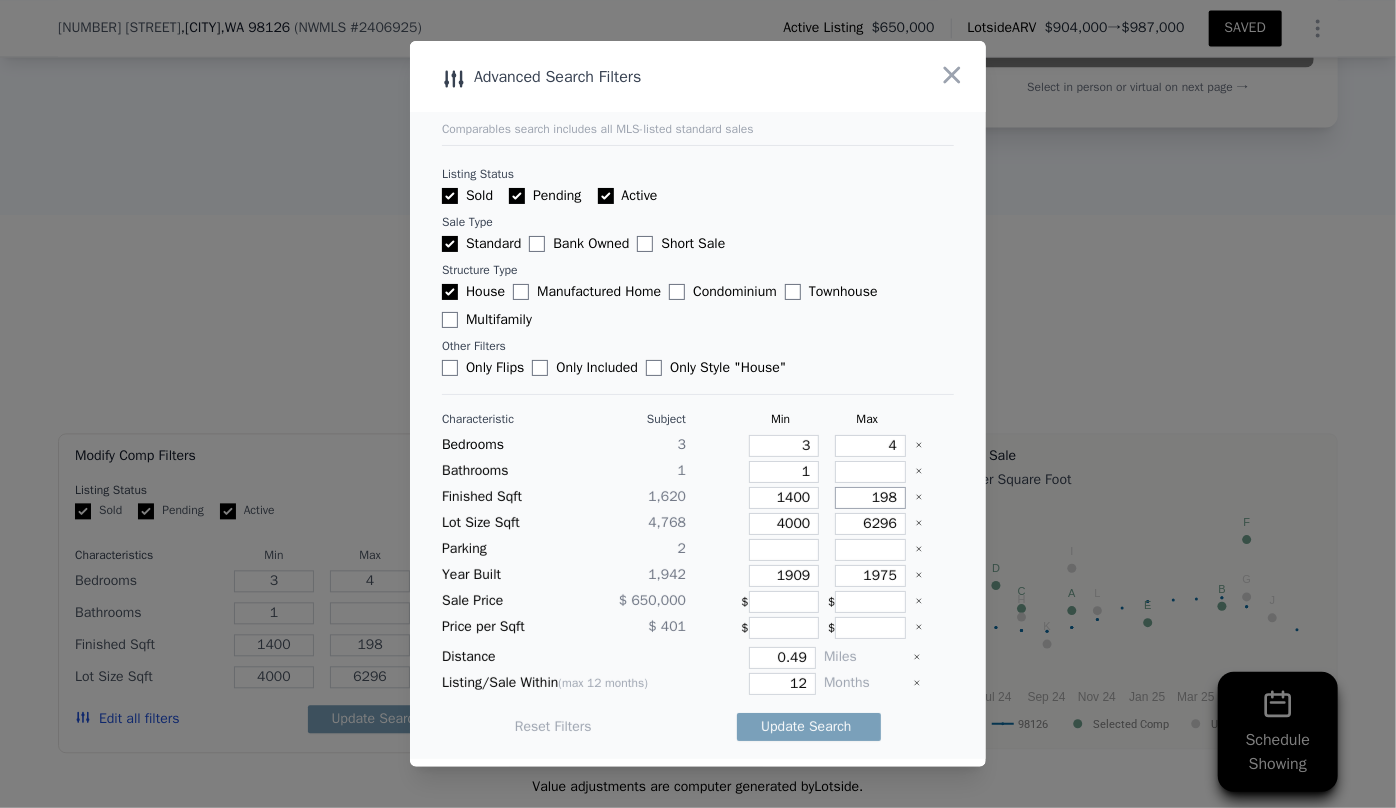 type on "19" 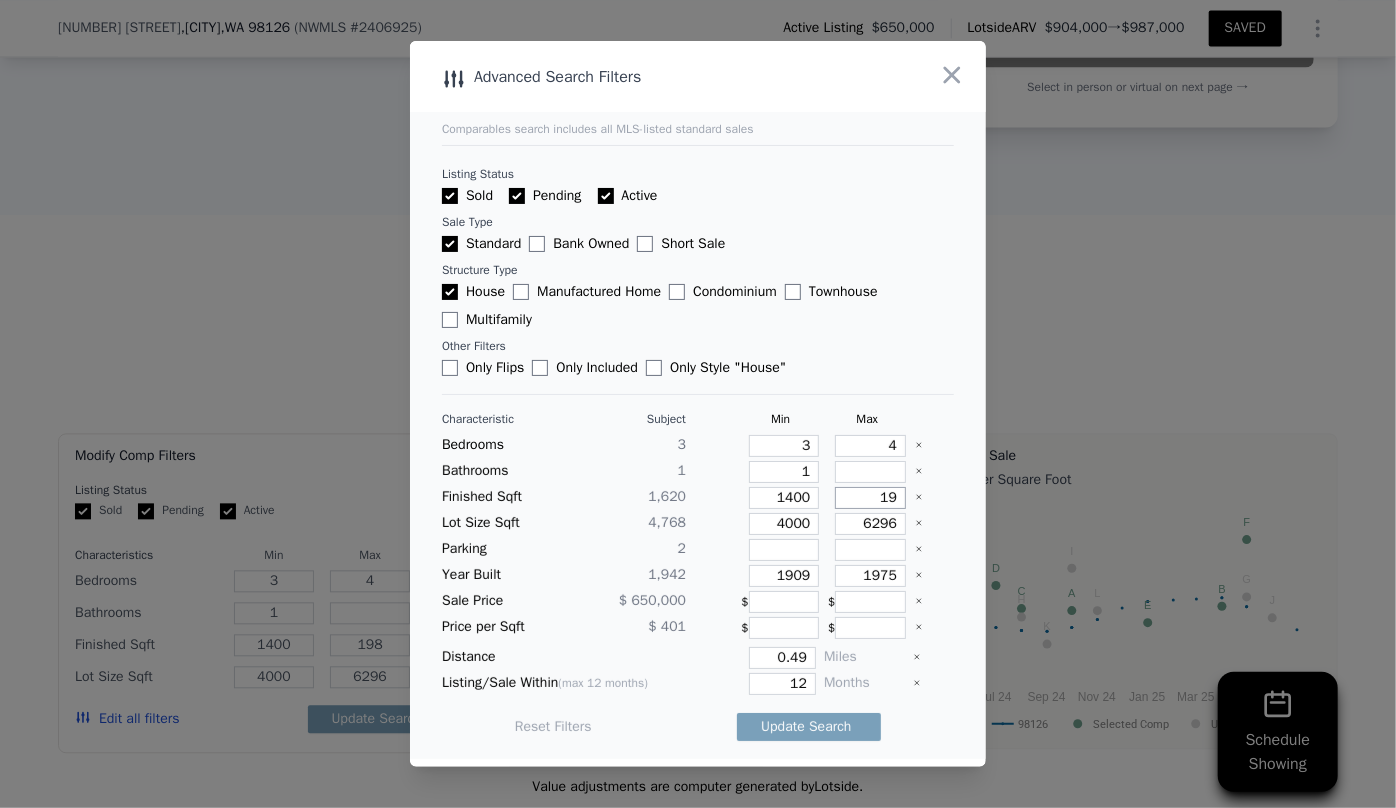 type on "19" 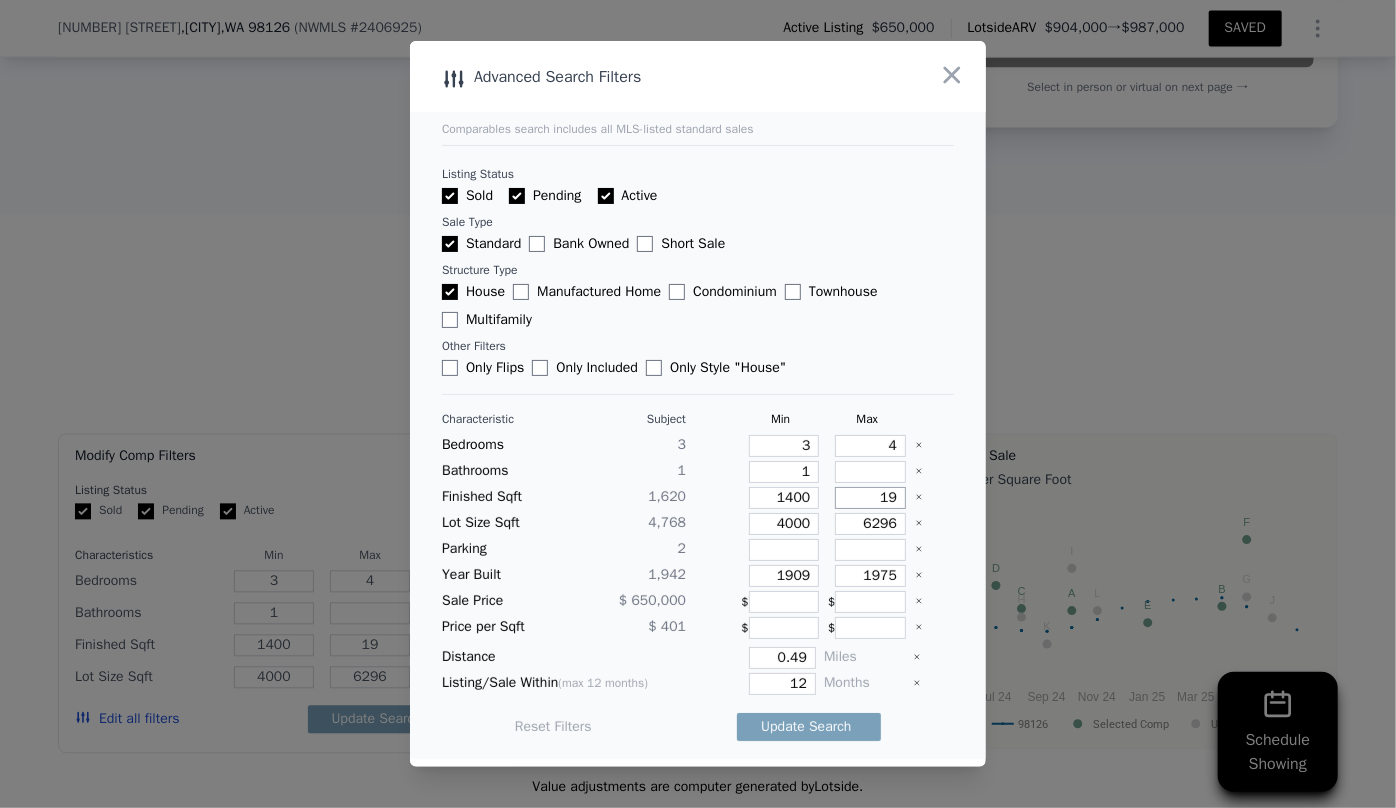 type on "1" 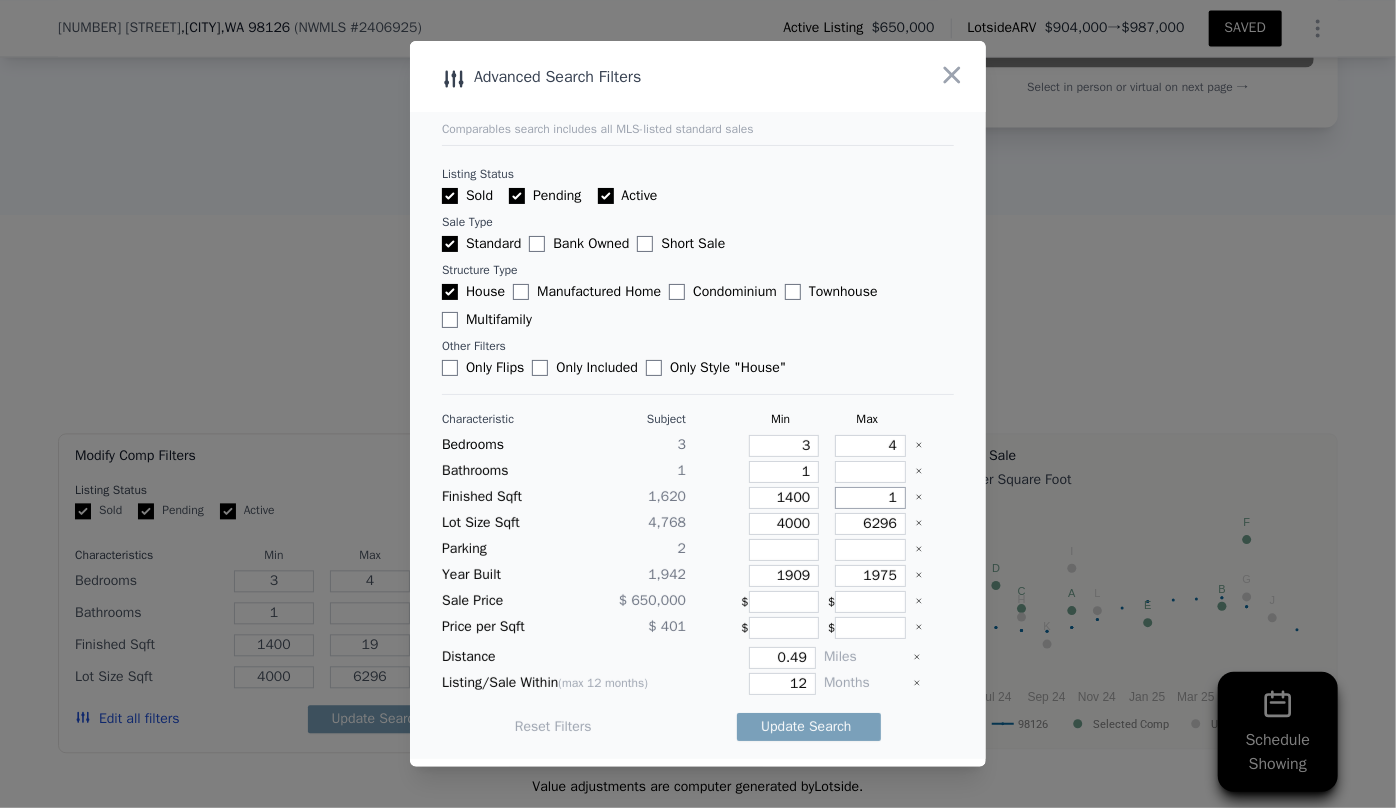 type on "1" 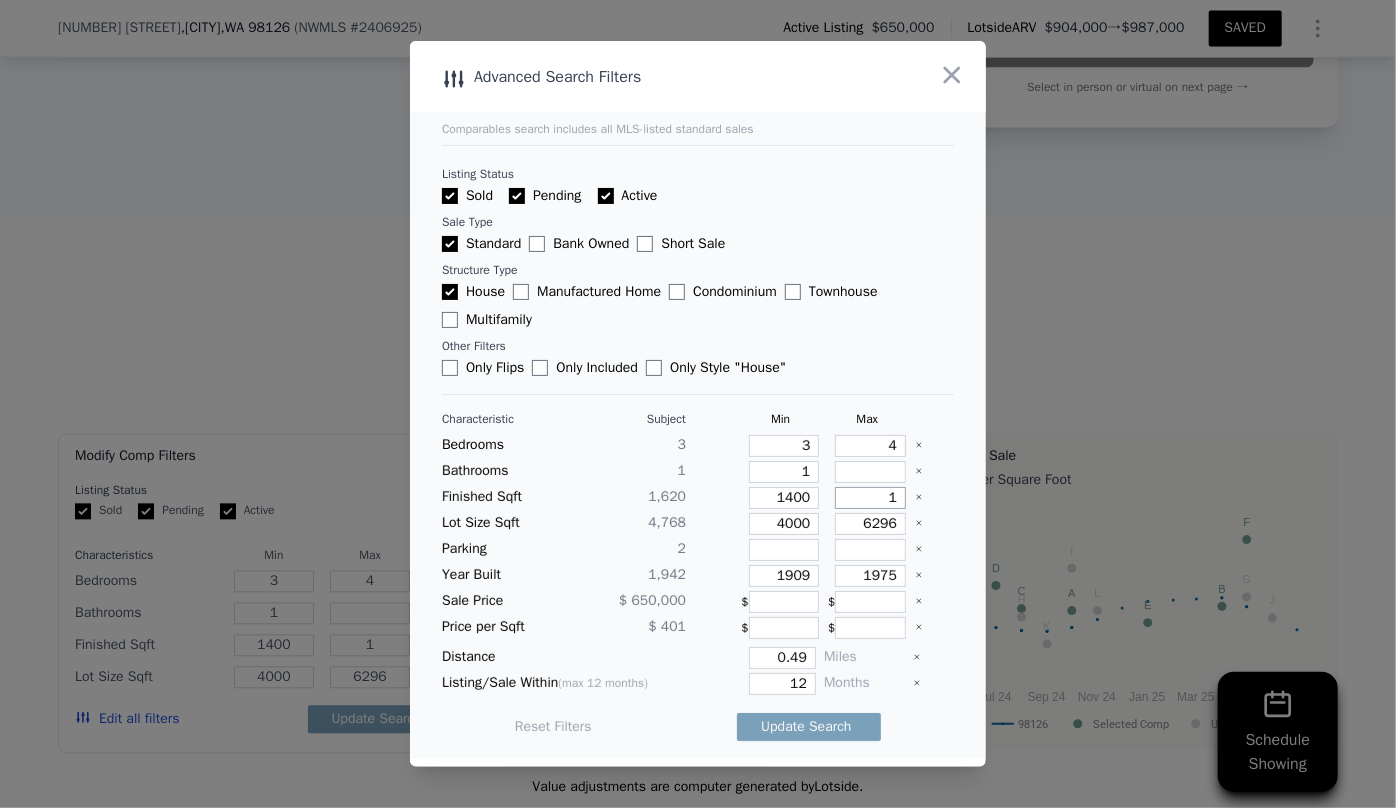 type on "18" 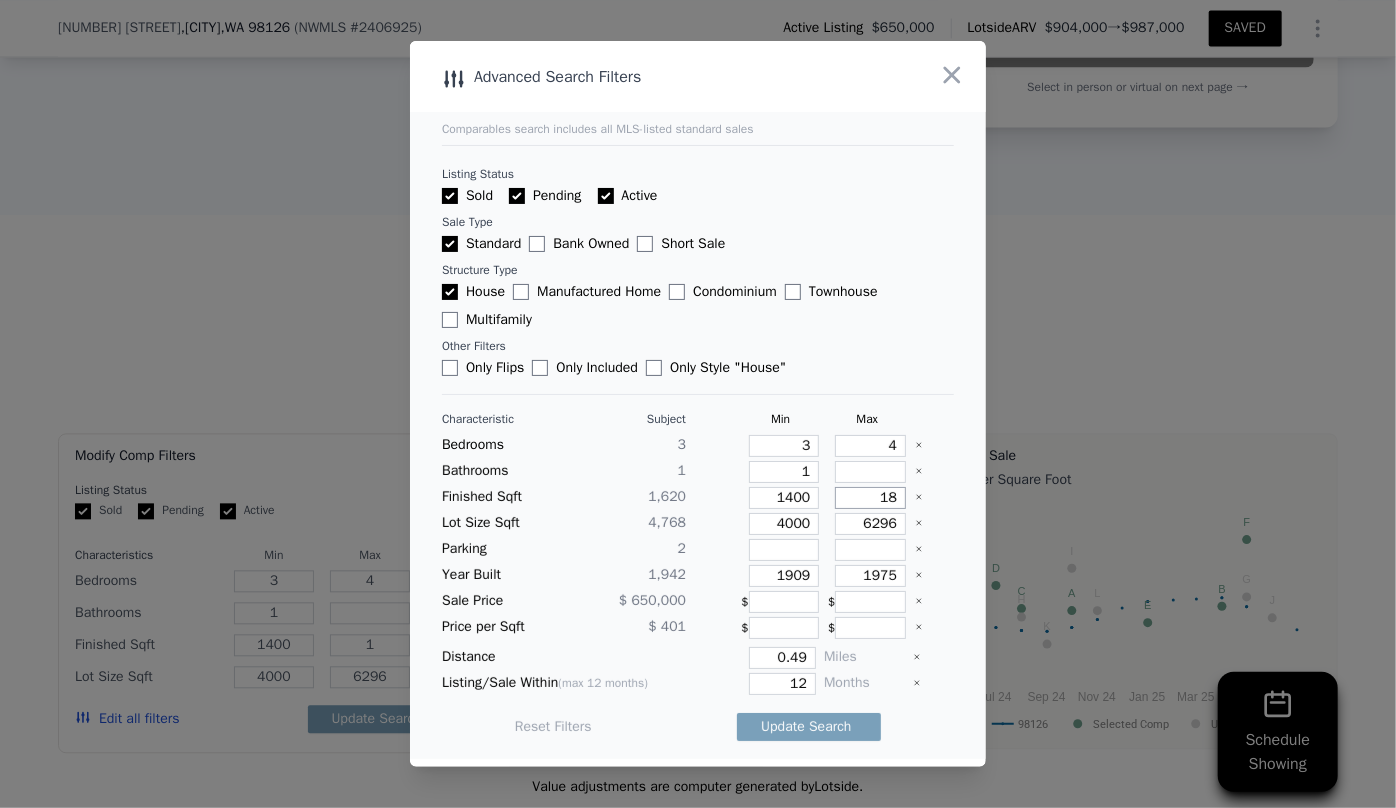 type on "18" 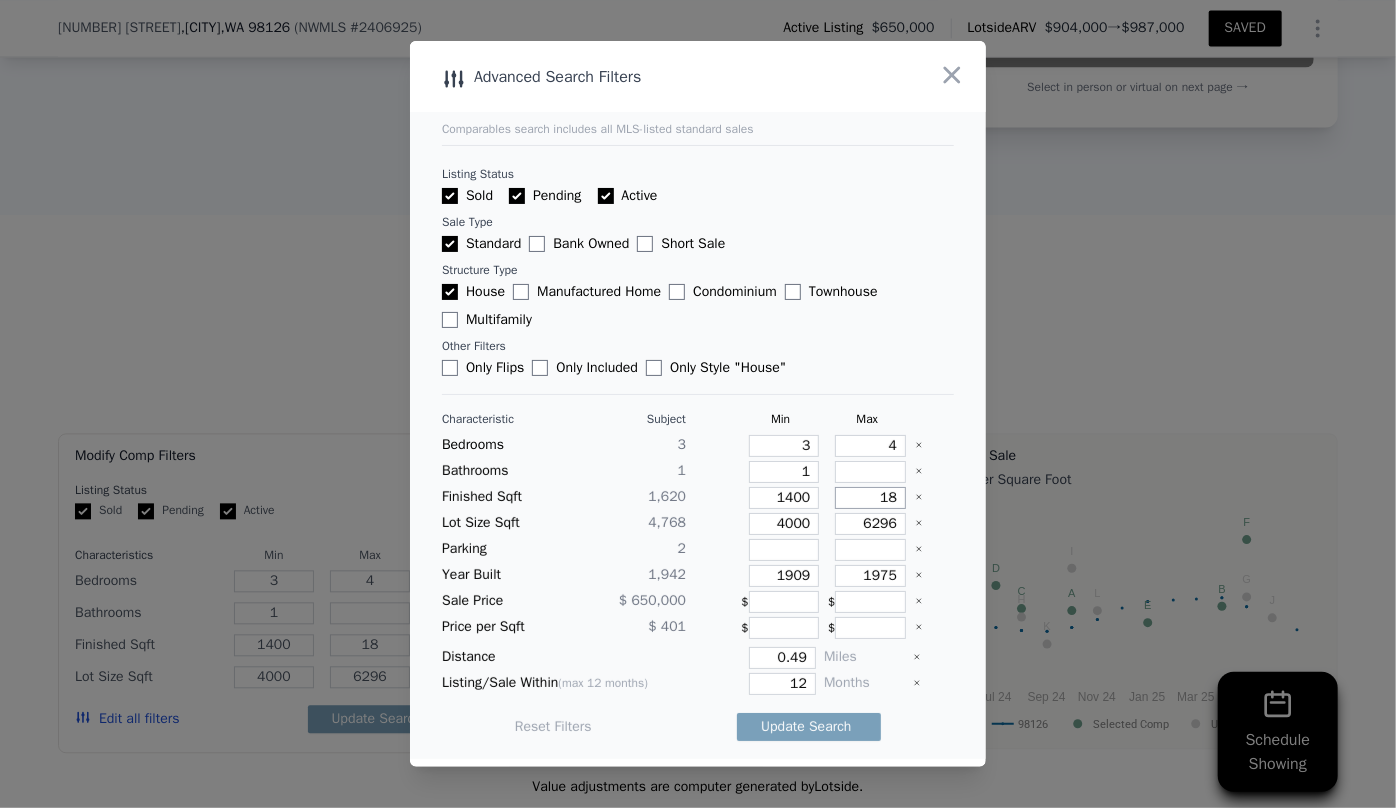 type on "180" 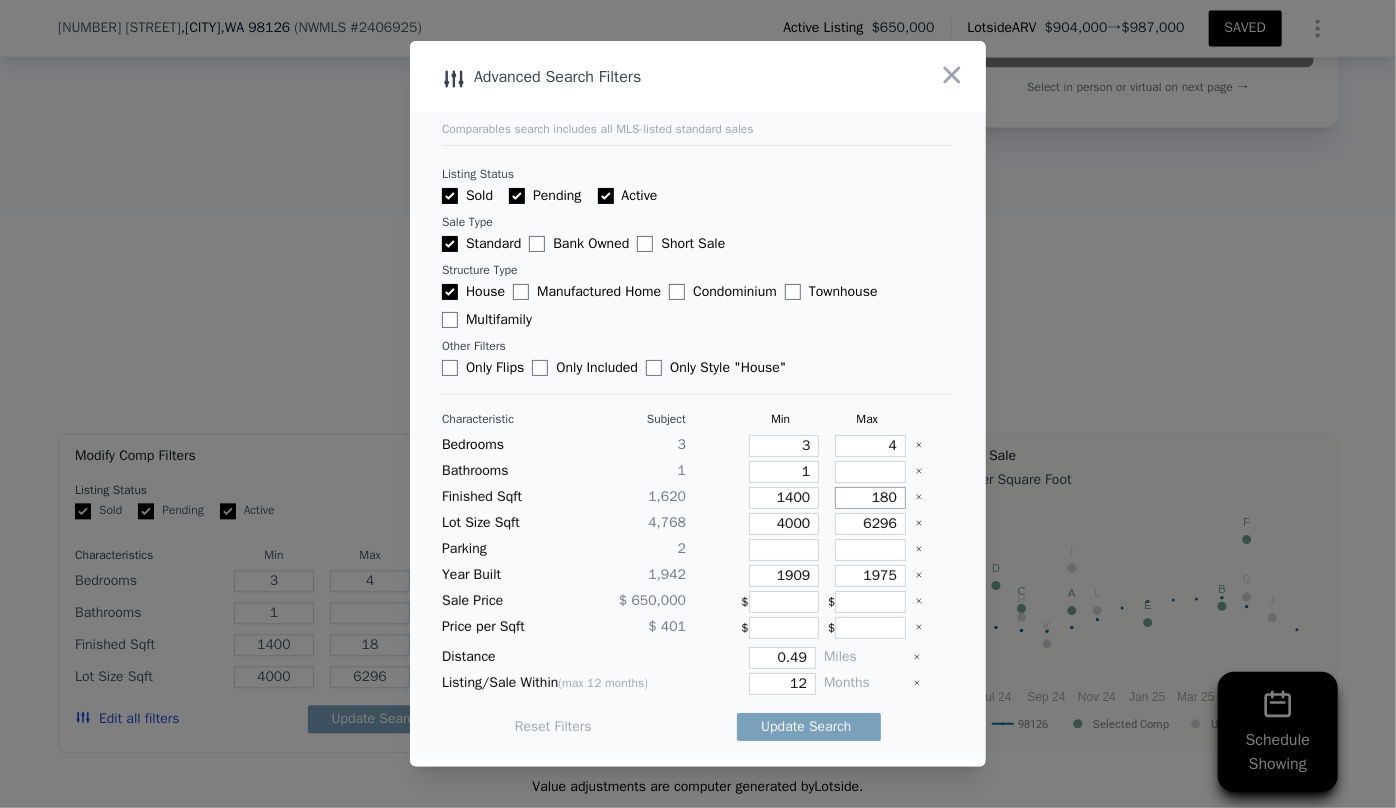 type on "180" 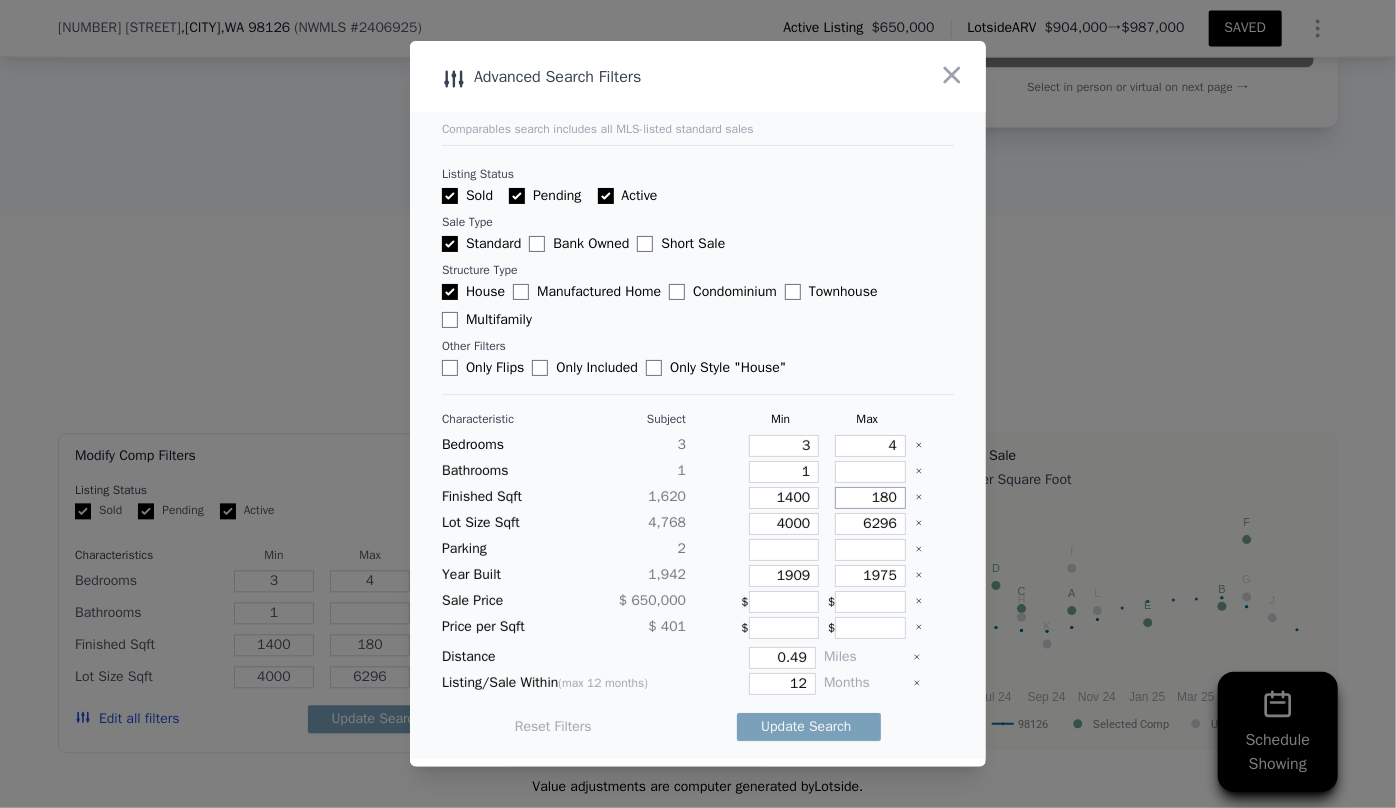 type on "1800" 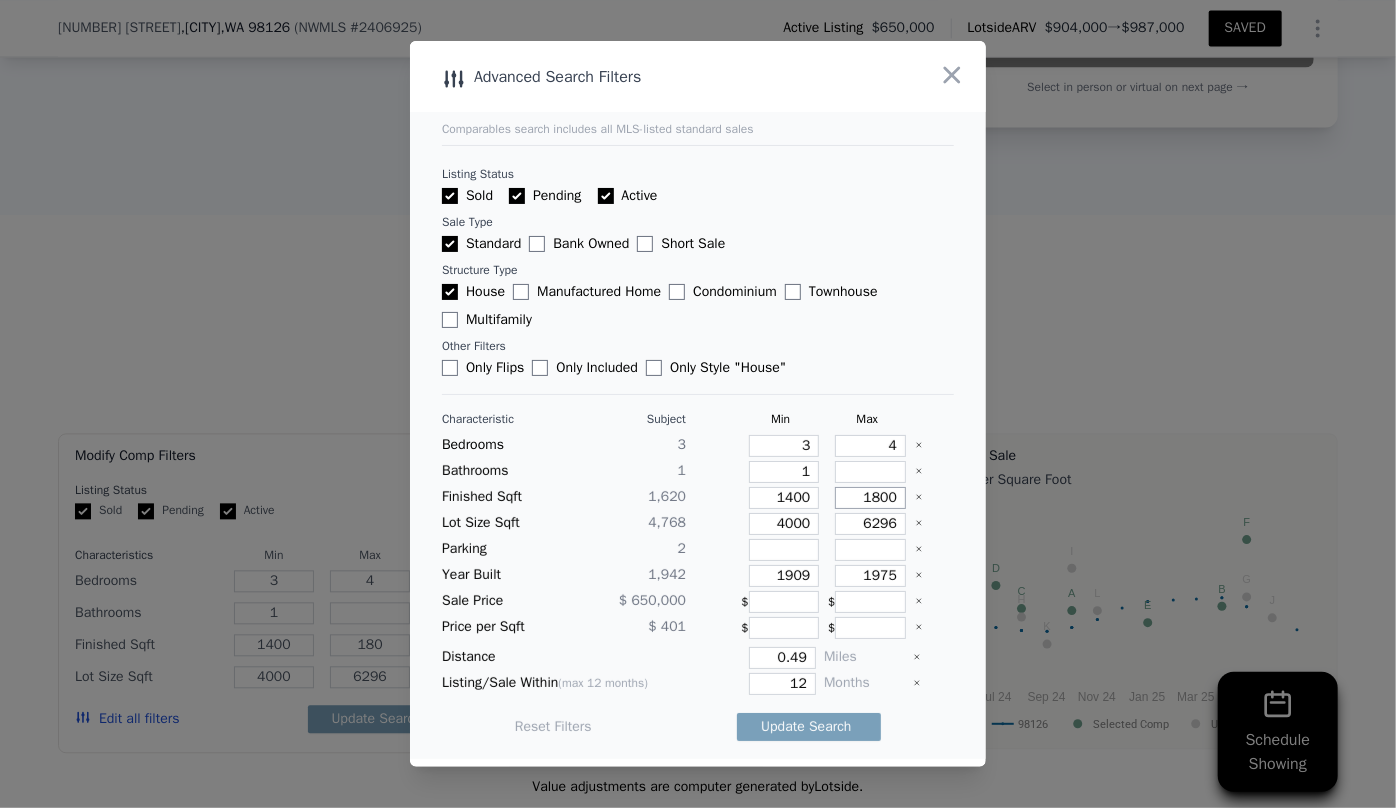 type on "1800" 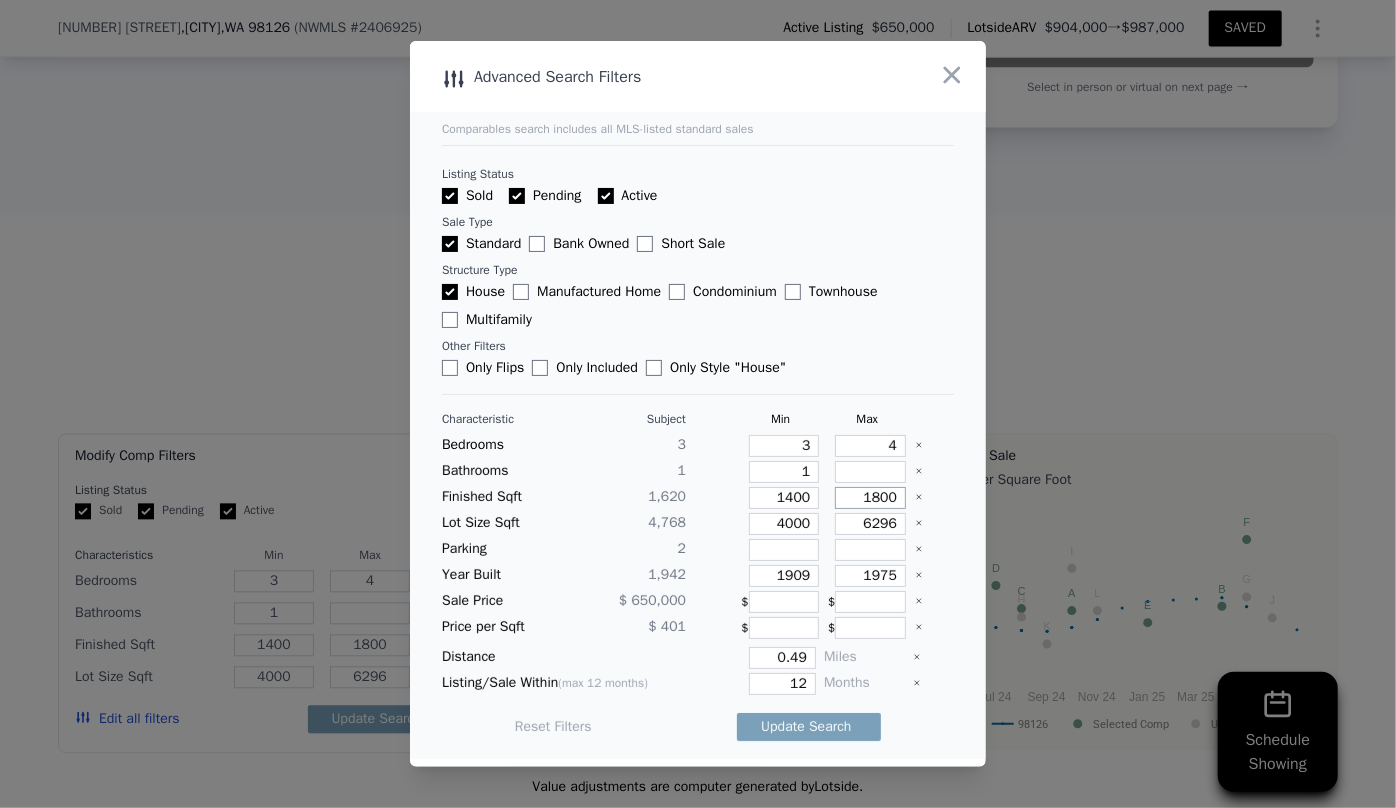 type on "1800" 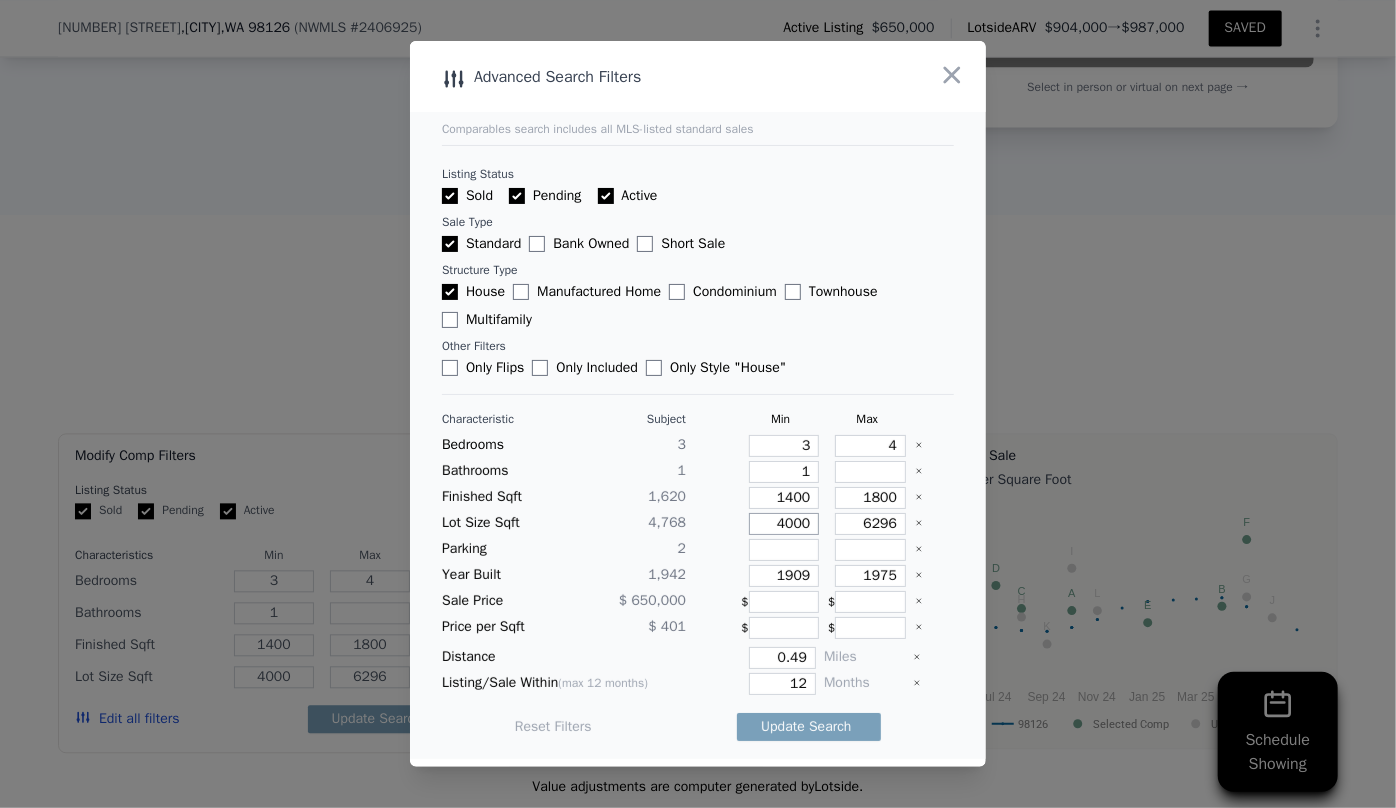 drag, startPoint x: 797, startPoint y: 525, endPoint x: 726, endPoint y: 523, distance: 71.02816 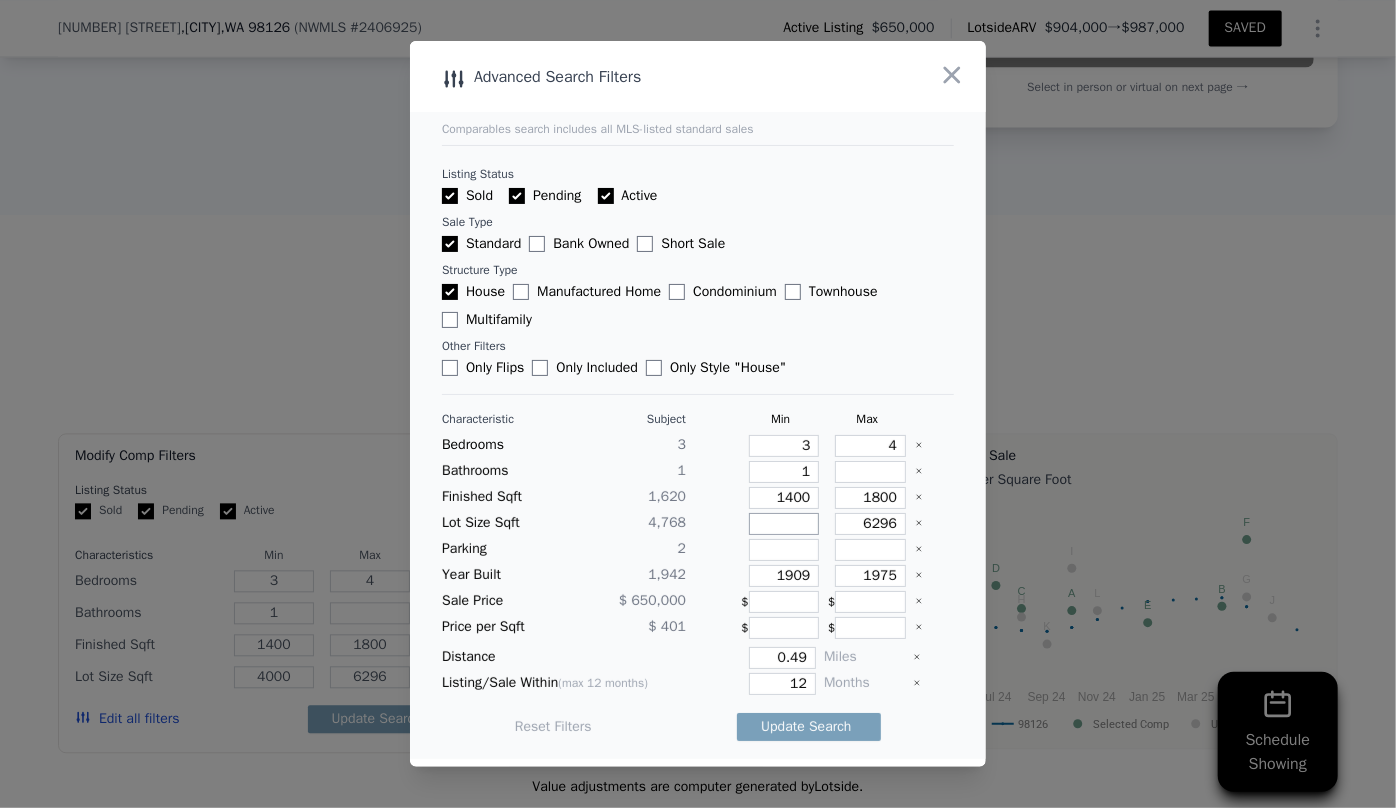 type 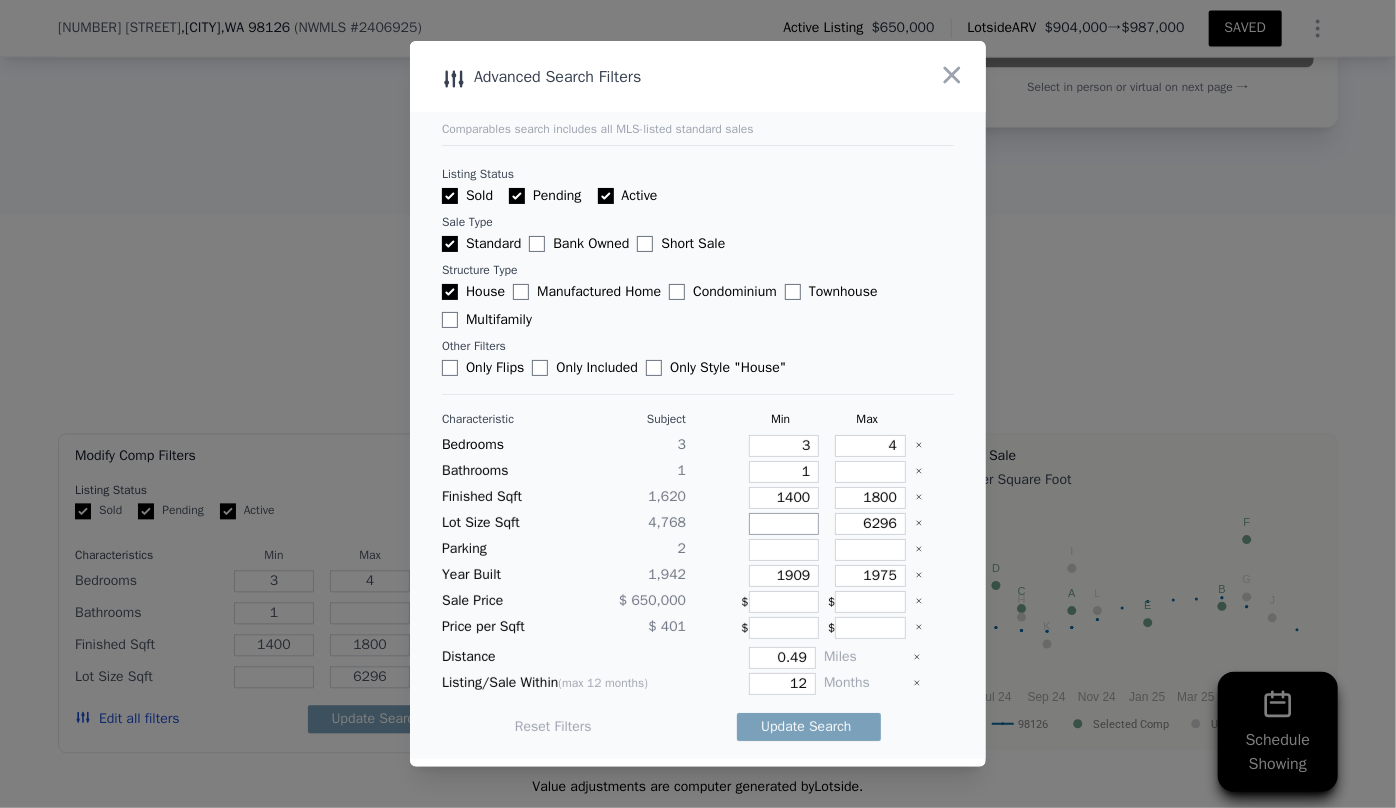 type 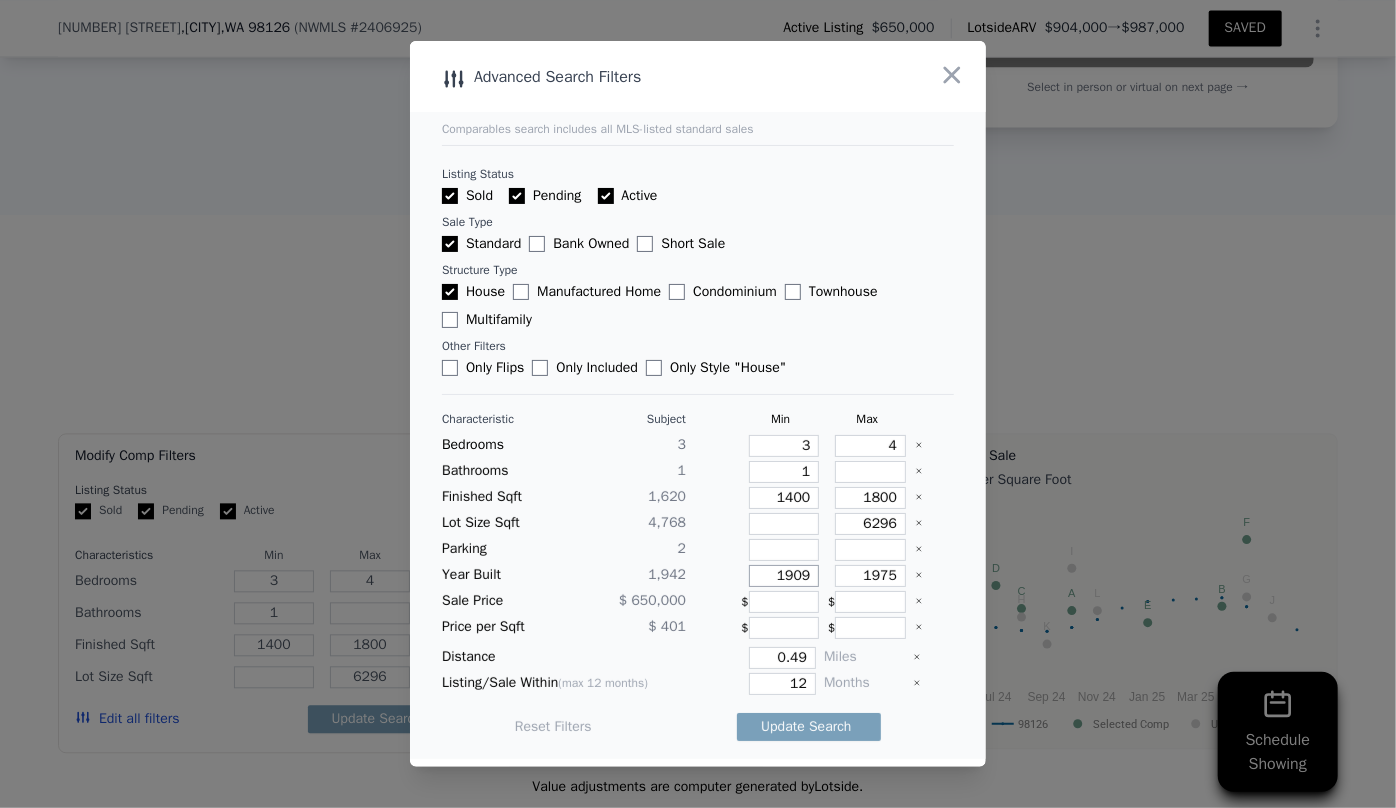 drag, startPoint x: 803, startPoint y: 578, endPoint x: 754, endPoint y: 573, distance: 49.25444 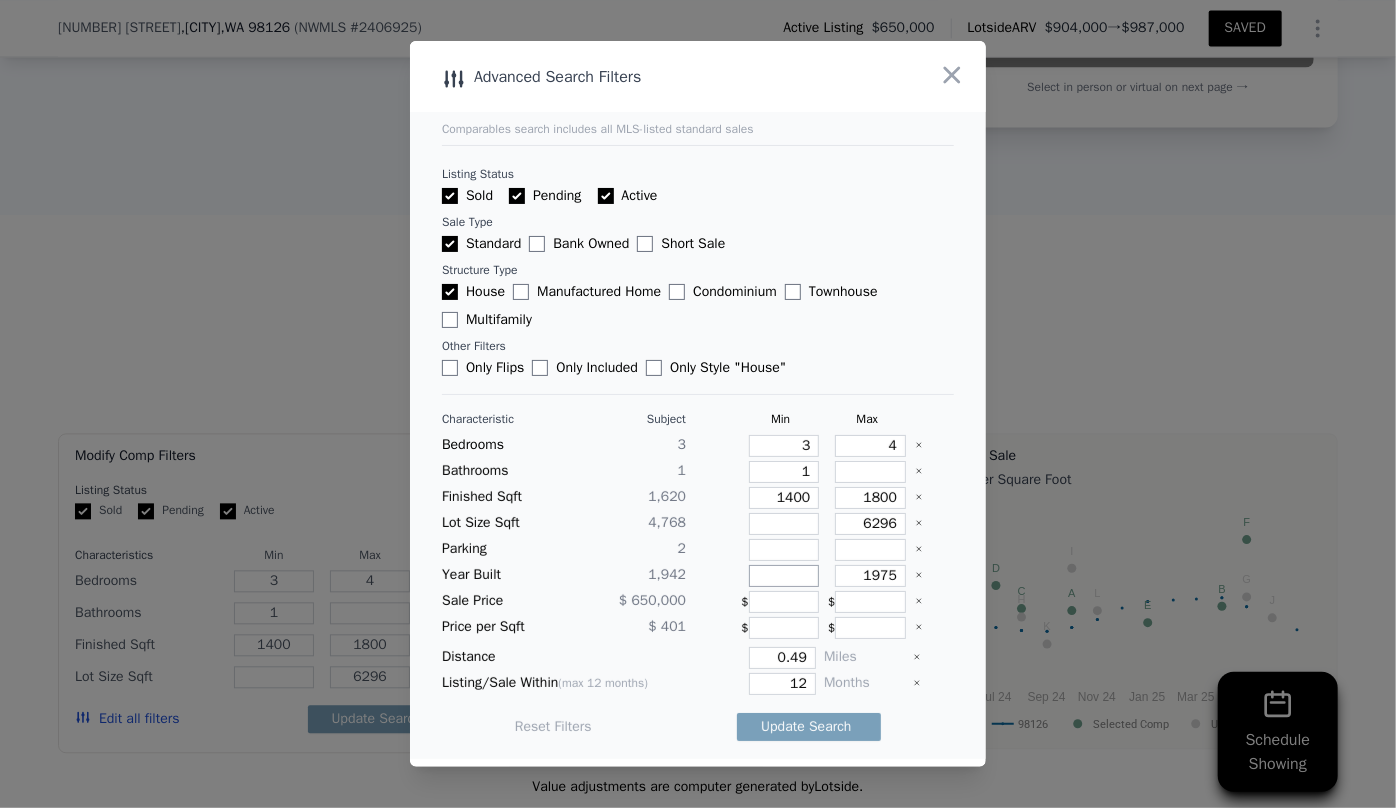 type 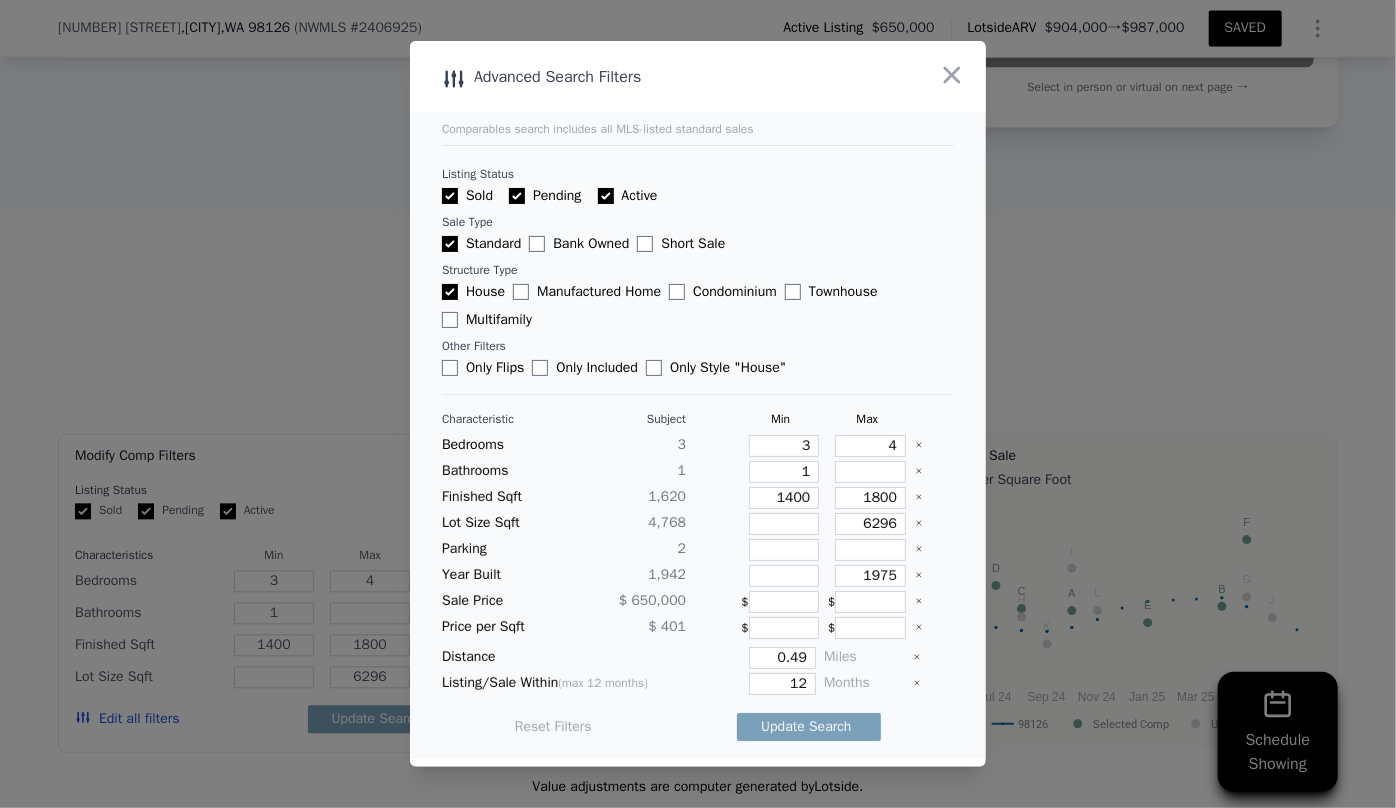 drag, startPoint x: 807, startPoint y: 651, endPoint x: 759, endPoint y: 649, distance: 48.04165 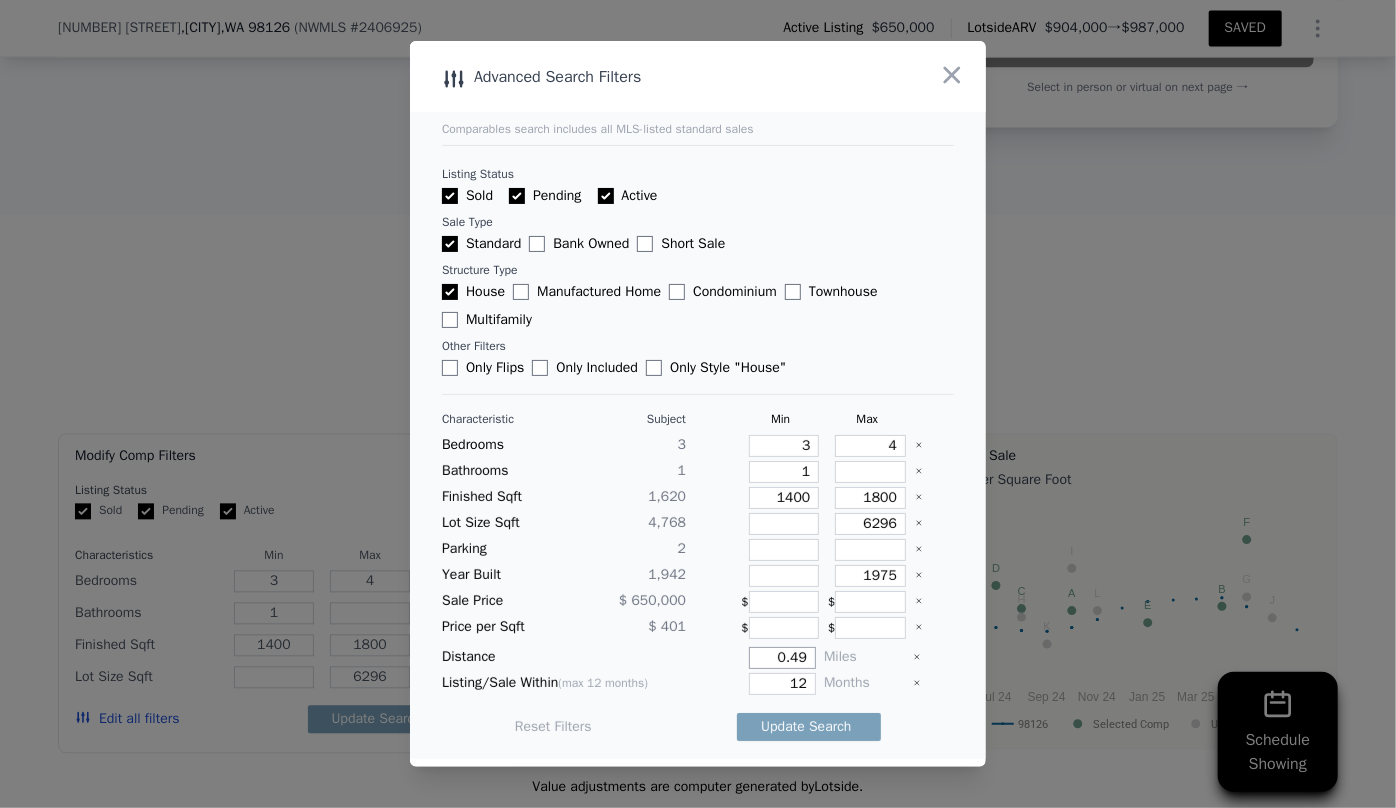 click on "0.49" at bounding box center (782, 658) 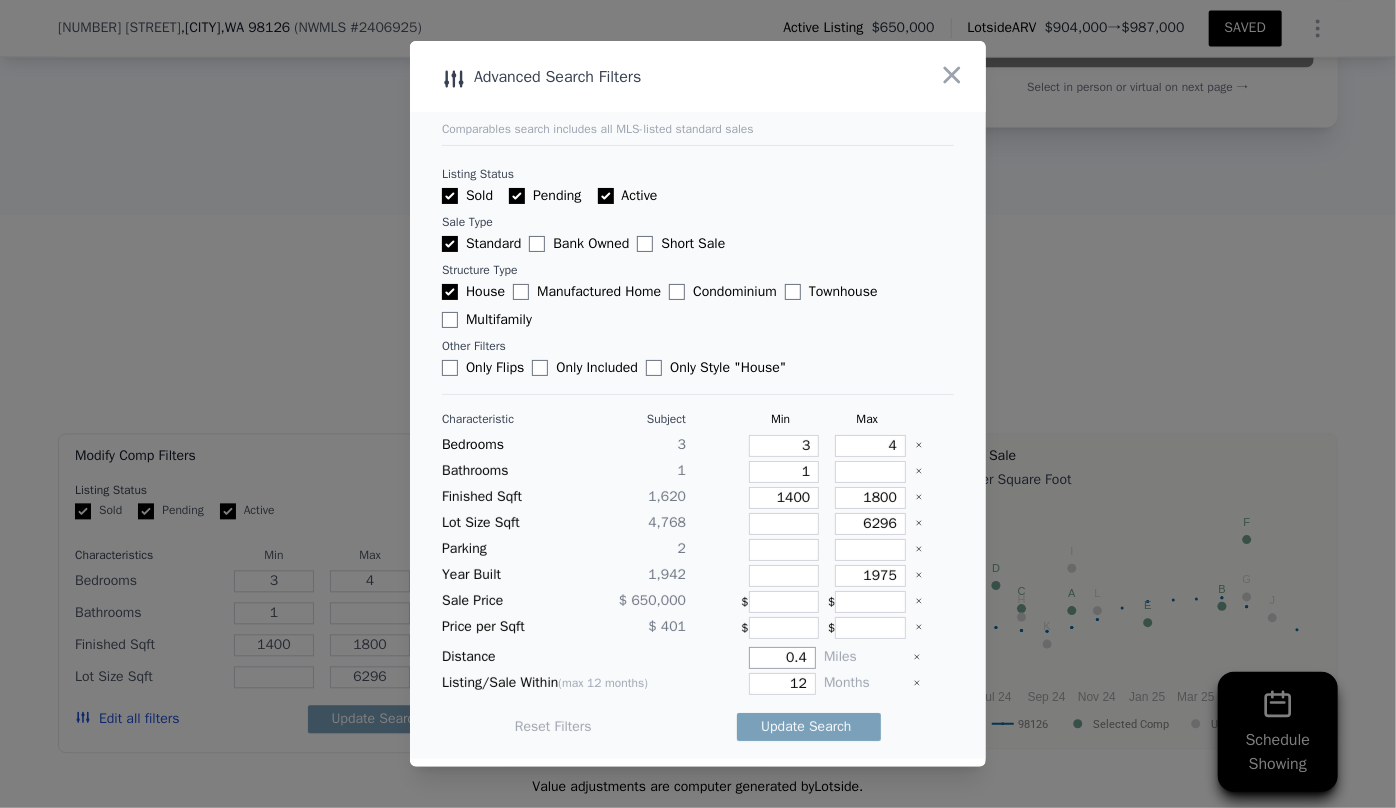 type on "0" 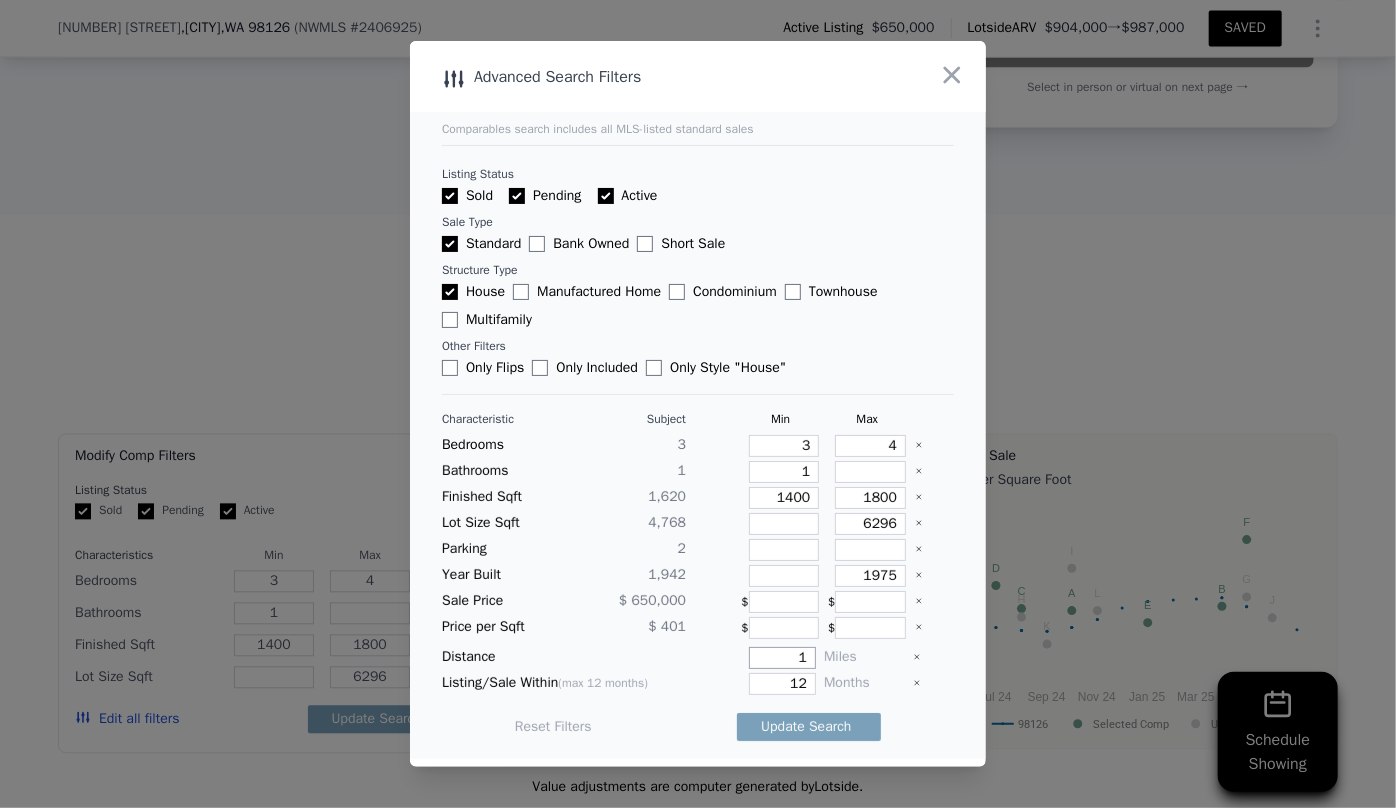 type on "1" 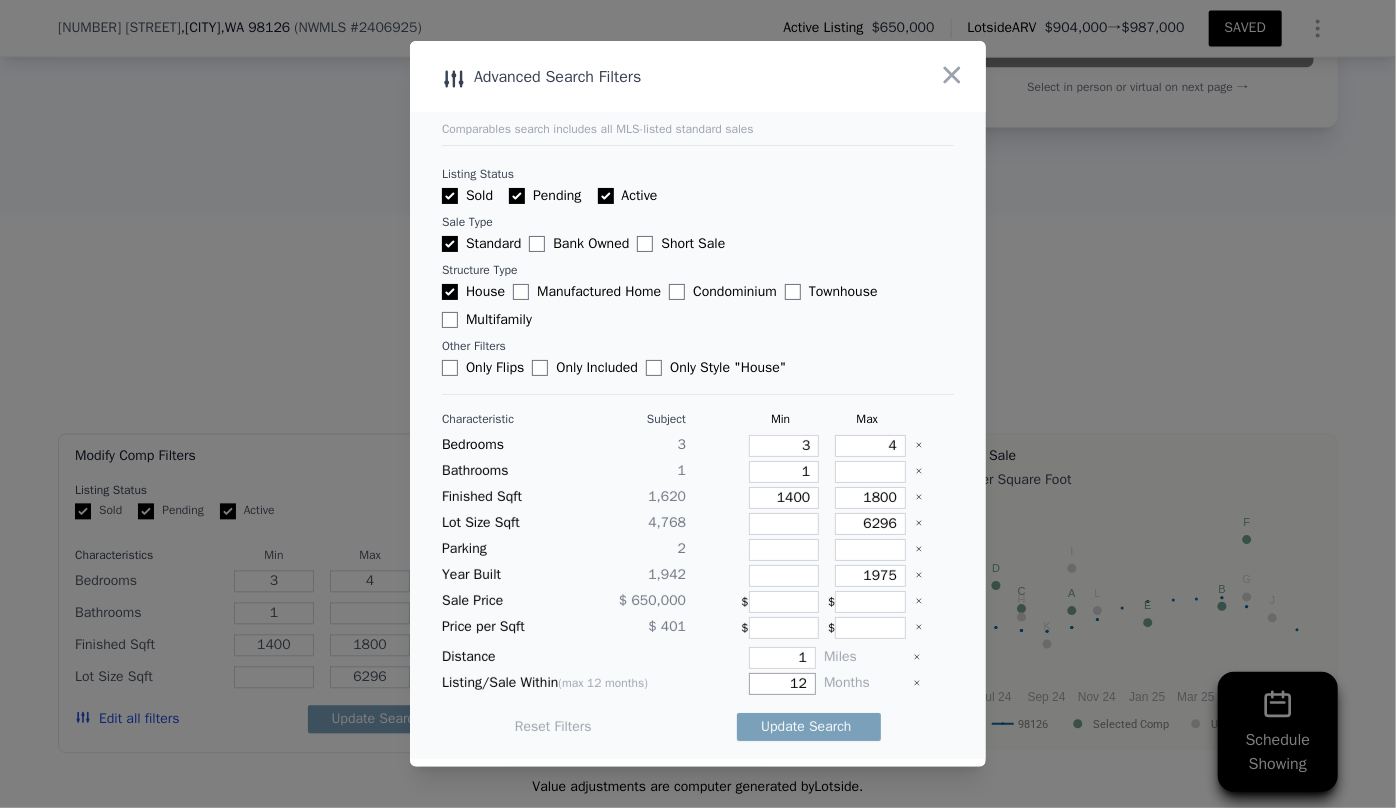 drag, startPoint x: 791, startPoint y: 689, endPoint x: 750, endPoint y: 685, distance: 41.19466 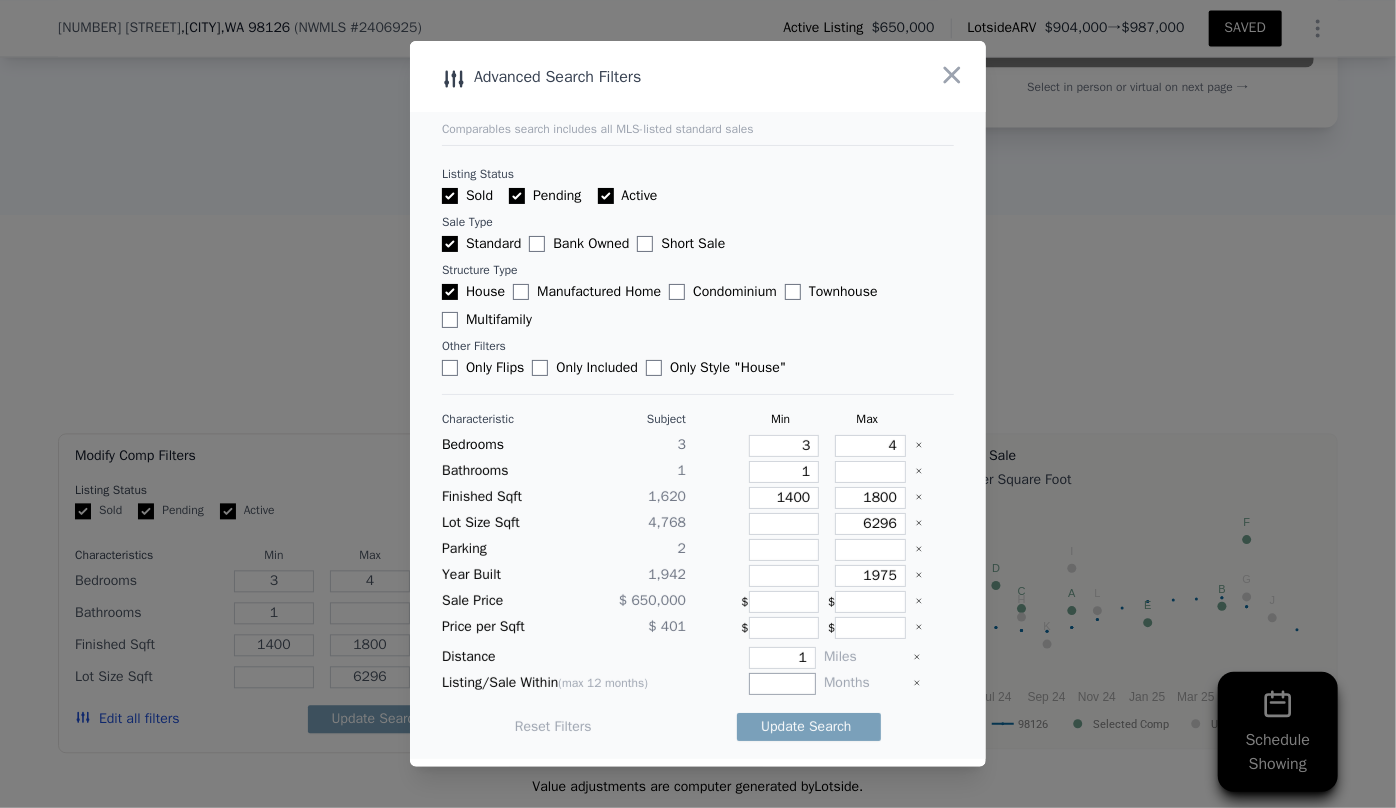 type on "1" 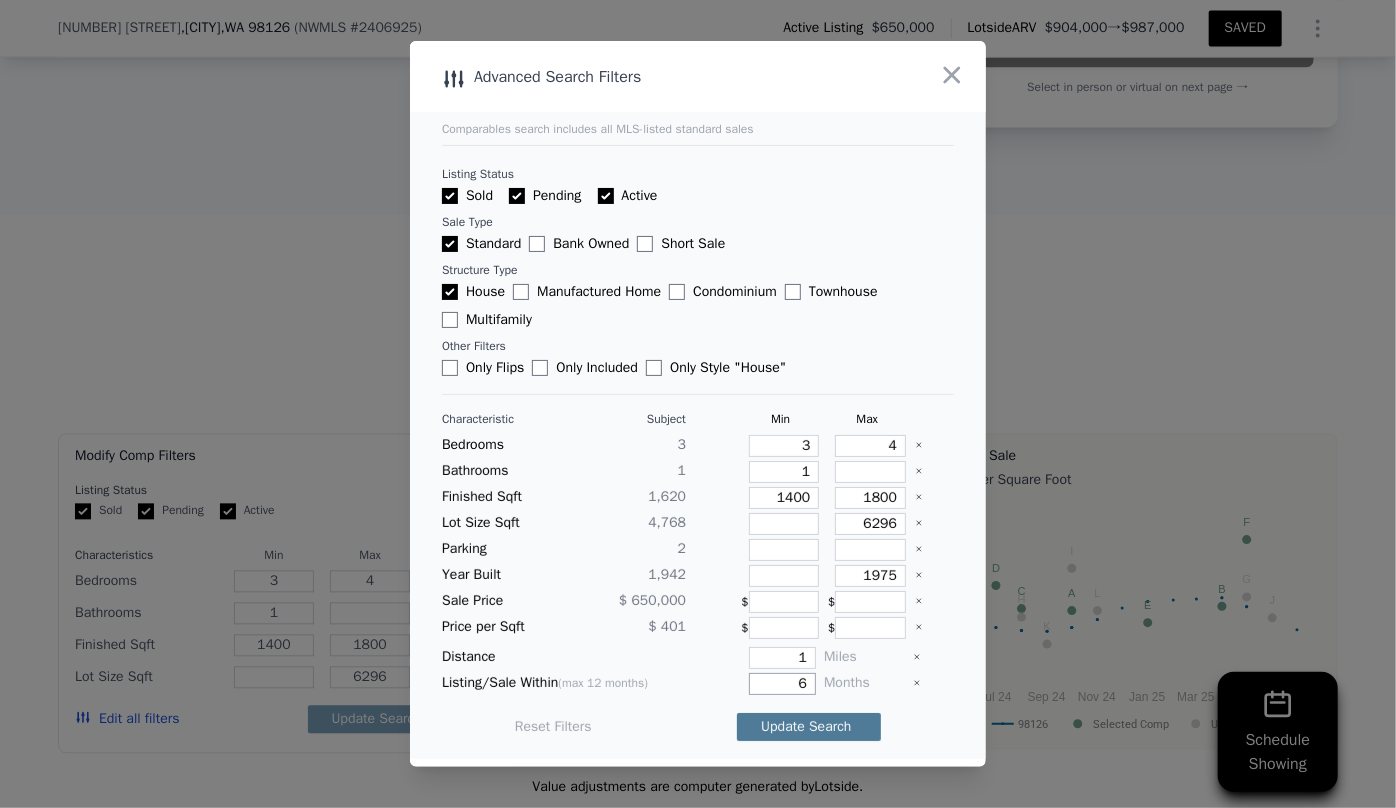 type on "6" 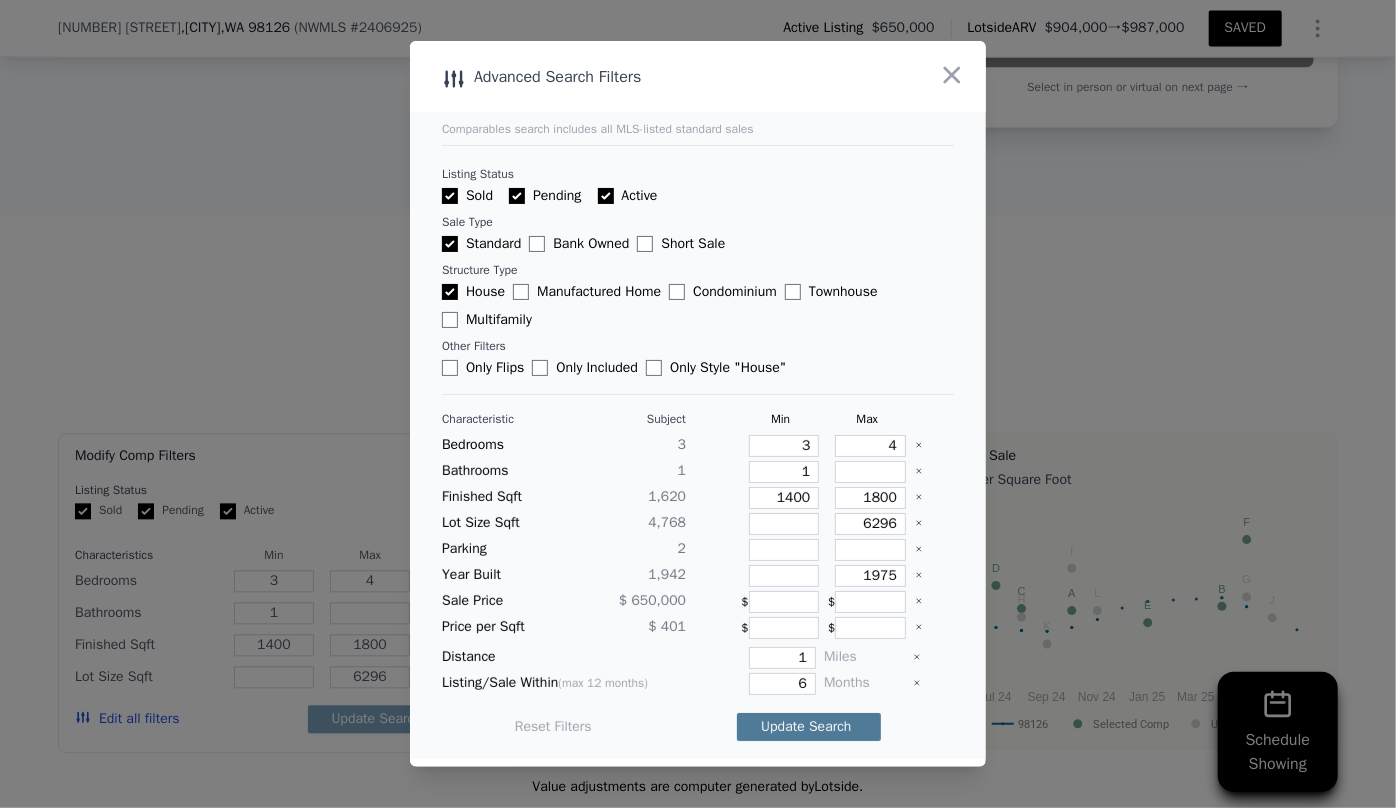 click on "Update Search" at bounding box center [809, 727] 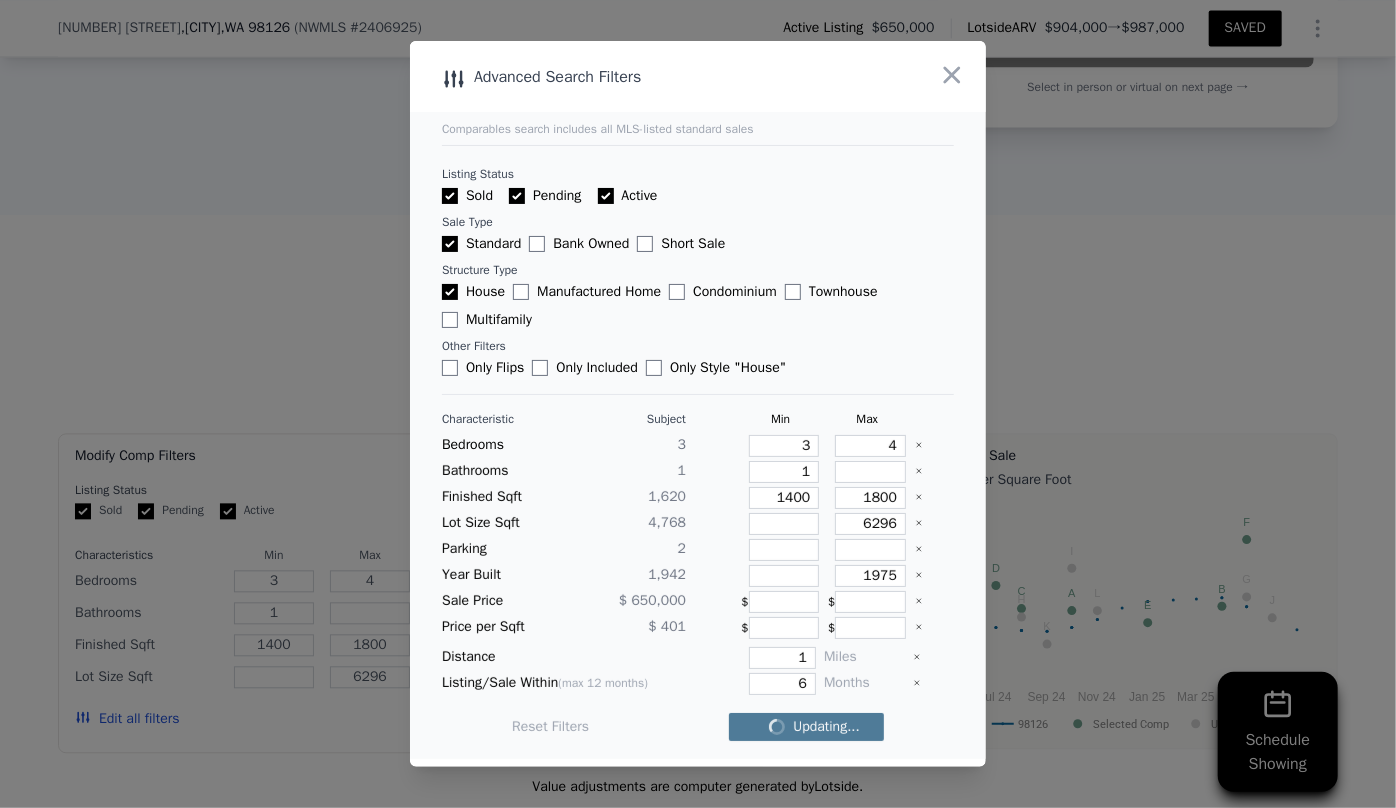 checkbox on "false" 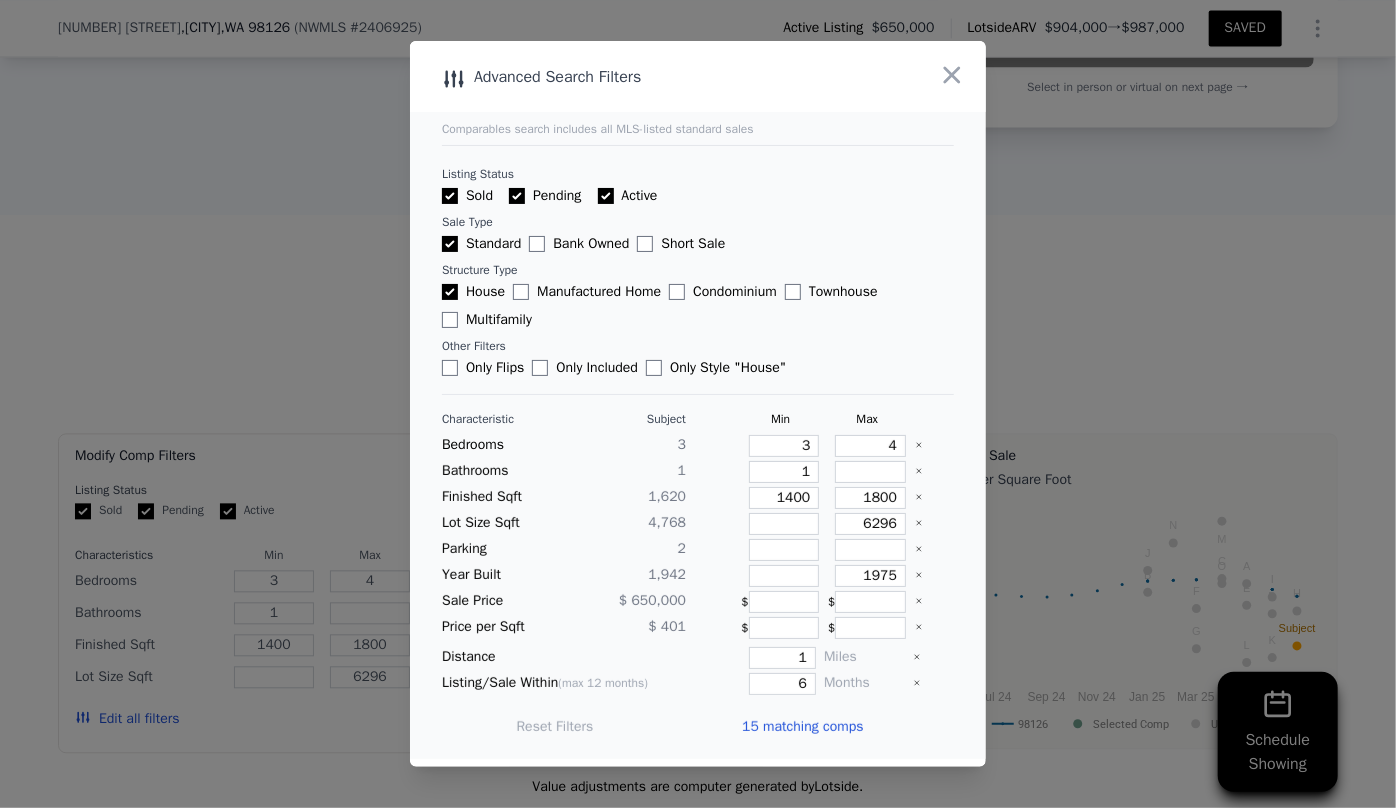 click on "15 matching comps" at bounding box center [802, 727] 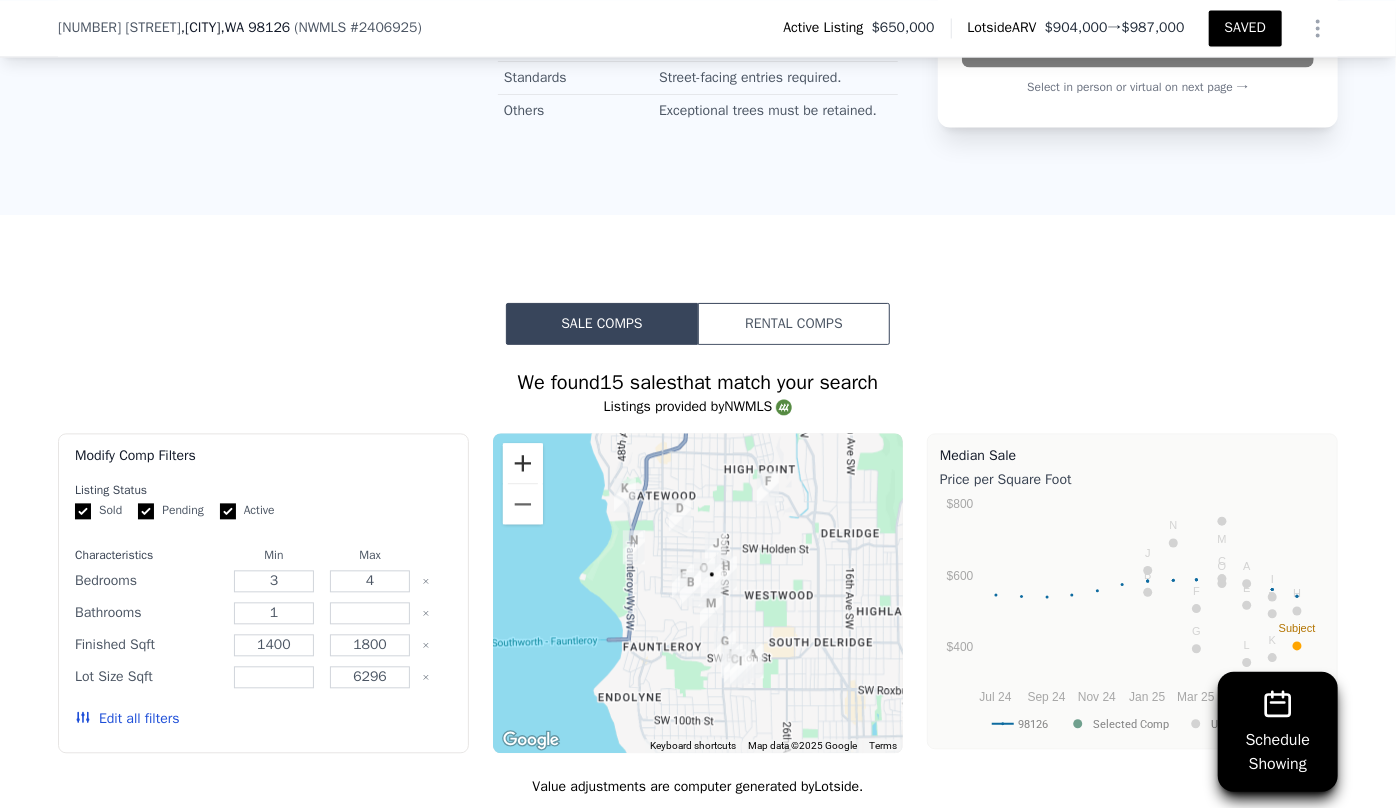 click at bounding box center [523, 463] 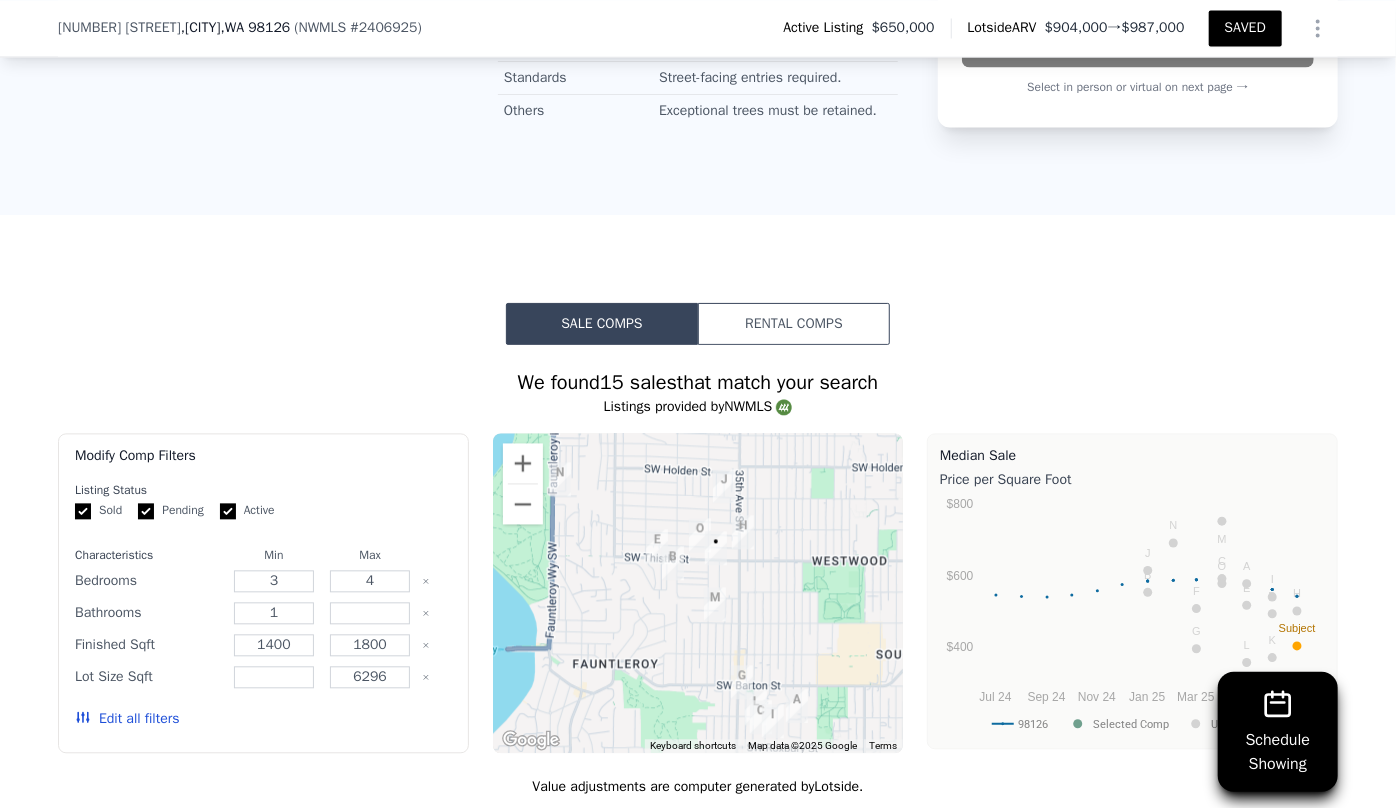 drag, startPoint x: 738, startPoint y: 605, endPoint x: 725, endPoint y: 565, distance: 42.059483 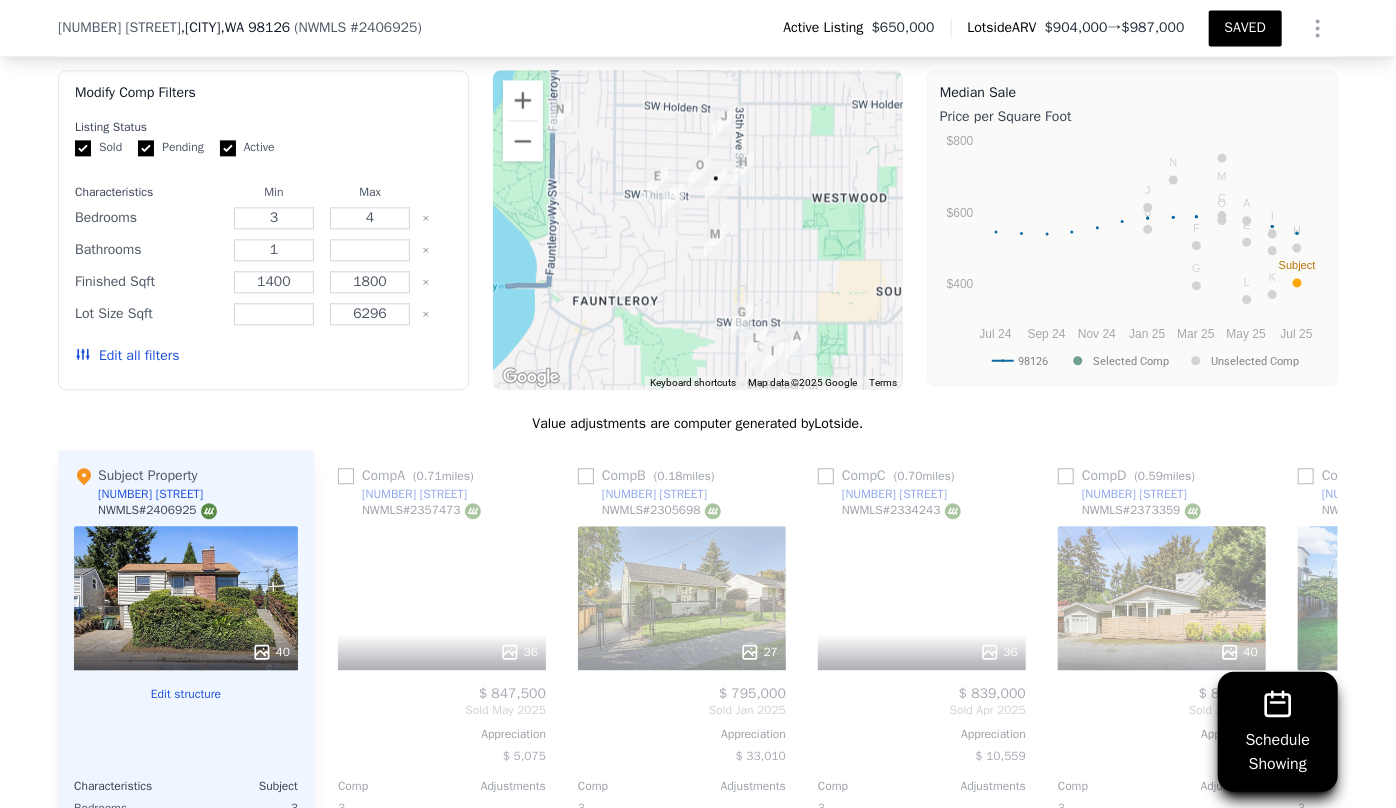 scroll, scrollTop: 2414, scrollLeft: 0, axis: vertical 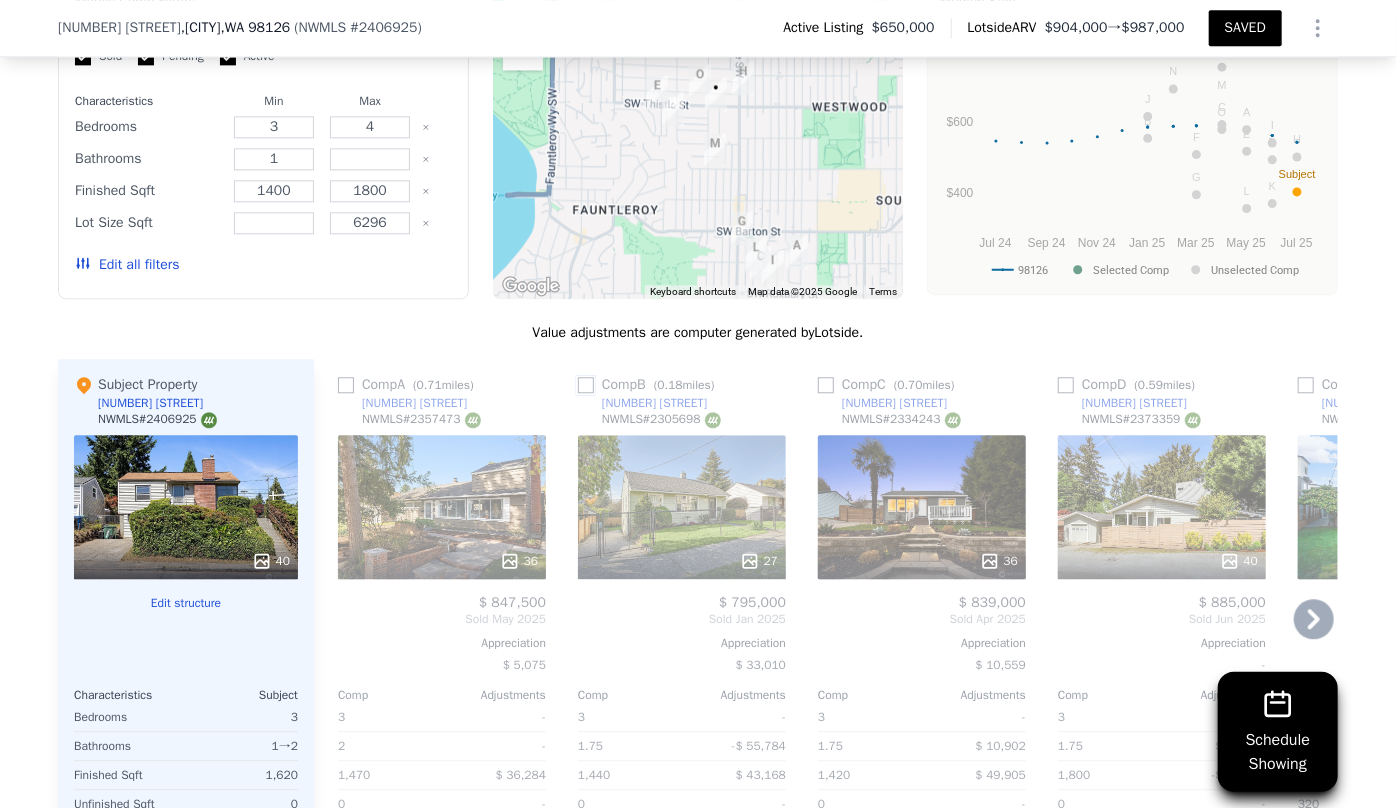click at bounding box center (586, 385) 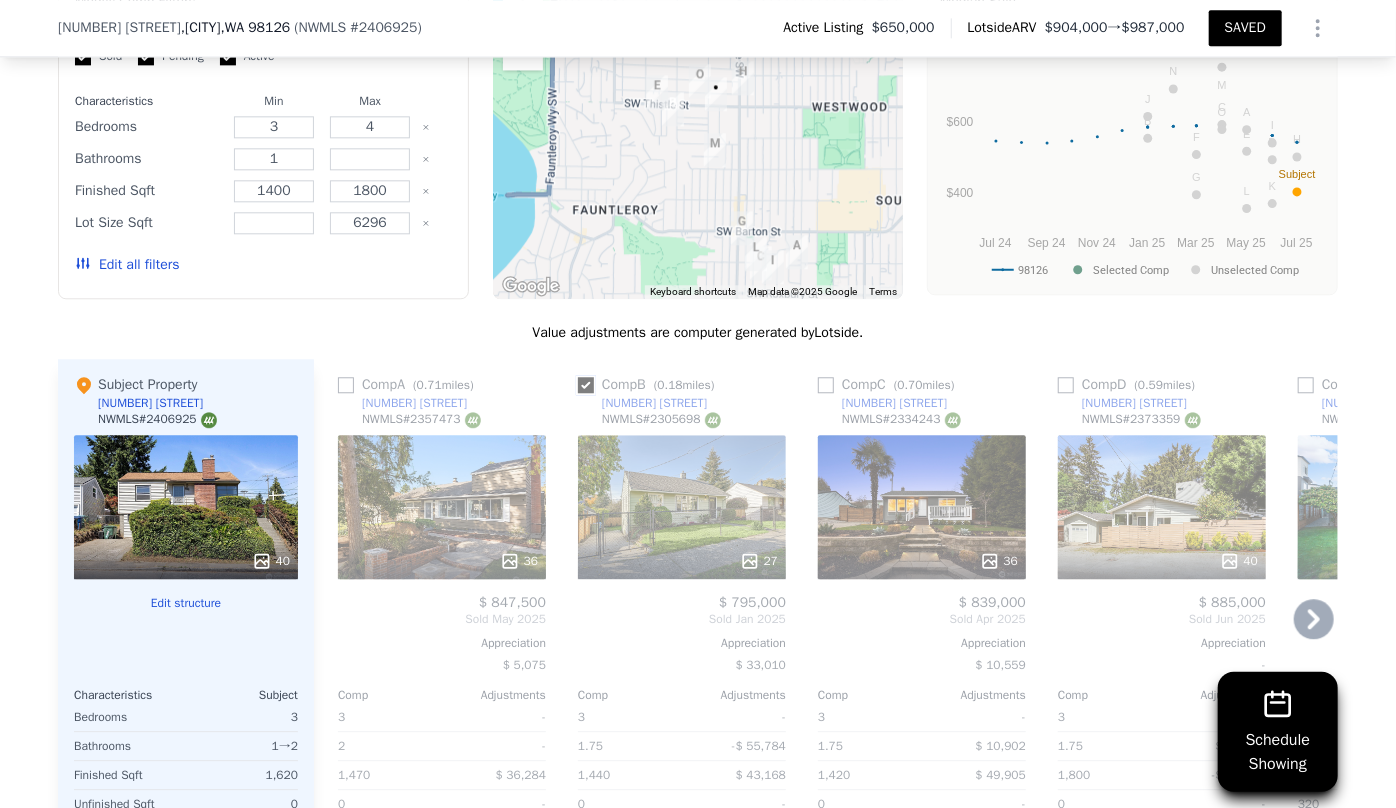 checkbox on "true" 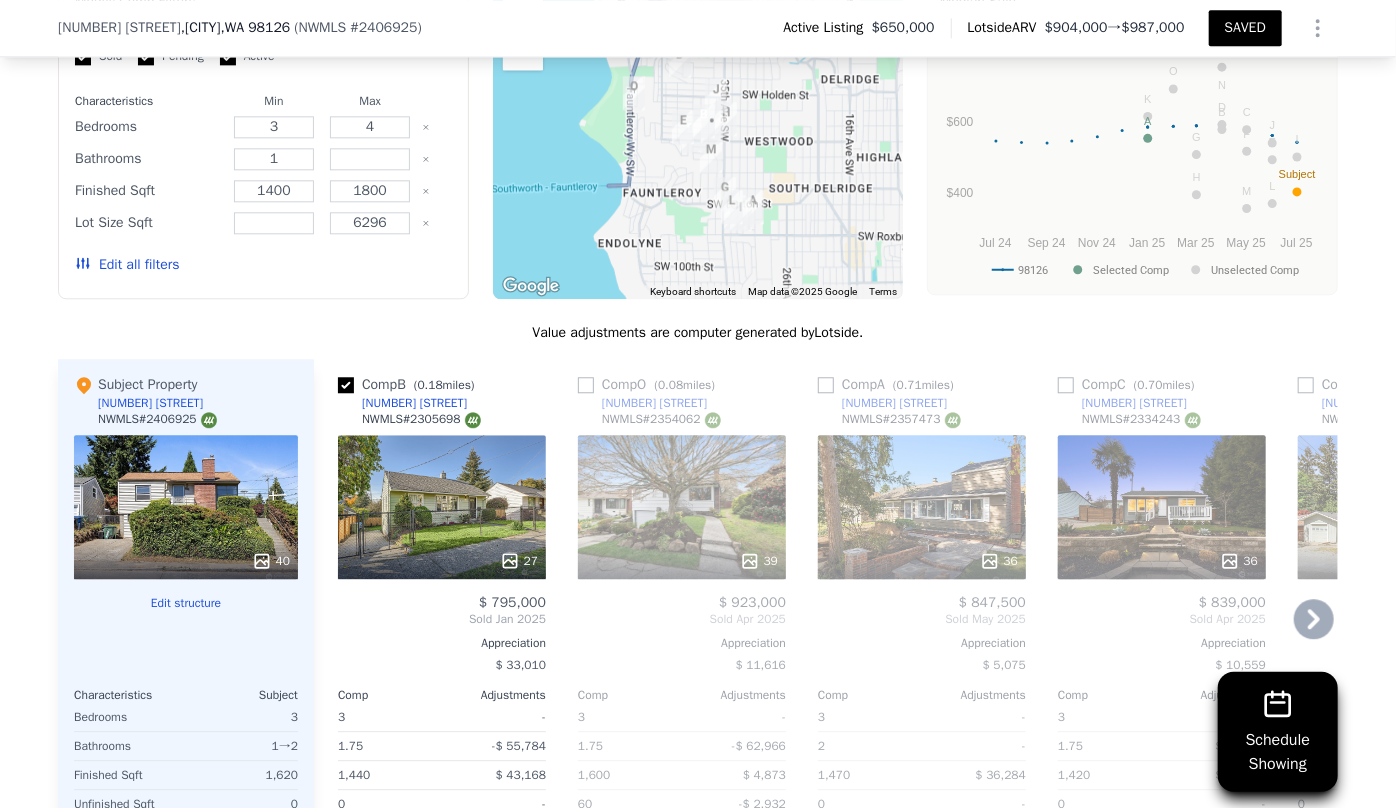 click on "27" at bounding box center [442, 507] 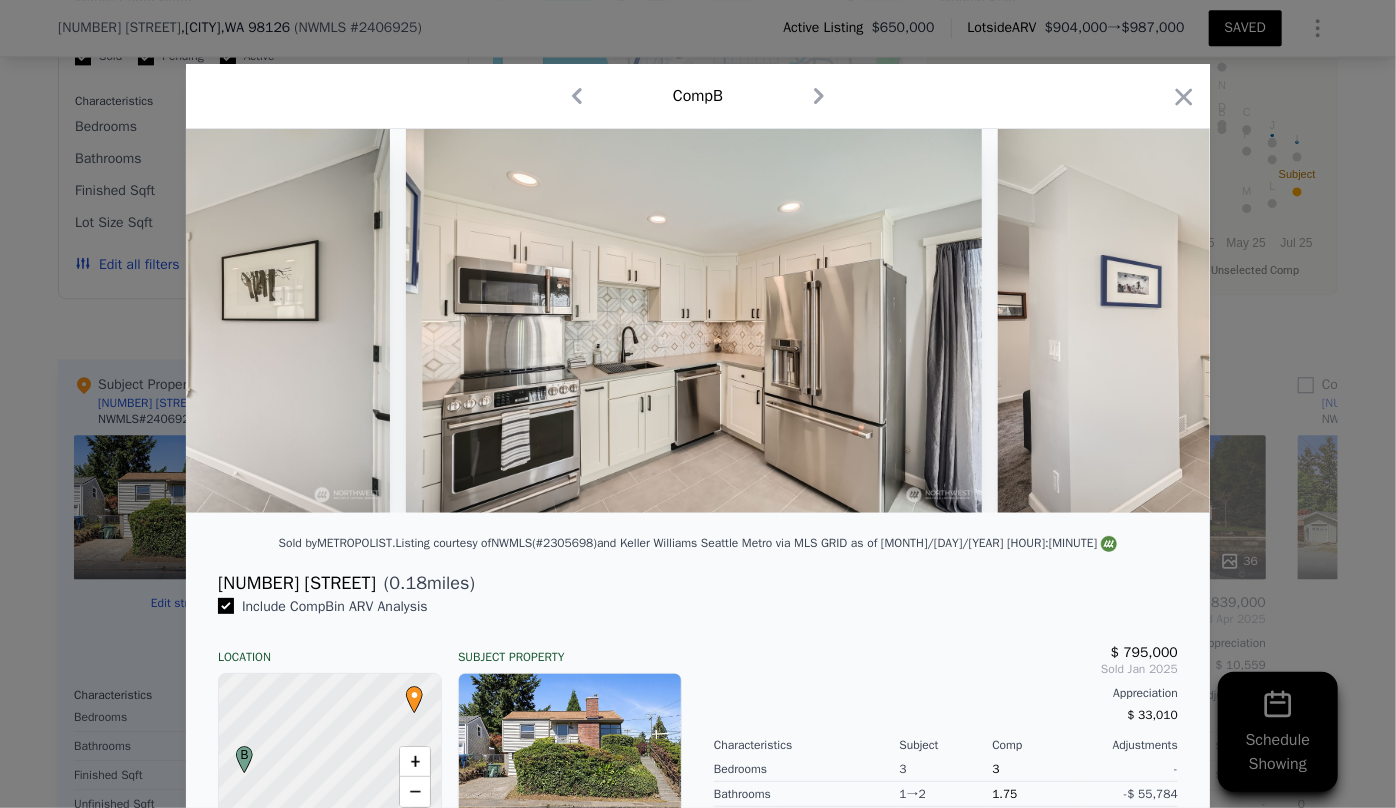 scroll, scrollTop: 0, scrollLeft: 5151, axis: horizontal 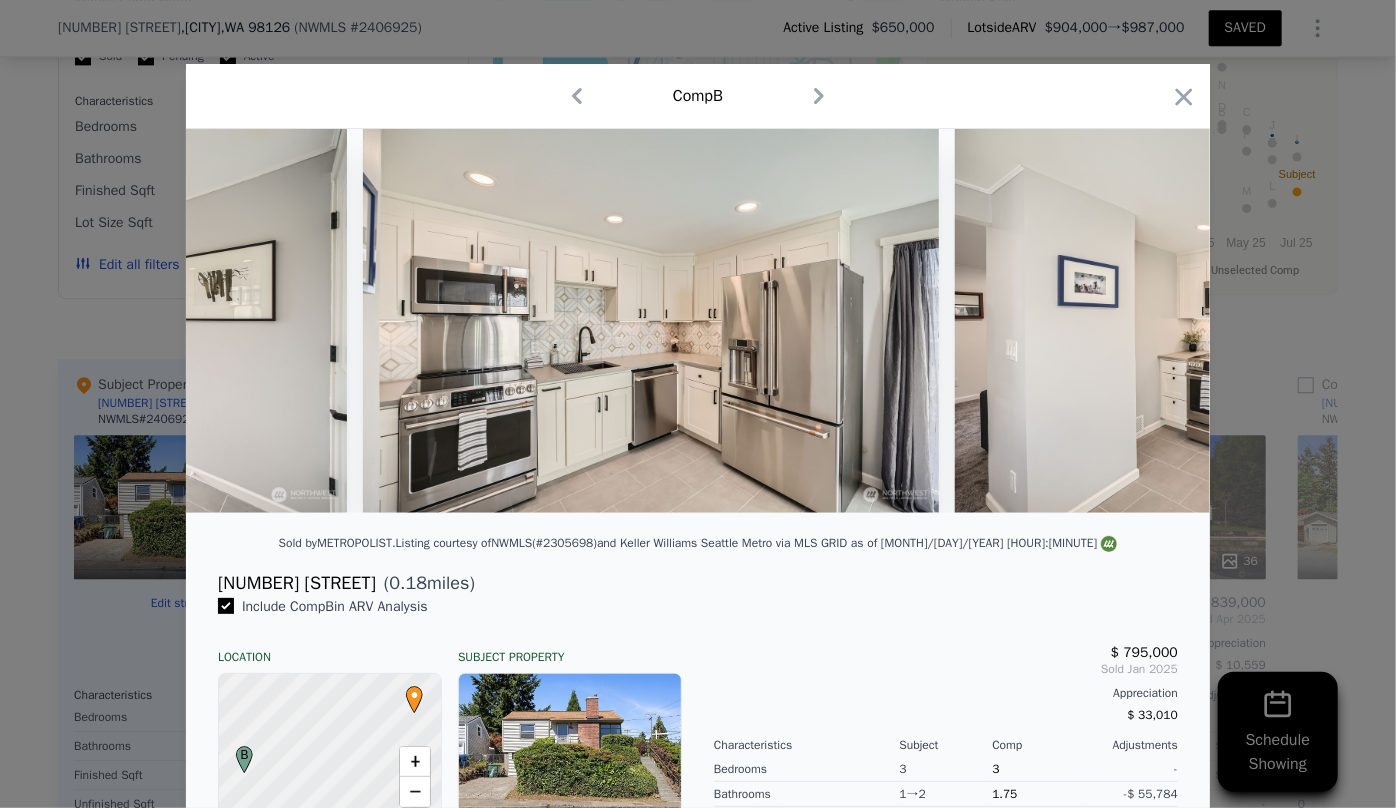 click on "Comp  B" at bounding box center (698, 96) 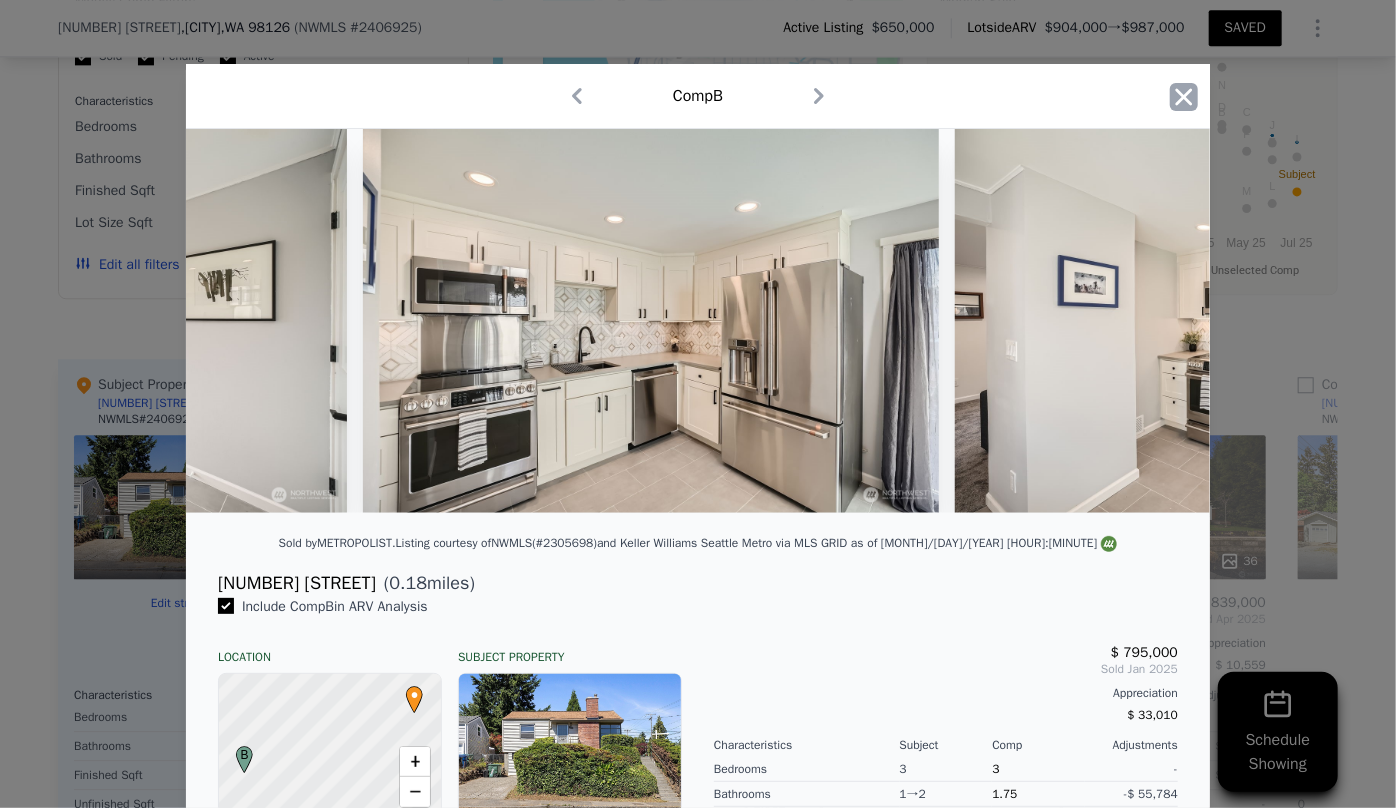 click 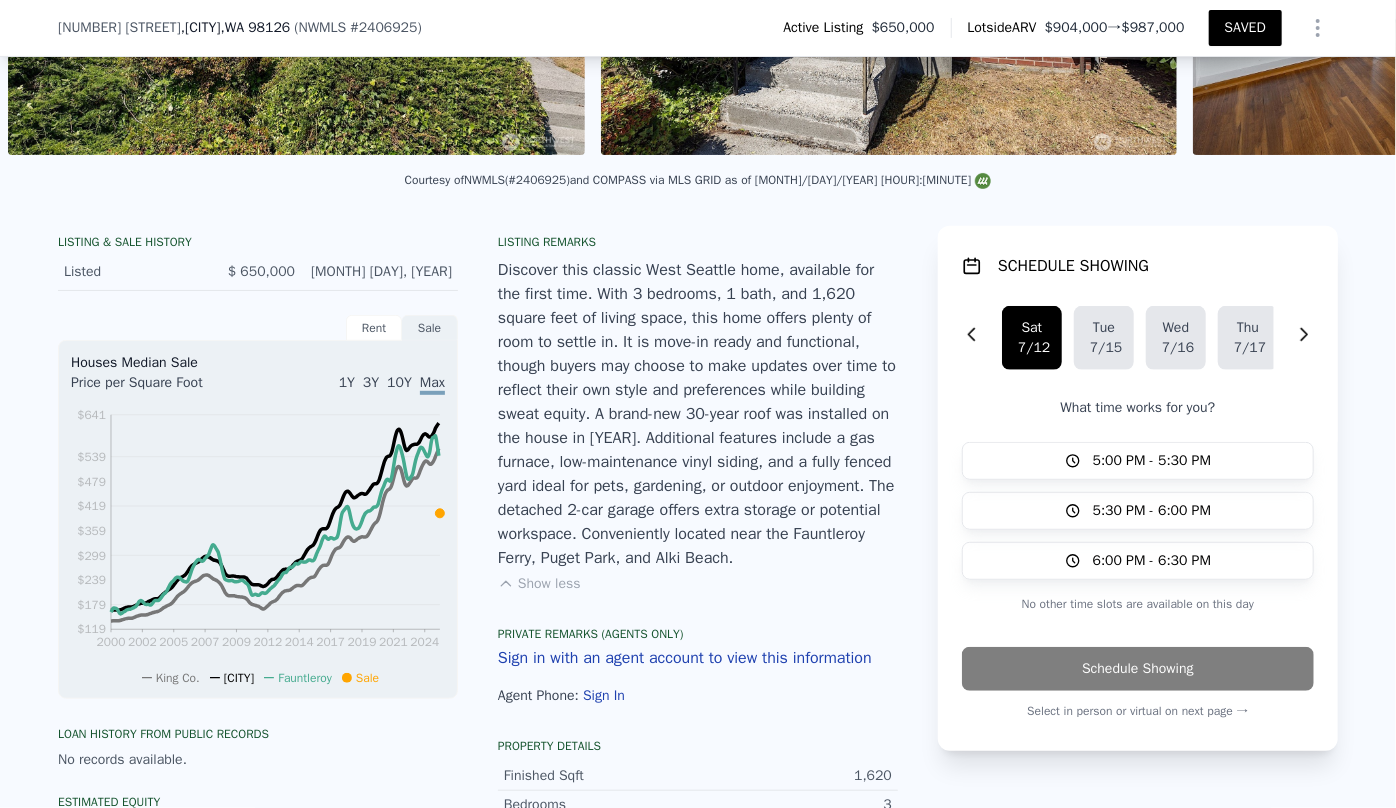 scroll, scrollTop: 50, scrollLeft: 0, axis: vertical 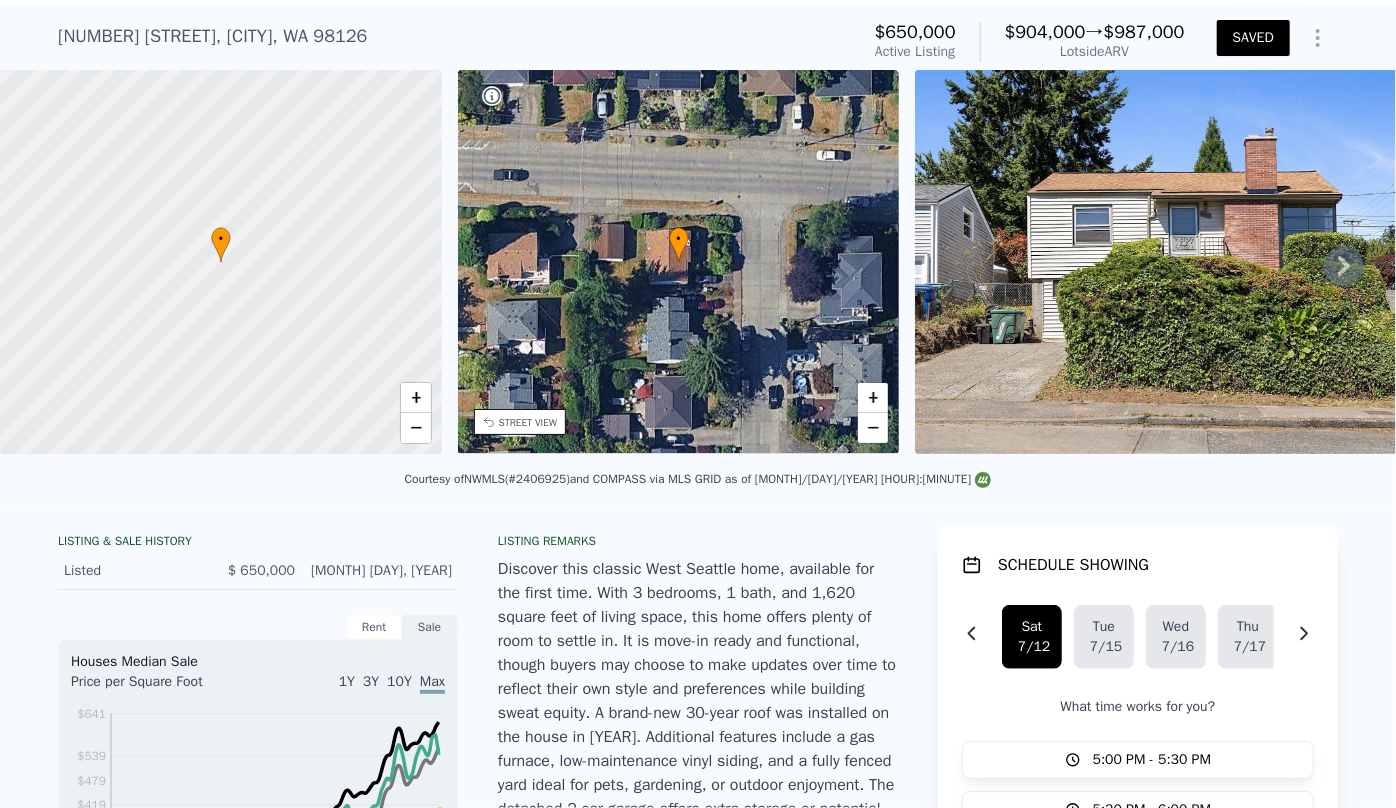 click on "STREET VIEW" at bounding box center [528, 422] 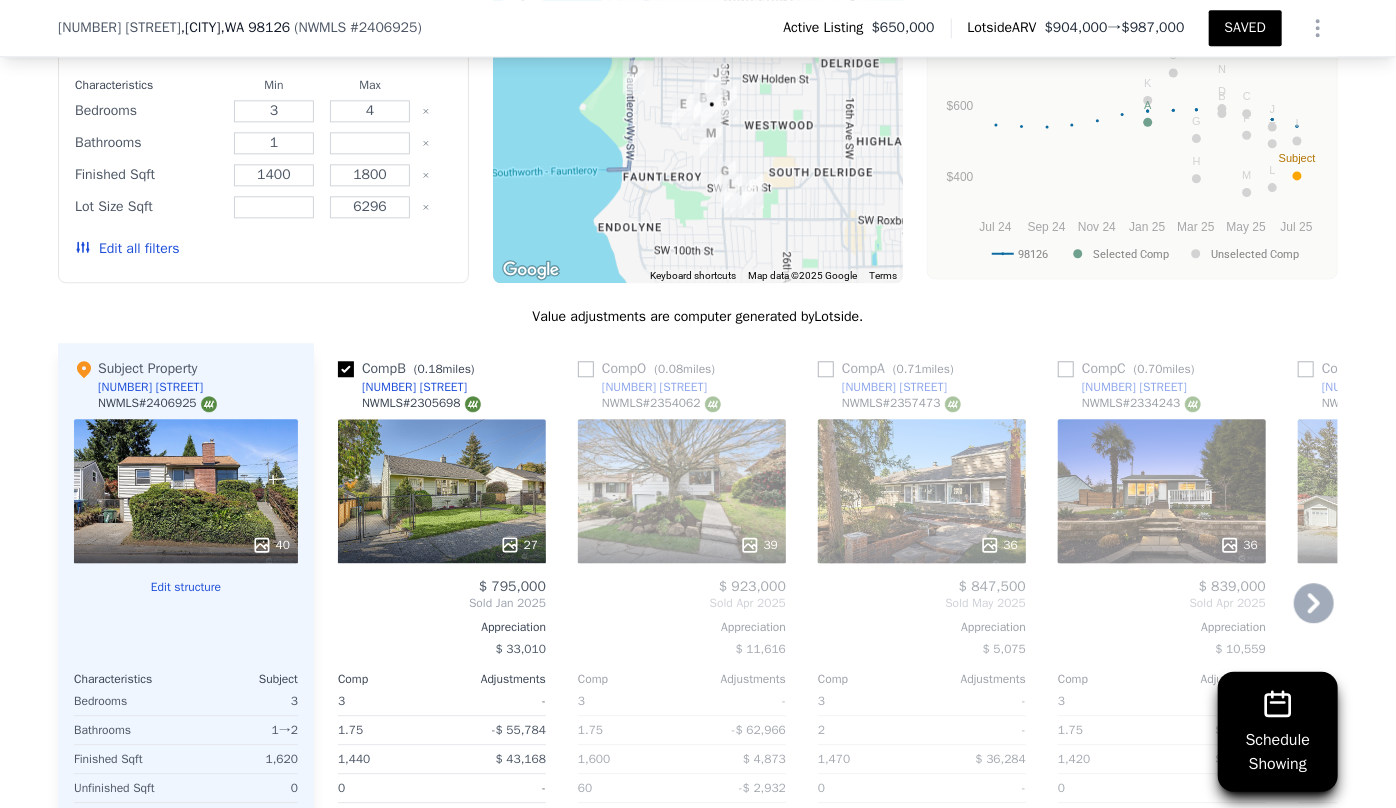 scroll, scrollTop: 2458, scrollLeft: 0, axis: vertical 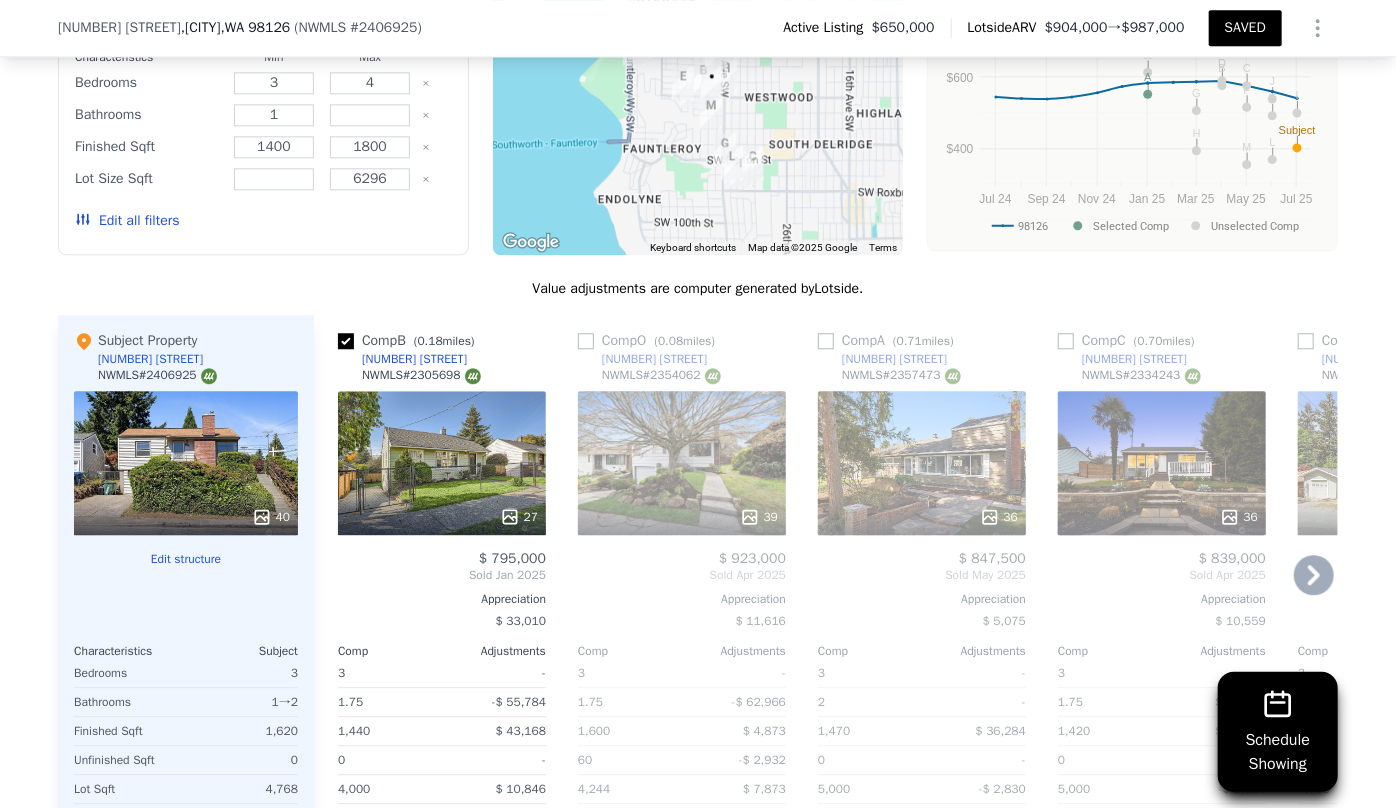 click on "39" at bounding box center (682, 463) 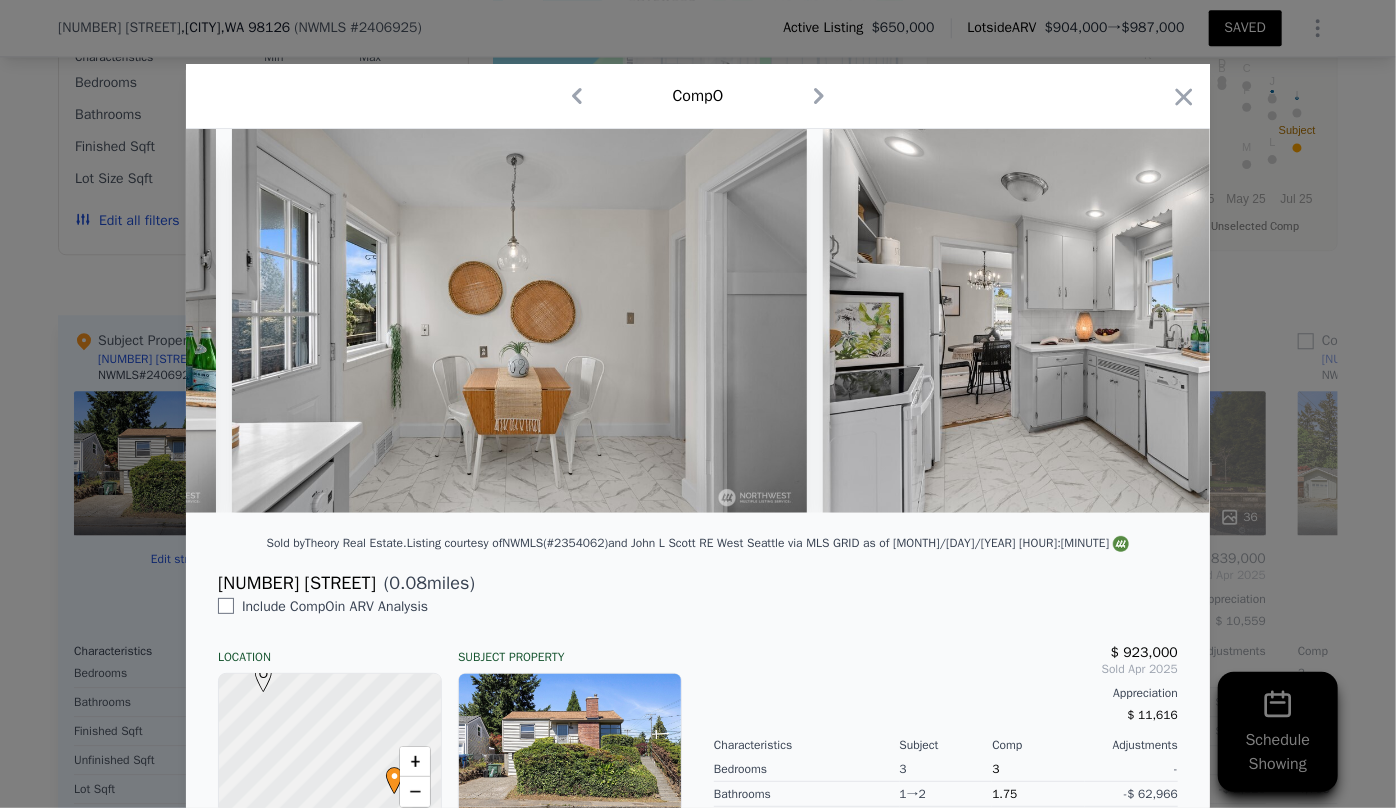 scroll, scrollTop: 0, scrollLeft: 5251, axis: horizontal 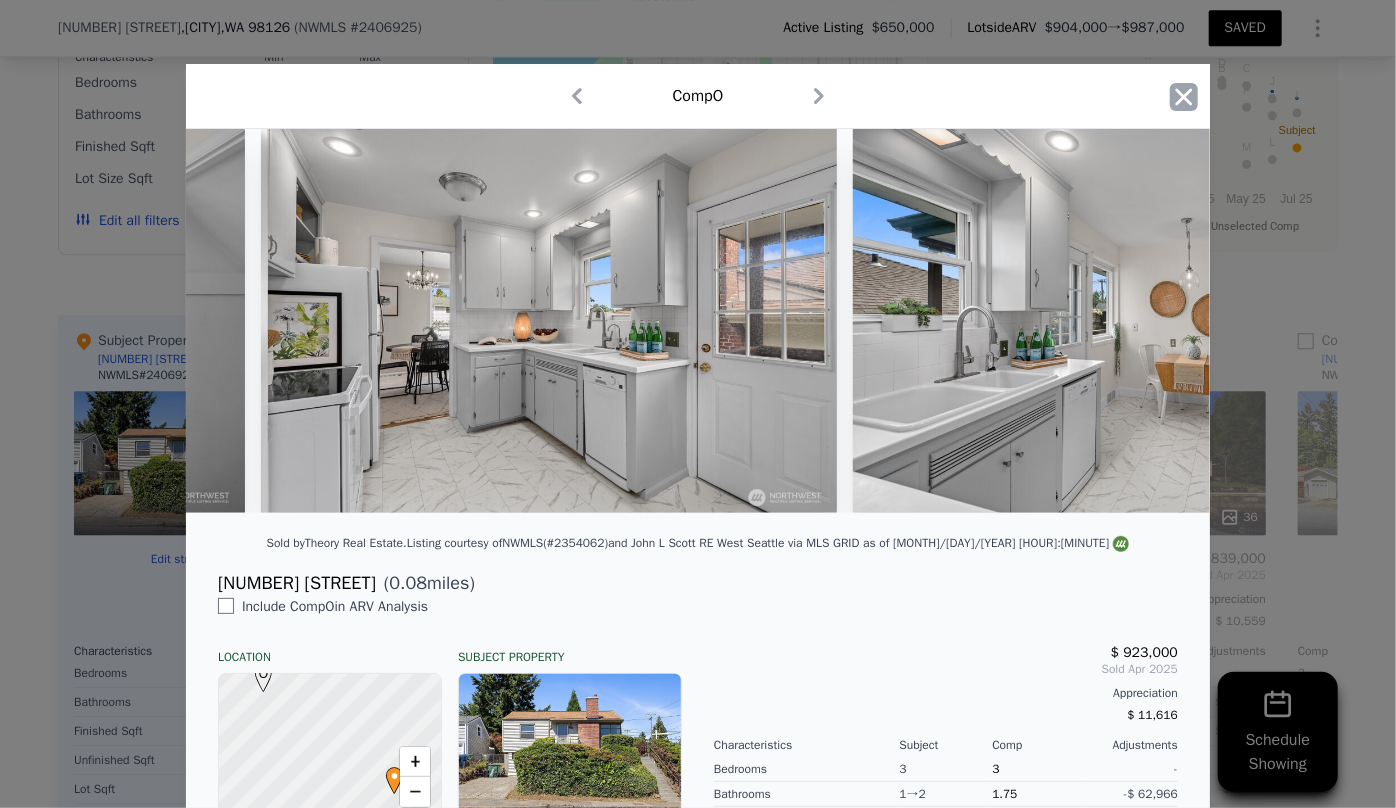 click 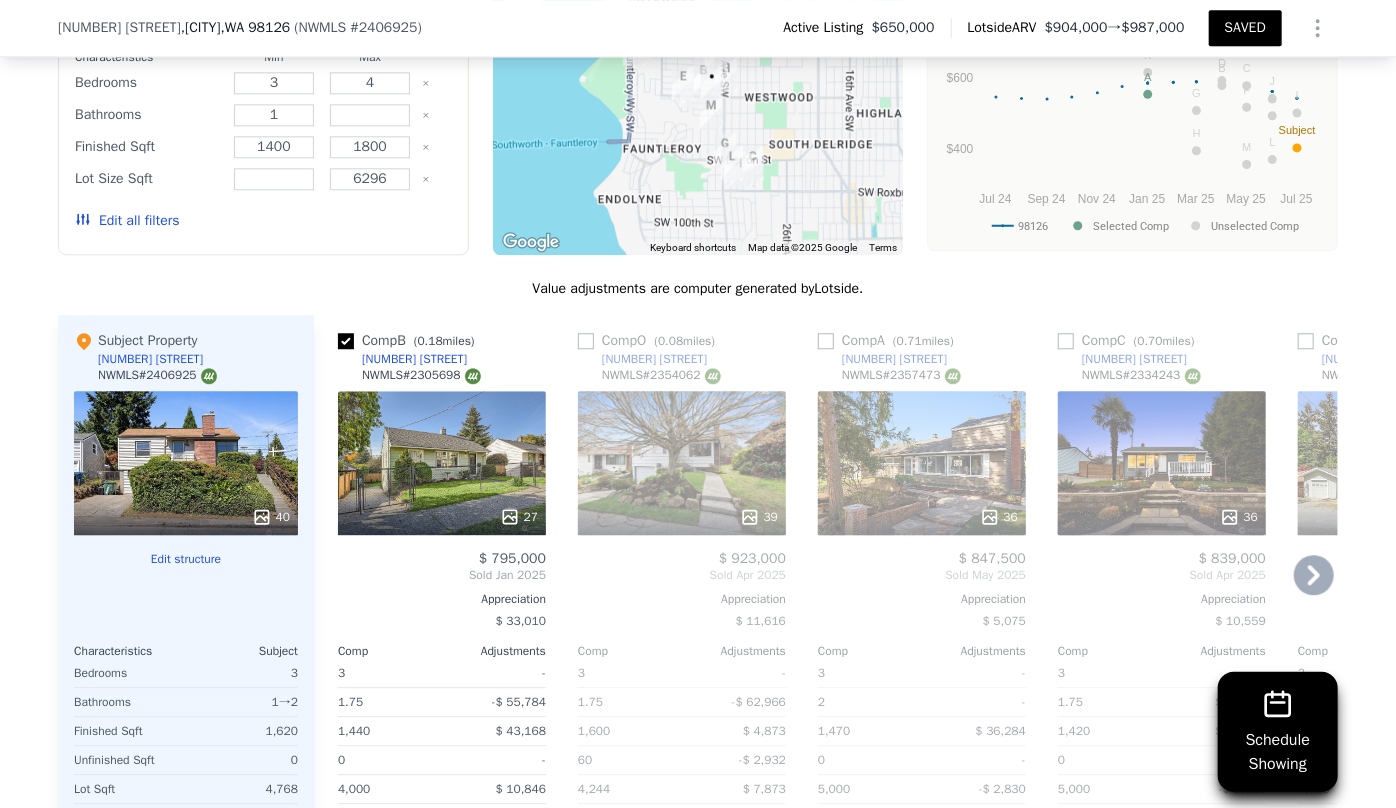 scroll, scrollTop: 2367, scrollLeft: 0, axis: vertical 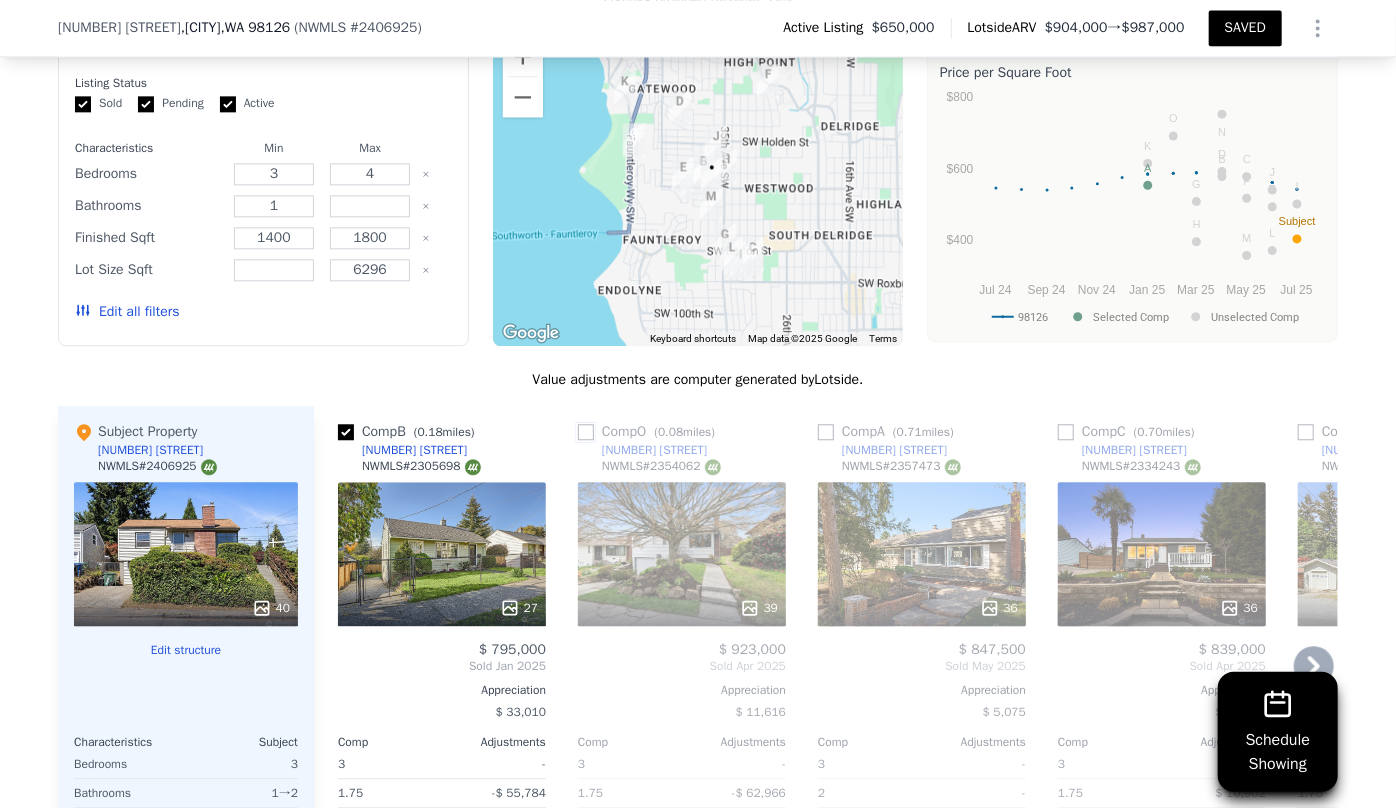 click at bounding box center [586, 432] 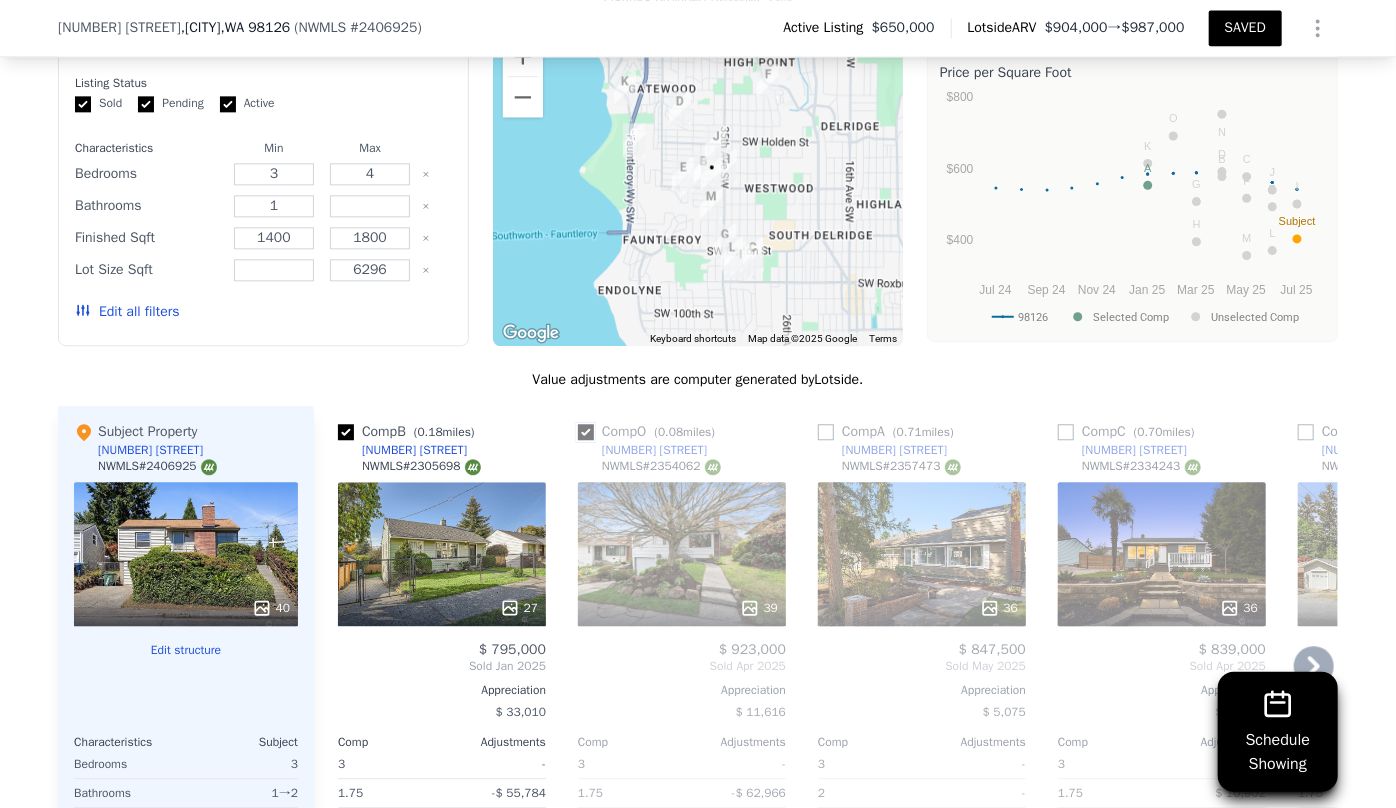 checkbox on "true" 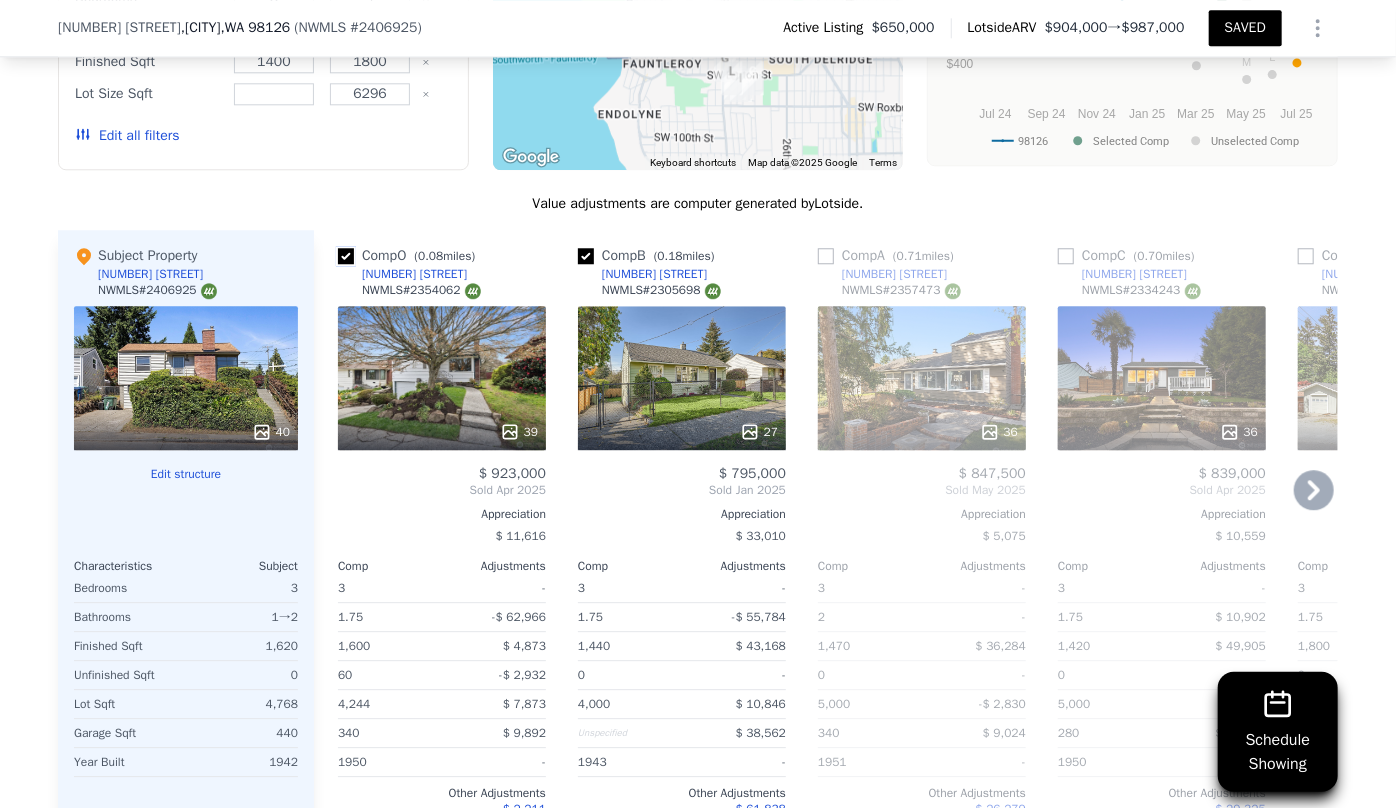scroll, scrollTop: 2549, scrollLeft: 0, axis: vertical 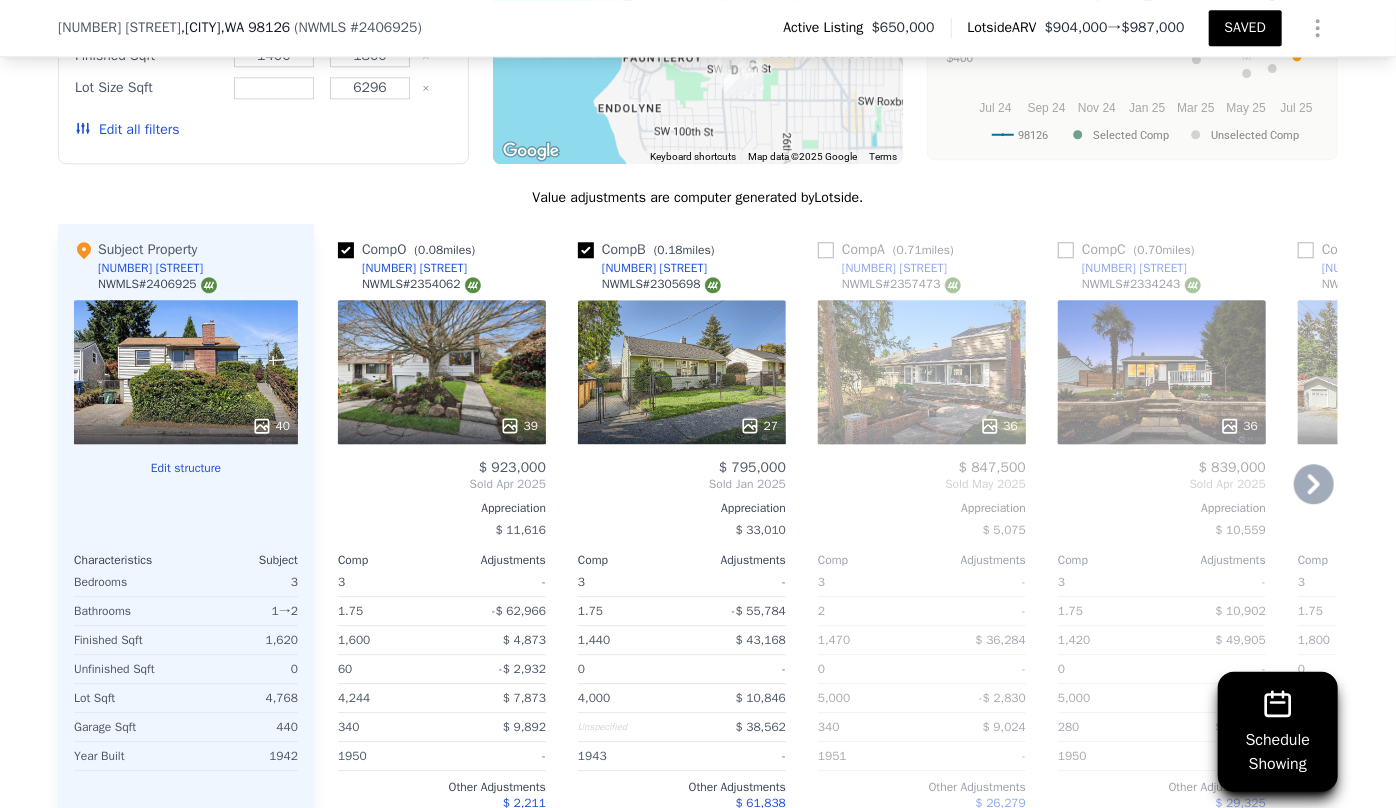 click 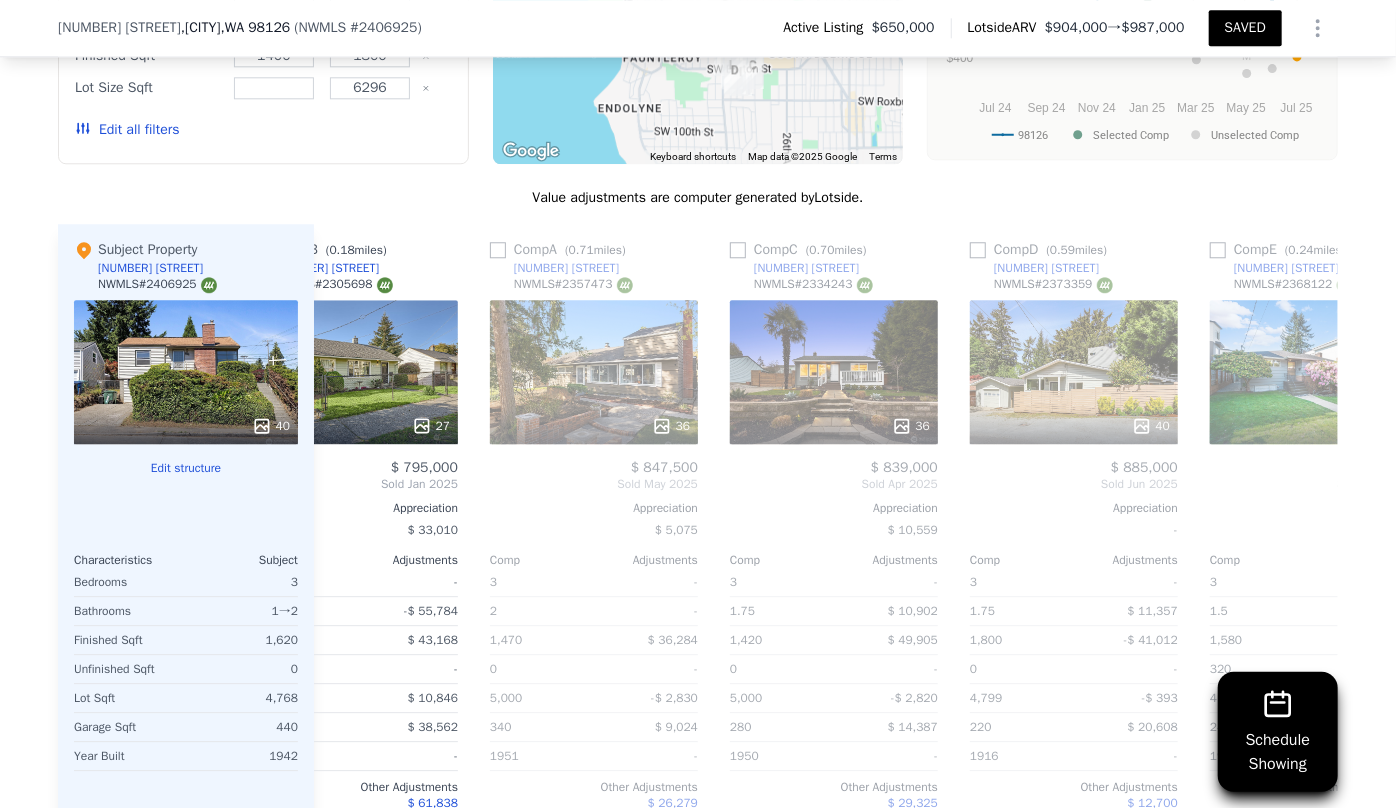 scroll, scrollTop: 0, scrollLeft: 480, axis: horizontal 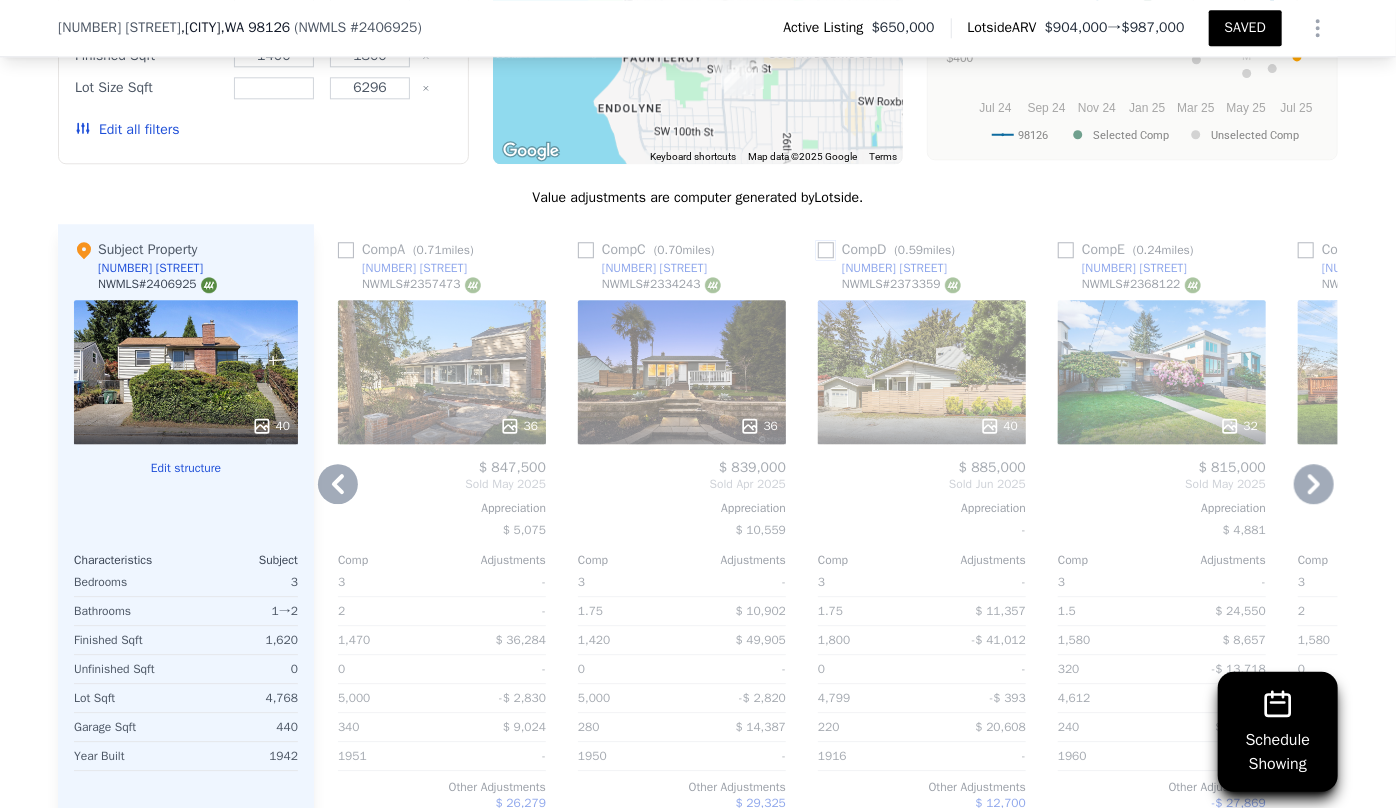click at bounding box center [826, 250] 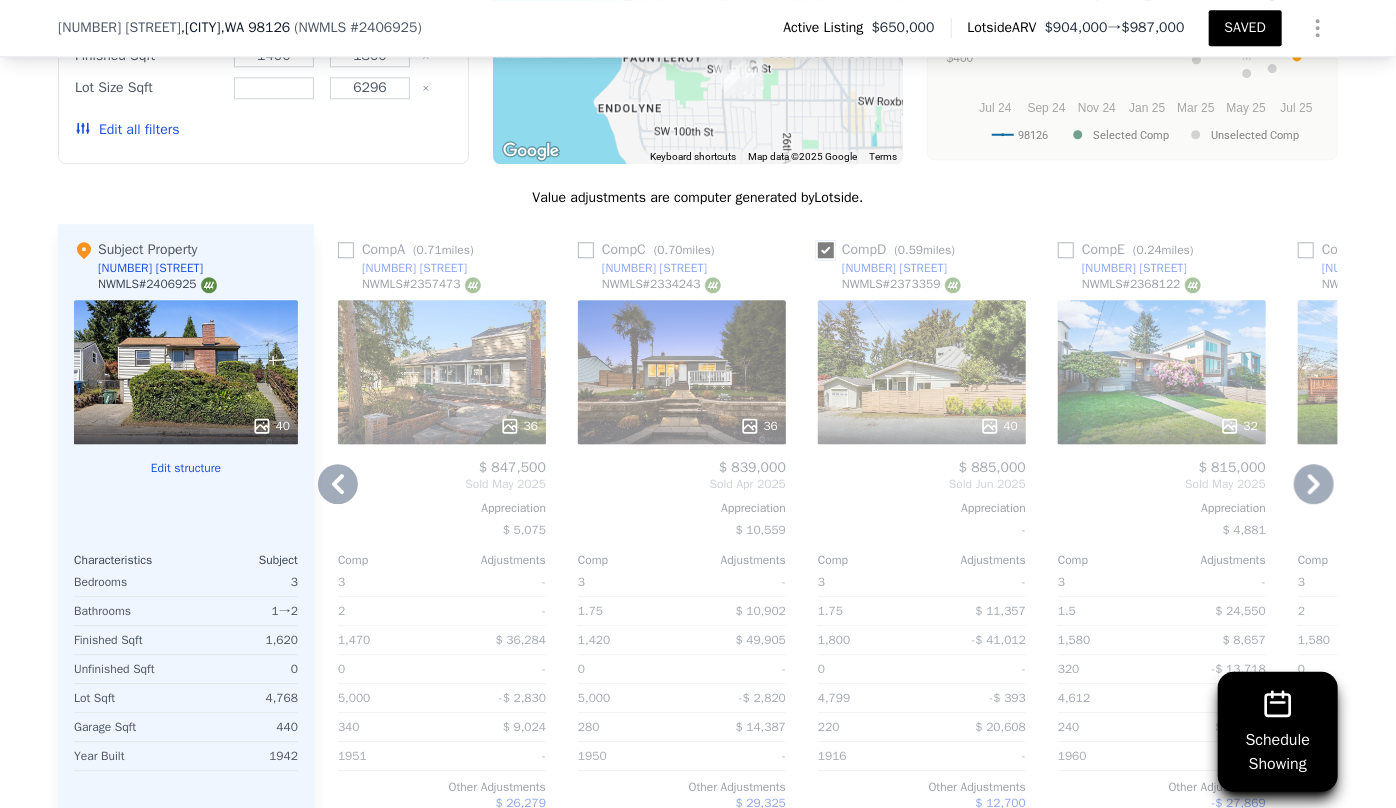checkbox on "true" 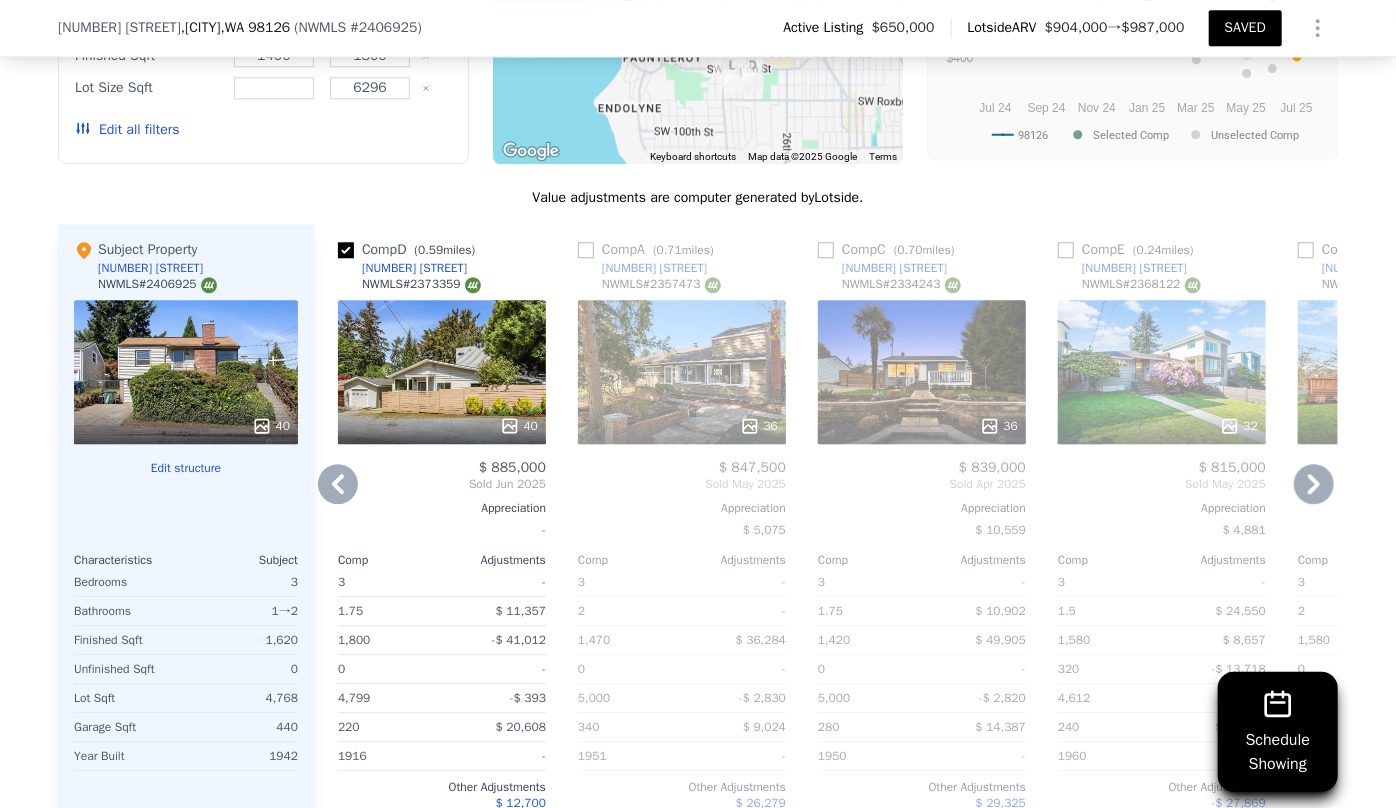 click on "36" at bounding box center (682, 372) 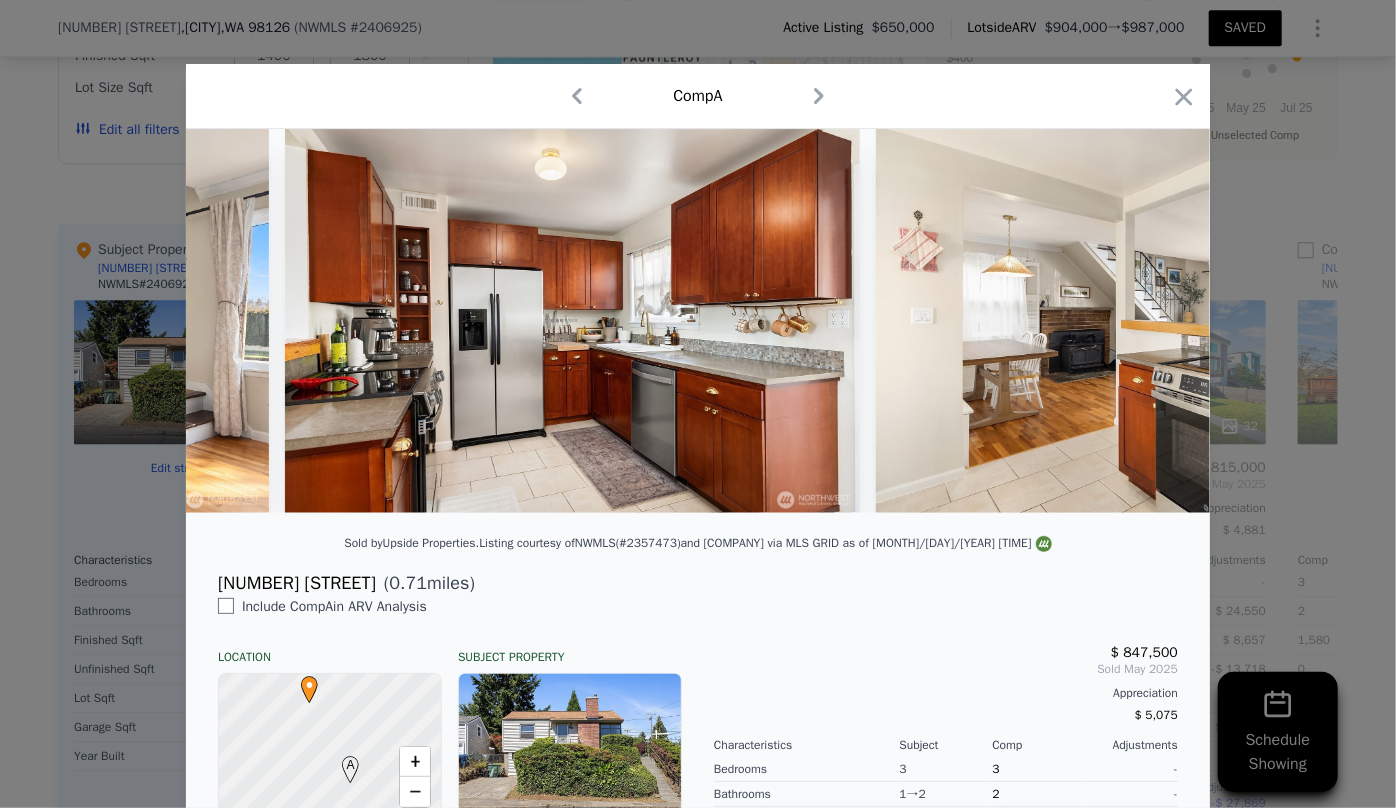scroll, scrollTop: 0, scrollLeft: 11570, axis: horizontal 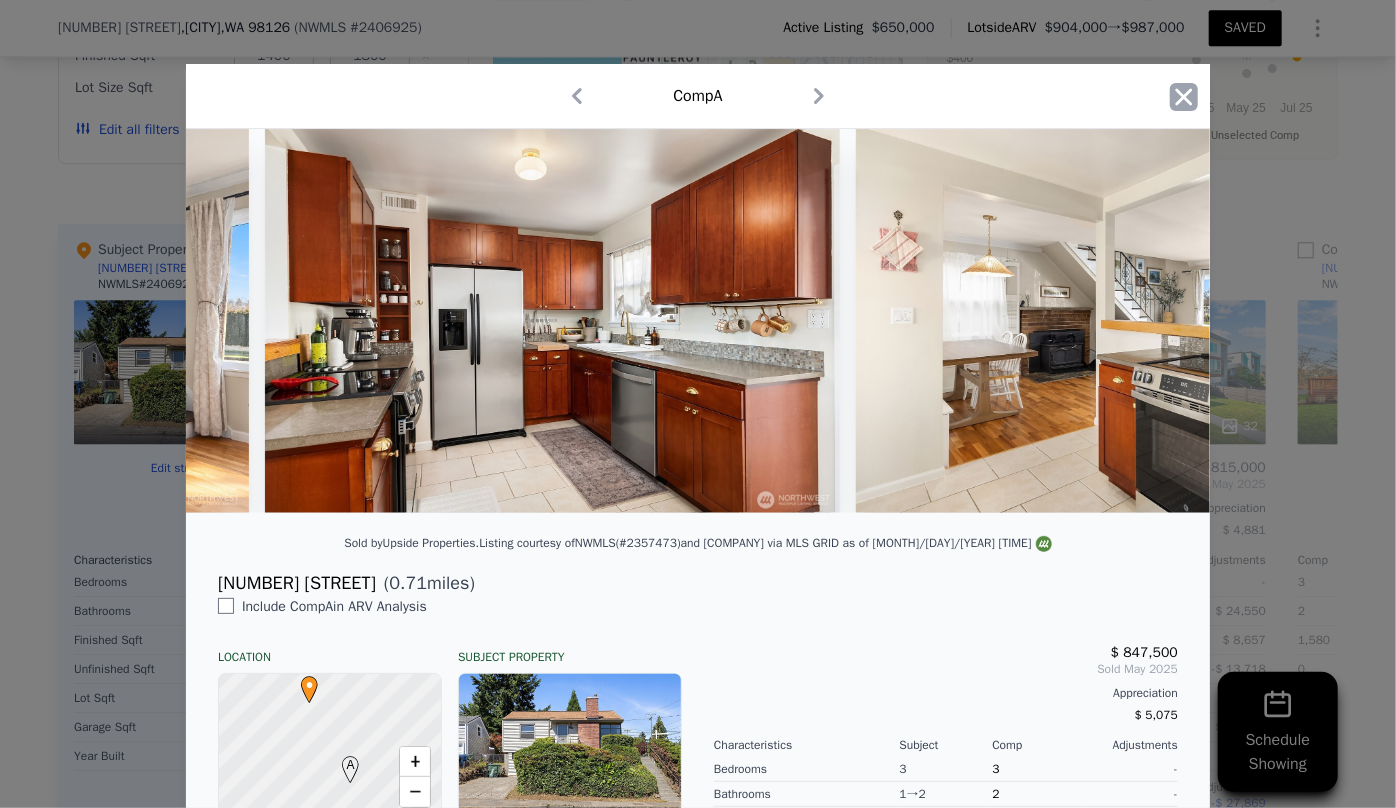 click 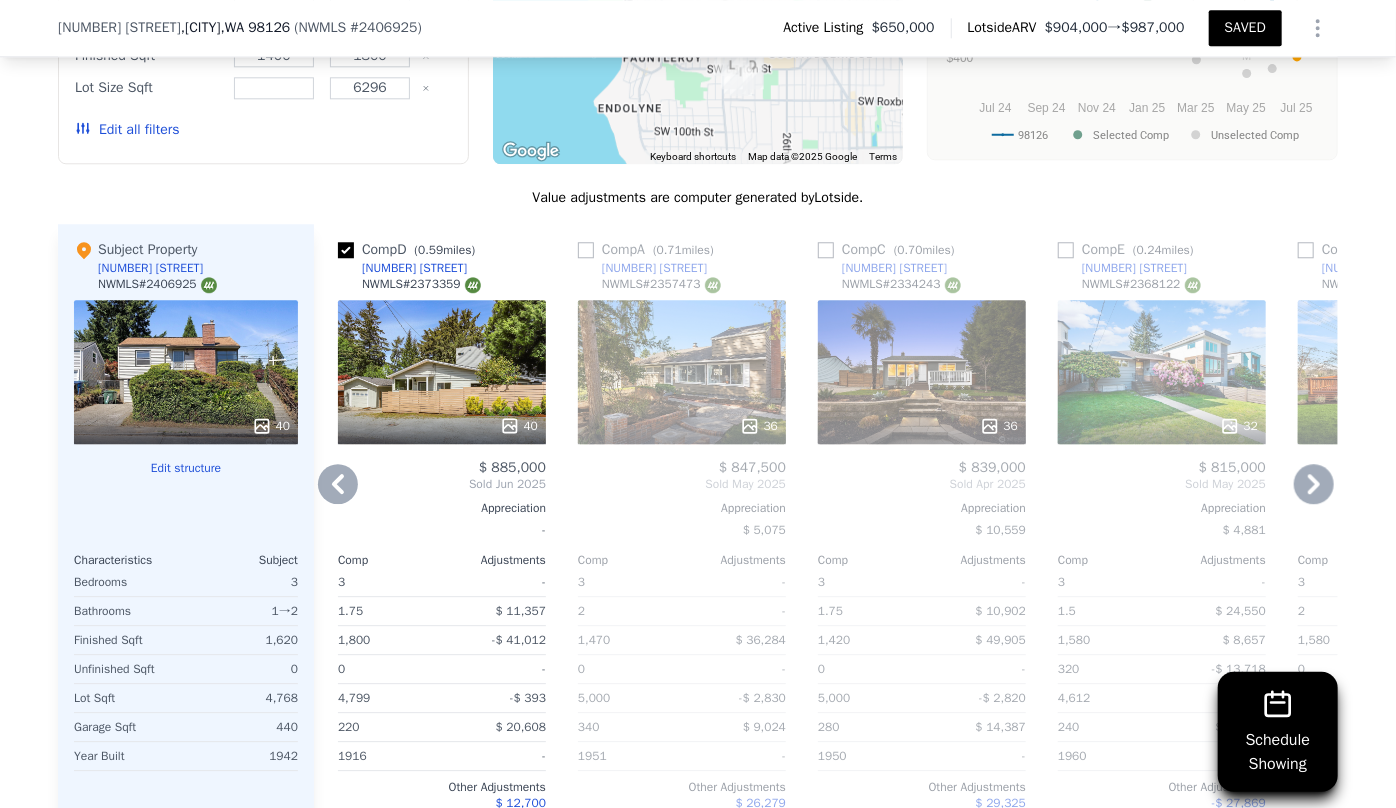 click 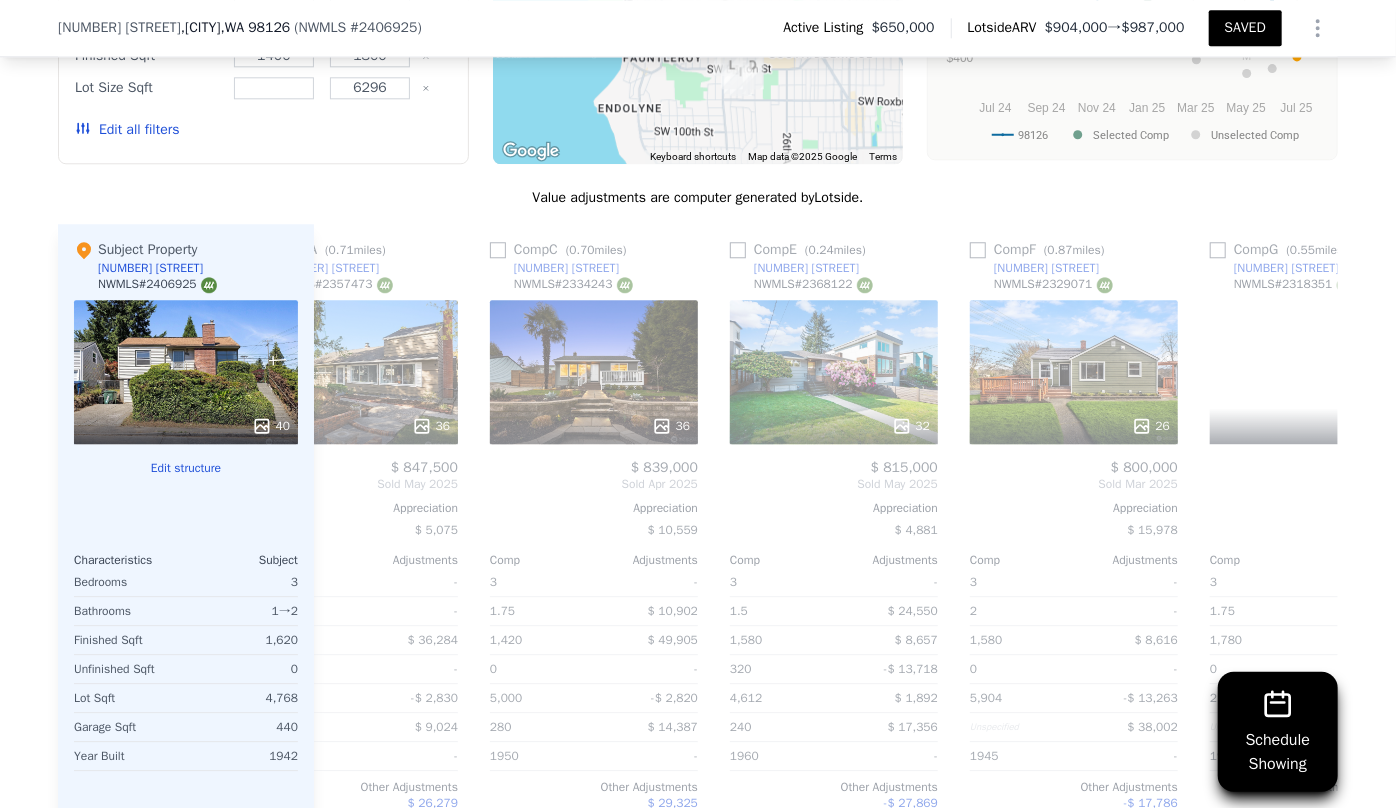 scroll, scrollTop: 0, scrollLeft: 960, axis: horizontal 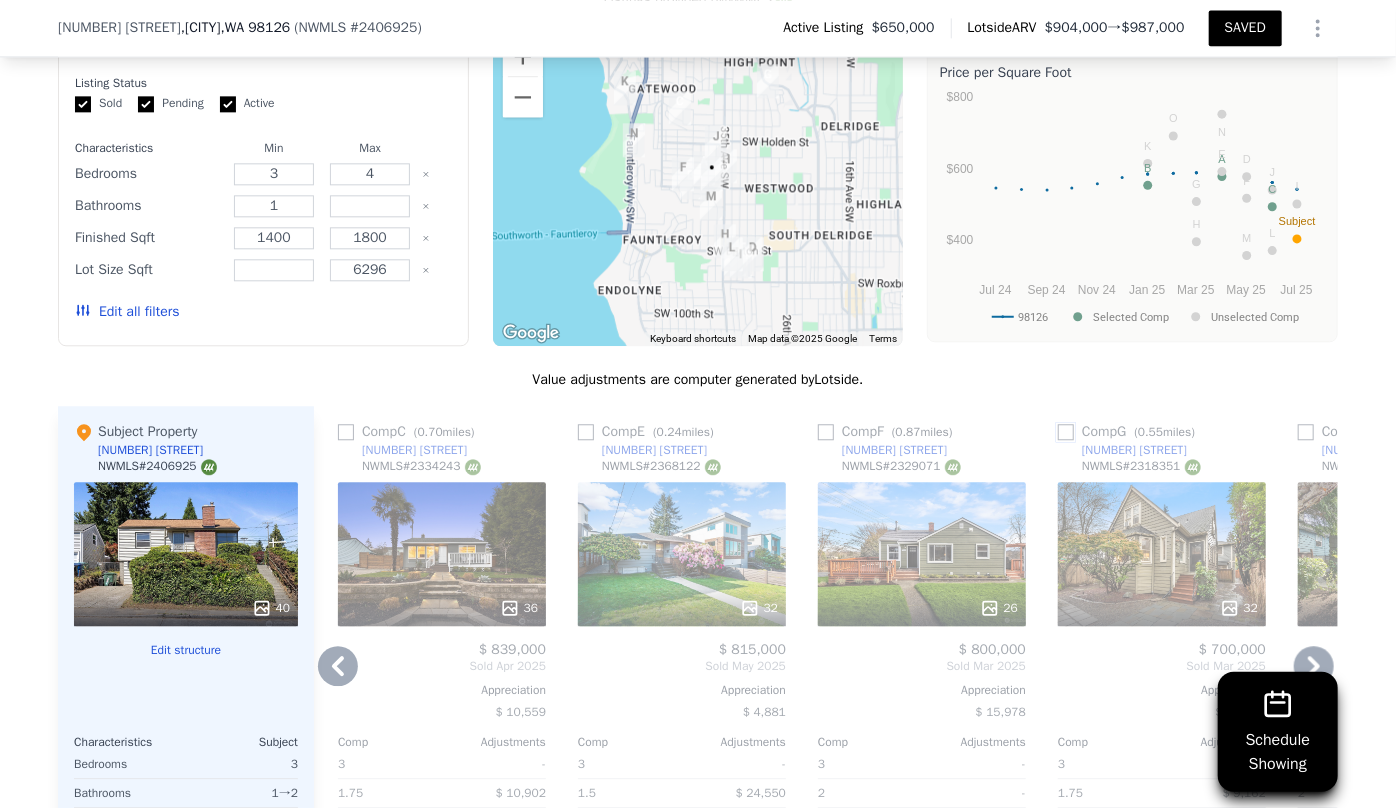 click at bounding box center (1066, 432) 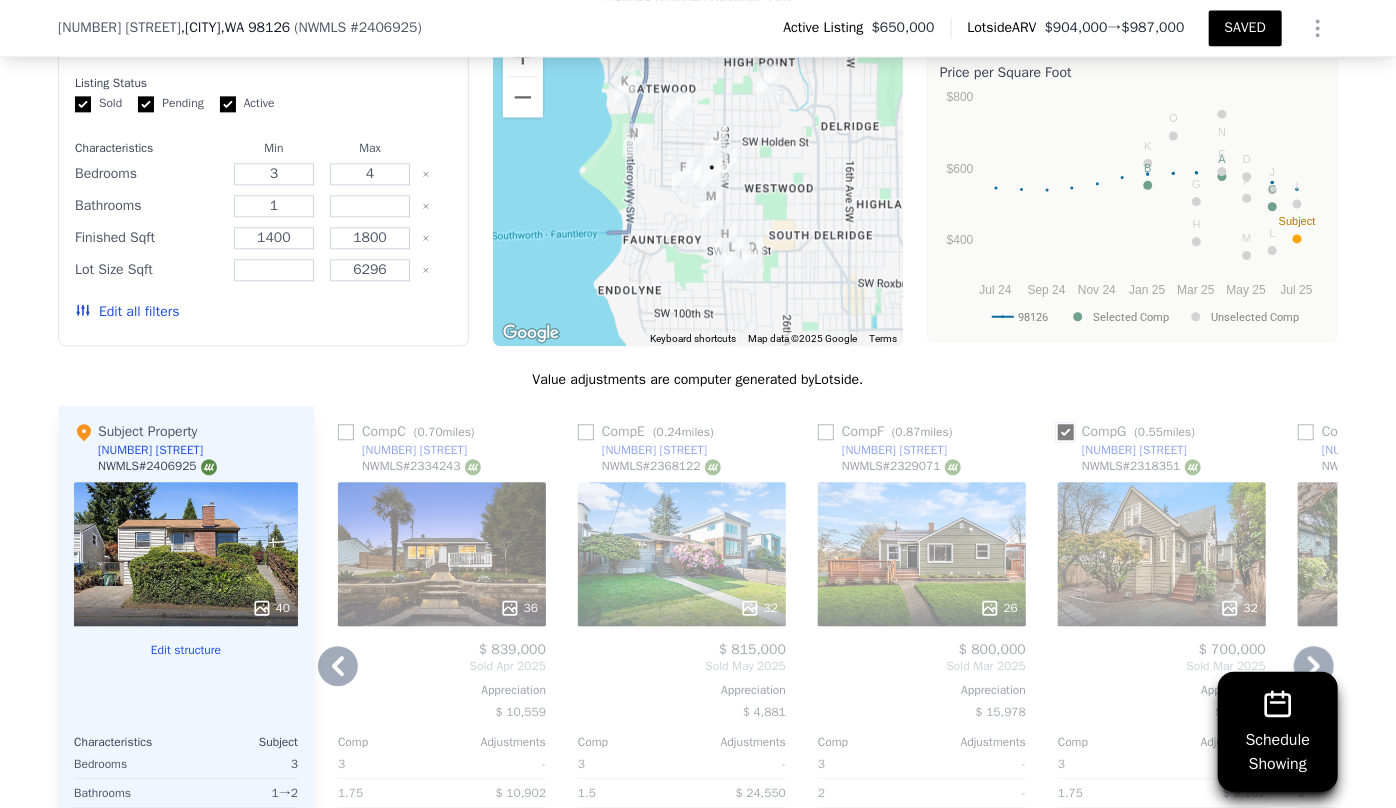 checkbox on "true" 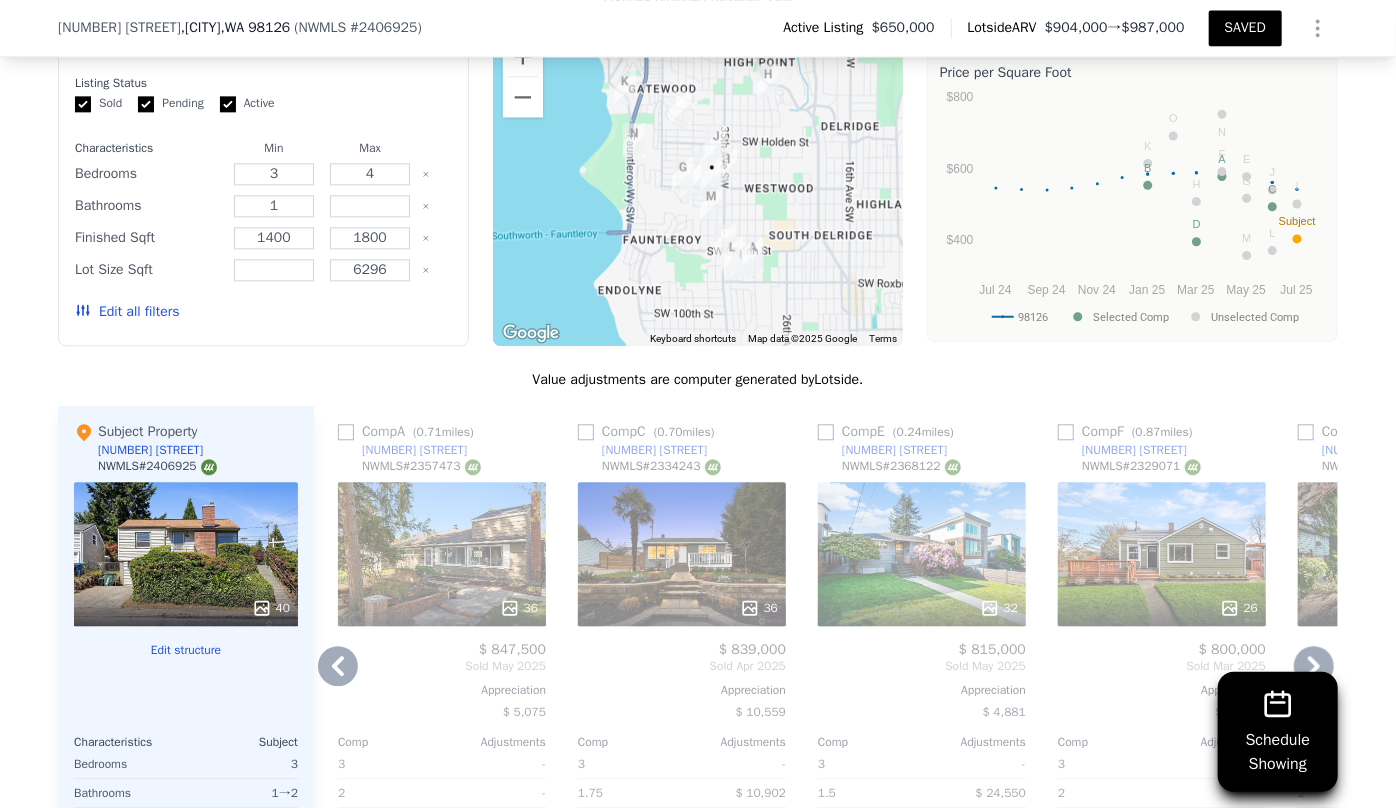click 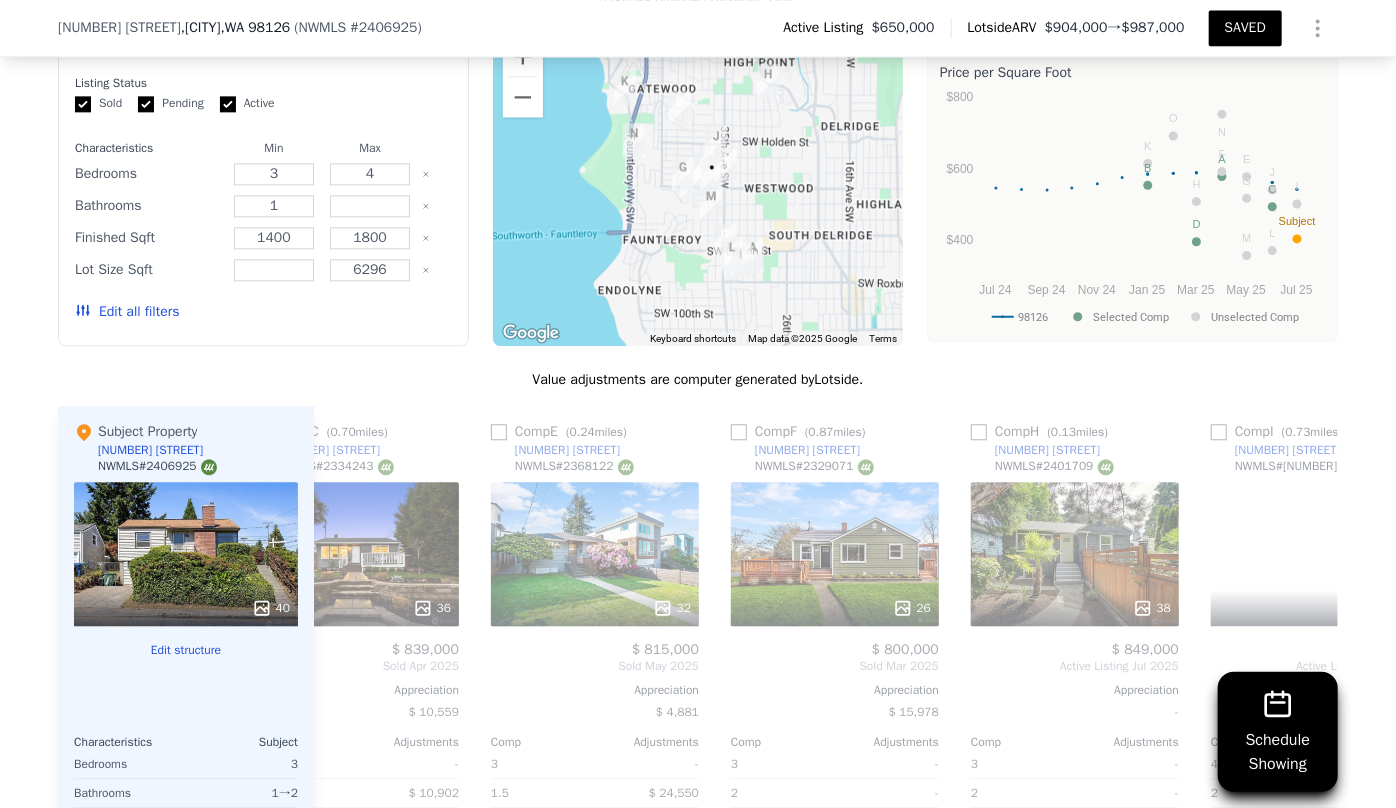 scroll, scrollTop: 0, scrollLeft: 1440, axis: horizontal 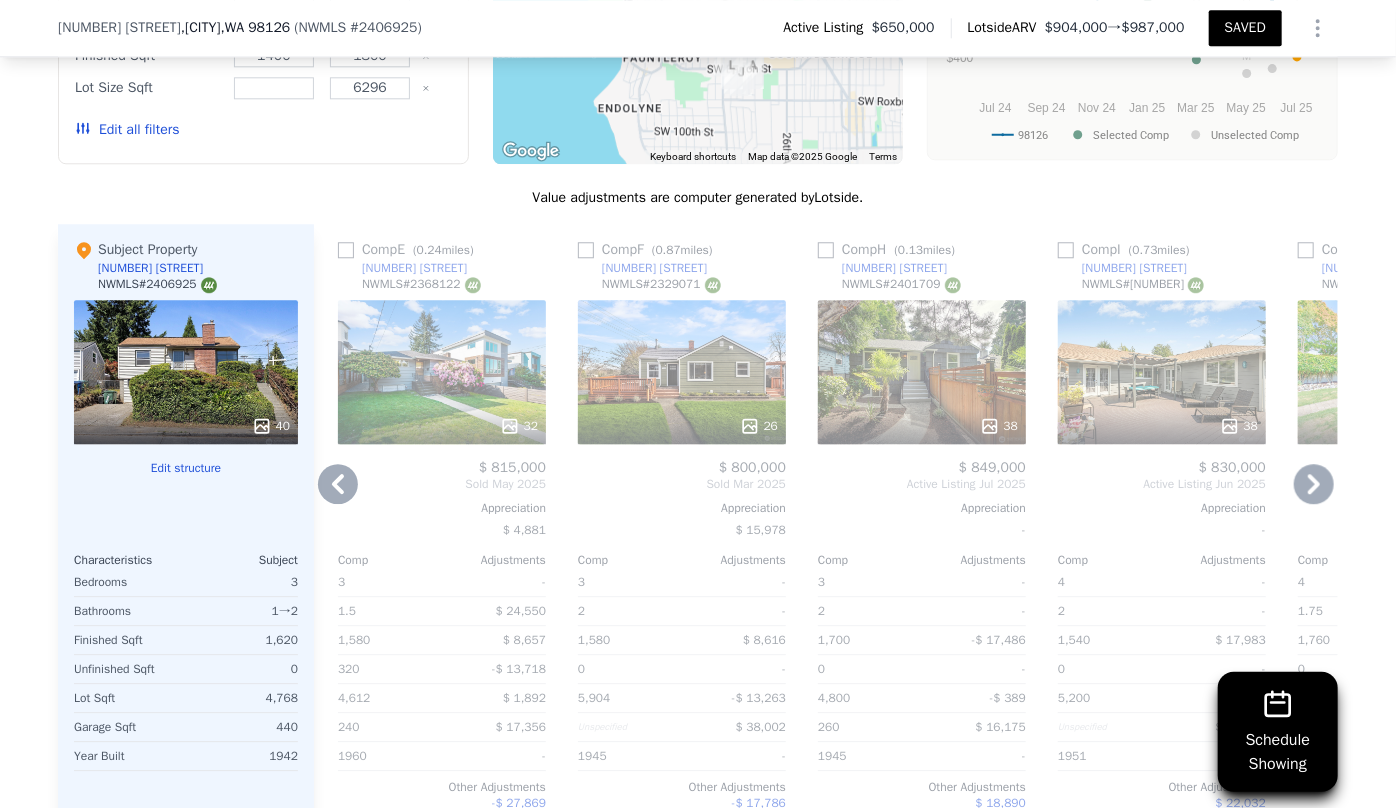 click at bounding box center (922, 426) 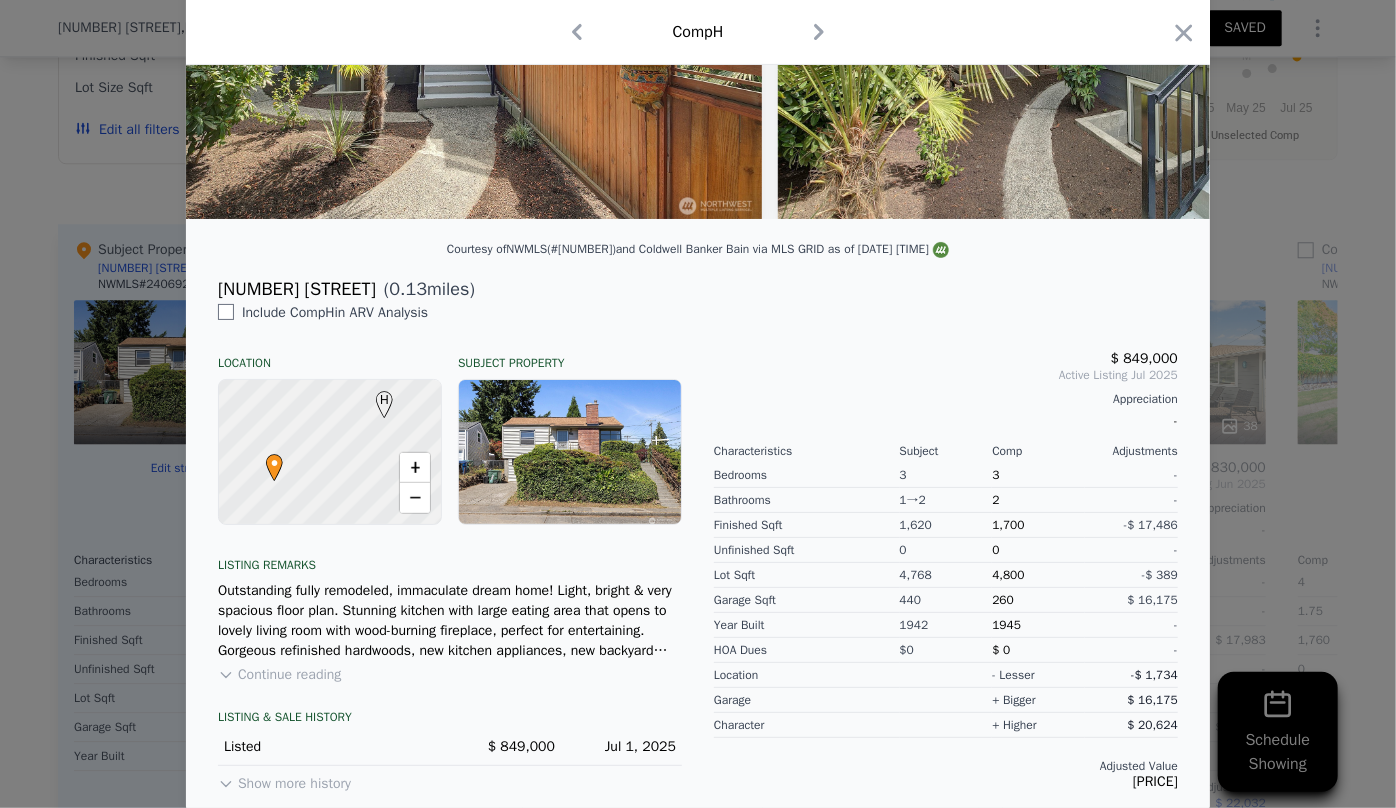 scroll, scrollTop: 311, scrollLeft: 0, axis: vertical 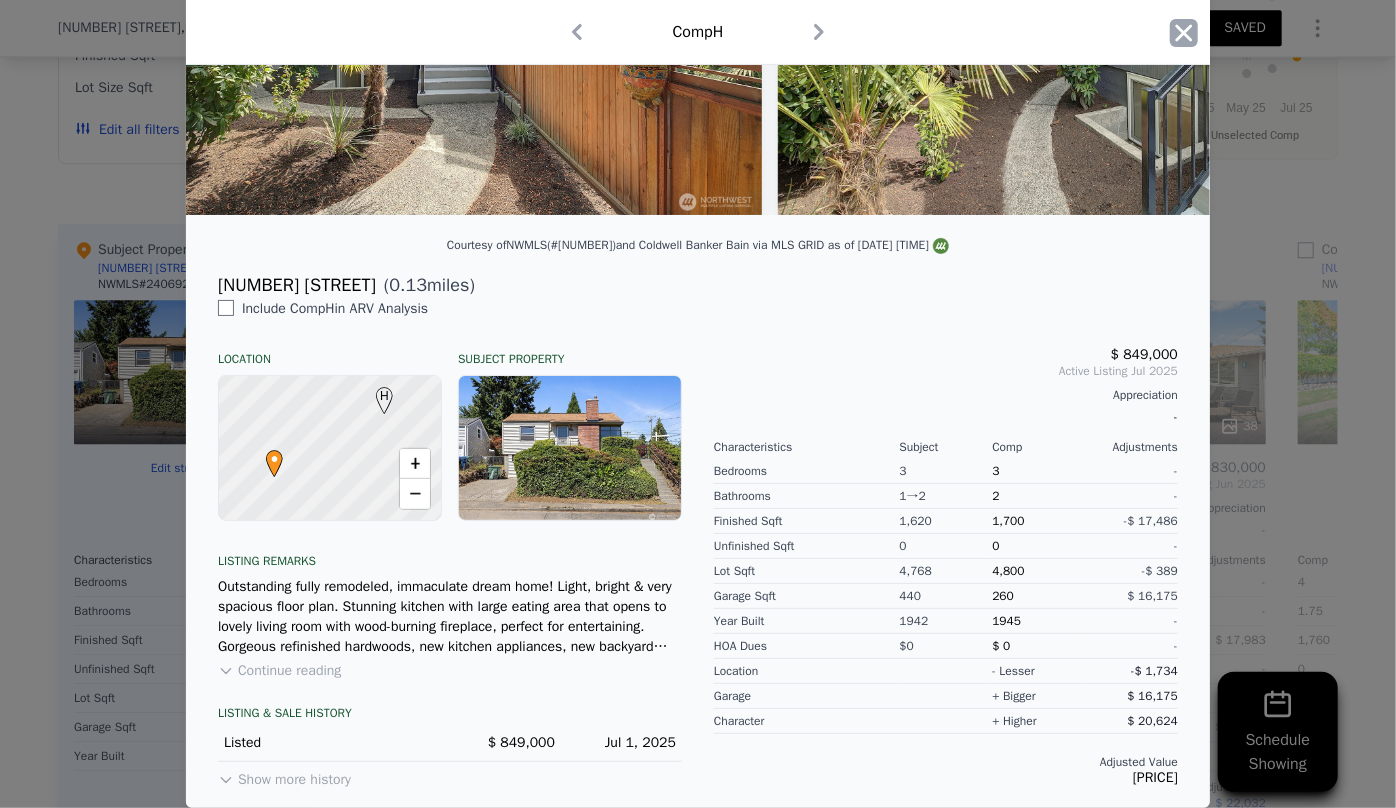 click 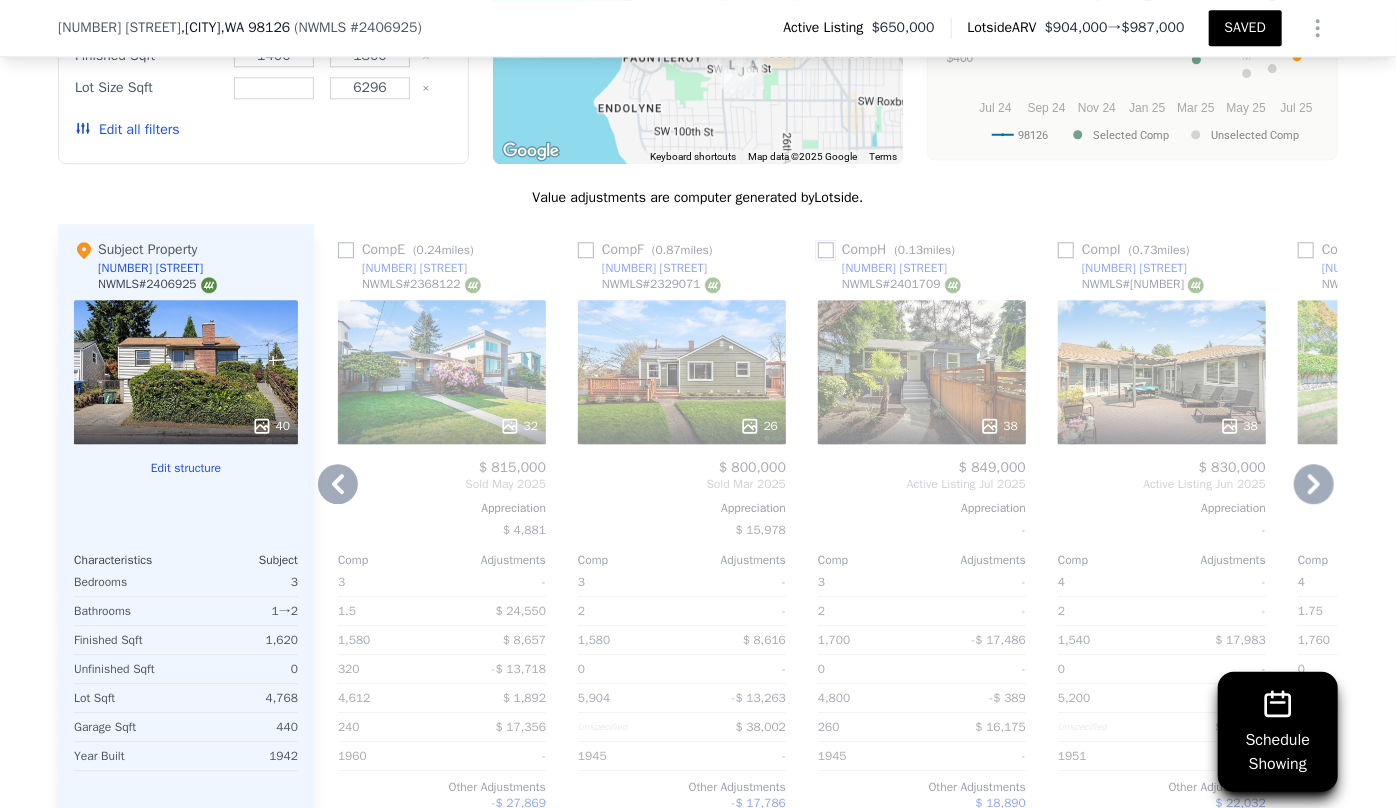 click at bounding box center (826, 250) 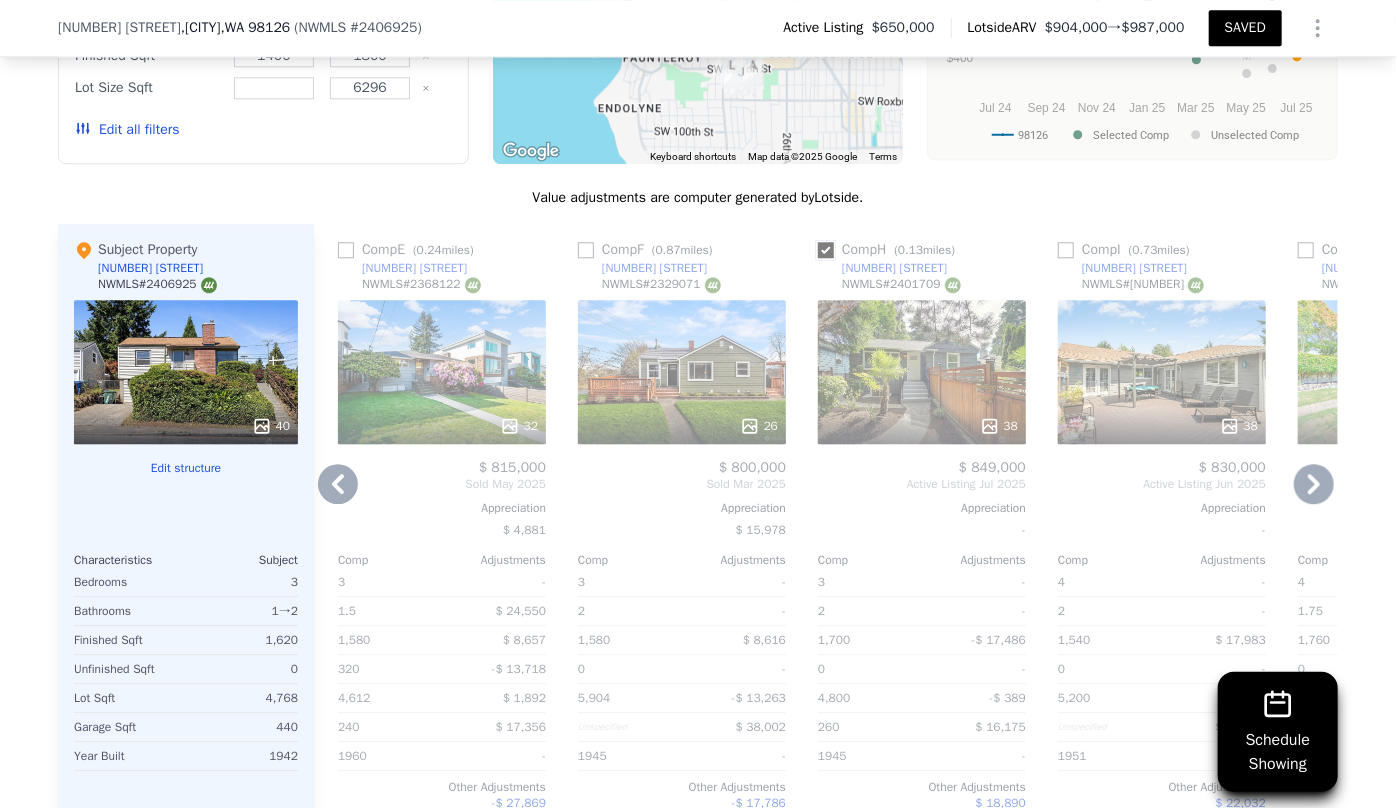 checkbox on "true" 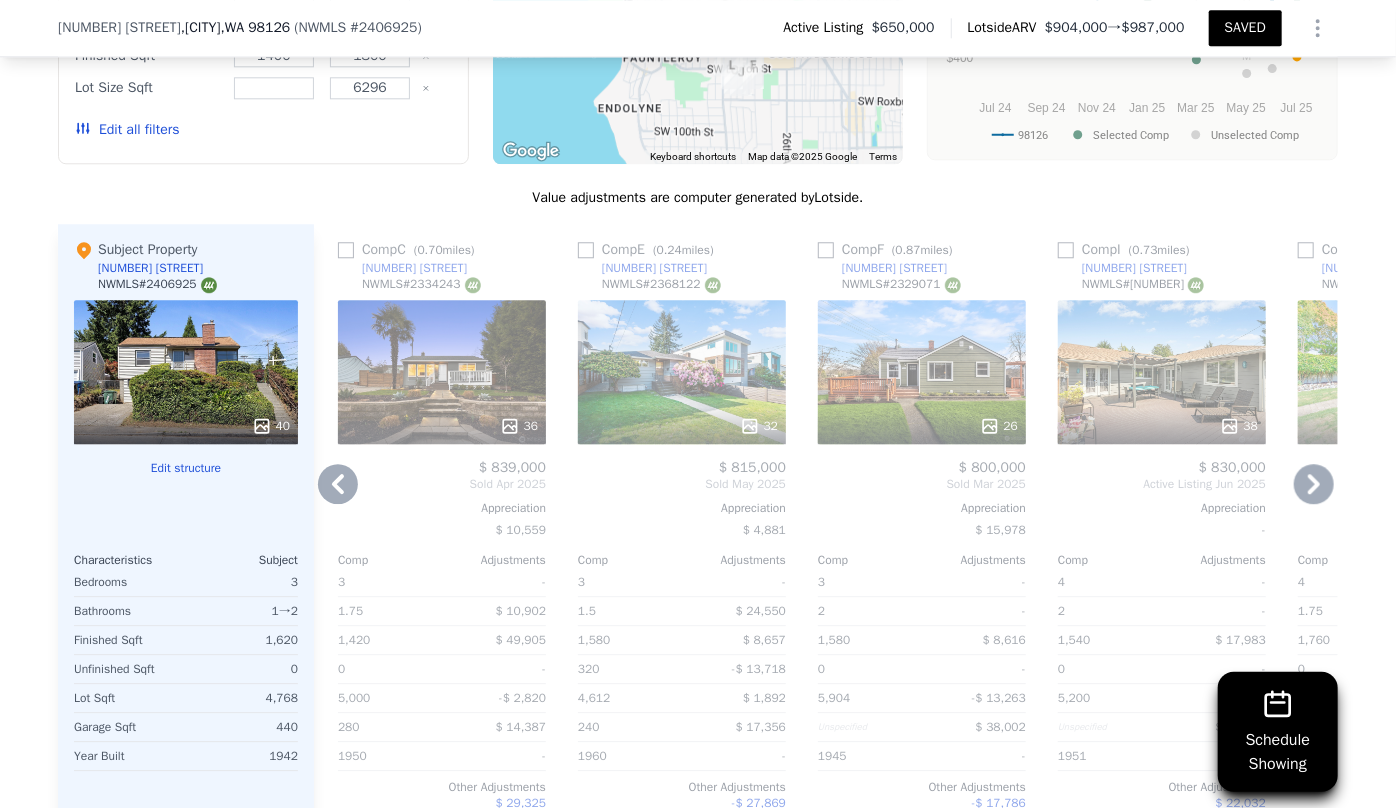 click on "38" at bounding box center (1162, 372) 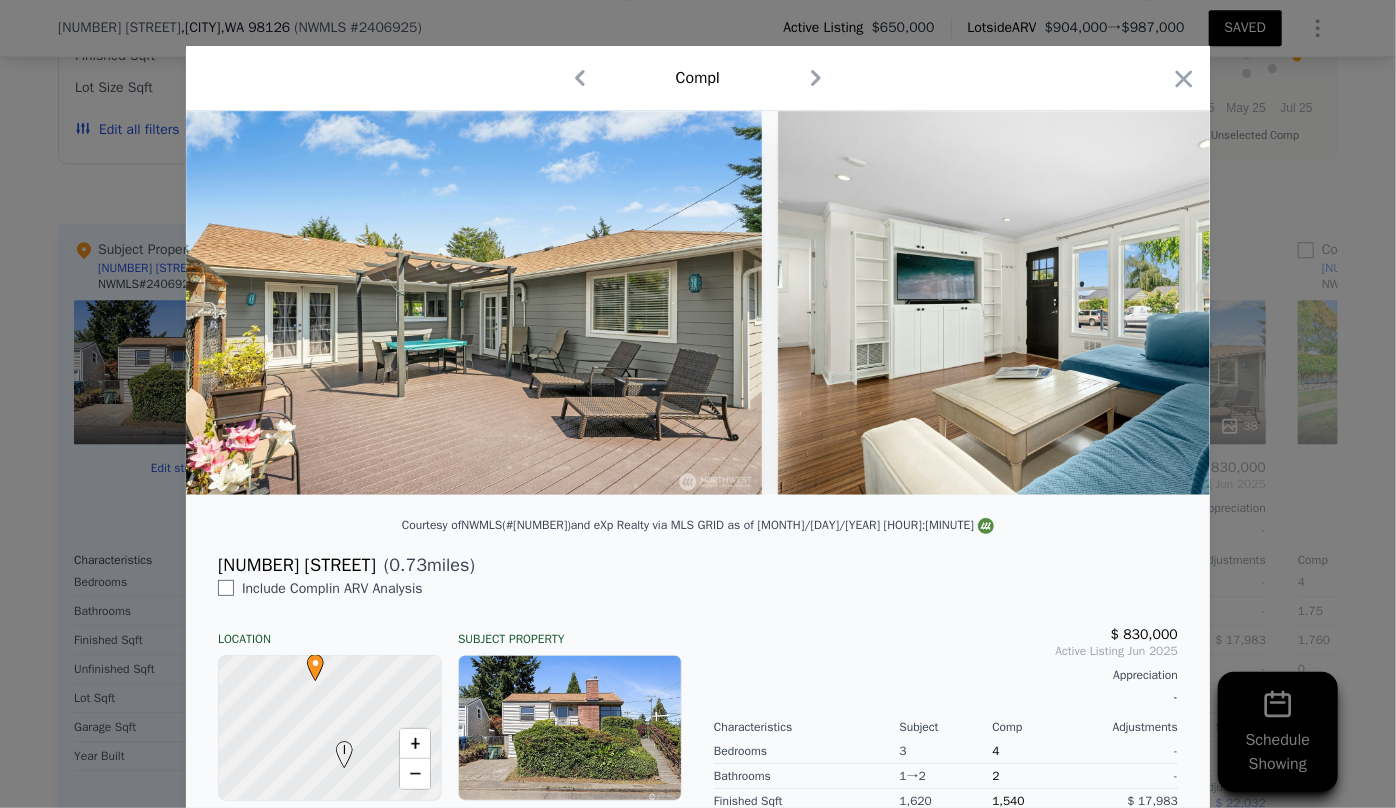 scroll, scrollTop: 0, scrollLeft: 0, axis: both 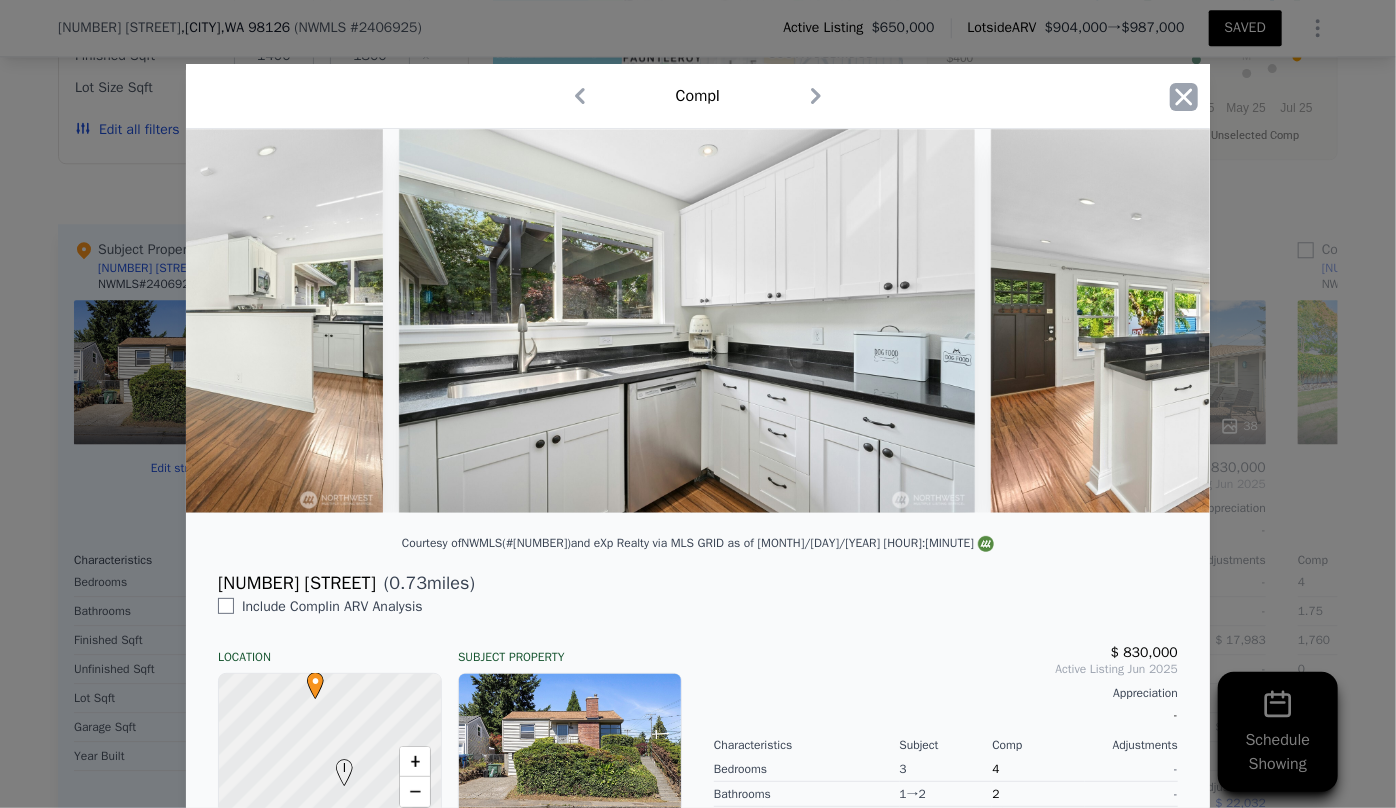 click 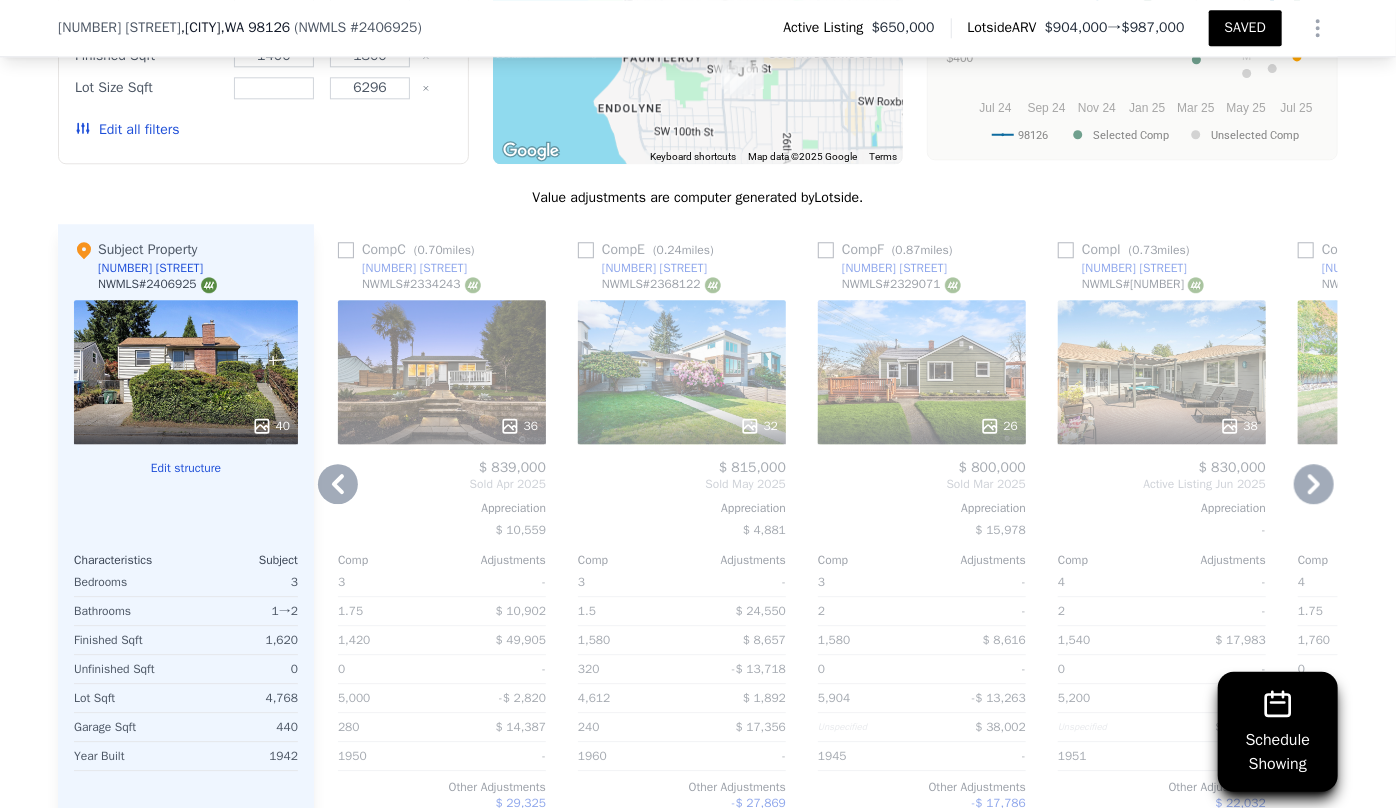 click 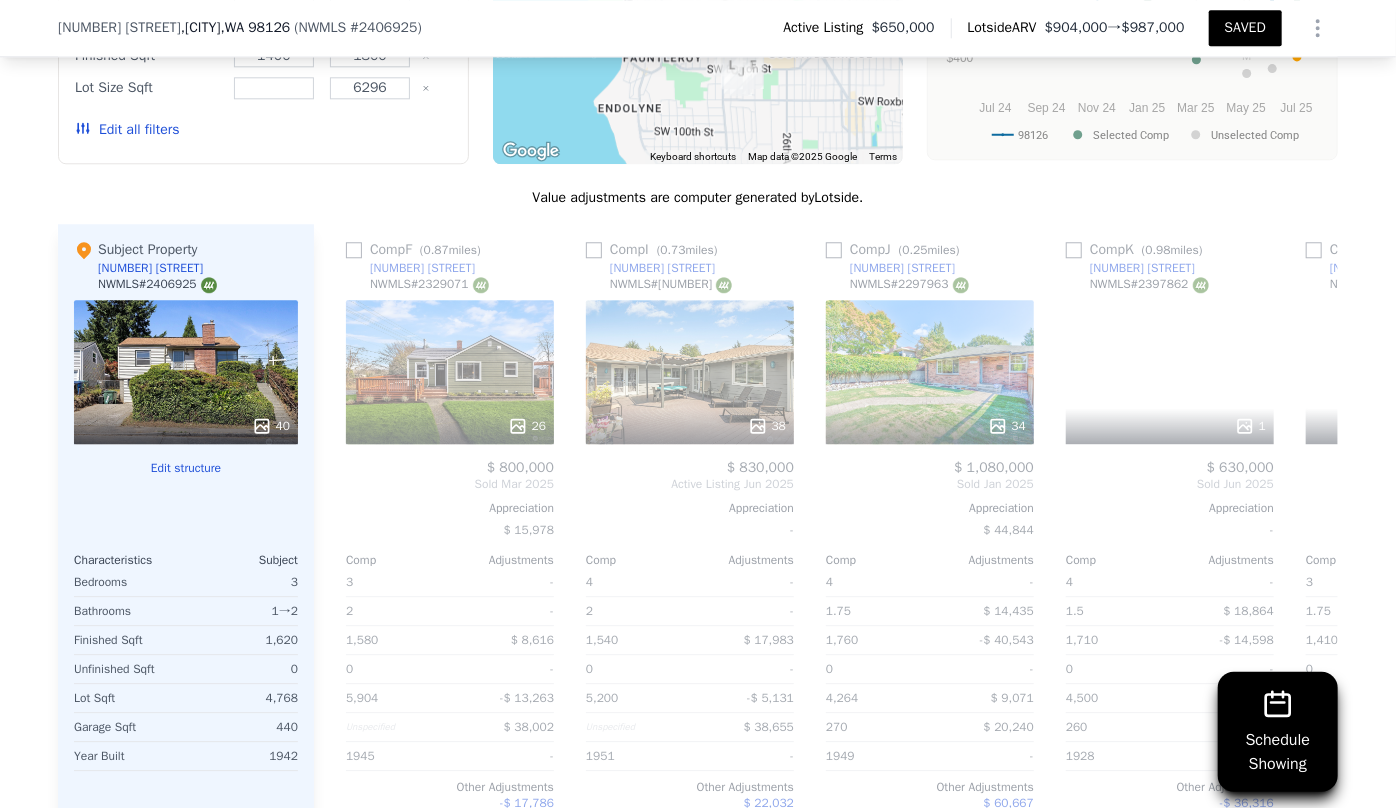 scroll, scrollTop: 0, scrollLeft: 1920, axis: horizontal 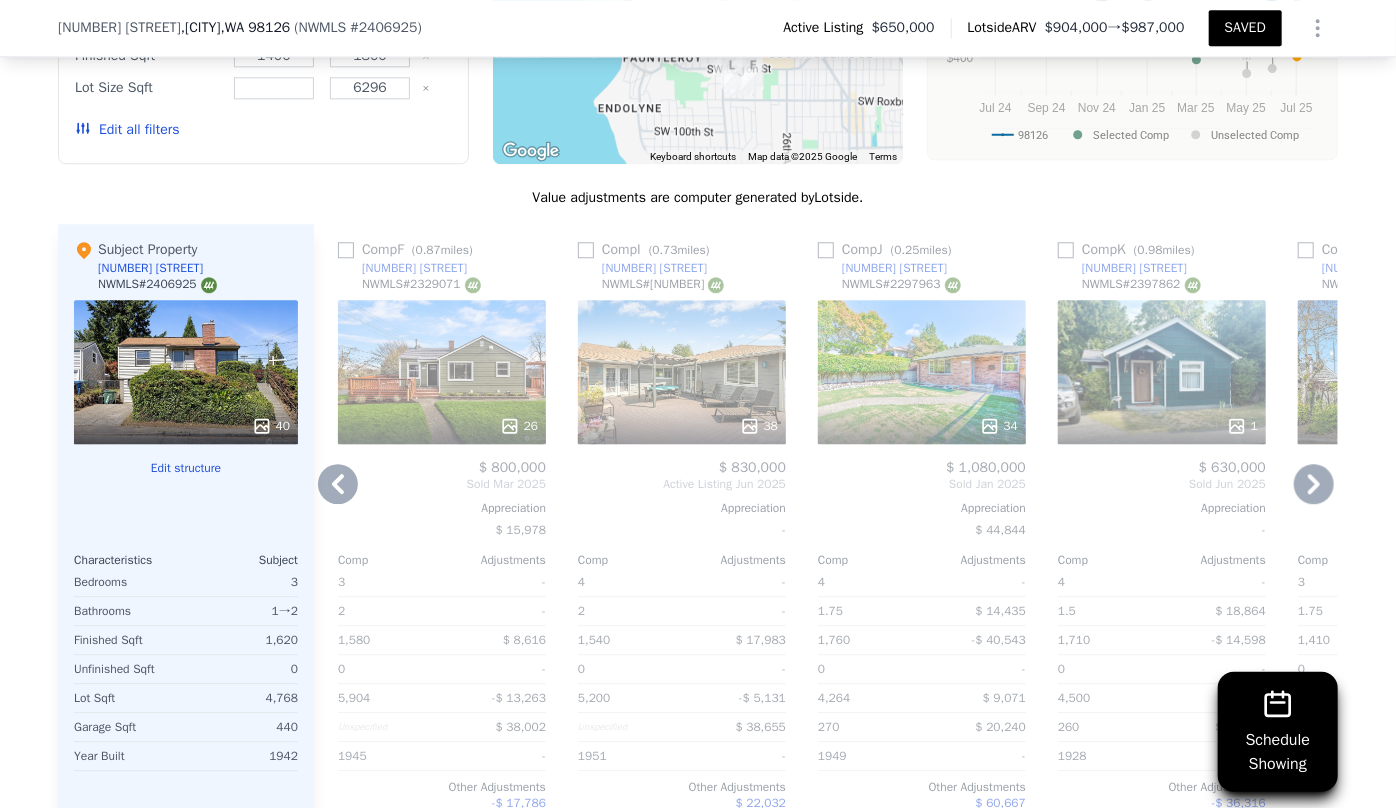 click 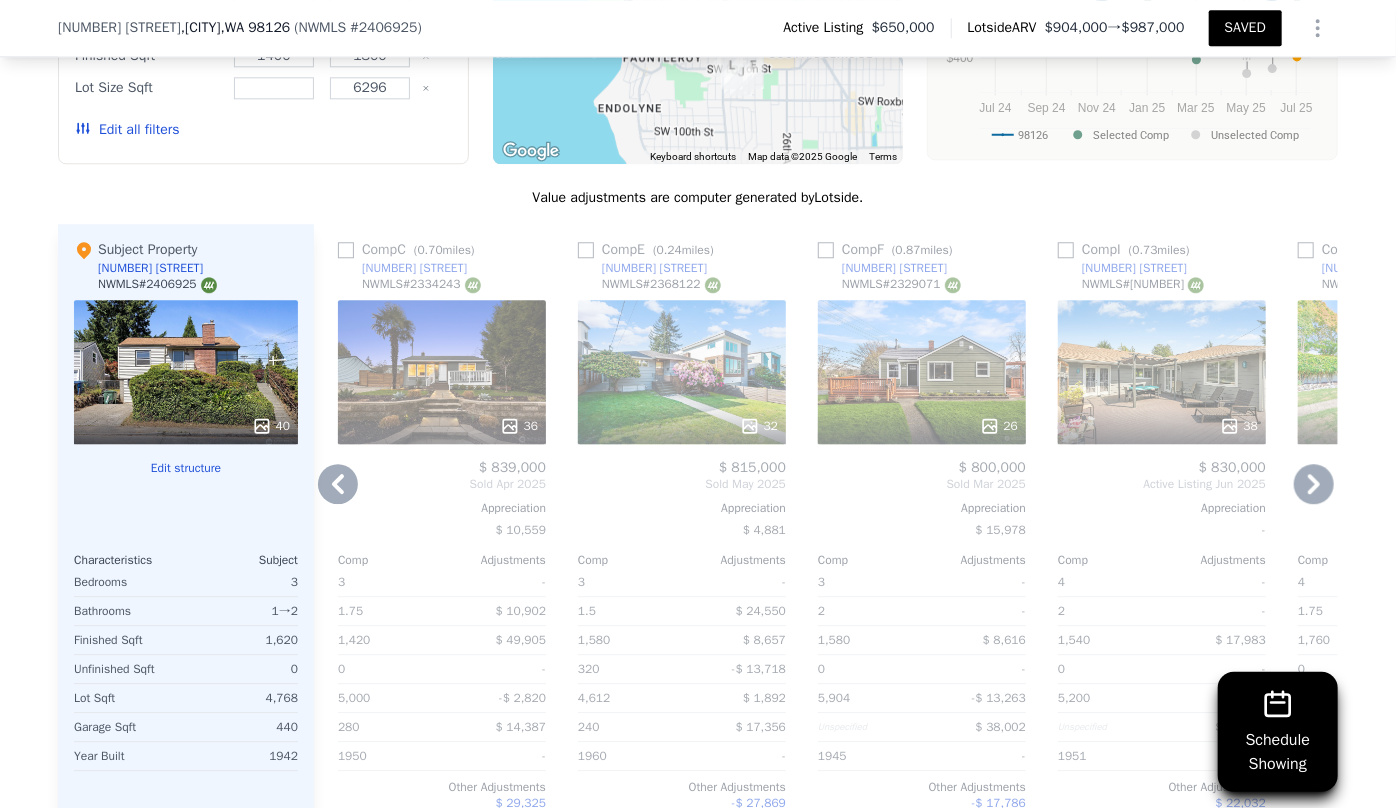 click 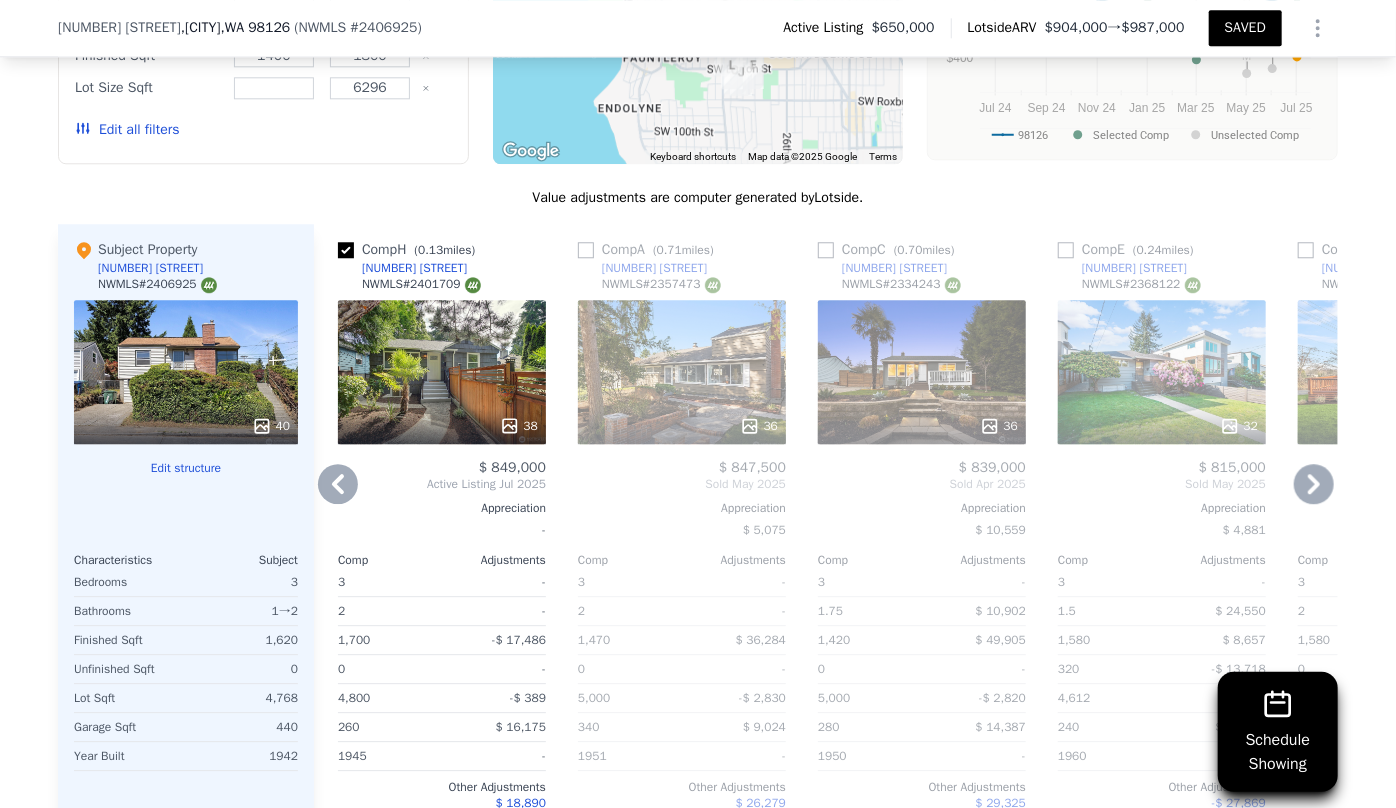 click 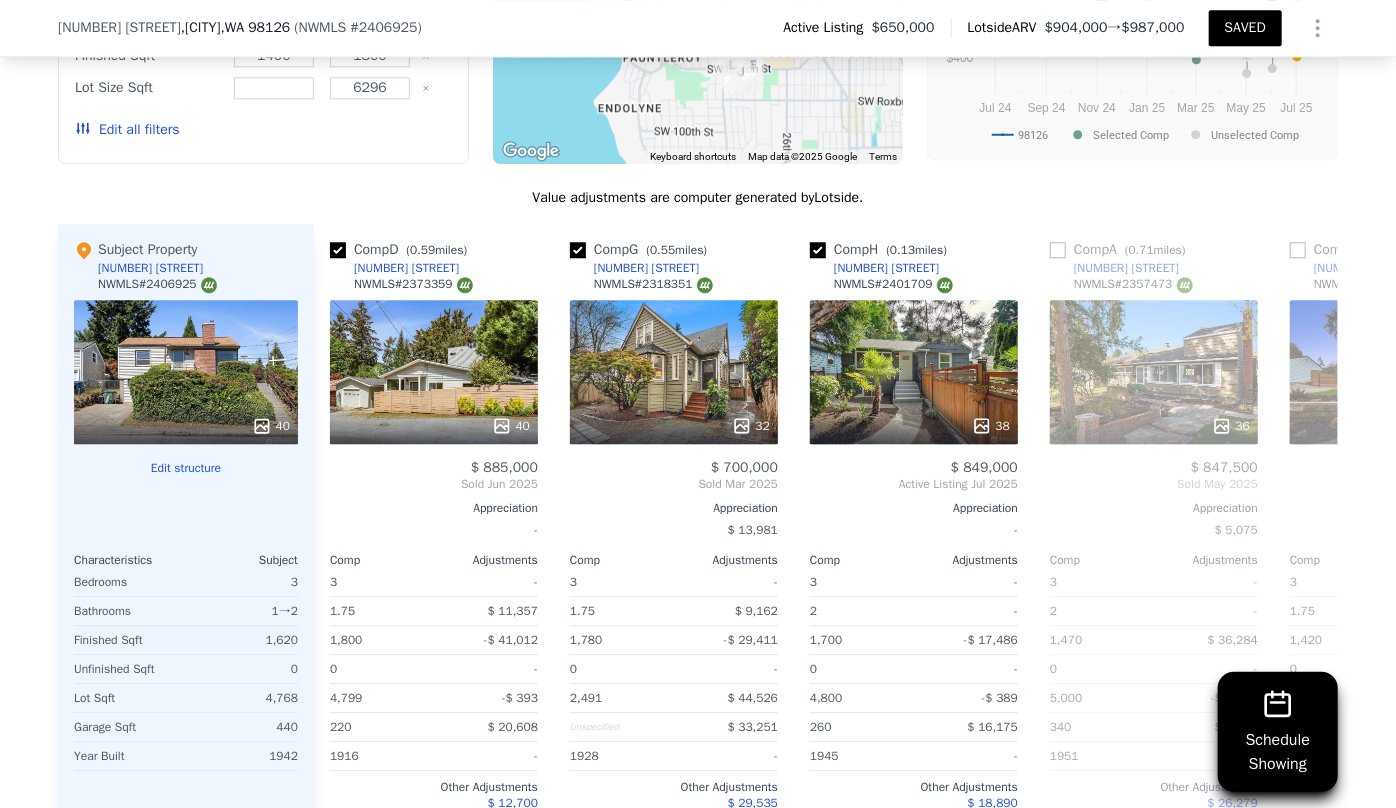 scroll, scrollTop: 0, scrollLeft: 480, axis: horizontal 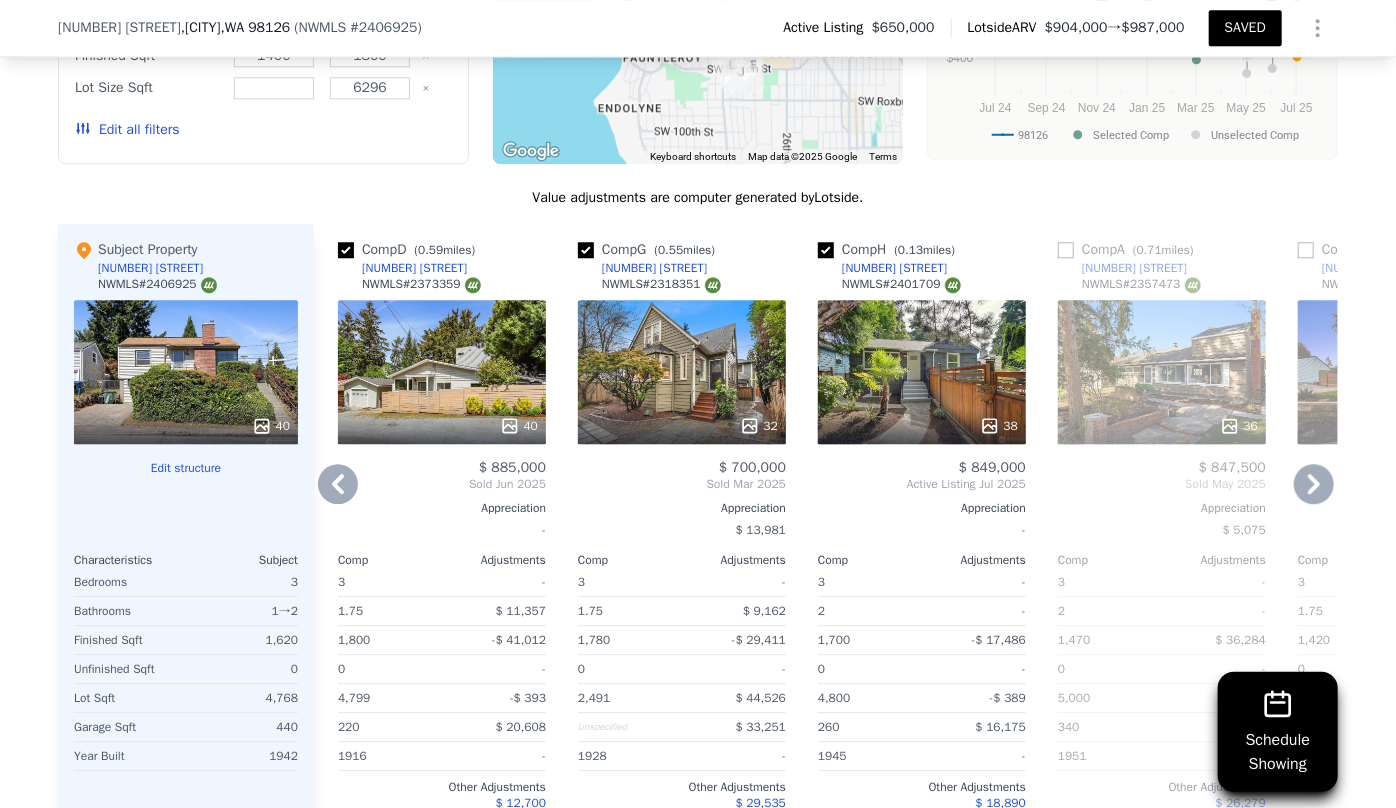 click 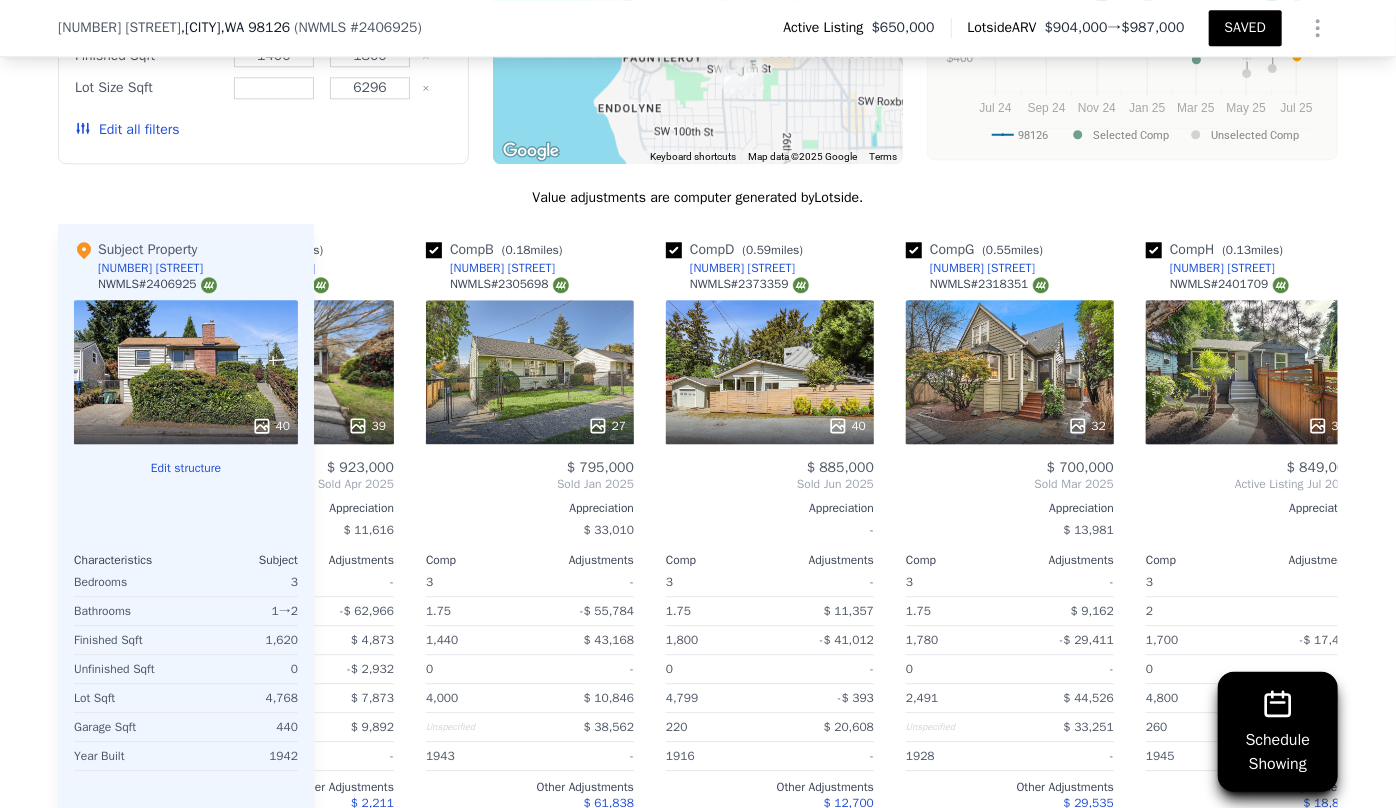 scroll, scrollTop: 0, scrollLeft: 0, axis: both 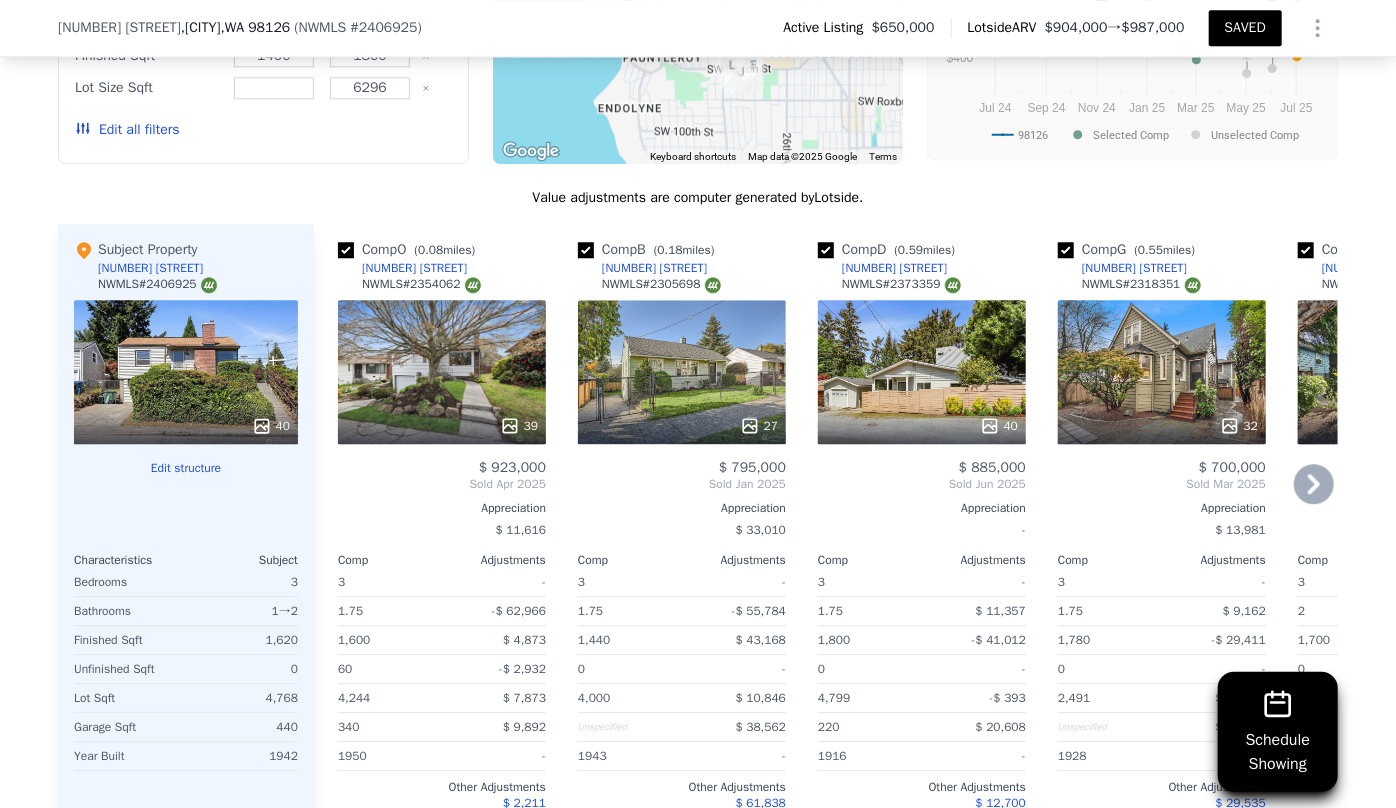 click 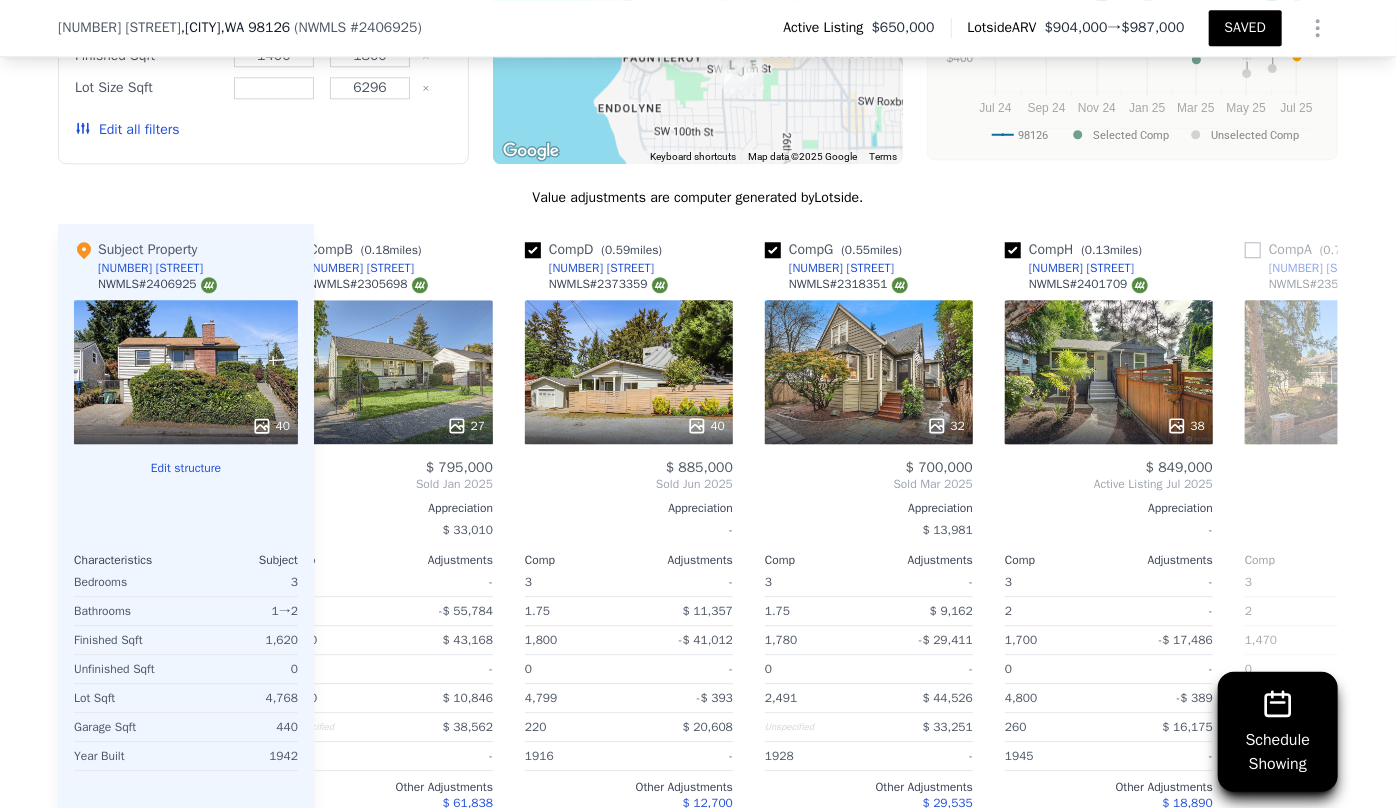 scroll, scrollTop: 0, scrollLeft: 480, axis: horizontal 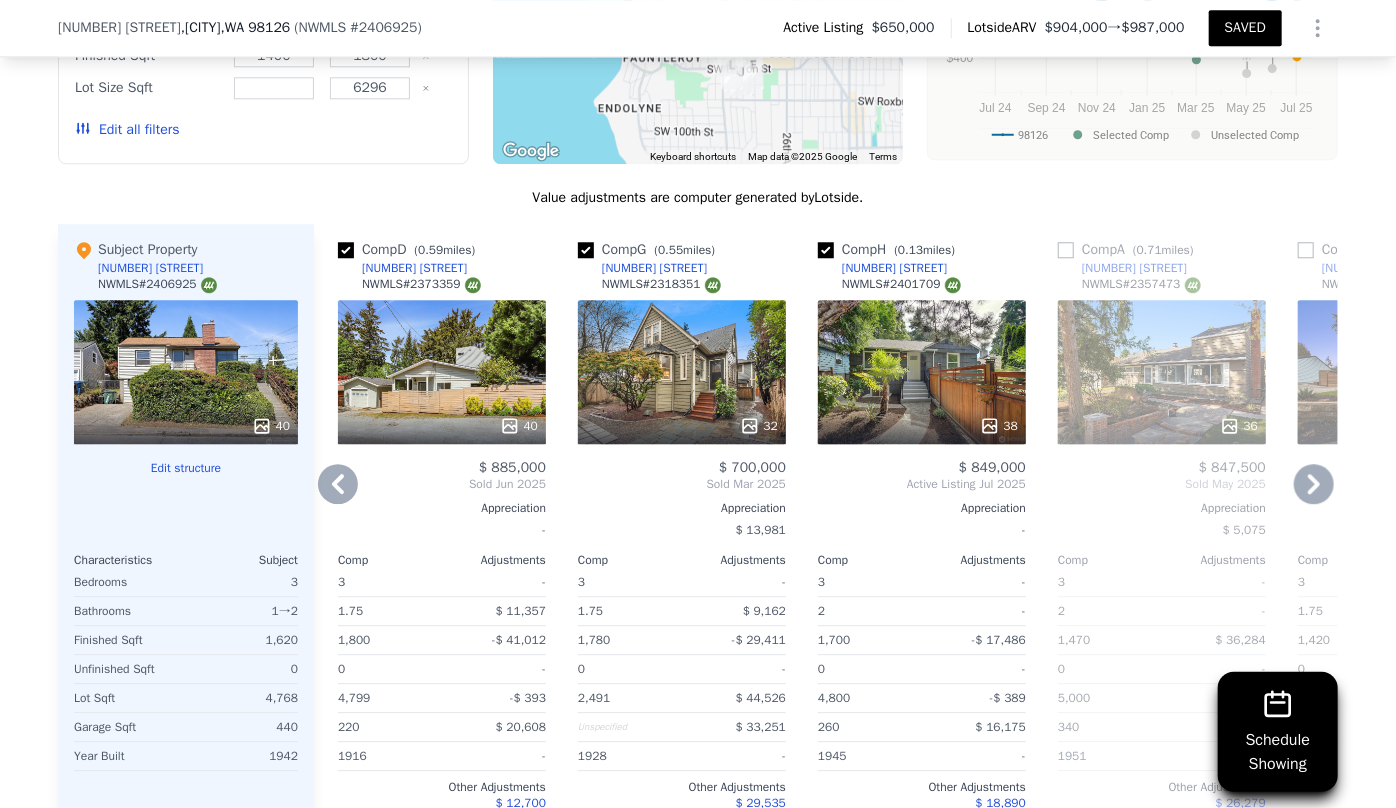 click 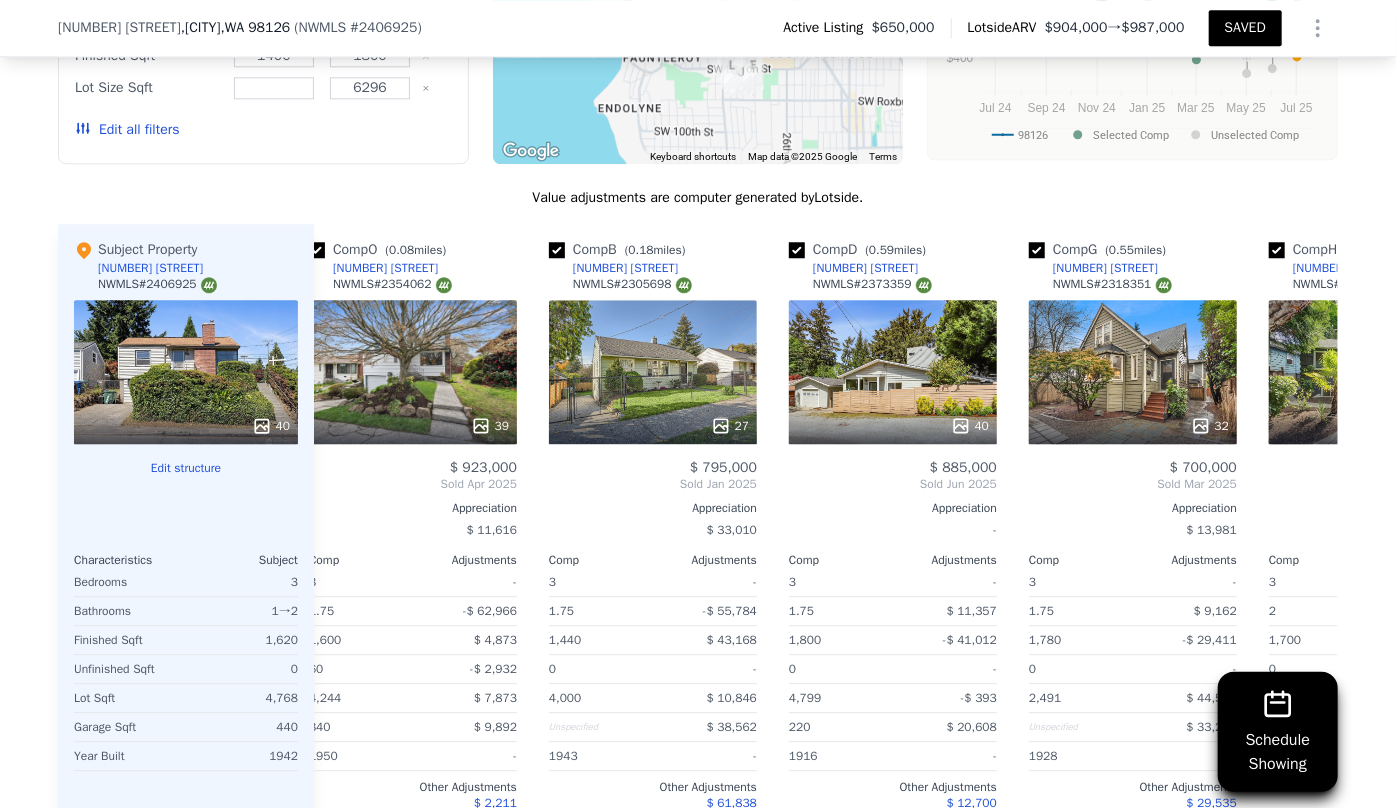 scroll, scrollTop: 0, scrollLeft: 0, axis: both 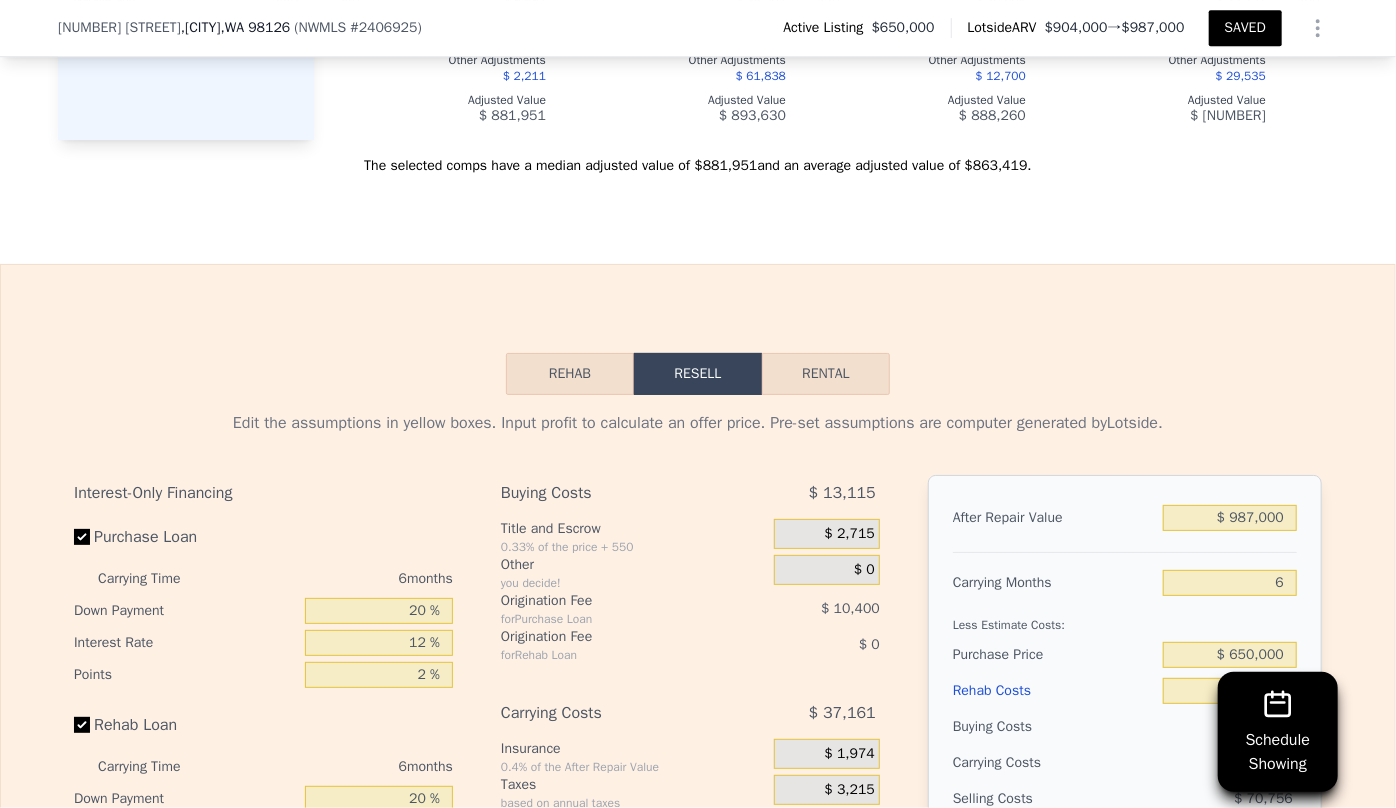 click on "After Repair Value $ 987,000 Carrying Months 6 Less Estimate Costs: Purchase Price $ 650,000 Rehab Costs $ 0 Buying Costs $ 13,115 Carrying Costs $ 37,161 Selling Costs $ 70,756 Resell Profit $ 215,968 Total ROI 30.84% Cash In $ 180,276 Cash ROI ROIs are not annualized 119.80%" at bounding box center (1125, 753) 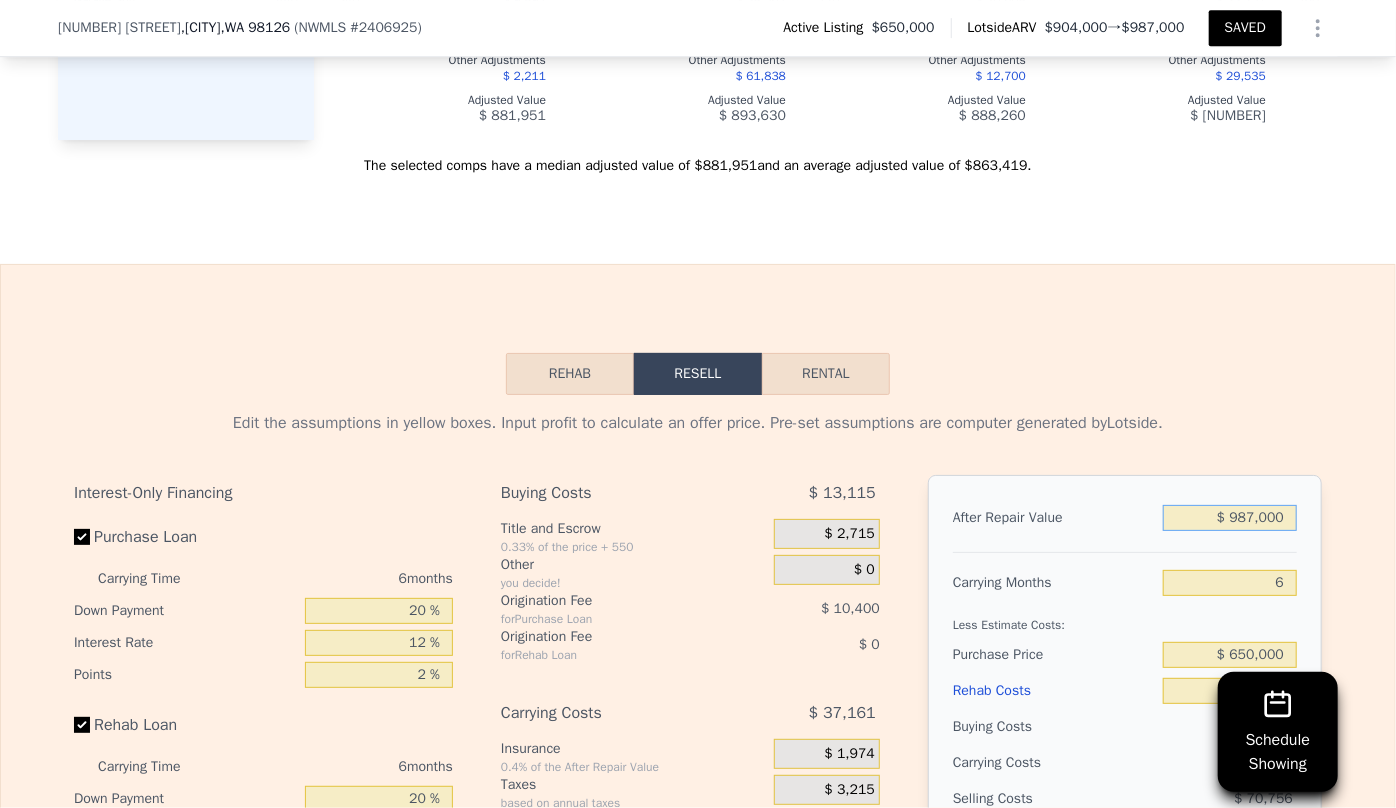 click on "$ 987,000" at bounding box center [1230, 518] 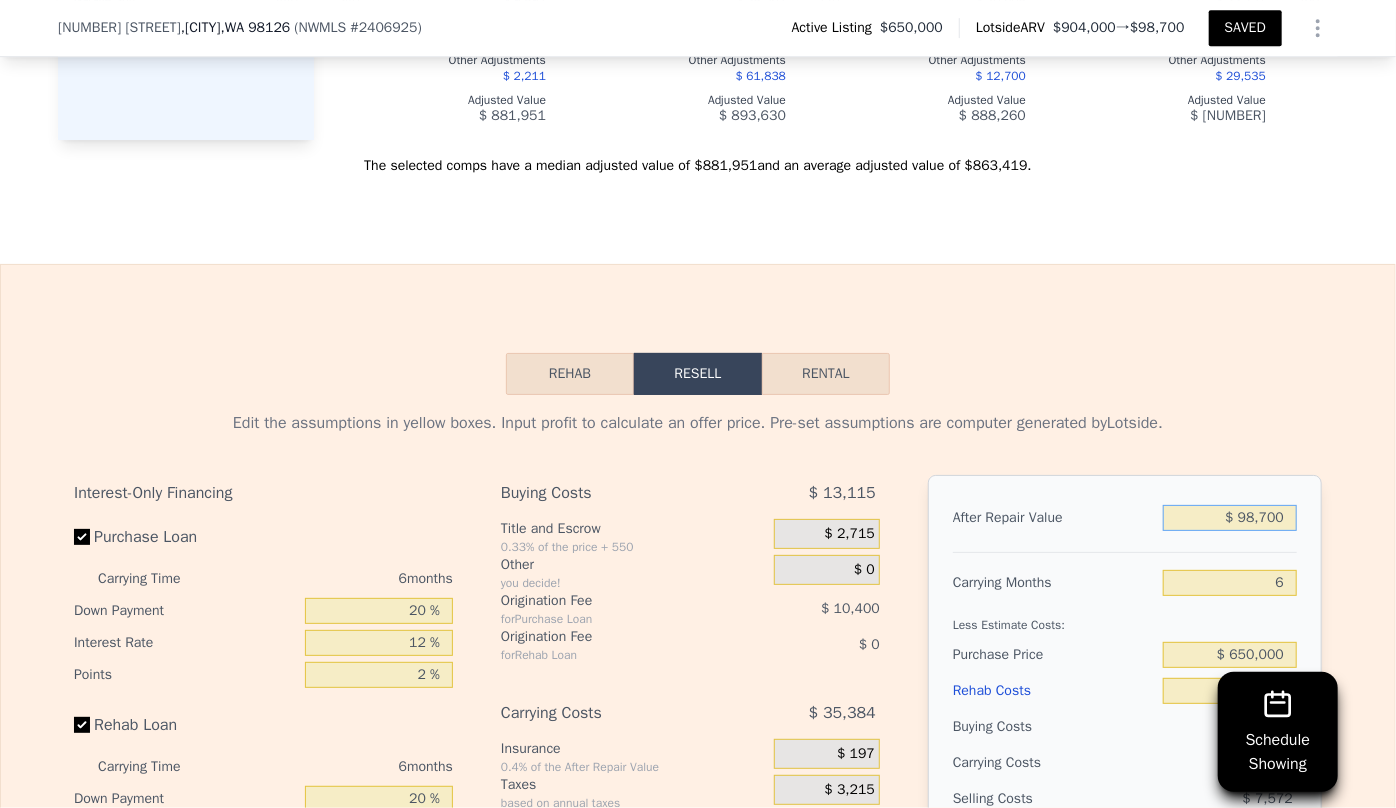 type on "-$ 607,371" 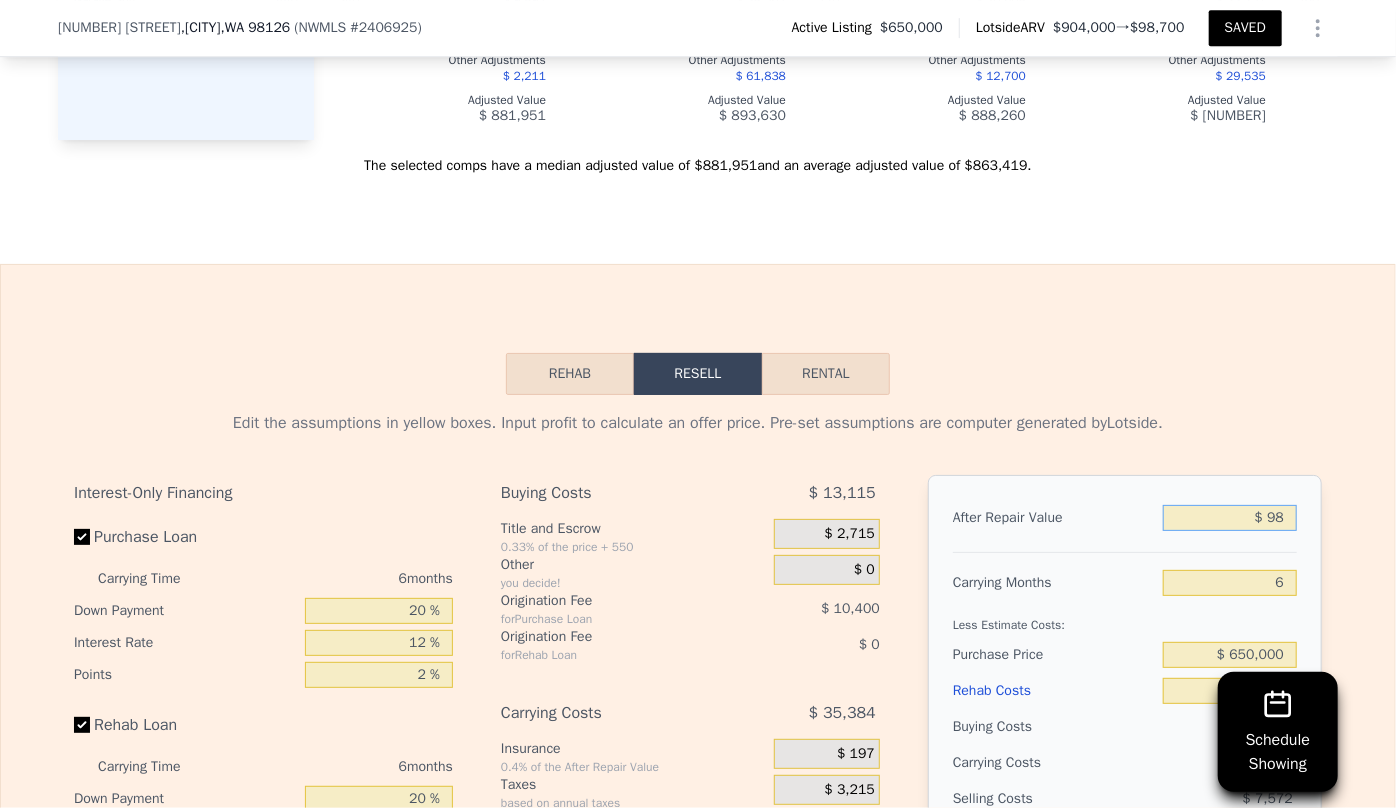 type on "$ 9" 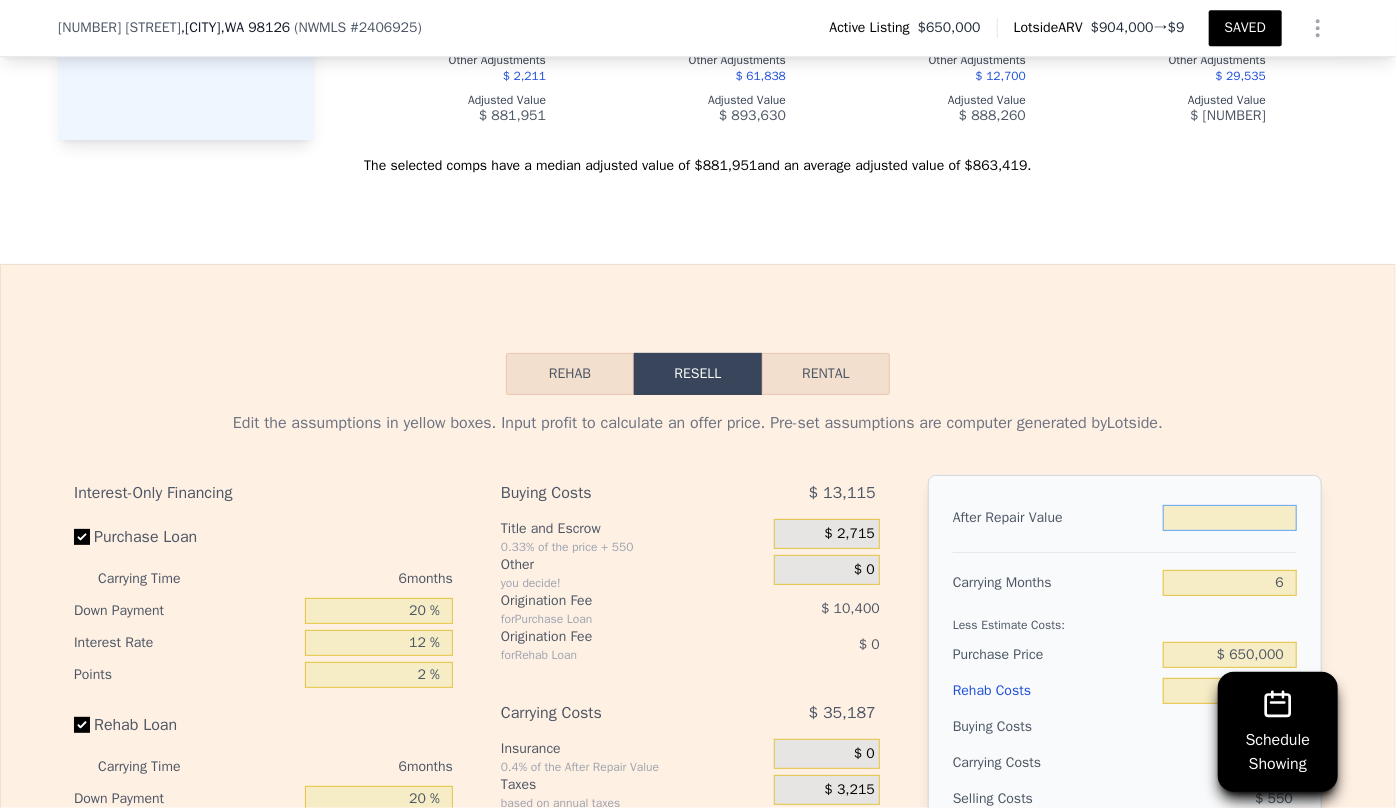 type on "$ 9" 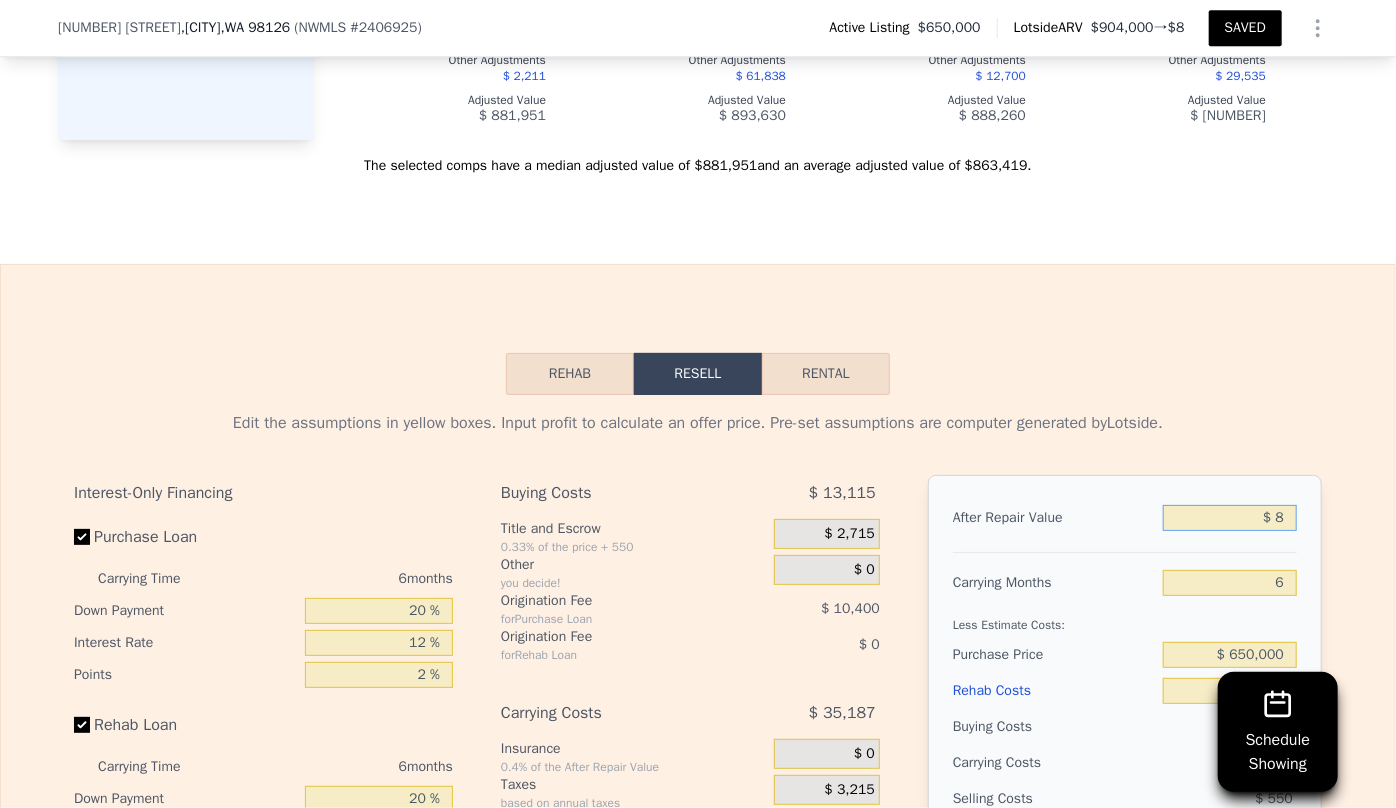 type on "-$ 698,844" 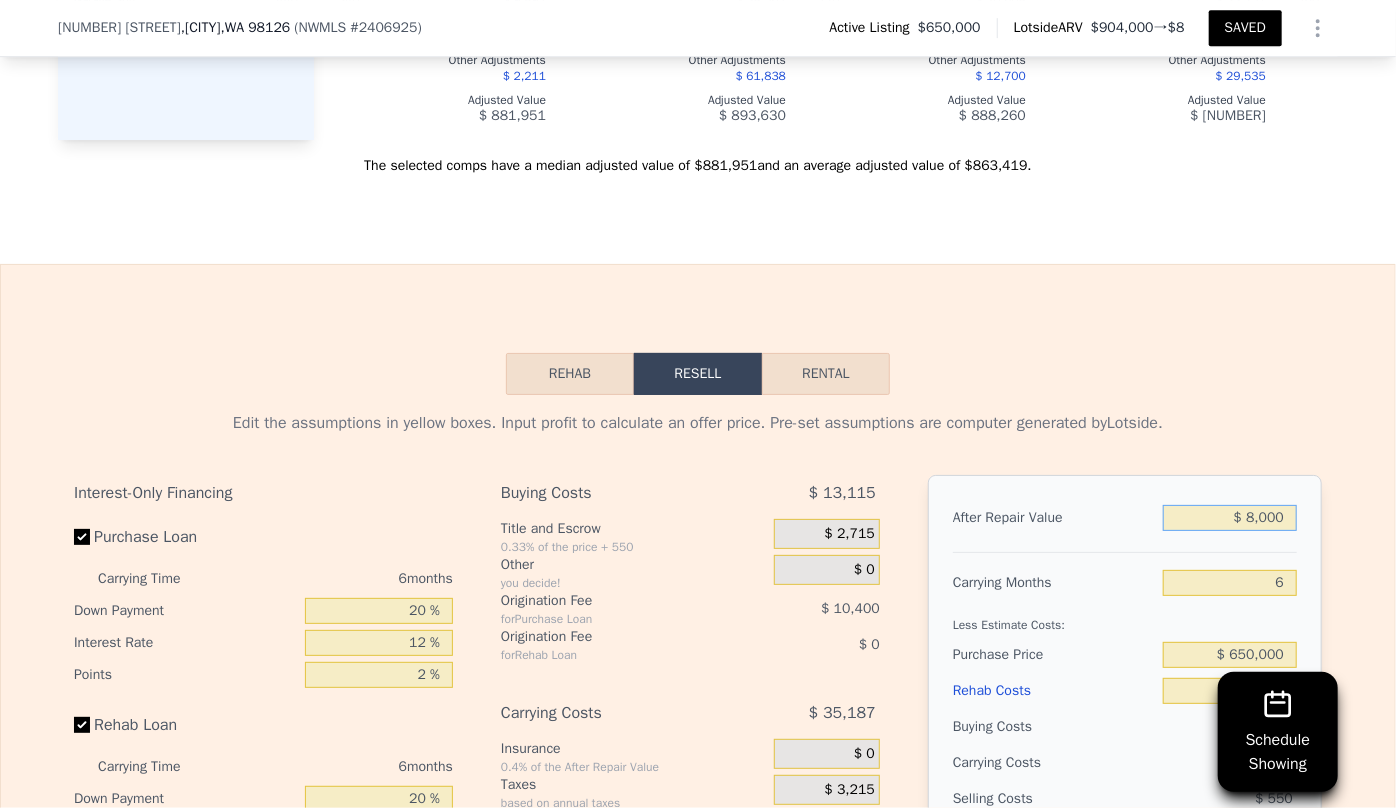 type on "$ 80,000" 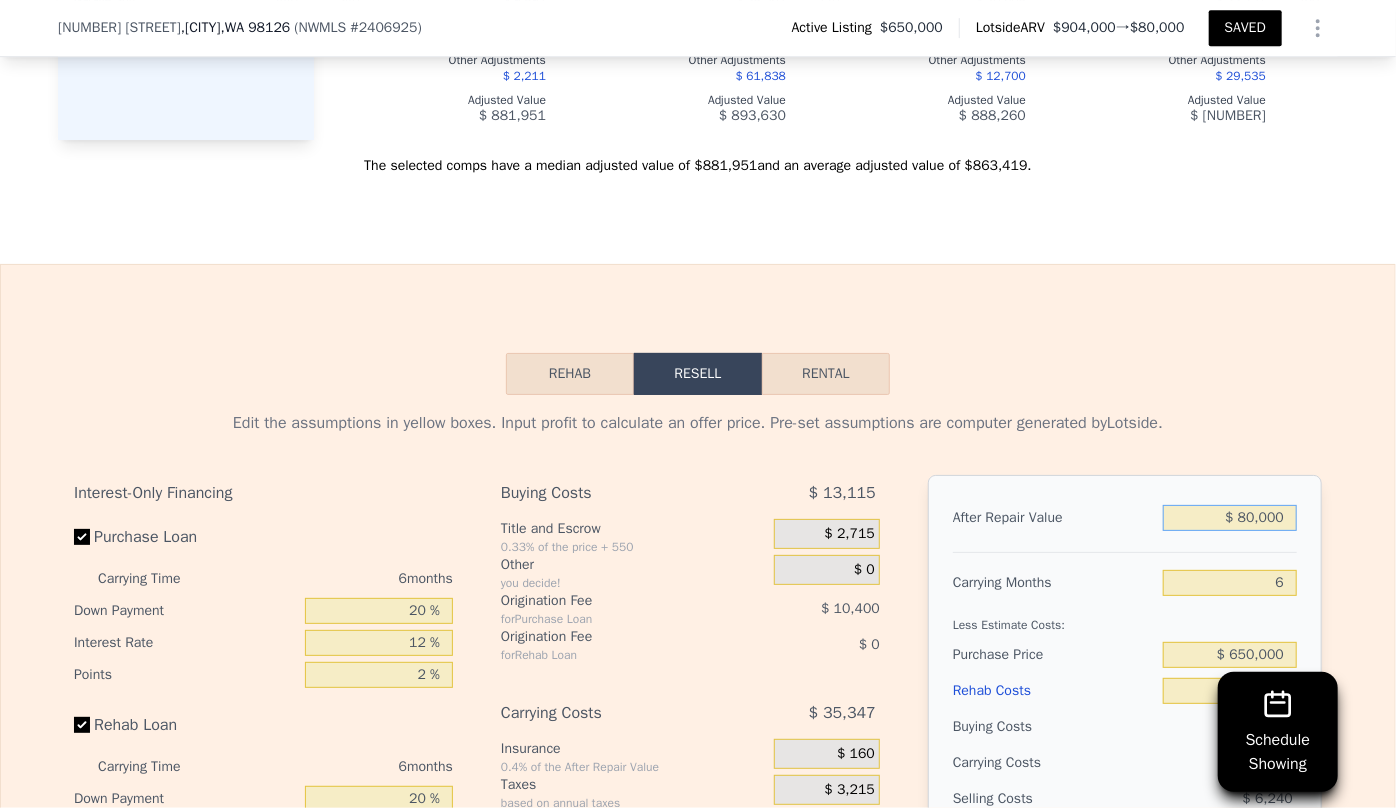 type on "-$ 624,702" 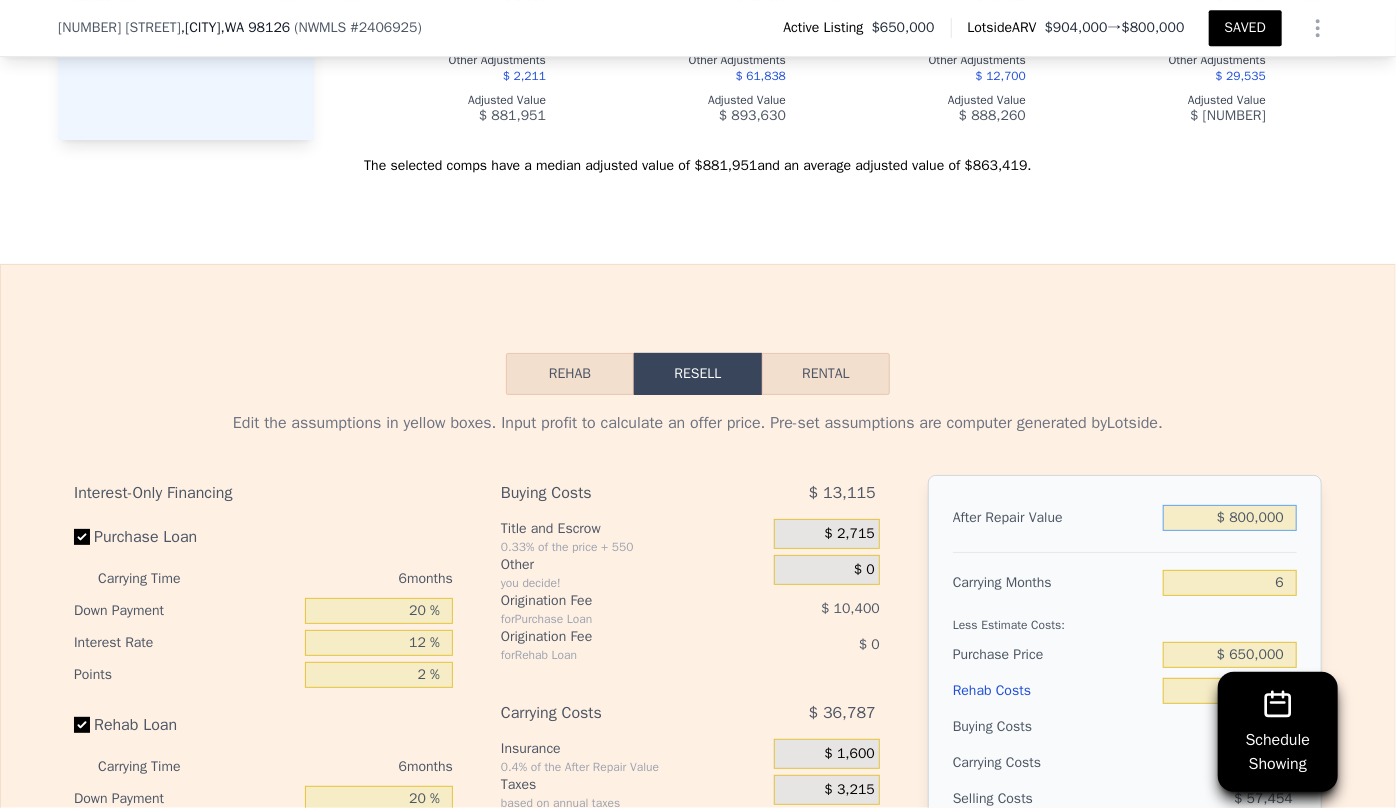 type on "$ 42,644" 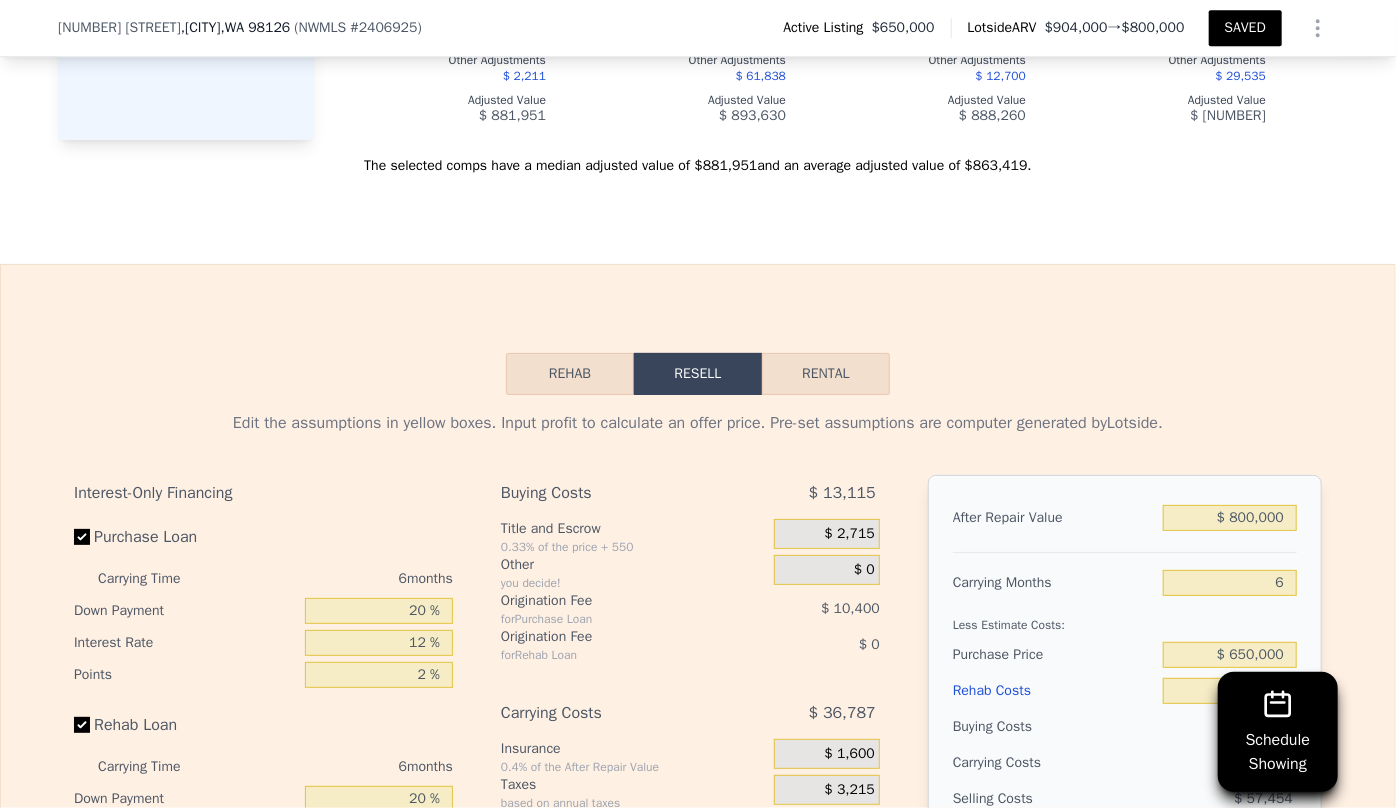 click on "Carrying Months" at bounding box center (1054, 583) 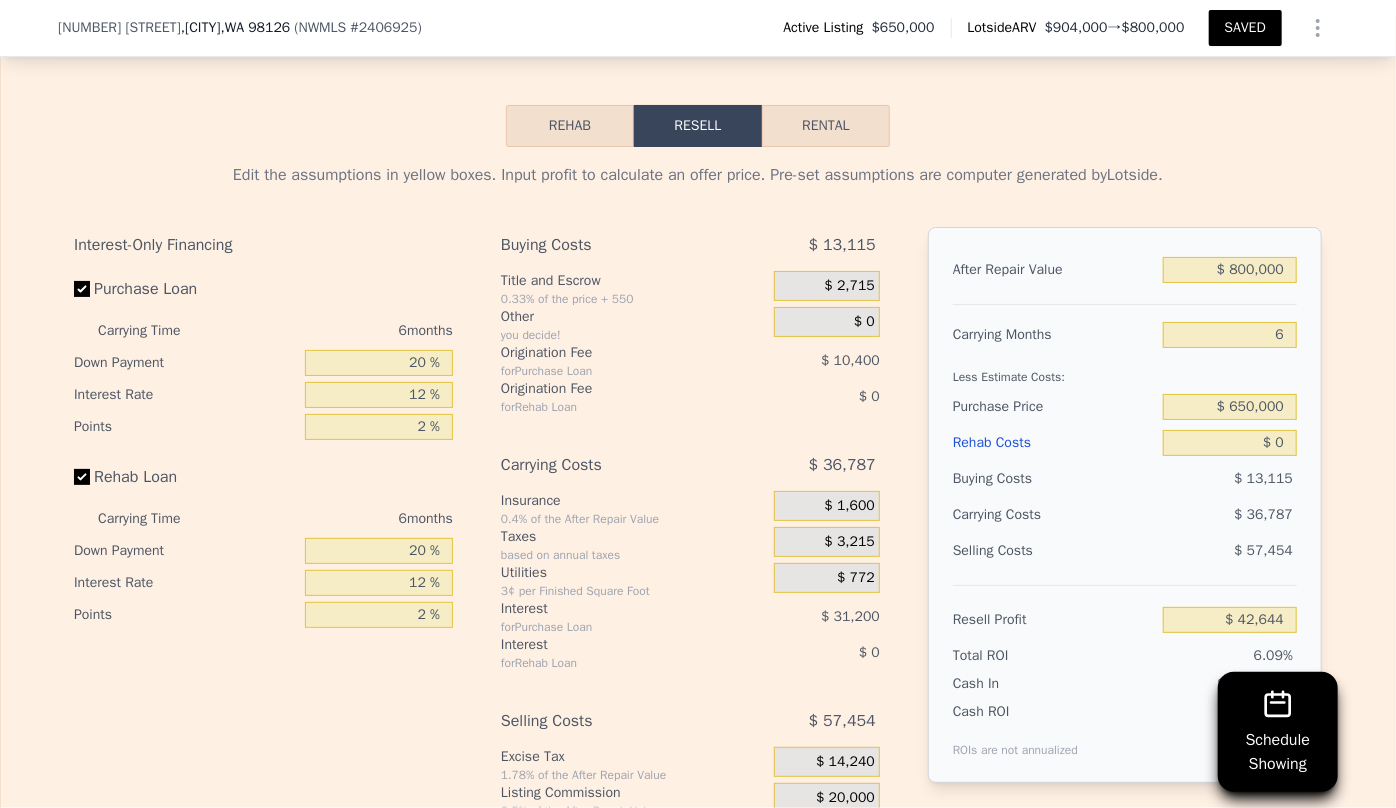 scroll, scrollTop: 3549, scrollLeft: 0, axis: vertical 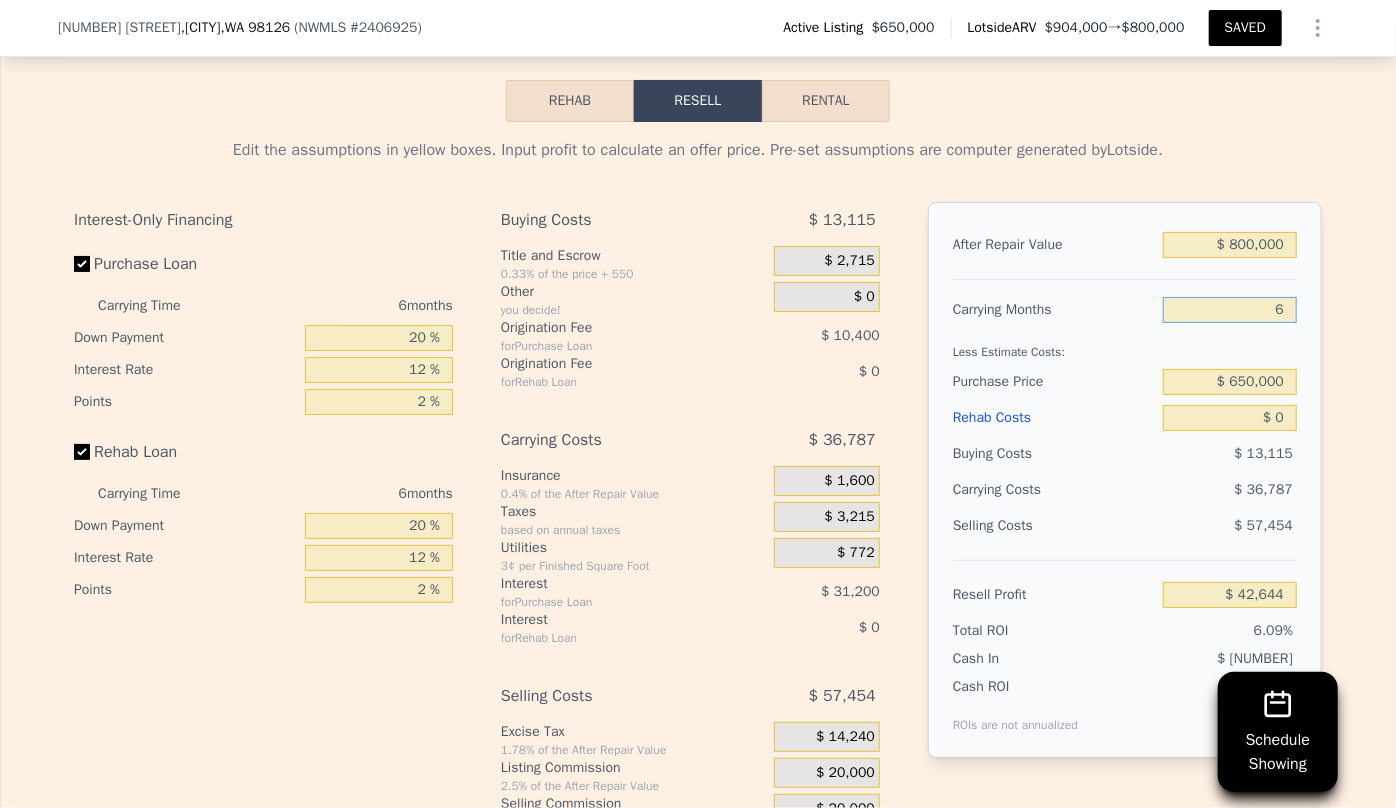 click on "6" at bounding box center [1230, 310] 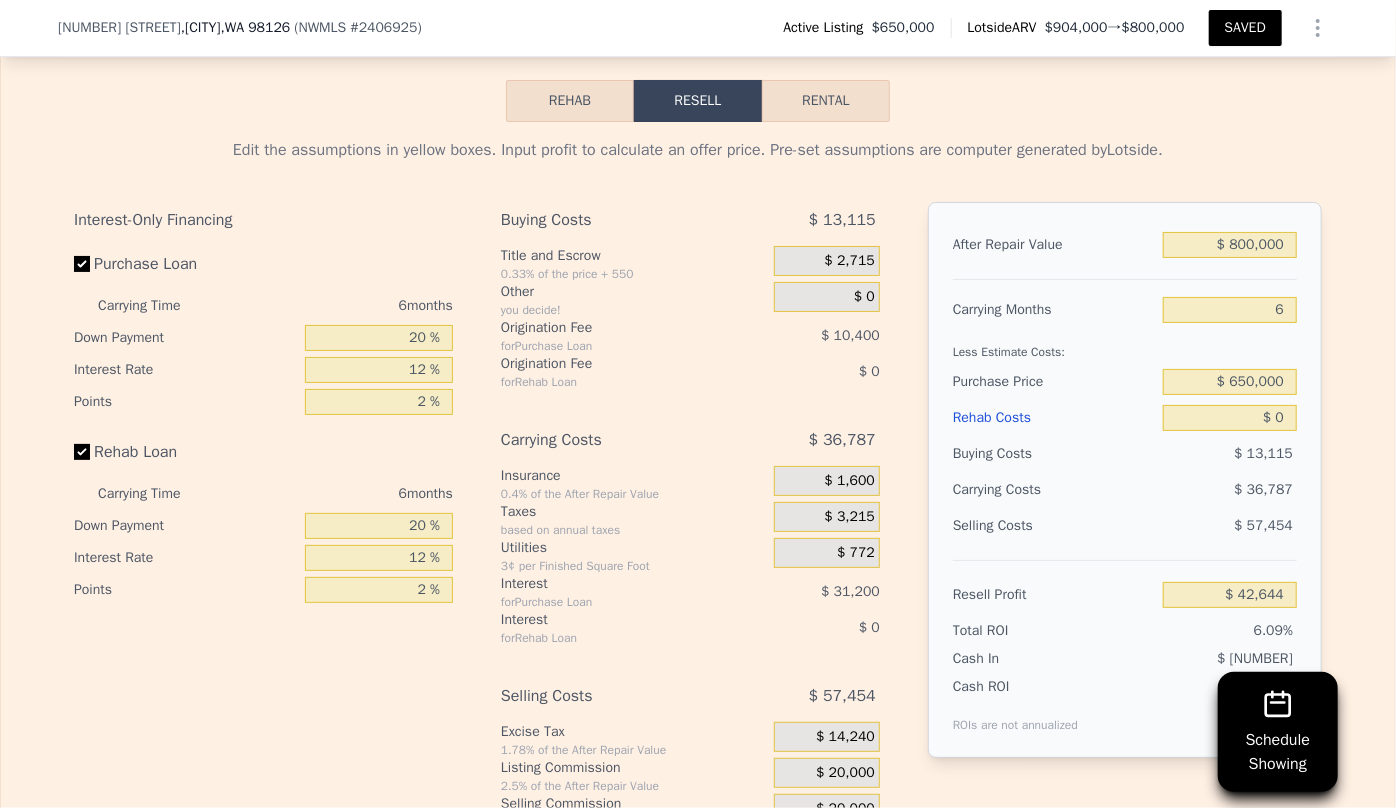 click on "Rehab Costs" at bounding box center [1054, 418] 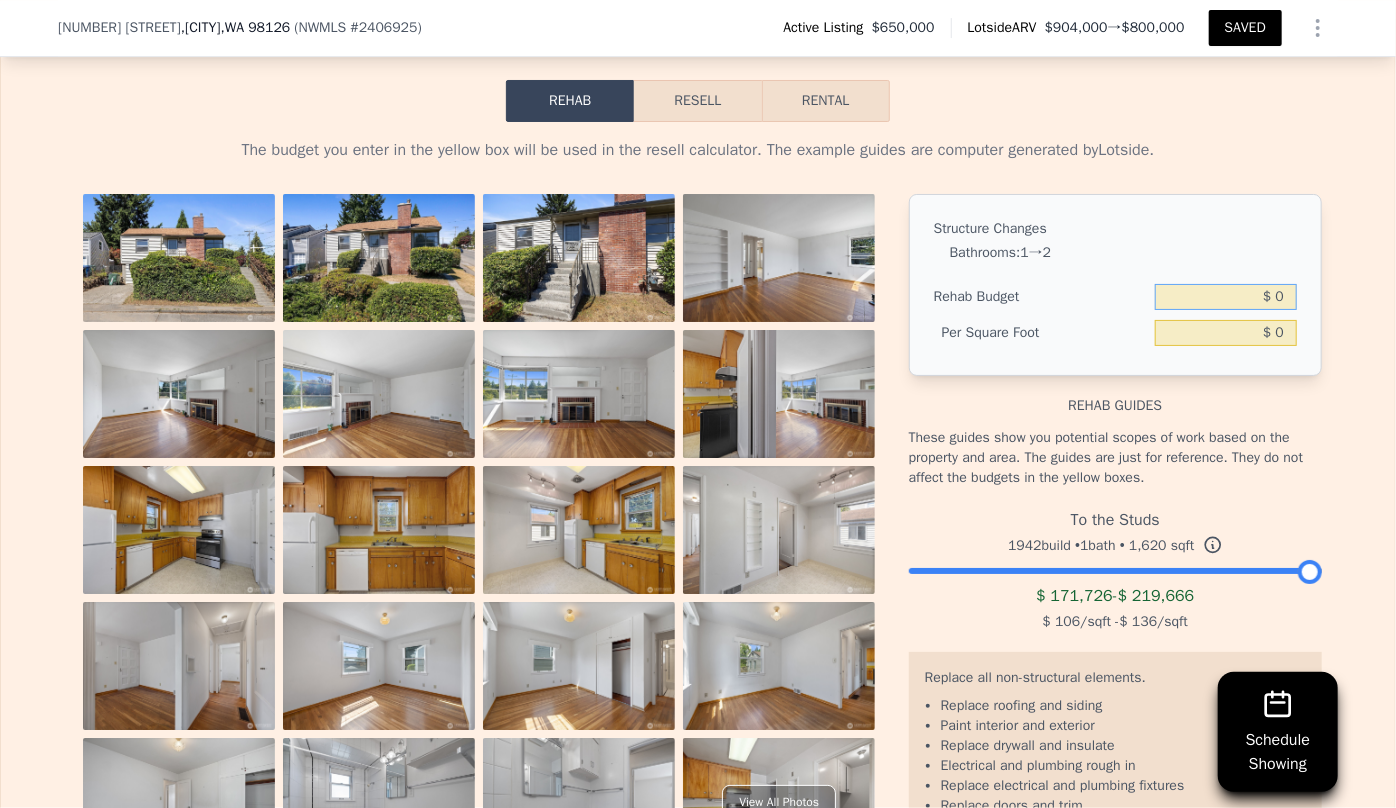 click on "$ 0" at bounding box center [1226, 297] 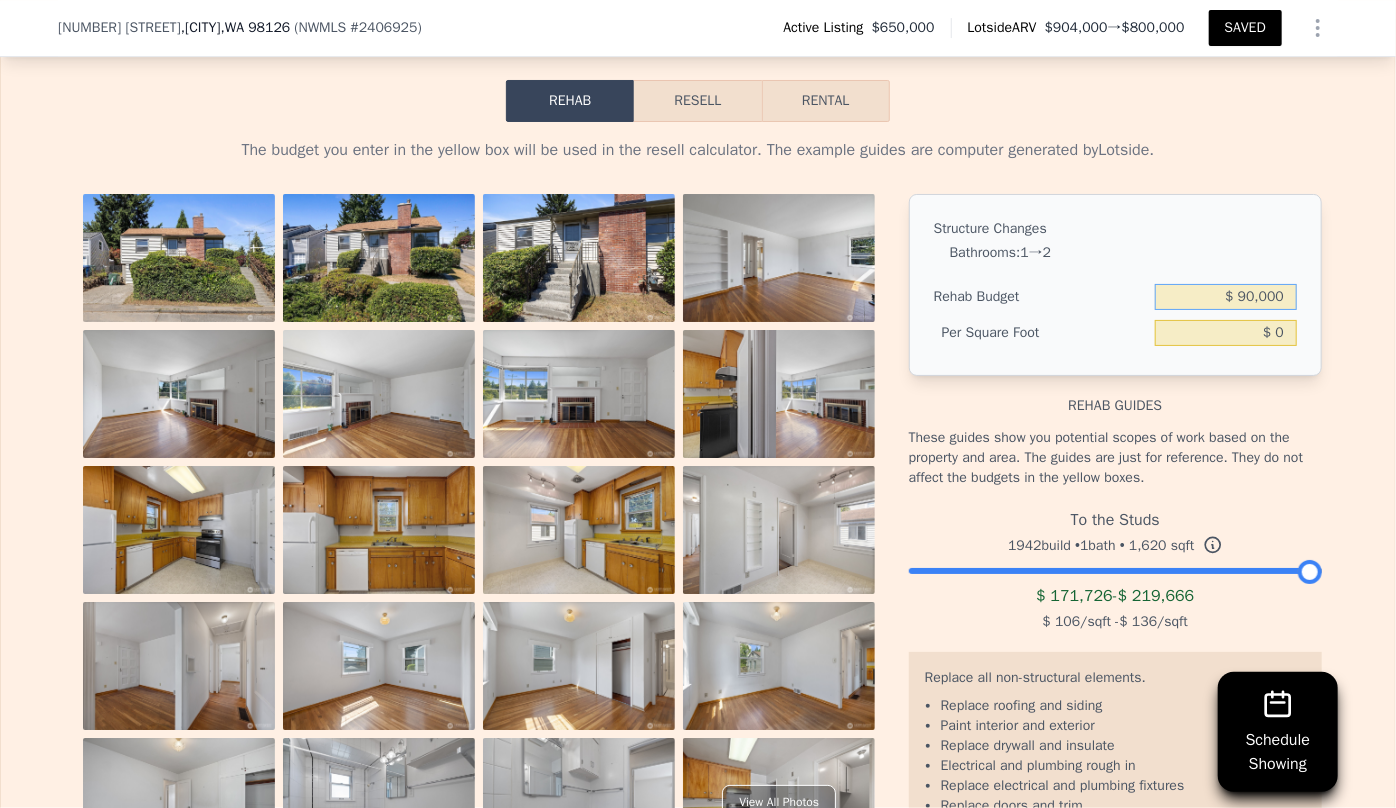 type on "$ 90,000" 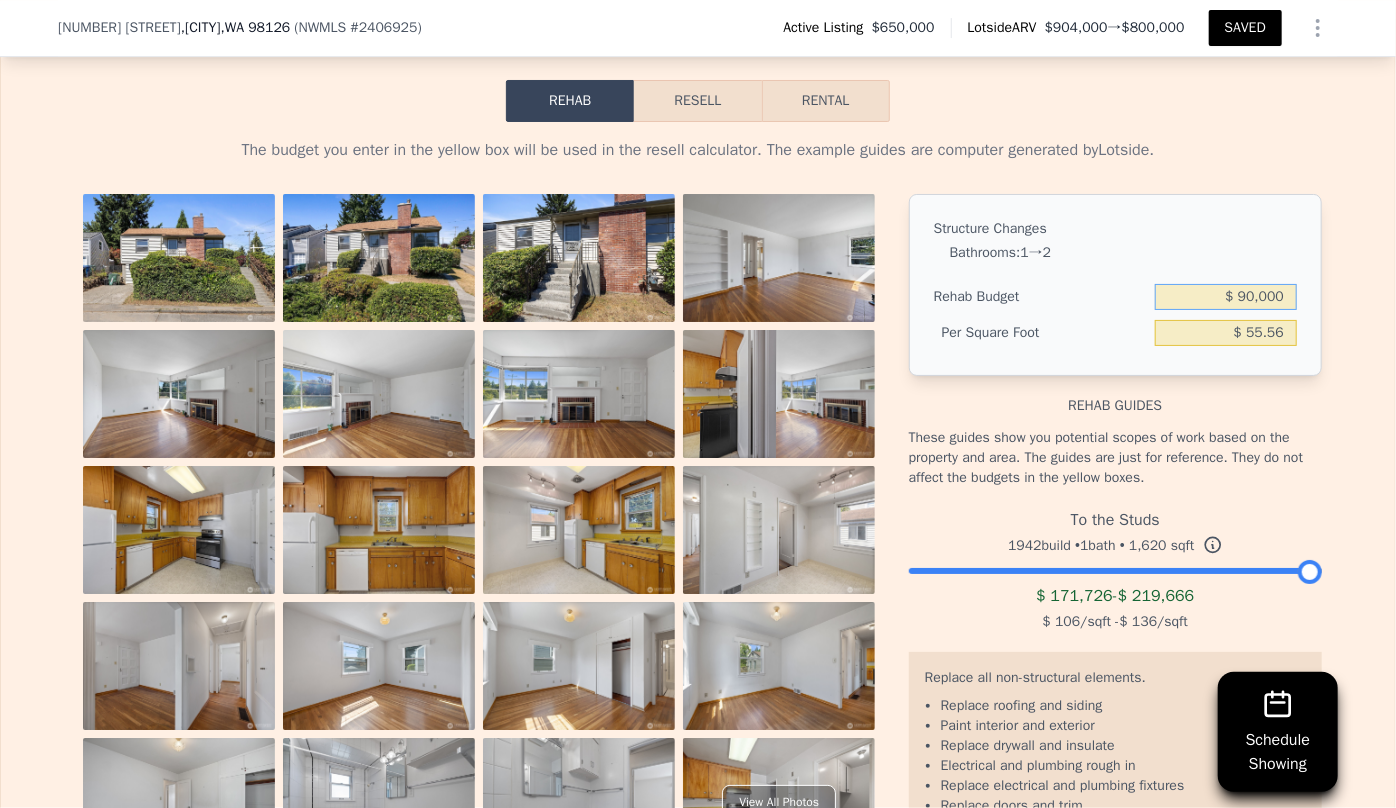 type on "$ 55.56" 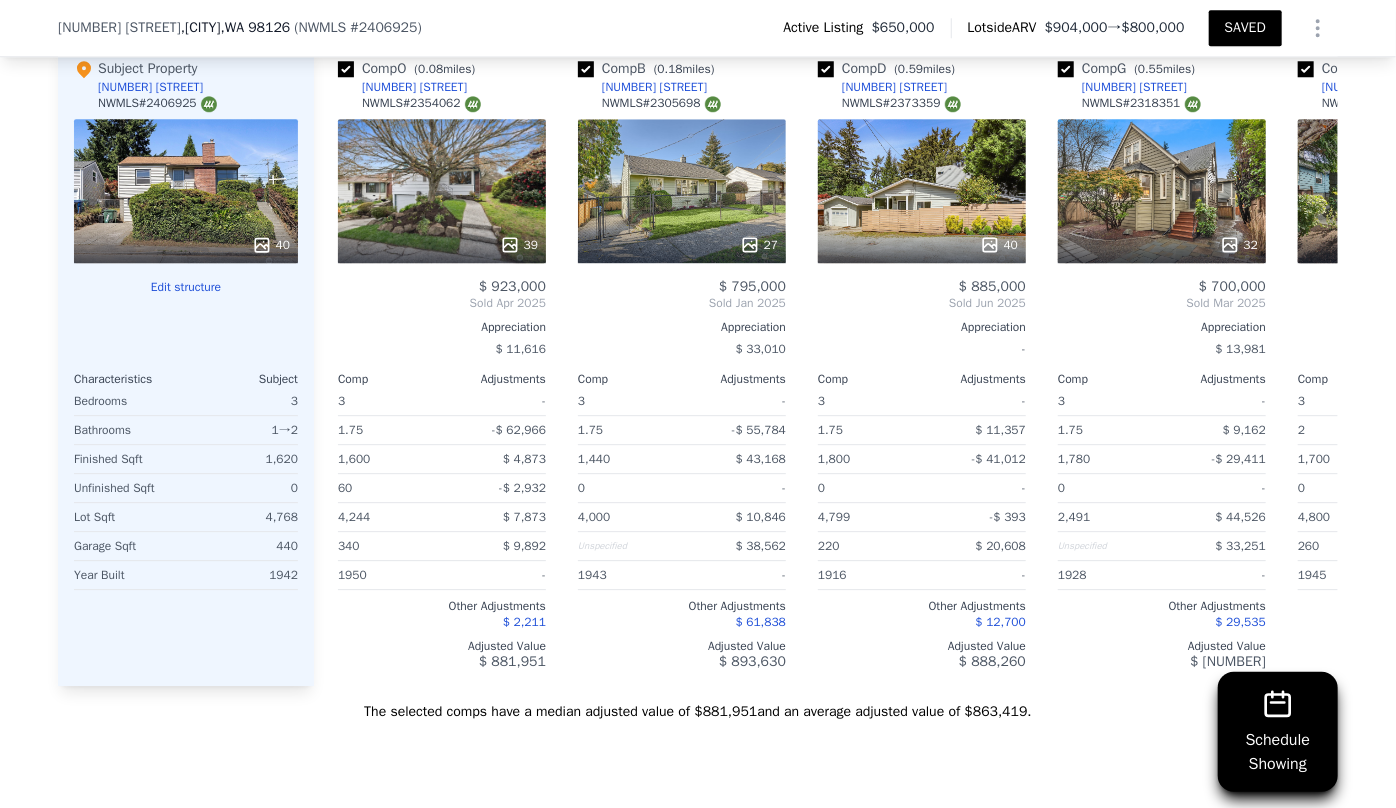scroll, scrollTop: 2640, scrollLeft: 0, axis: vertical 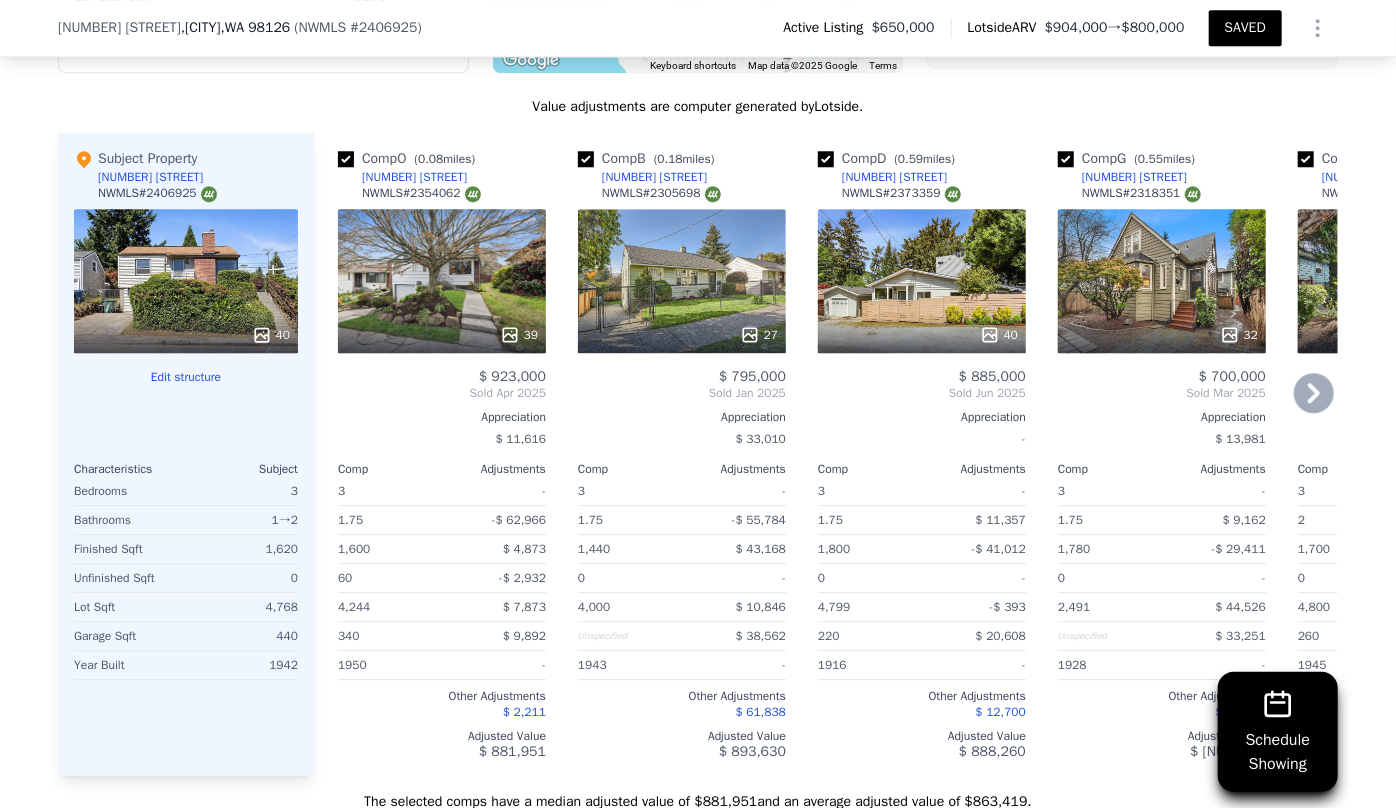 click 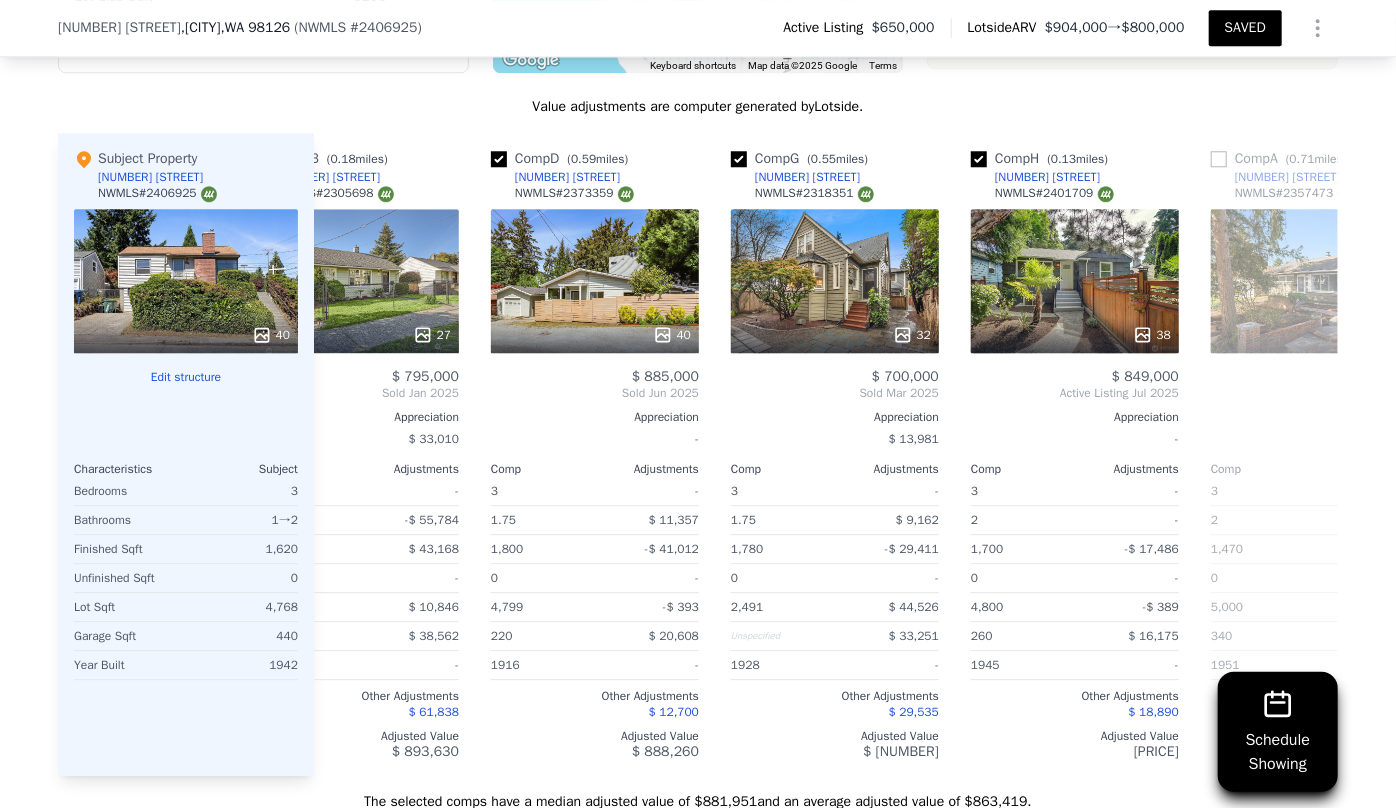 scroll, scrollTop: 0, scrollLeft: 480, axis: horizontal 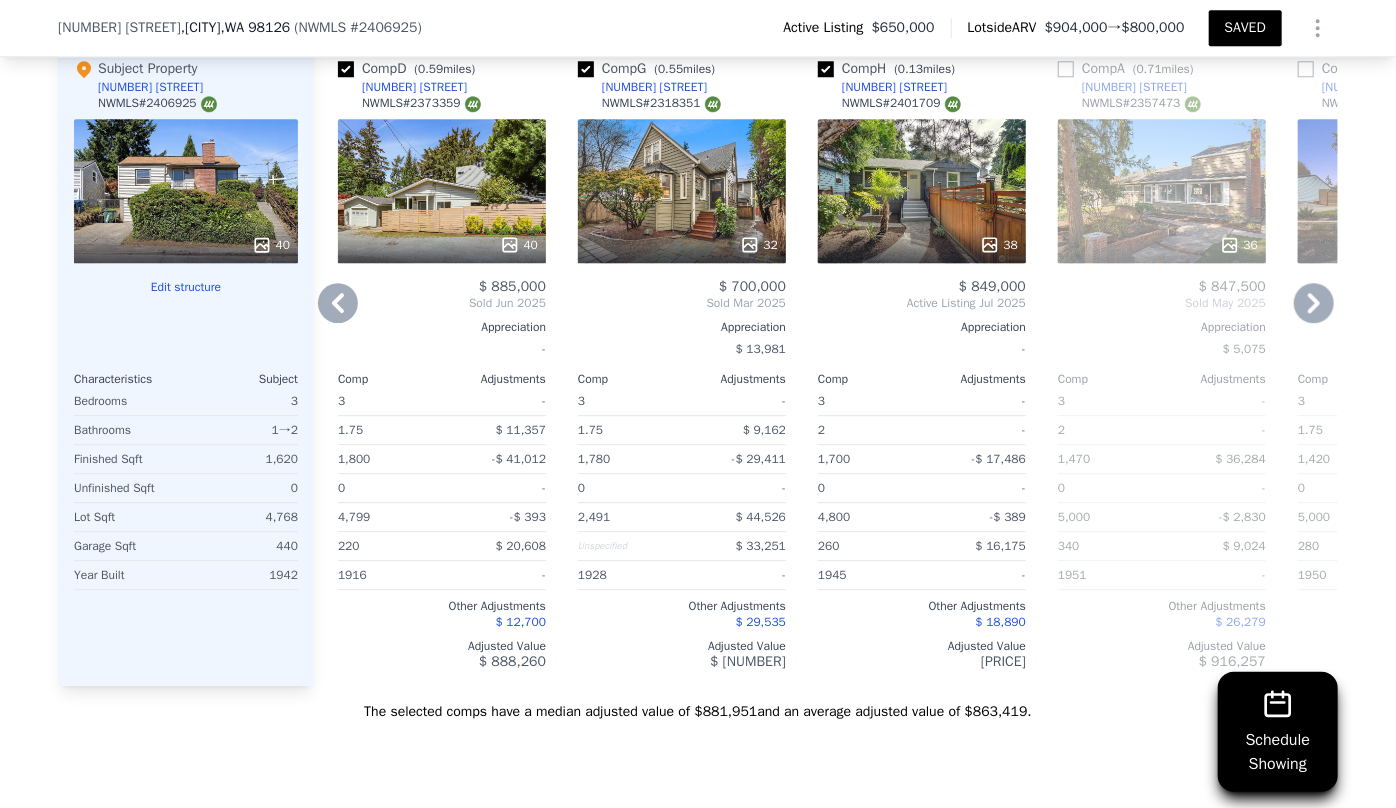 click on "38" at bounding box center [922, 245] 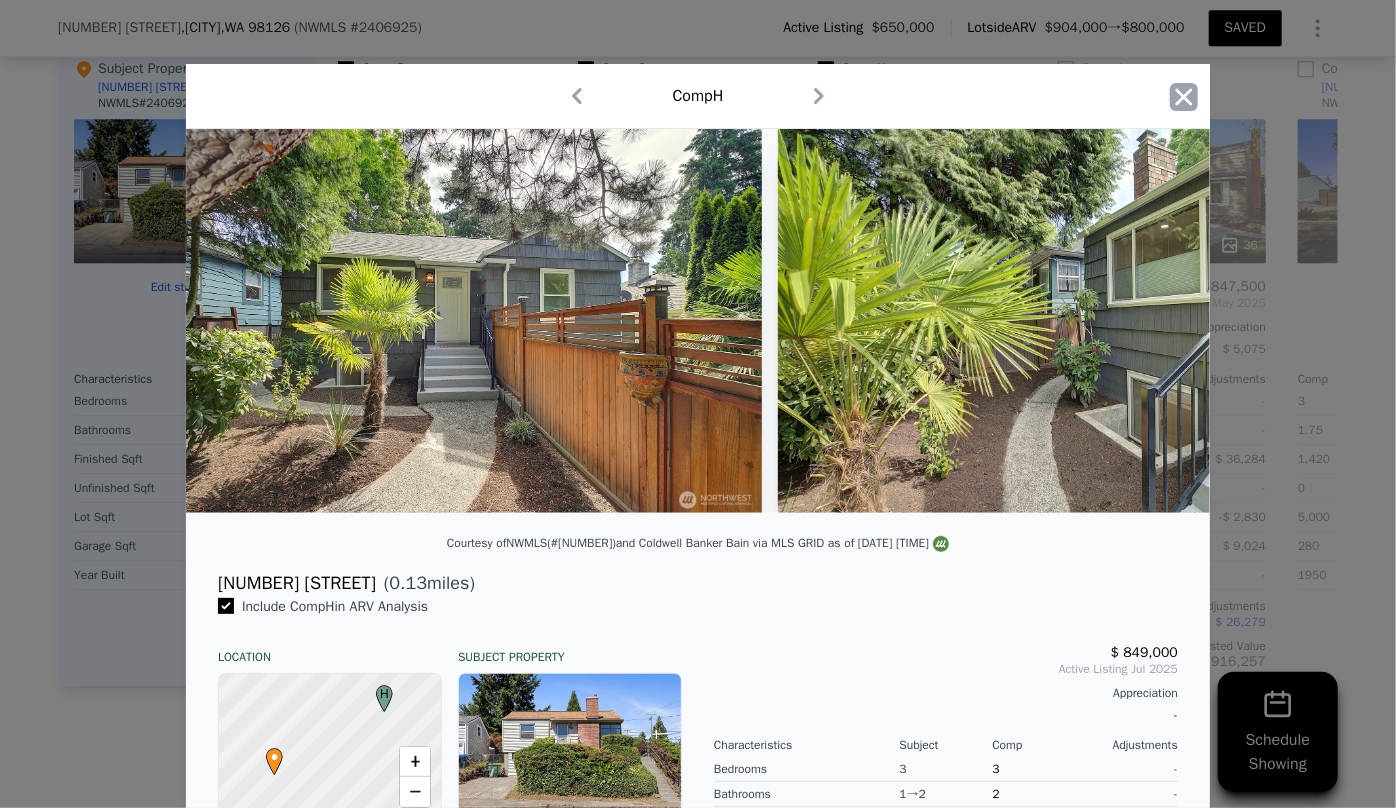 click 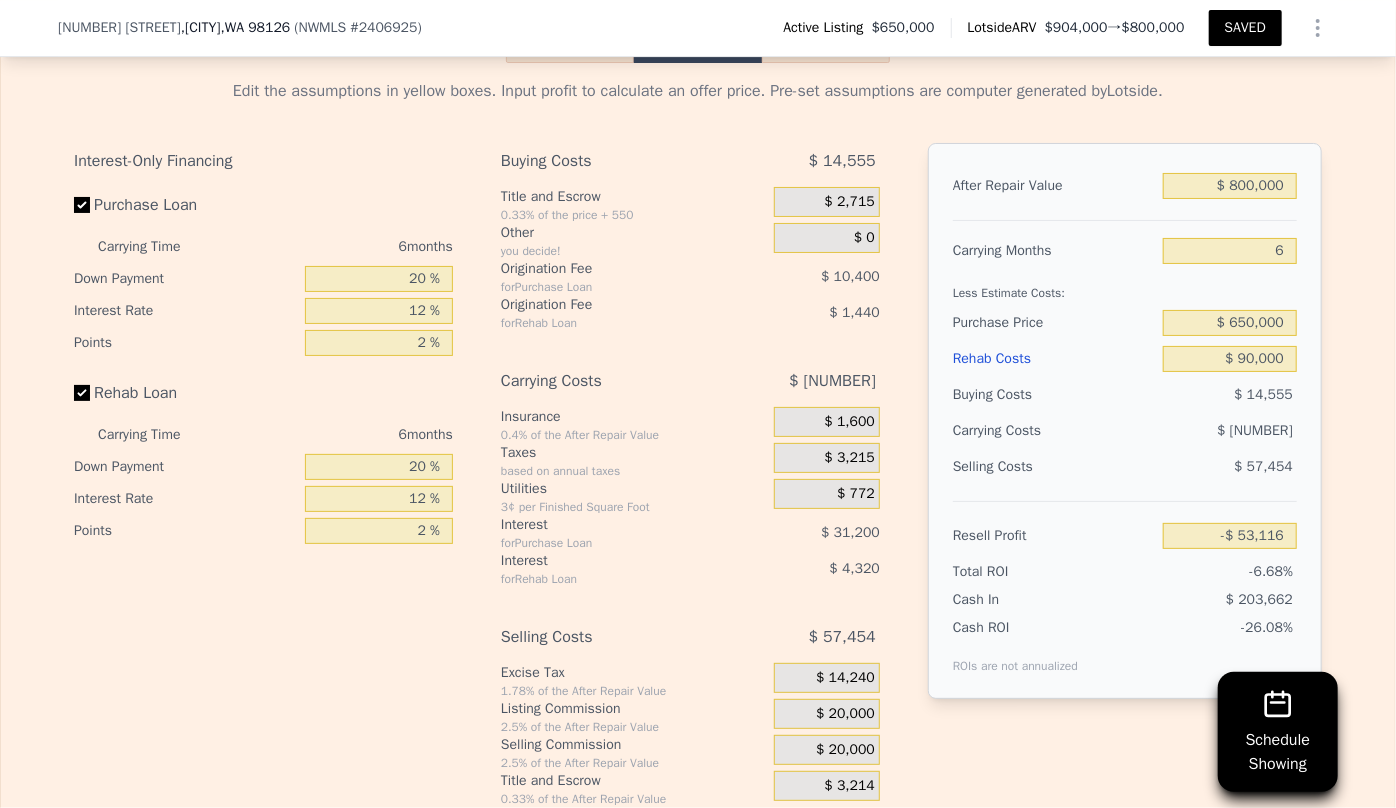 scroll, scrollTop: 3640, scrollLeft: 0, axis: vertical 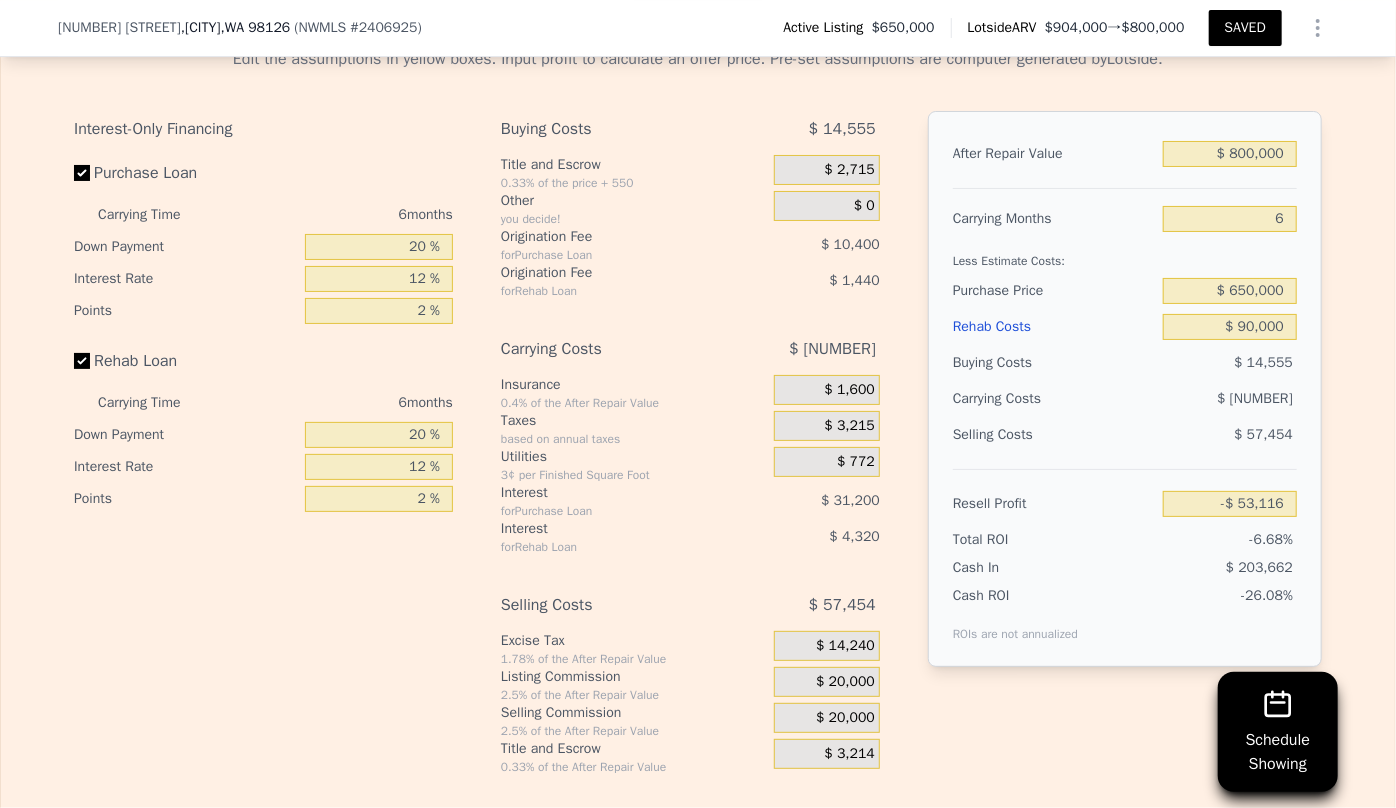 click on "Rehab Costs" at bounding box center (1054, 327) 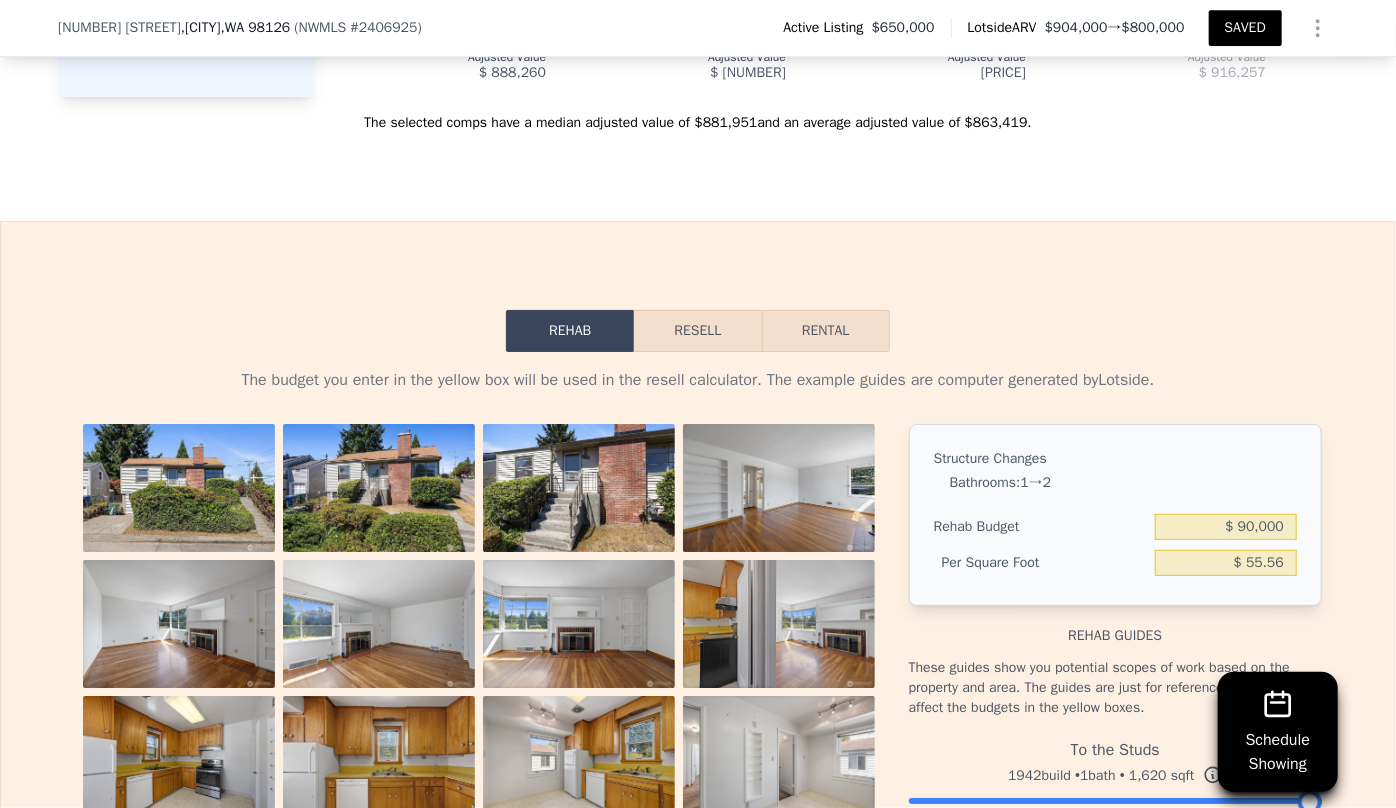scroll, scrollTop: 3276, scrollLeft: 0, axis: vertical 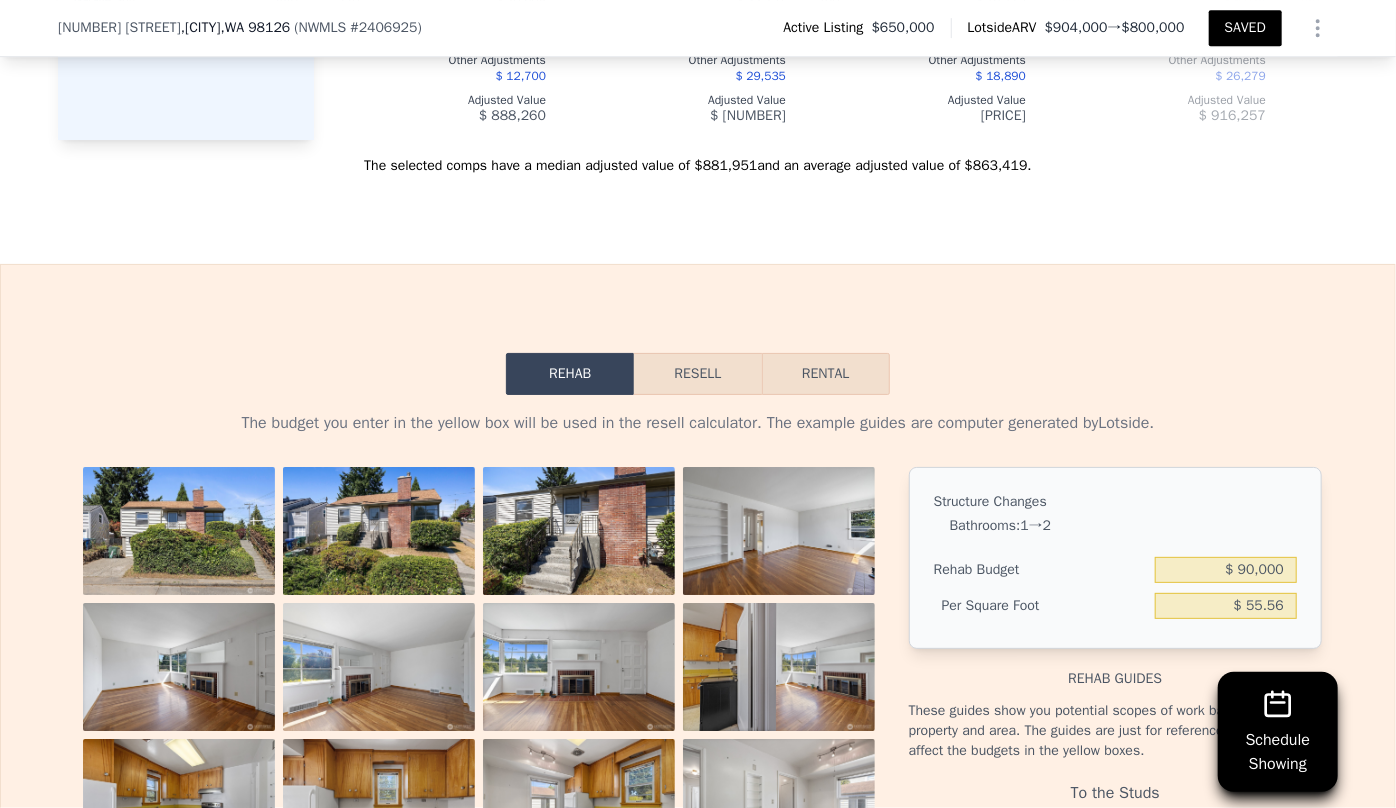 click on "Resell" at bounding box center [697, 374] 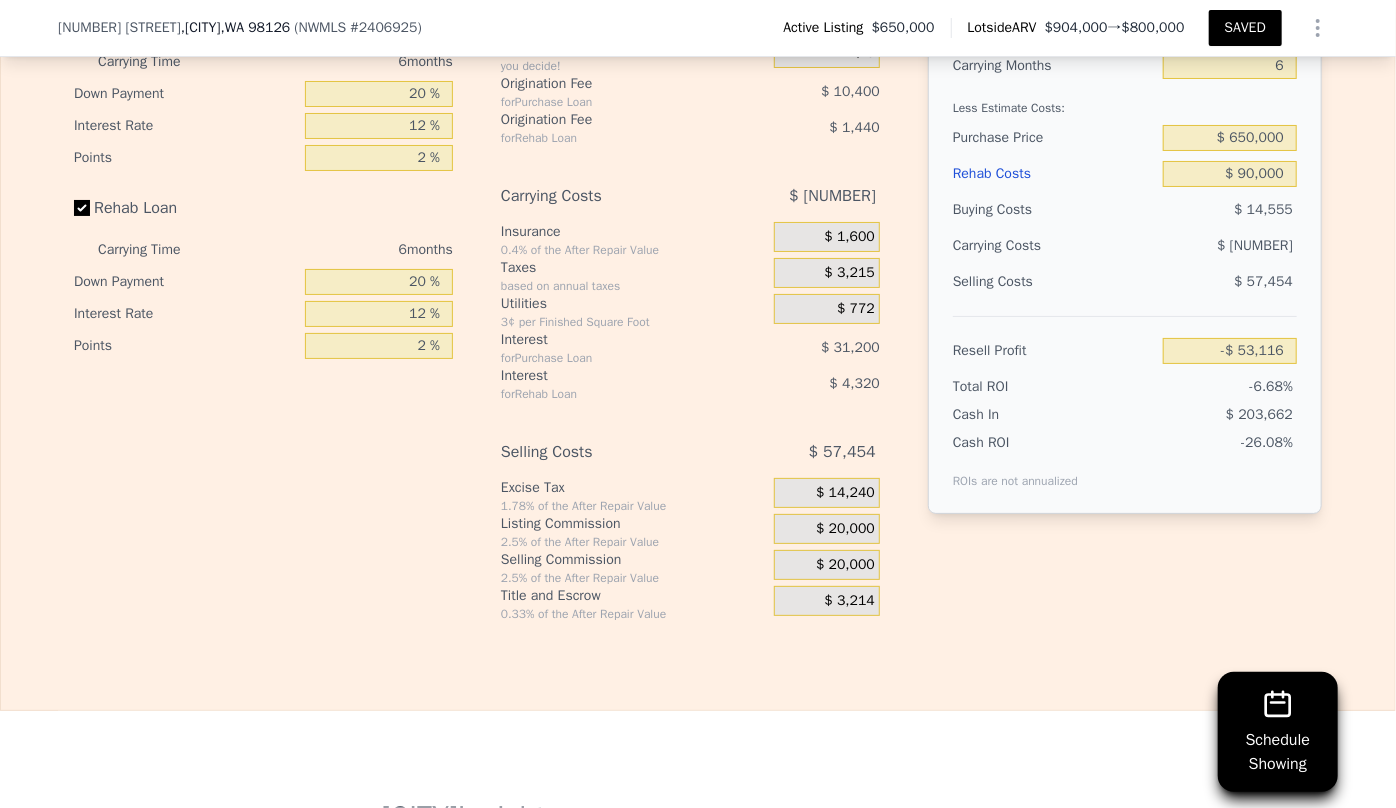 scroll, scrollTop: 3821, scrollLeft: 0, axis: vertical 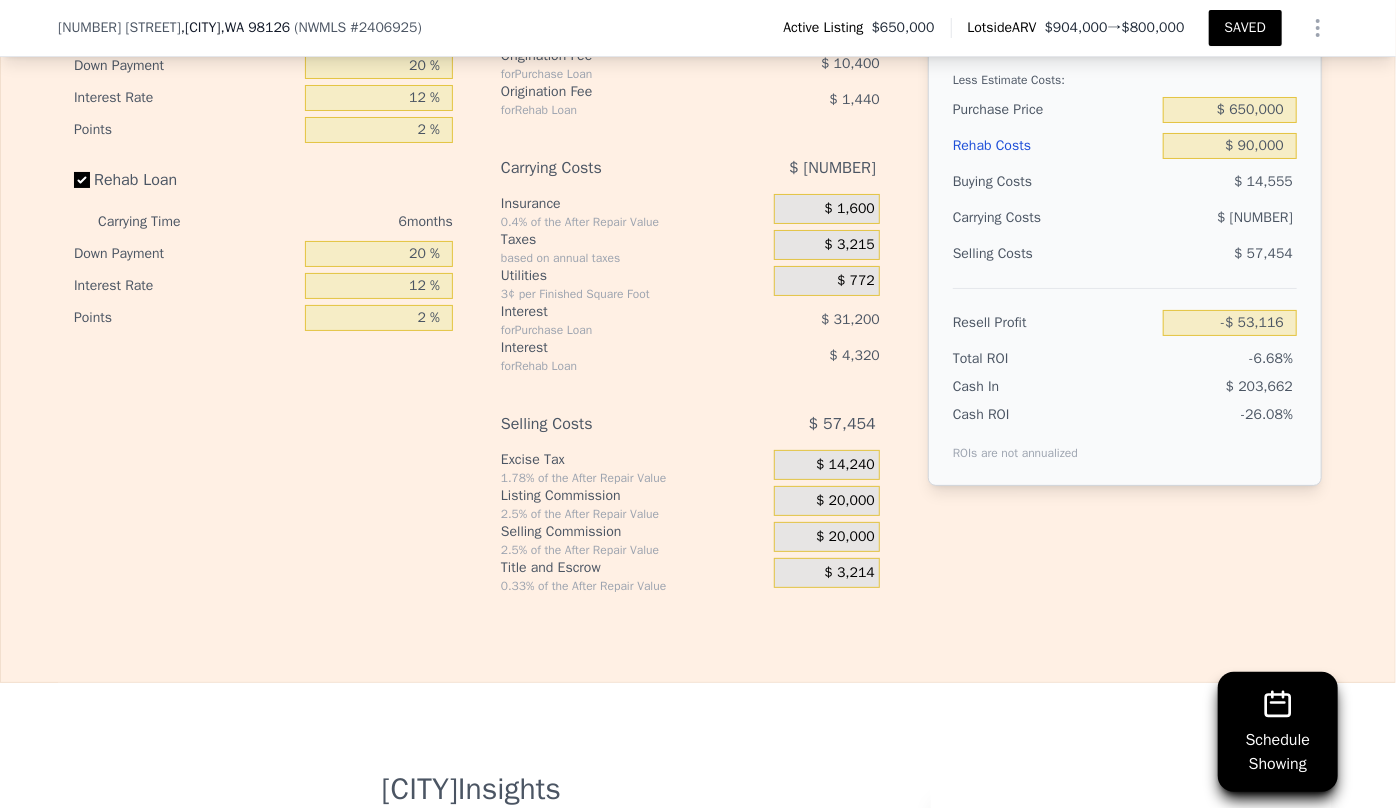 click on "$ 20,000" at bounding box center (845, 537) 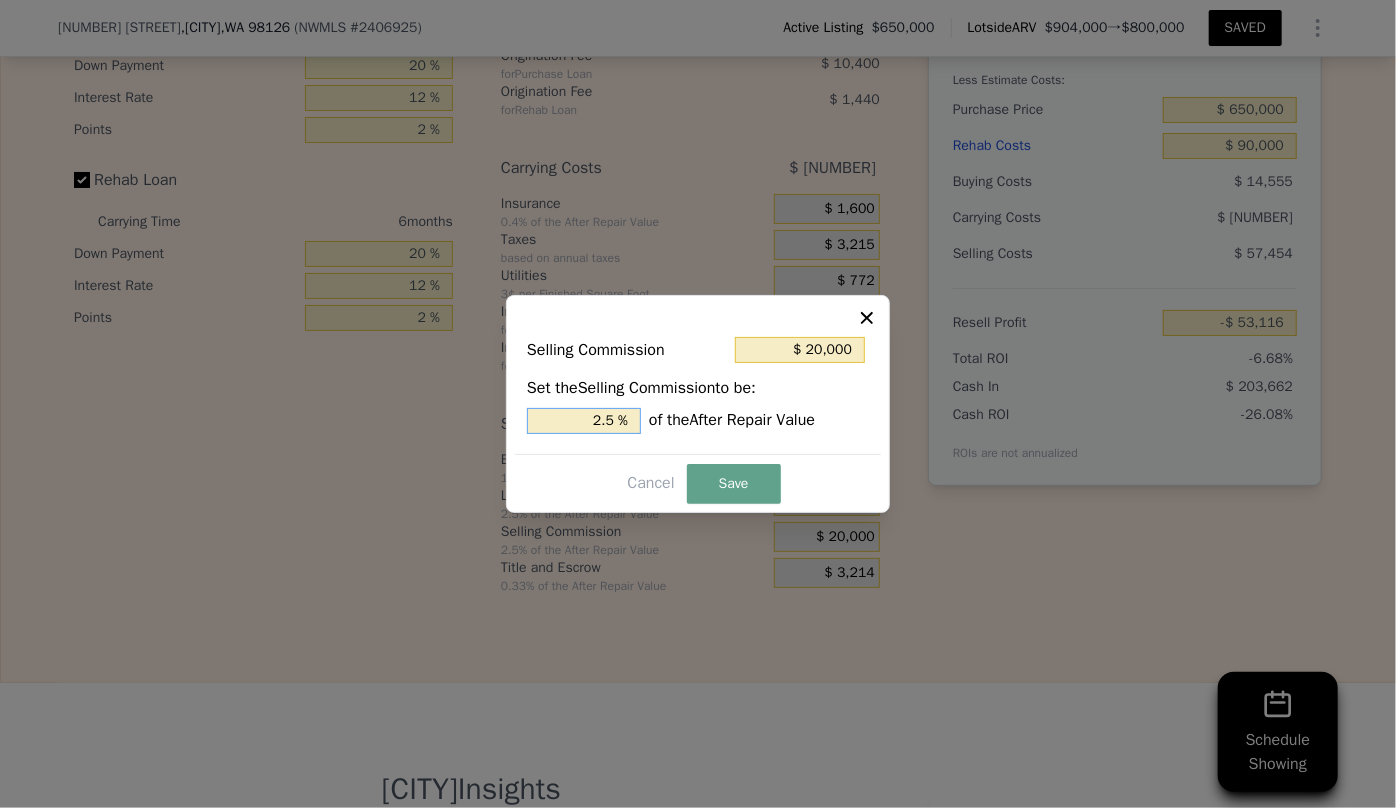 click on "2.5 %" at bounding box center [584, 421] 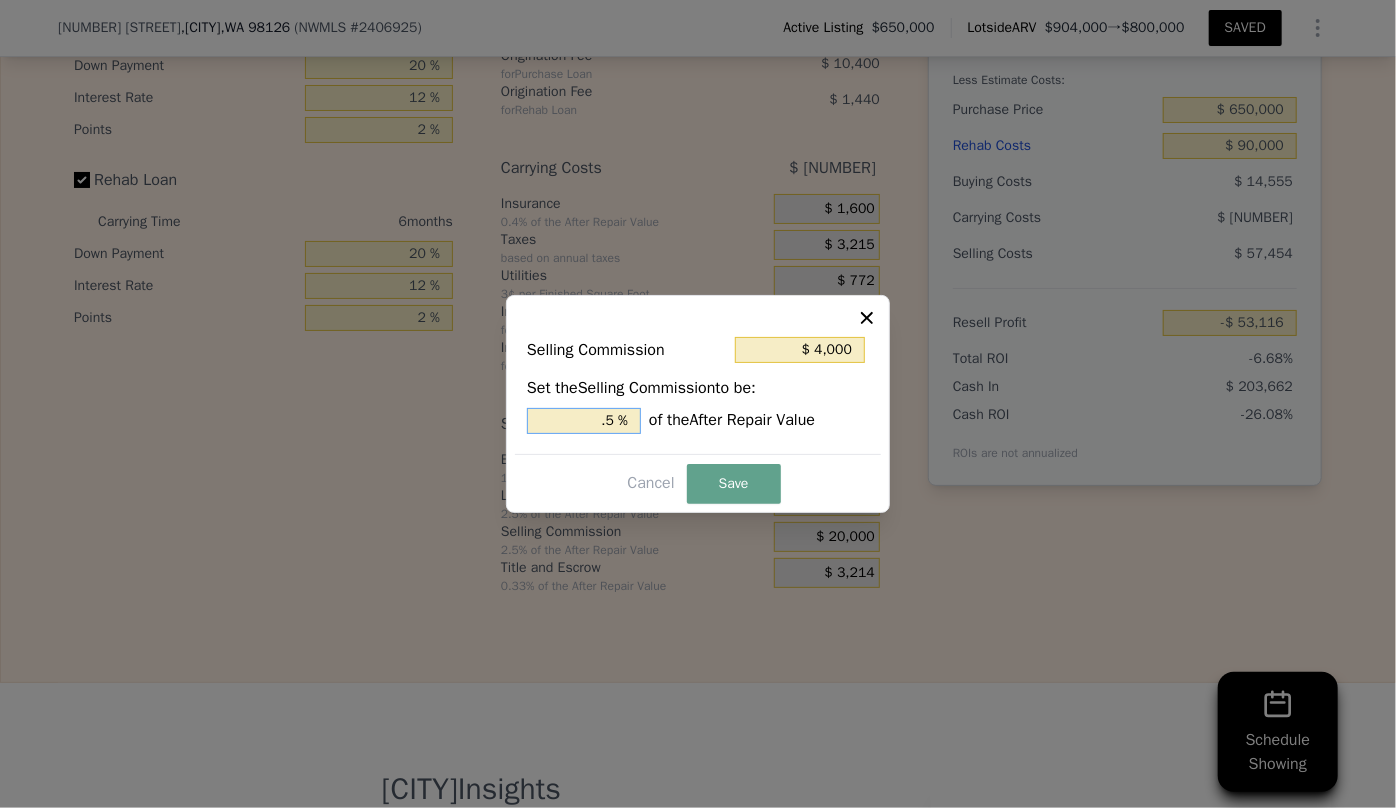 type on "$ 12,000" 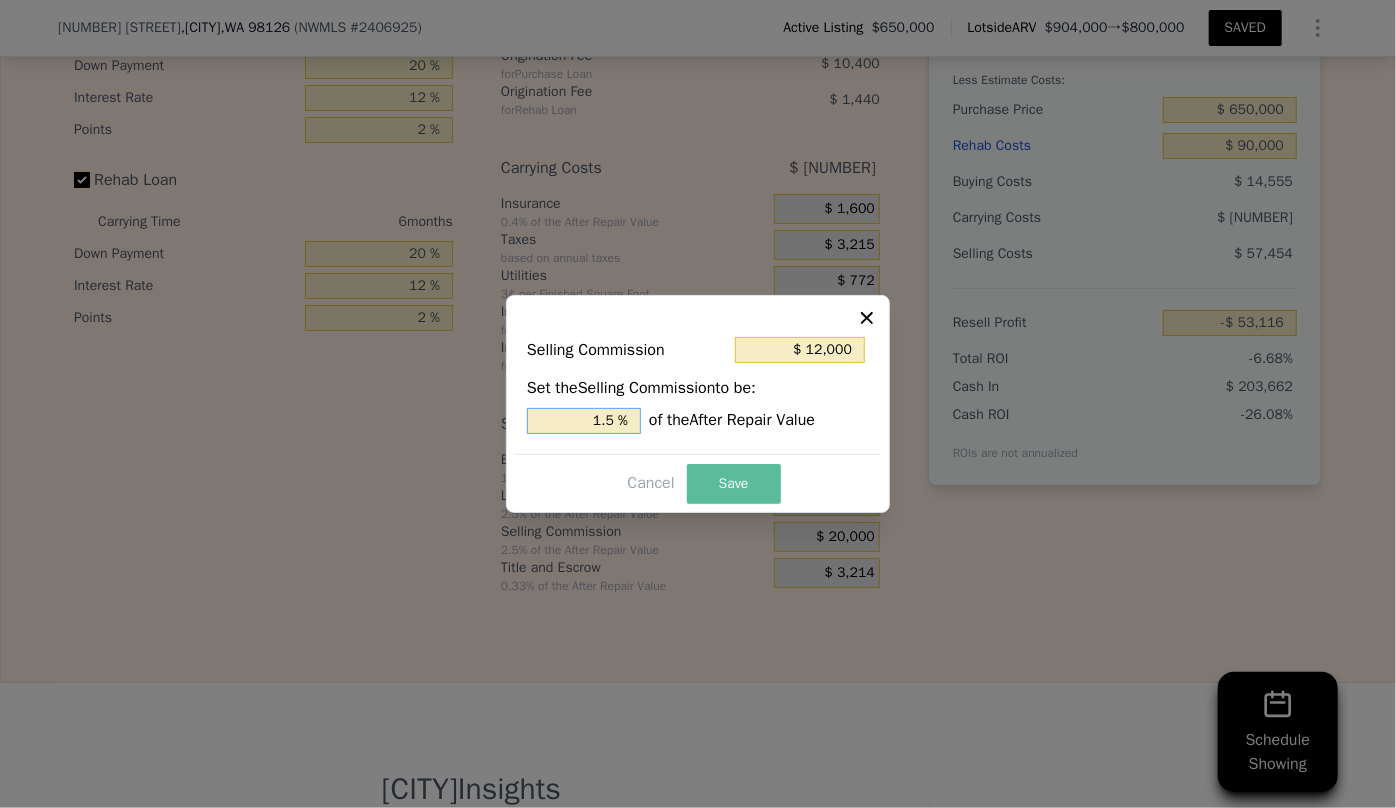 type on "1.5 %" 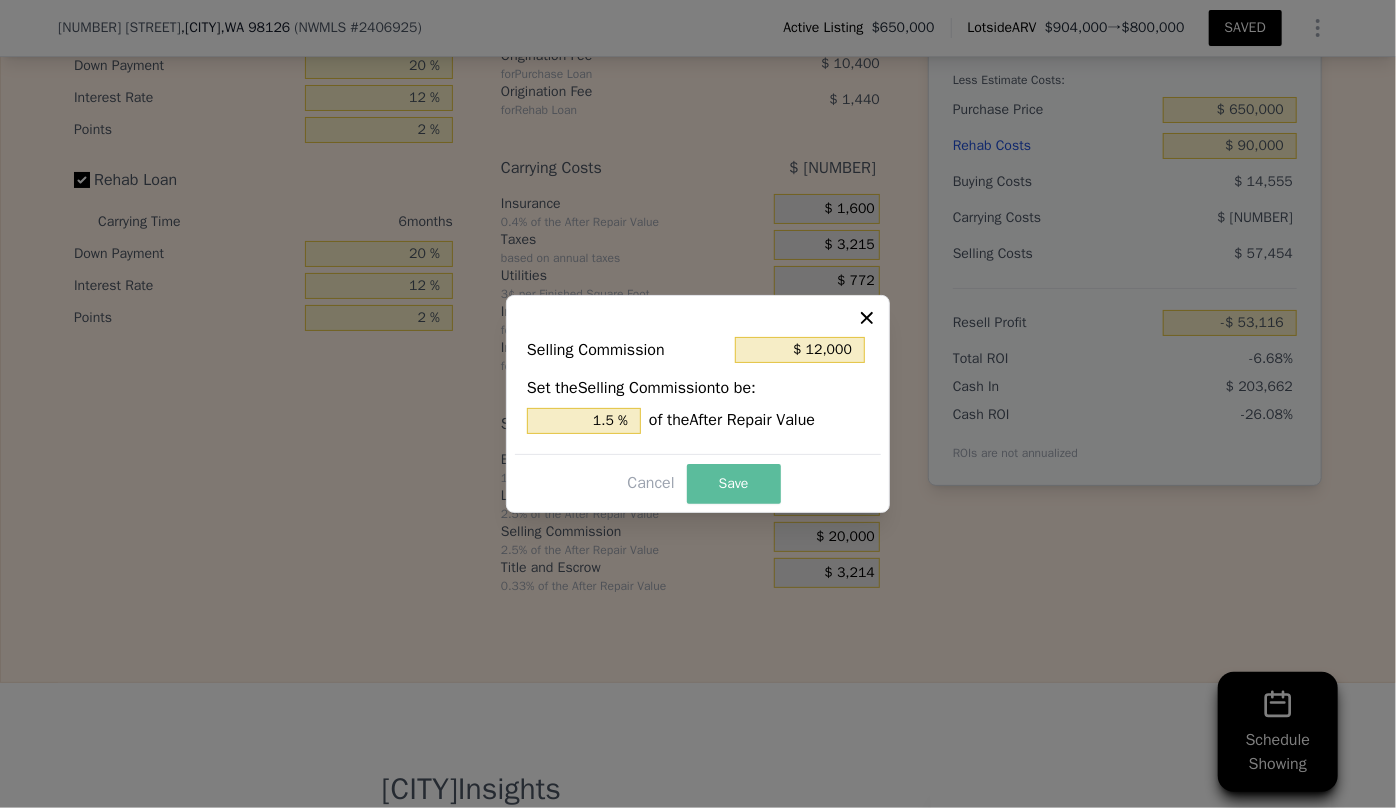 click on "Save" at bounding box center [734, 484] 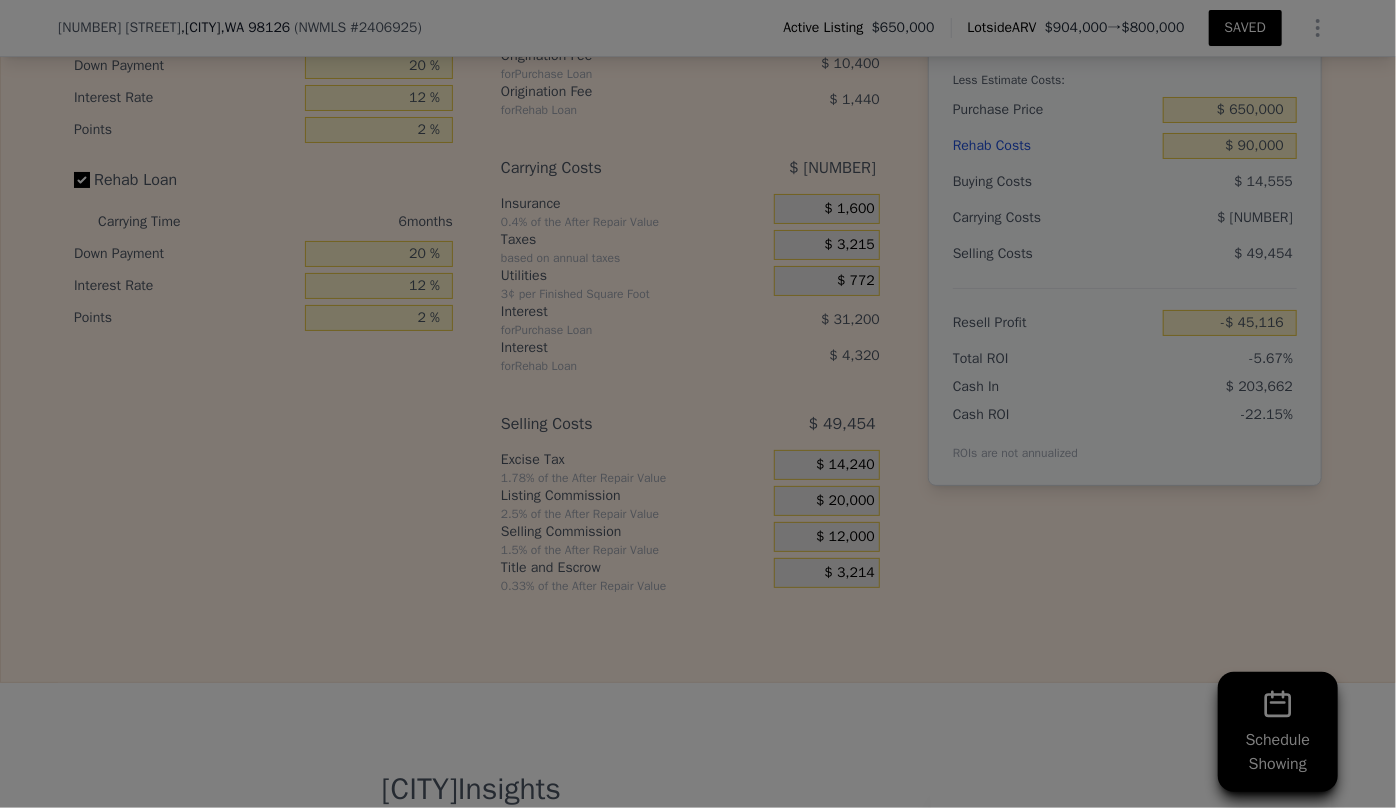 type on "-$ 45,116" 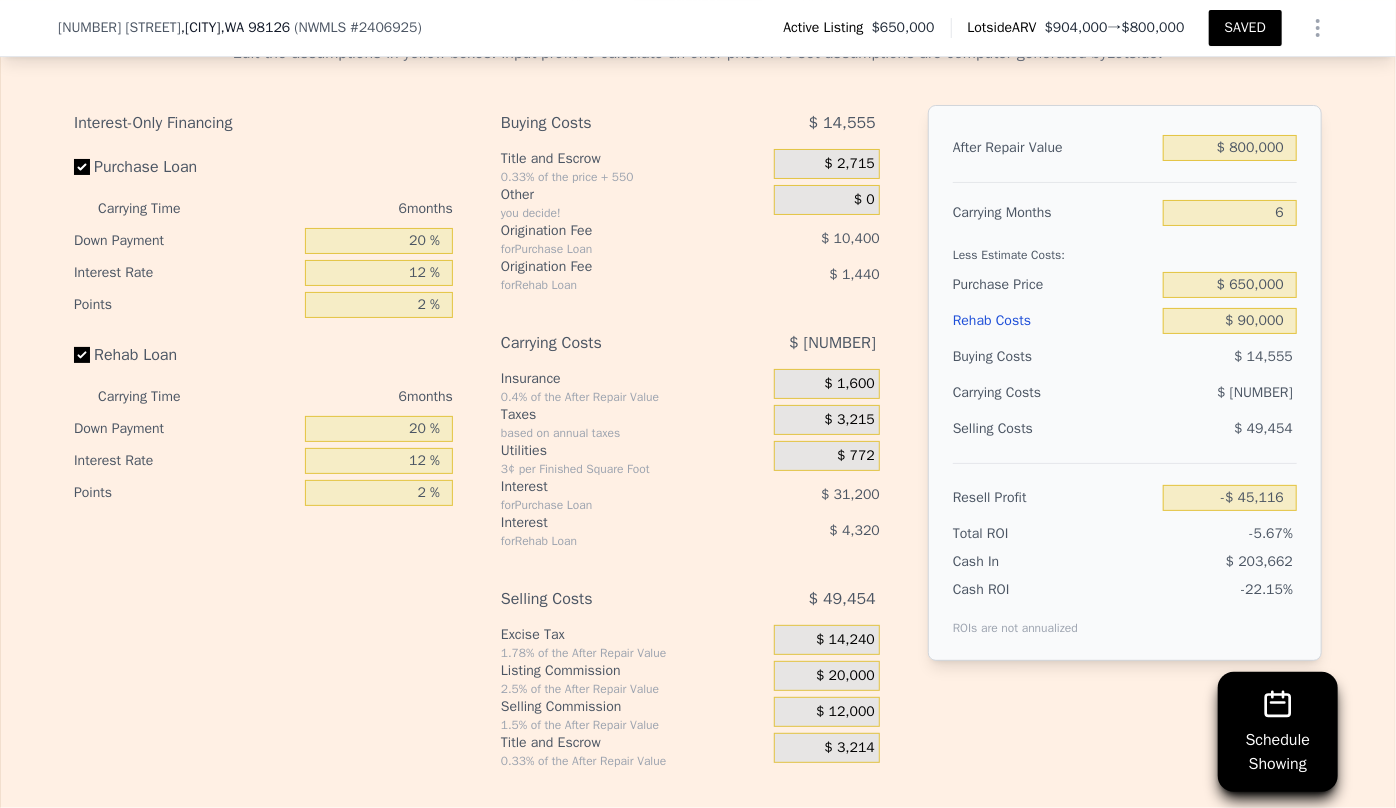 scroll, scrollTop: 3640, scrollLeft: 0, axis: vertical 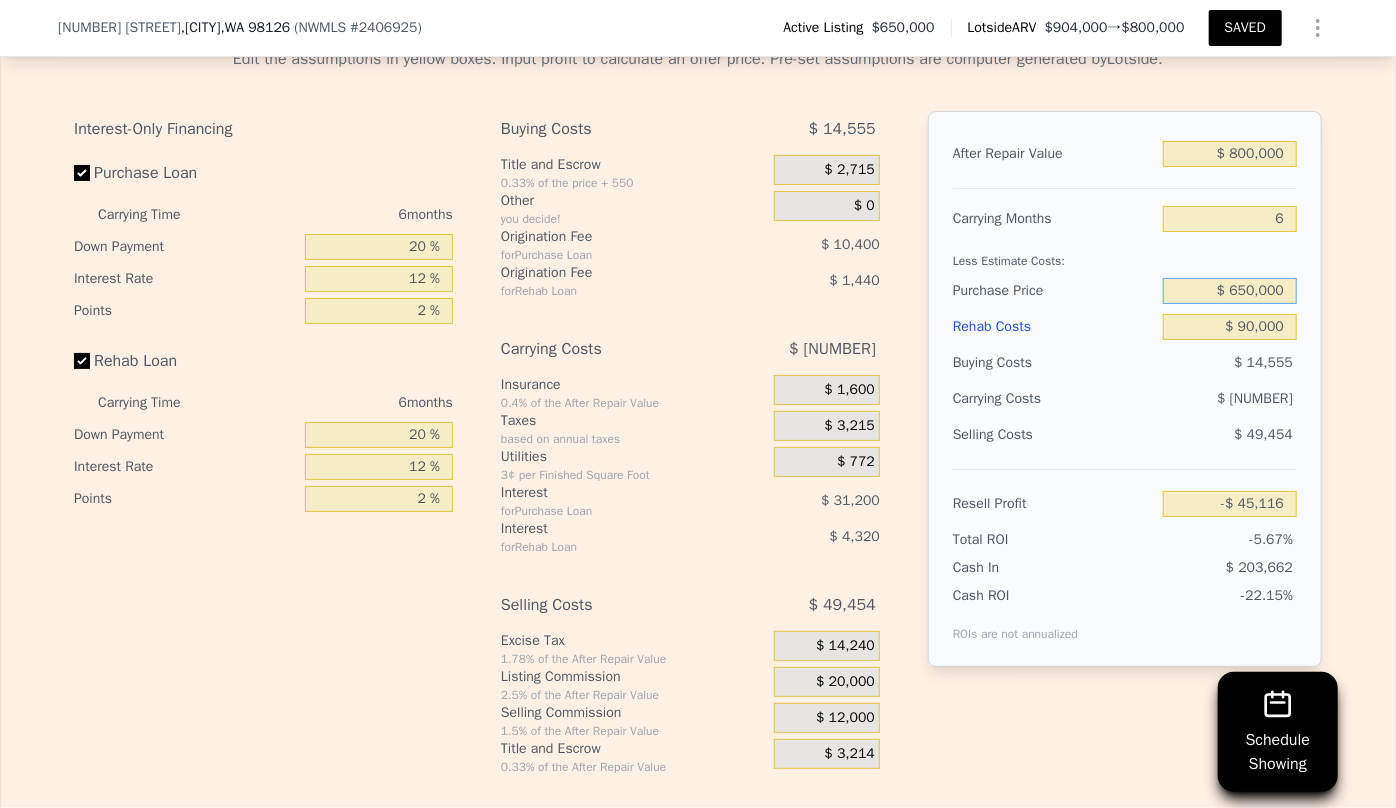 click on "$ 650,000" at bounding box center (1230, 291) 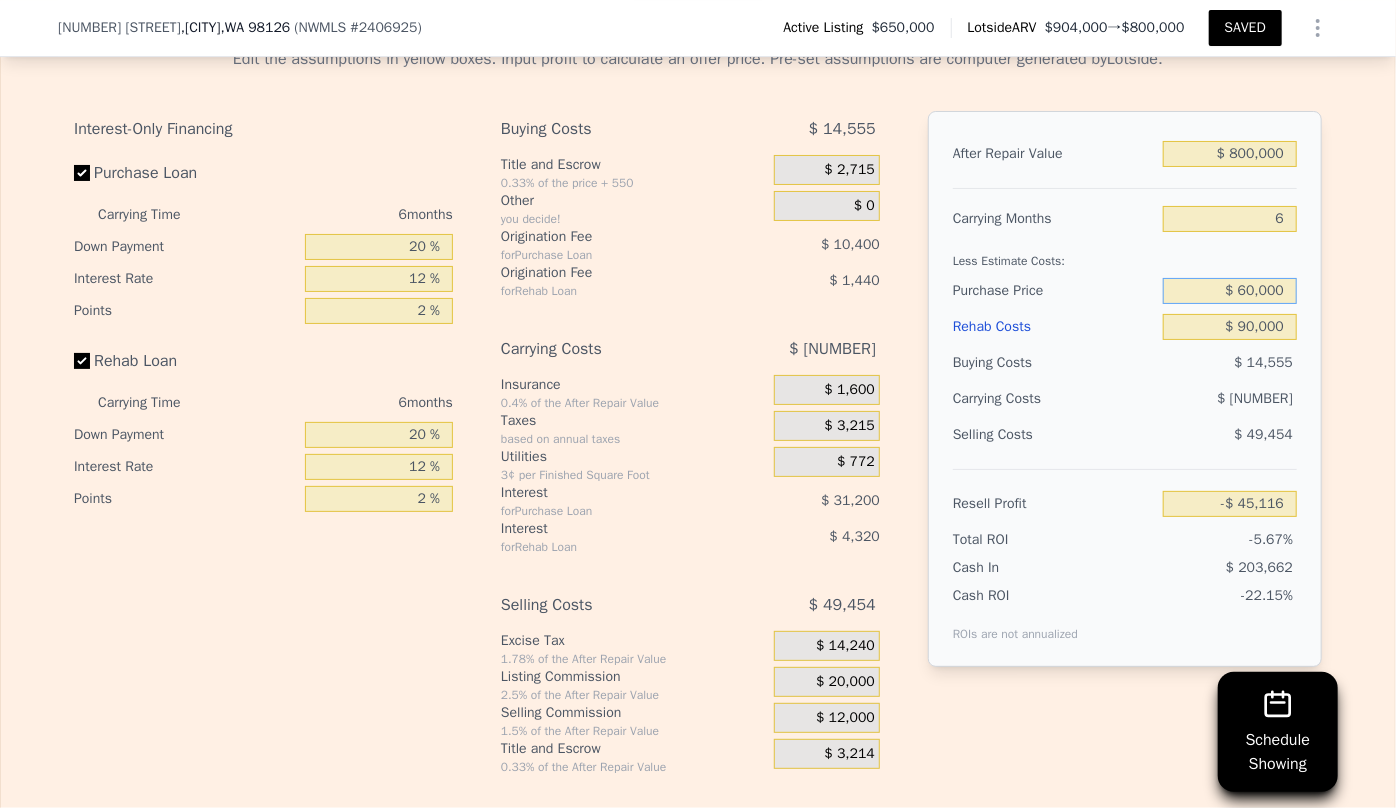 type on "$ 60,000" 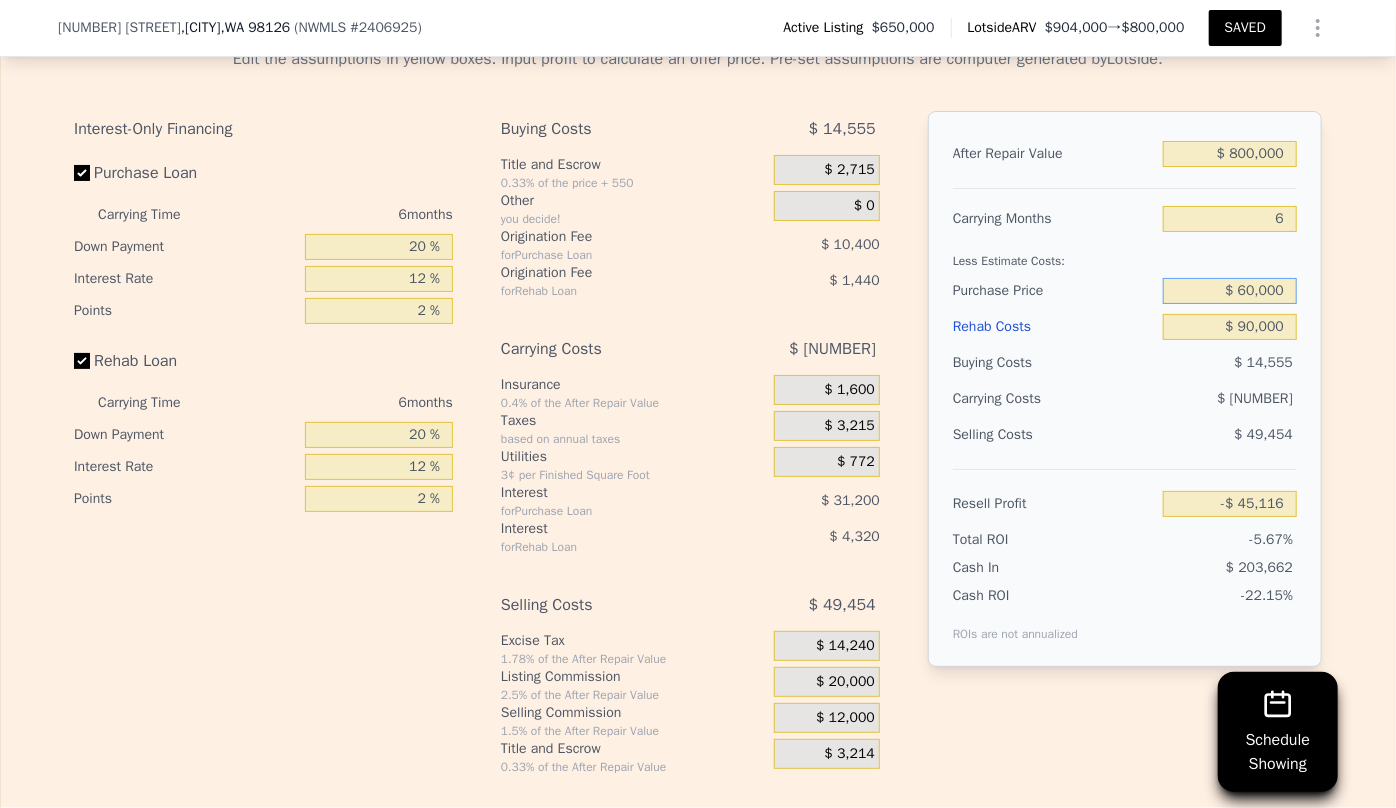 type on "$ 584,609" 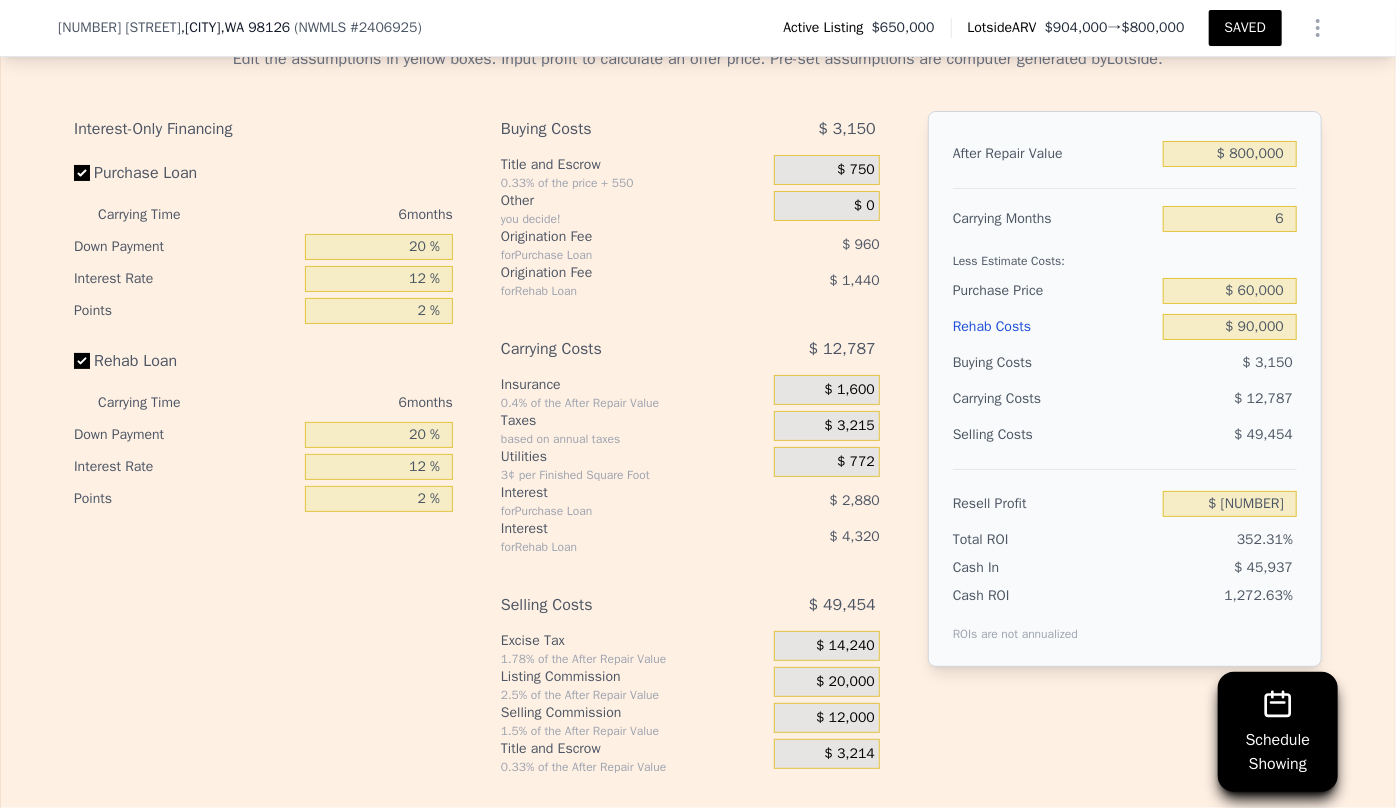 click on "$ 12,787" at bounding box center (1191, 399) 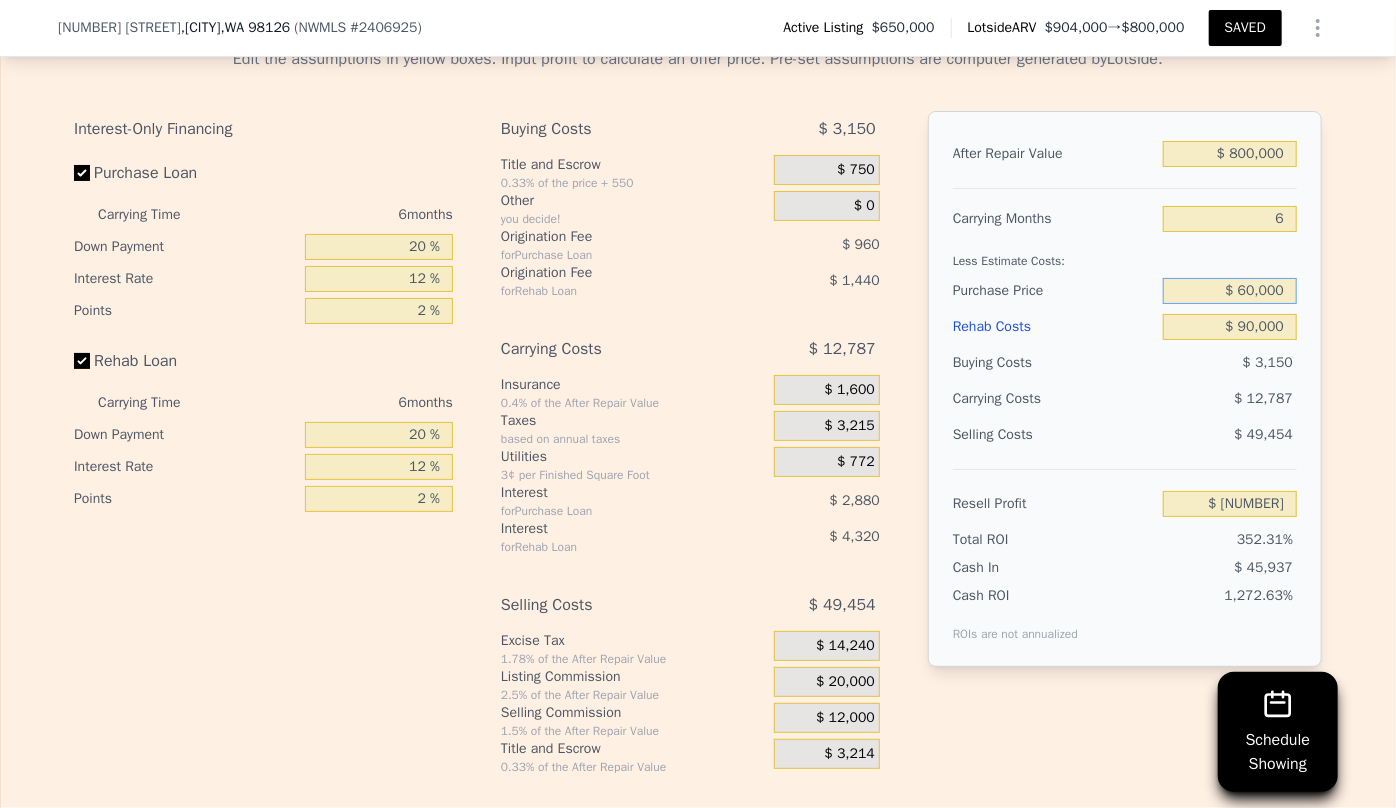 click on "$ 60,000" at bounding box center [1230, 291] 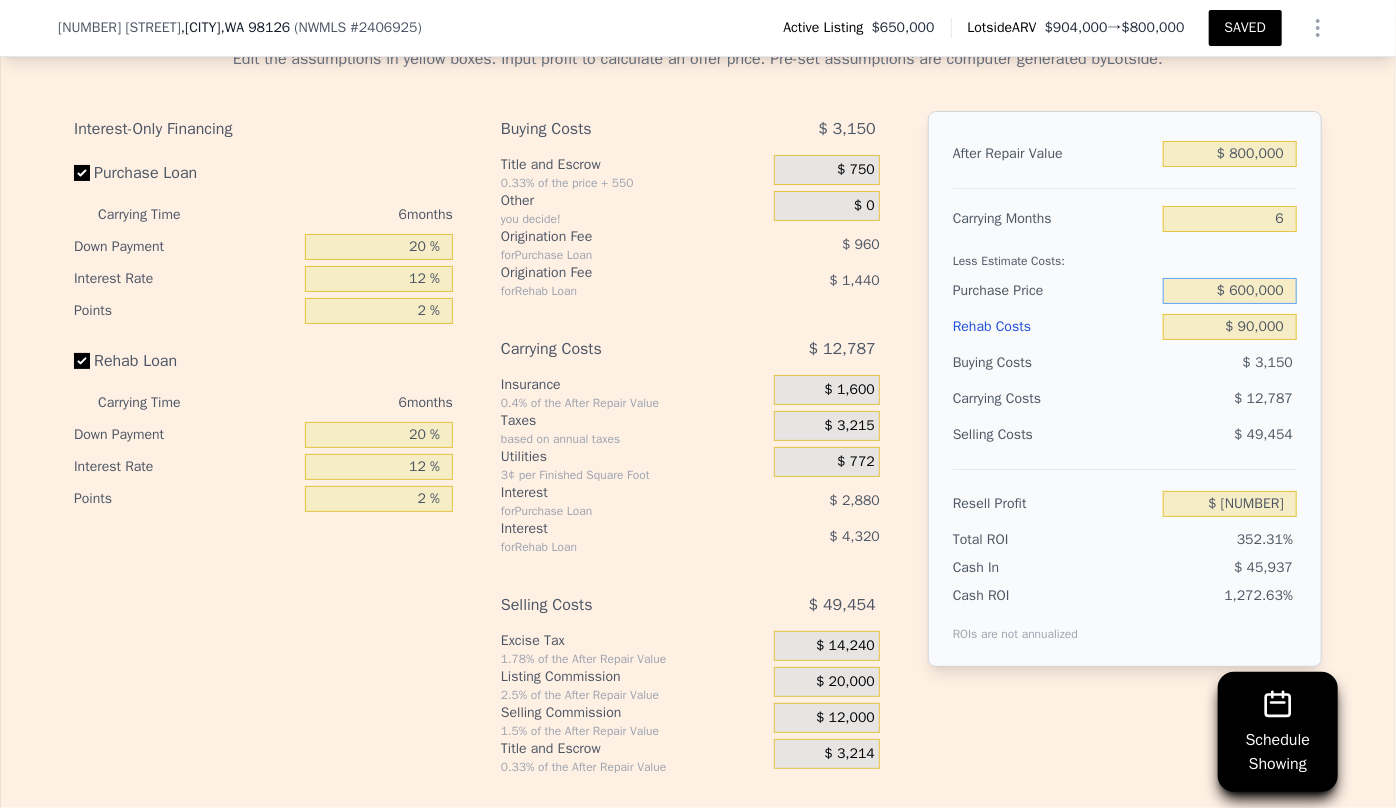 type on "$ 600,000" 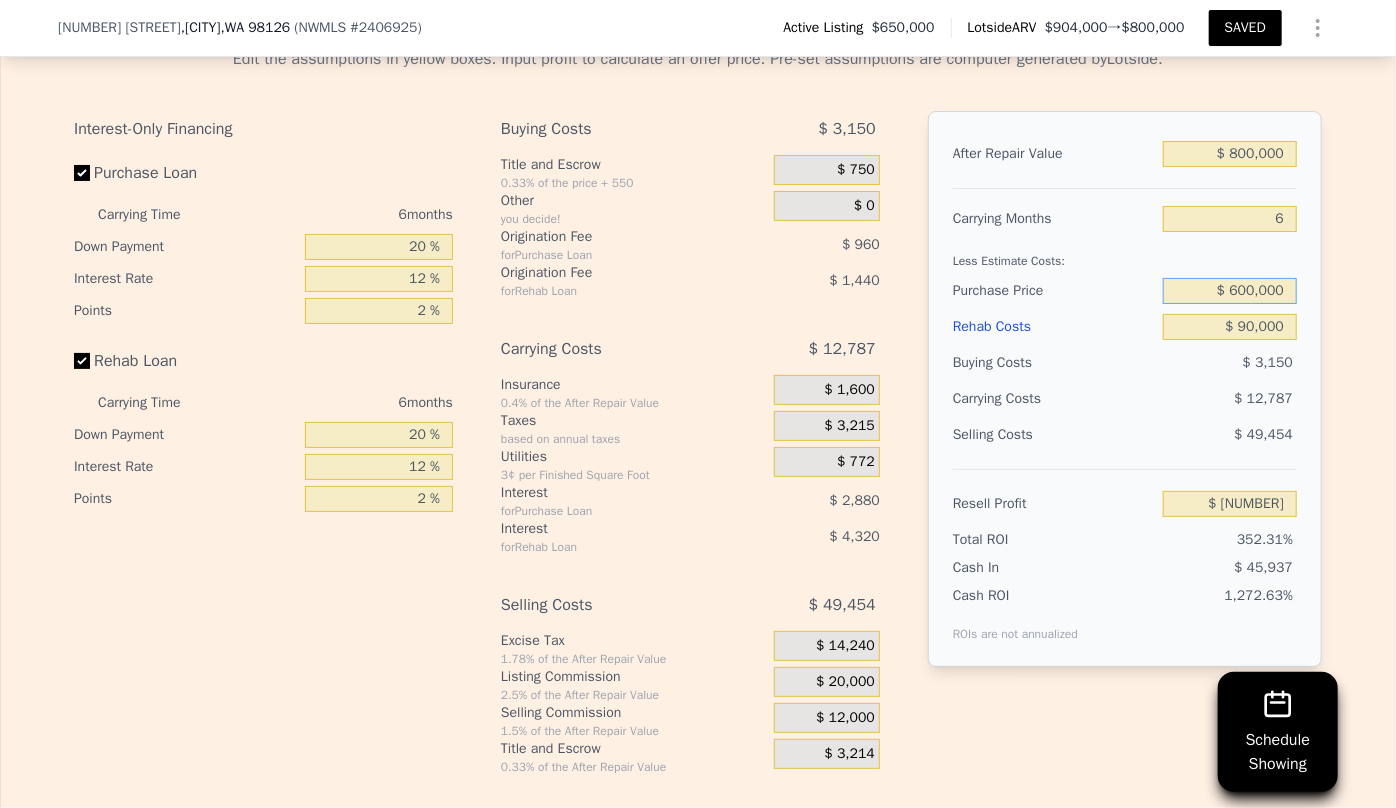 type on "$ 8,251" 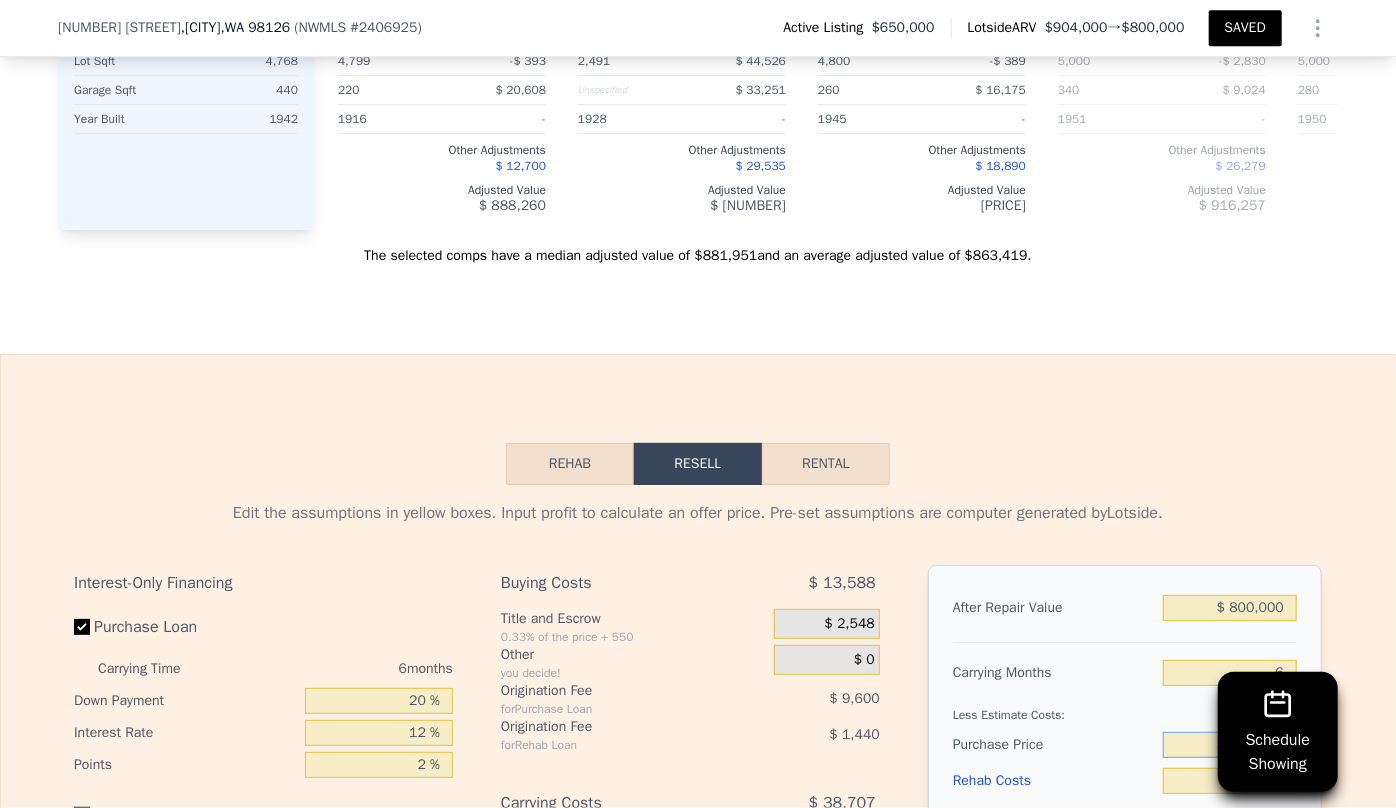 scroll, scrollTop: 3185, scrollLeft: 0, axis: vertical 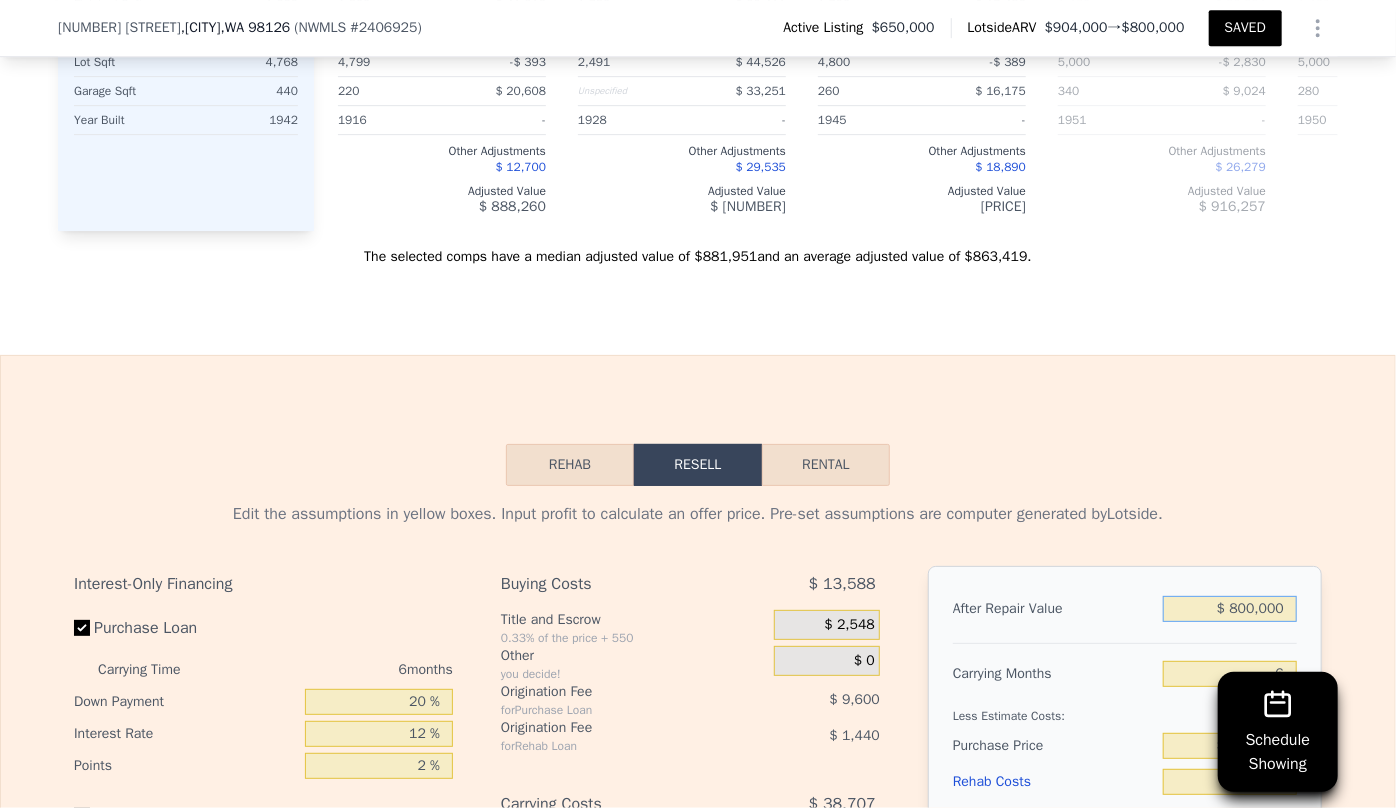 click on "$ 800,000" at bounding box center (1230, 609) 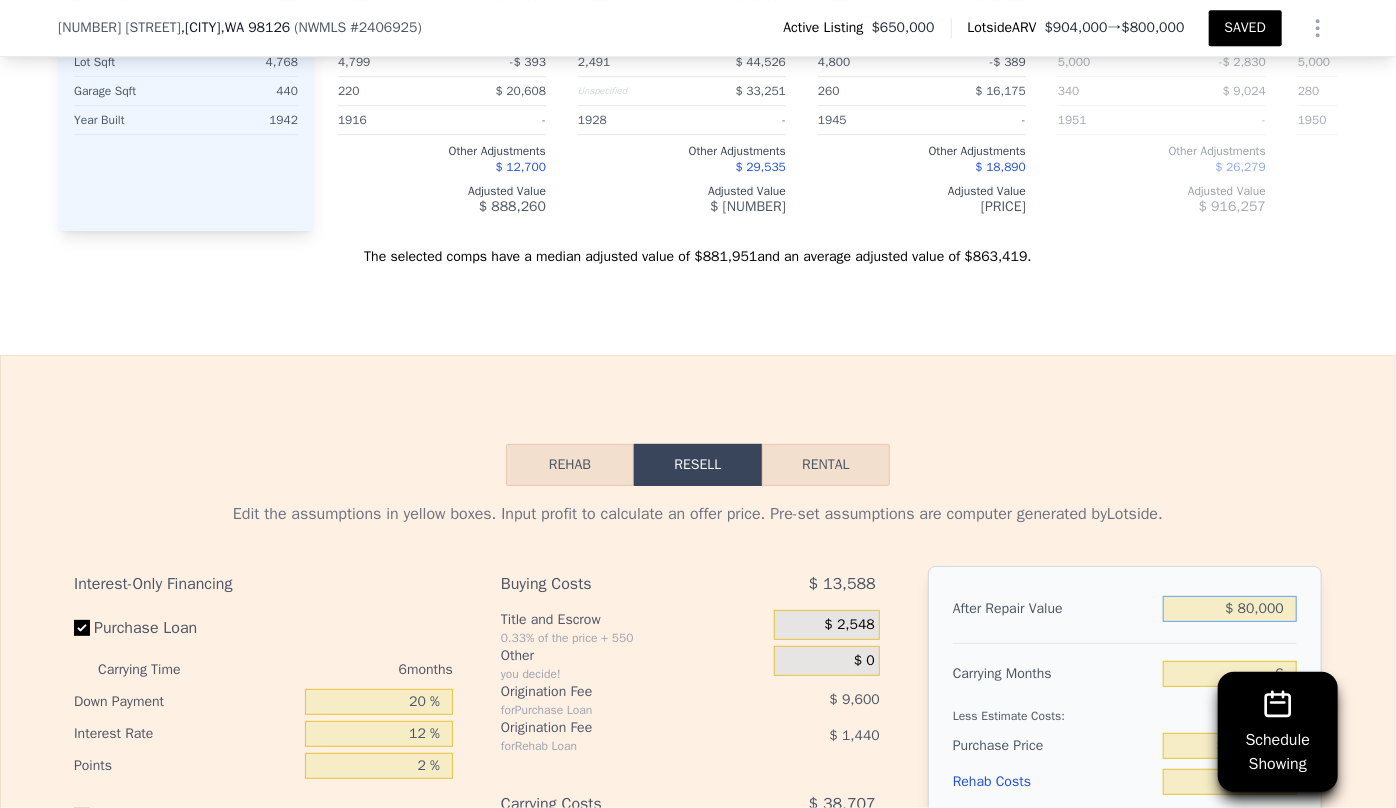 type on "-$ 666,295" 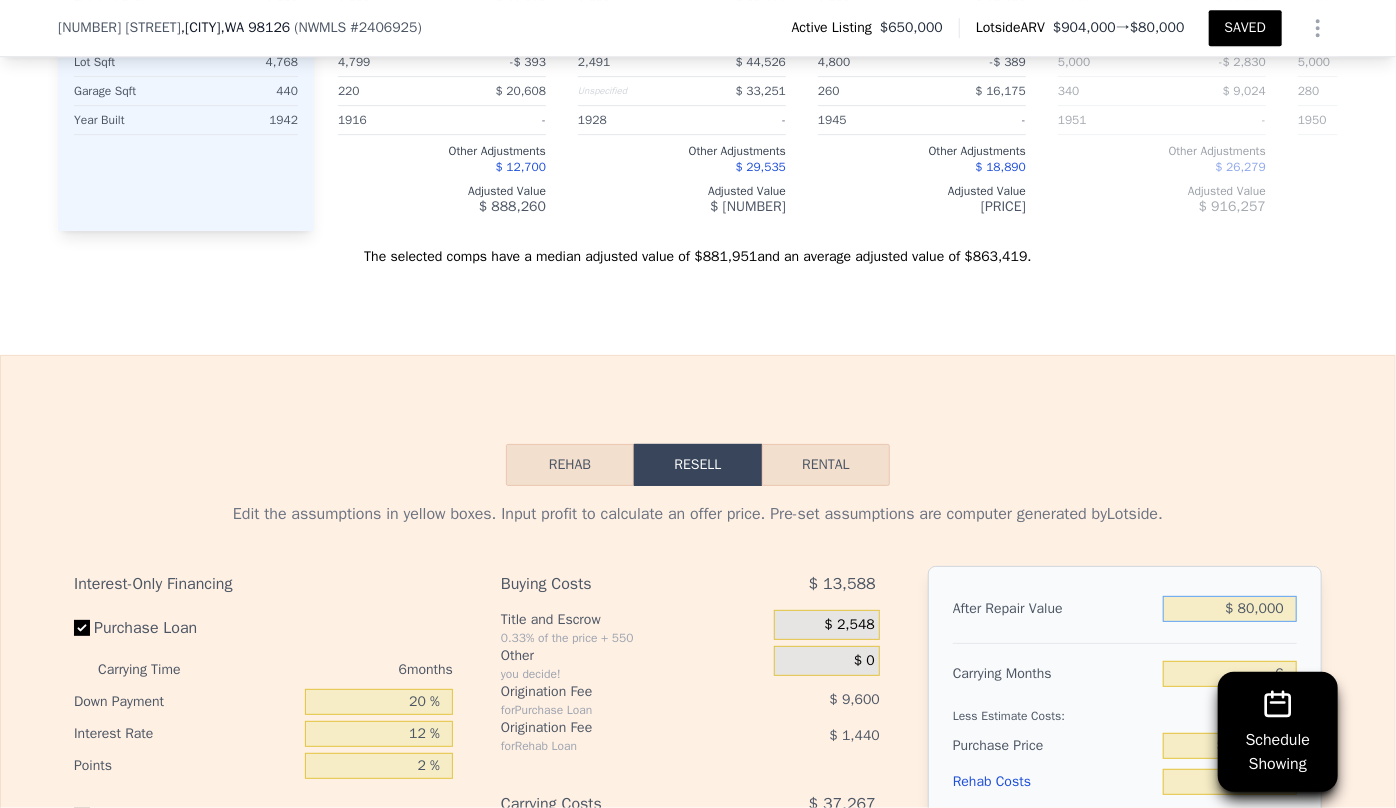 type on "$ 820,000" 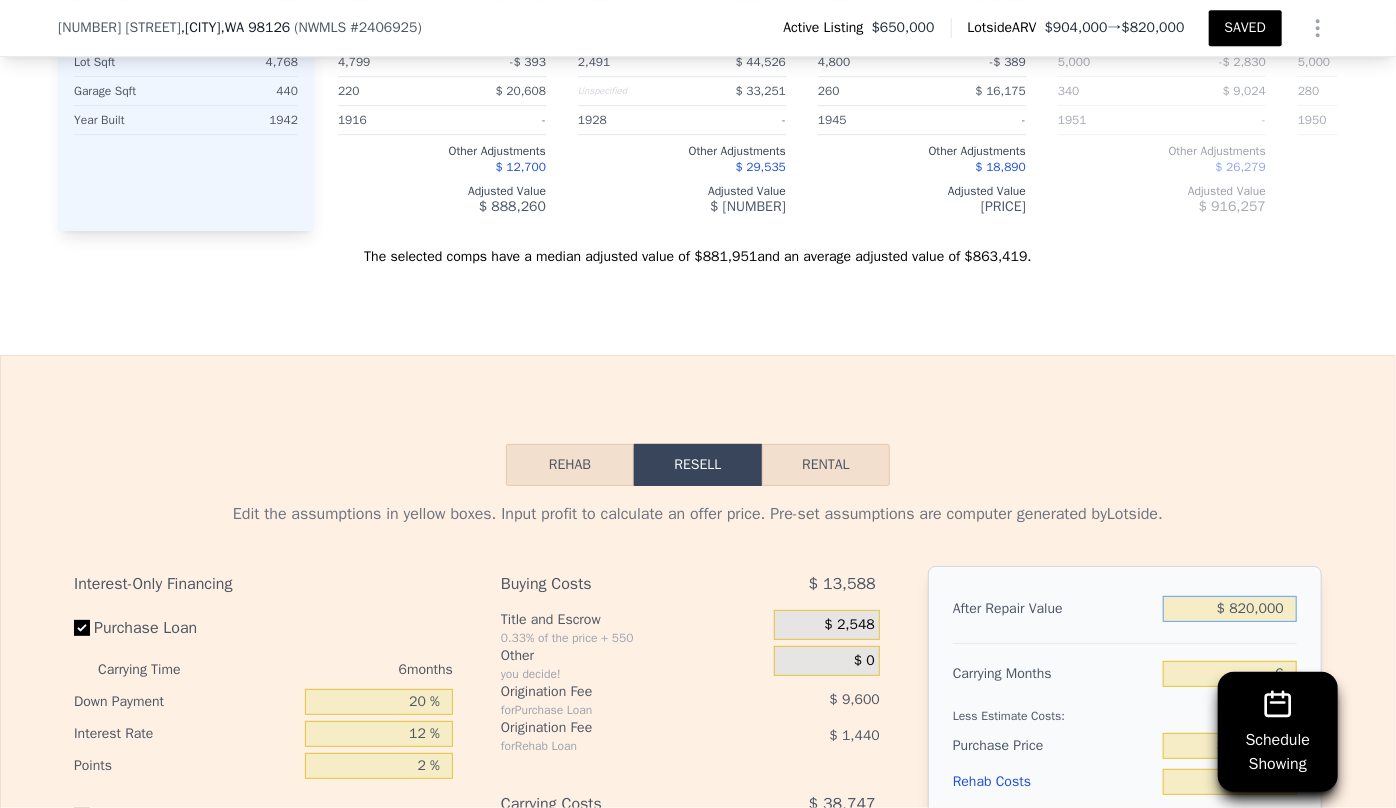 type on "$ 26,988" 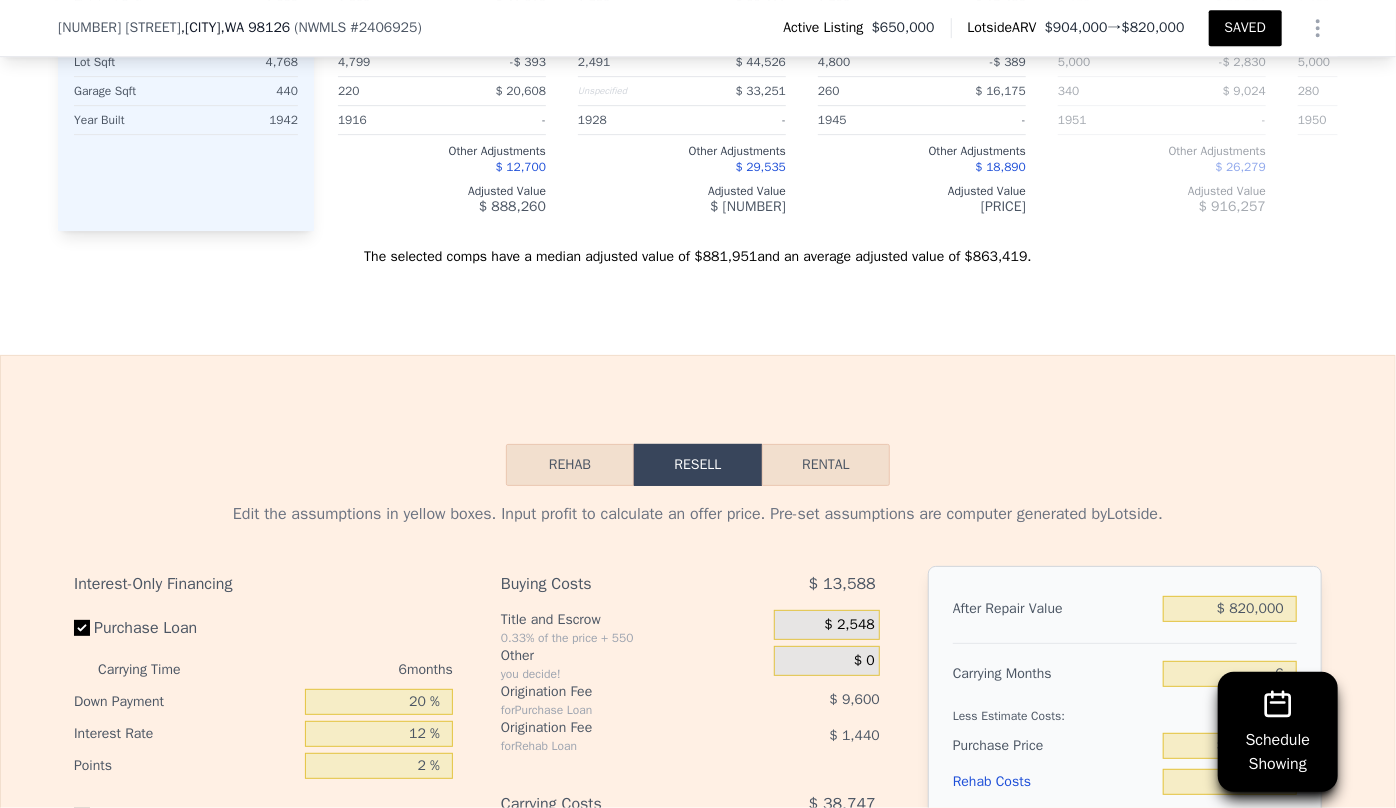 click on "Edit the assumptions in yellow boxes. Input profit to calculate an offer price. Pre-set assumptions are computer generated by  Lotside ." at bounding box center (698, 514) 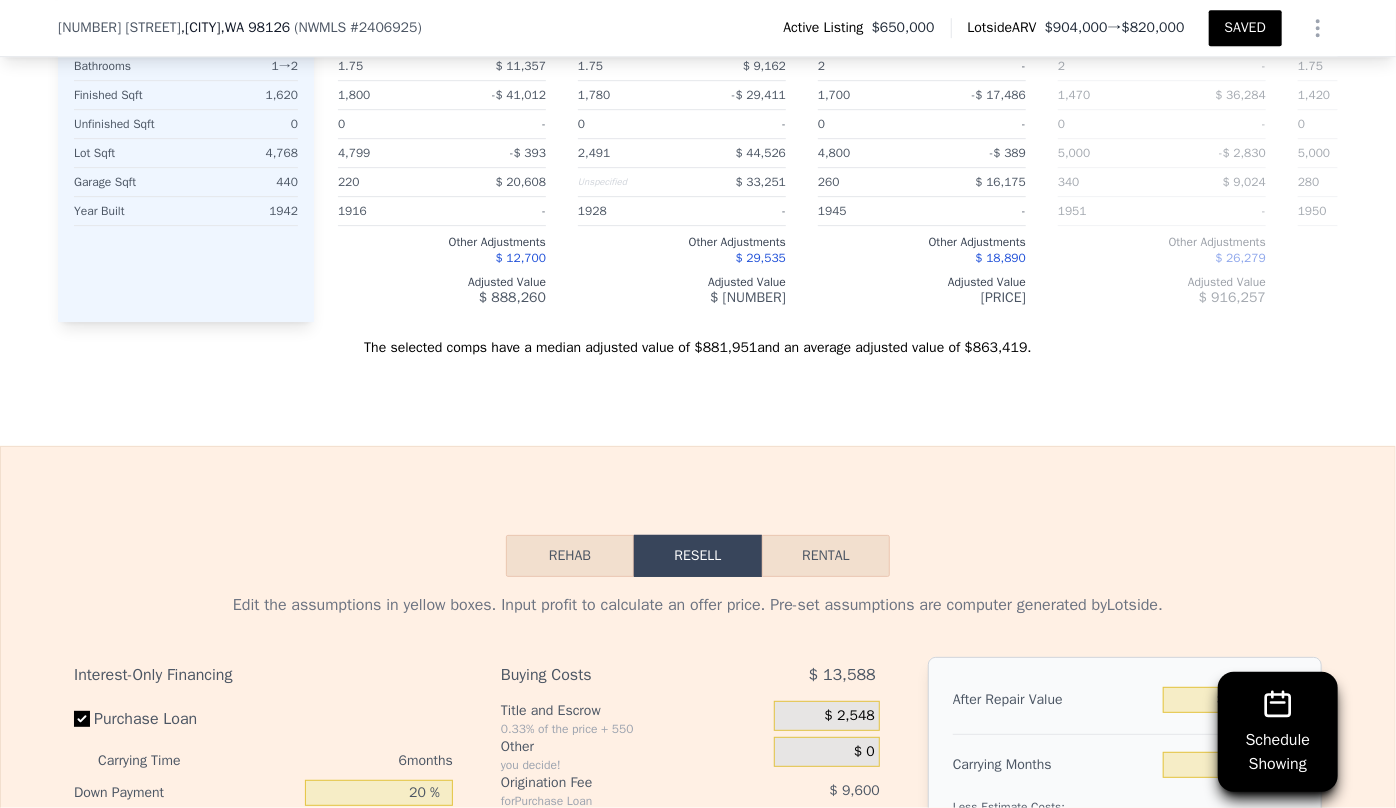 scroll, scrollTop: 2640, scrollLeft: 0, axis: vertical 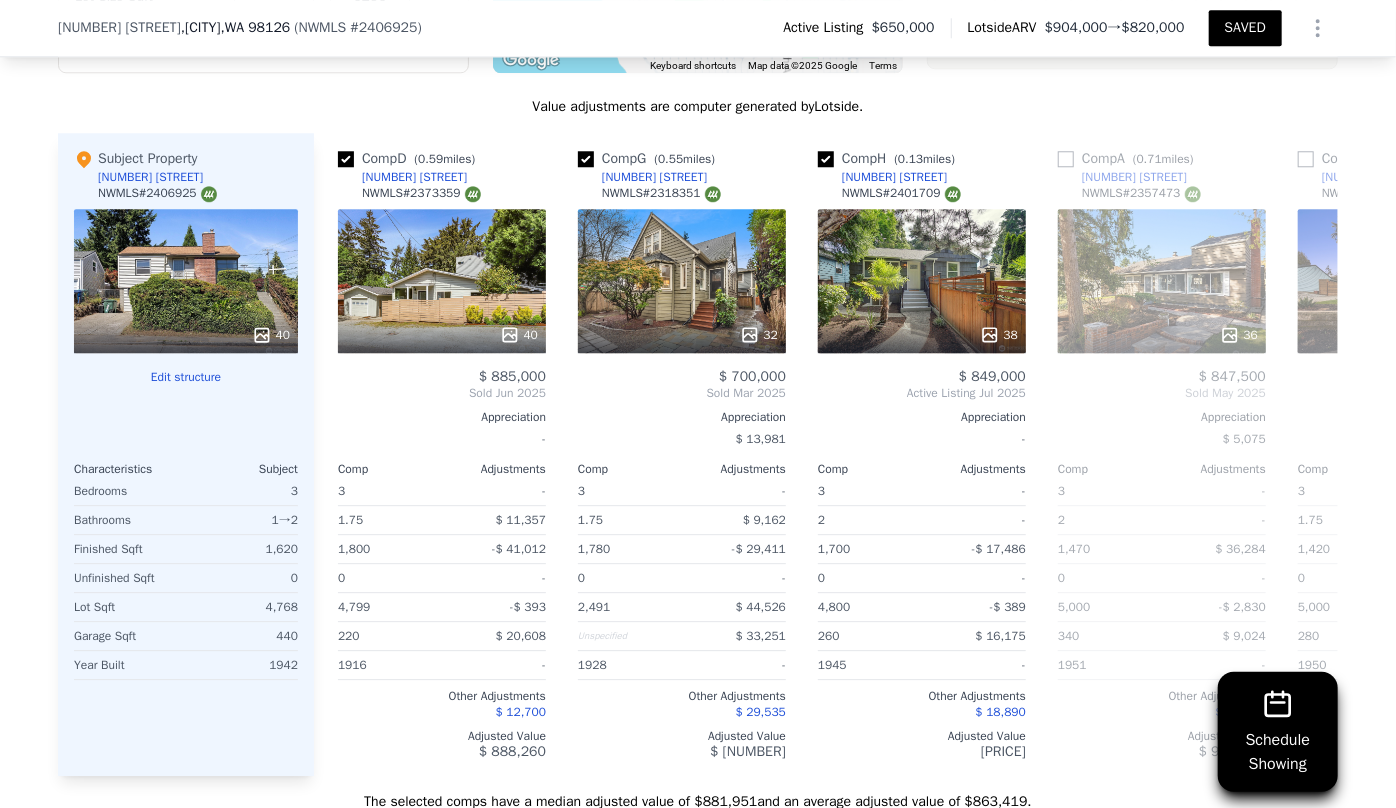 type on "2" 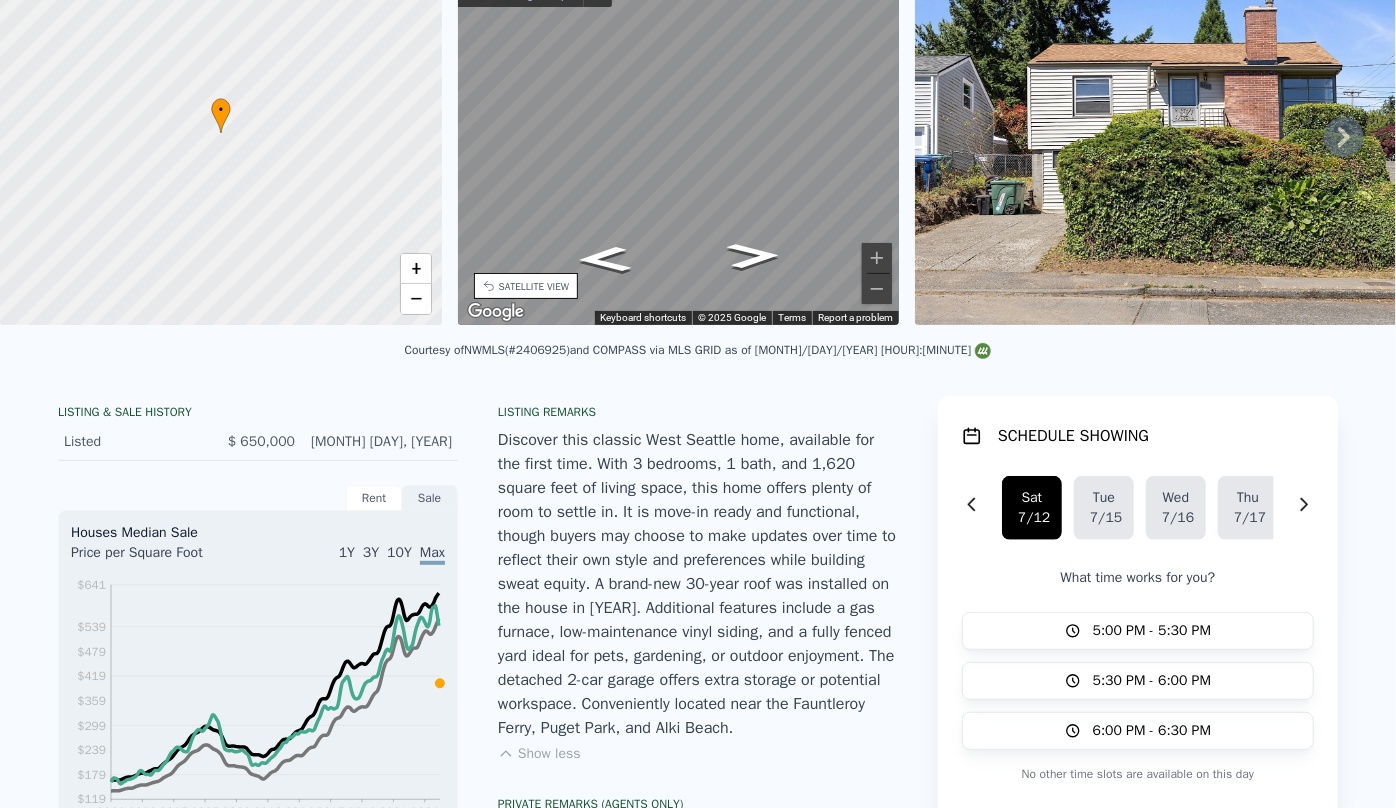 scroll, scrollTop: 7, scrollLeft: 0, axis: vertical 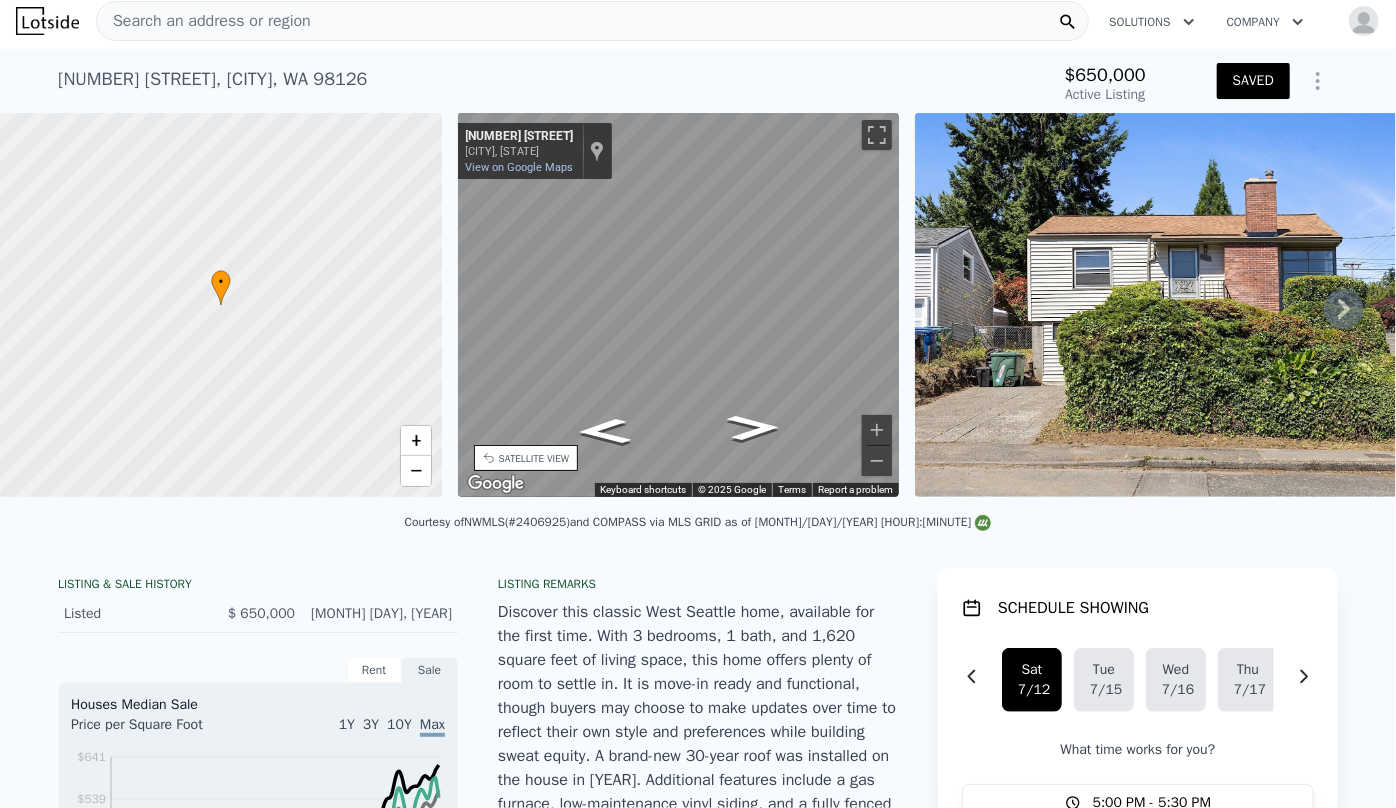 click on "Search an address or region" at bounding box center [204, 21] 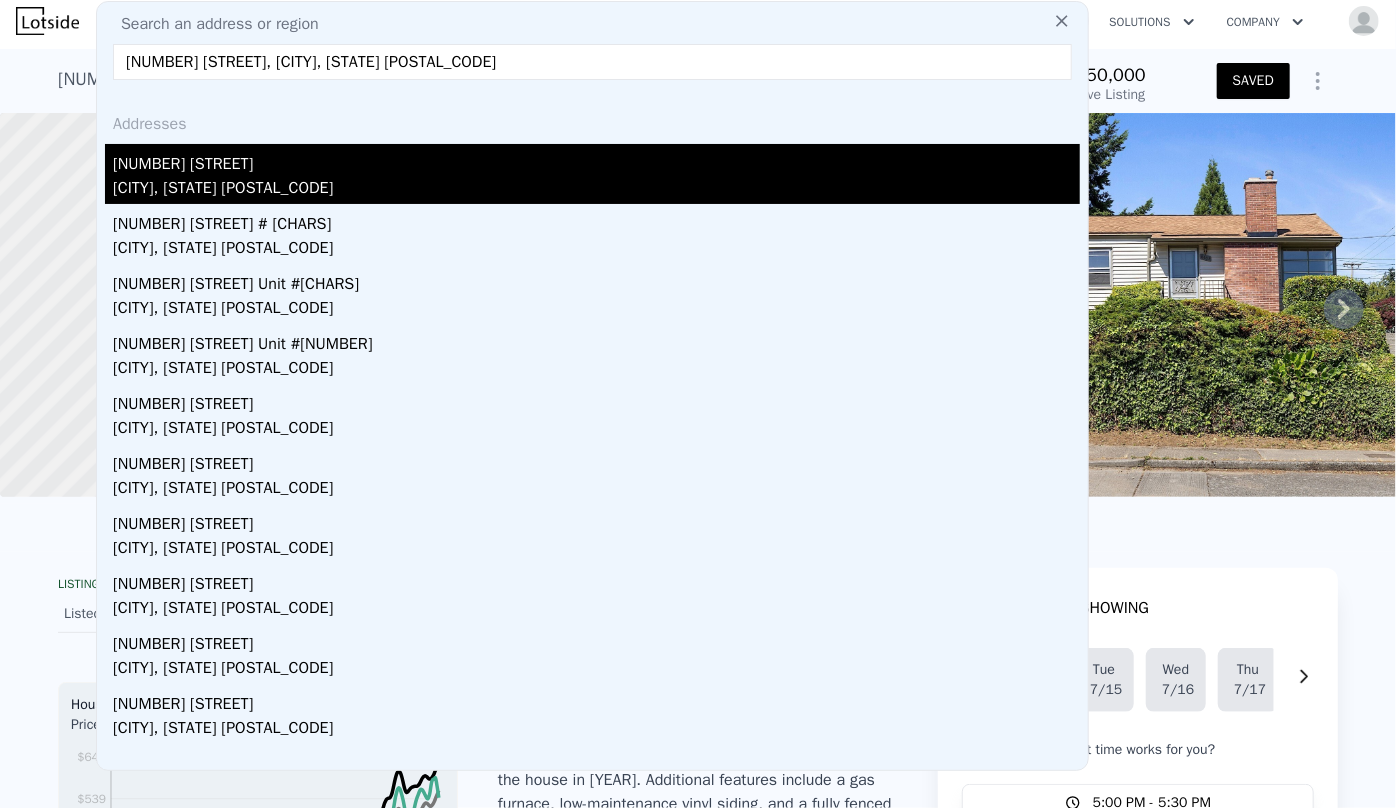 type on "4116 25th Avenue SW, Seattle, WA 98106" 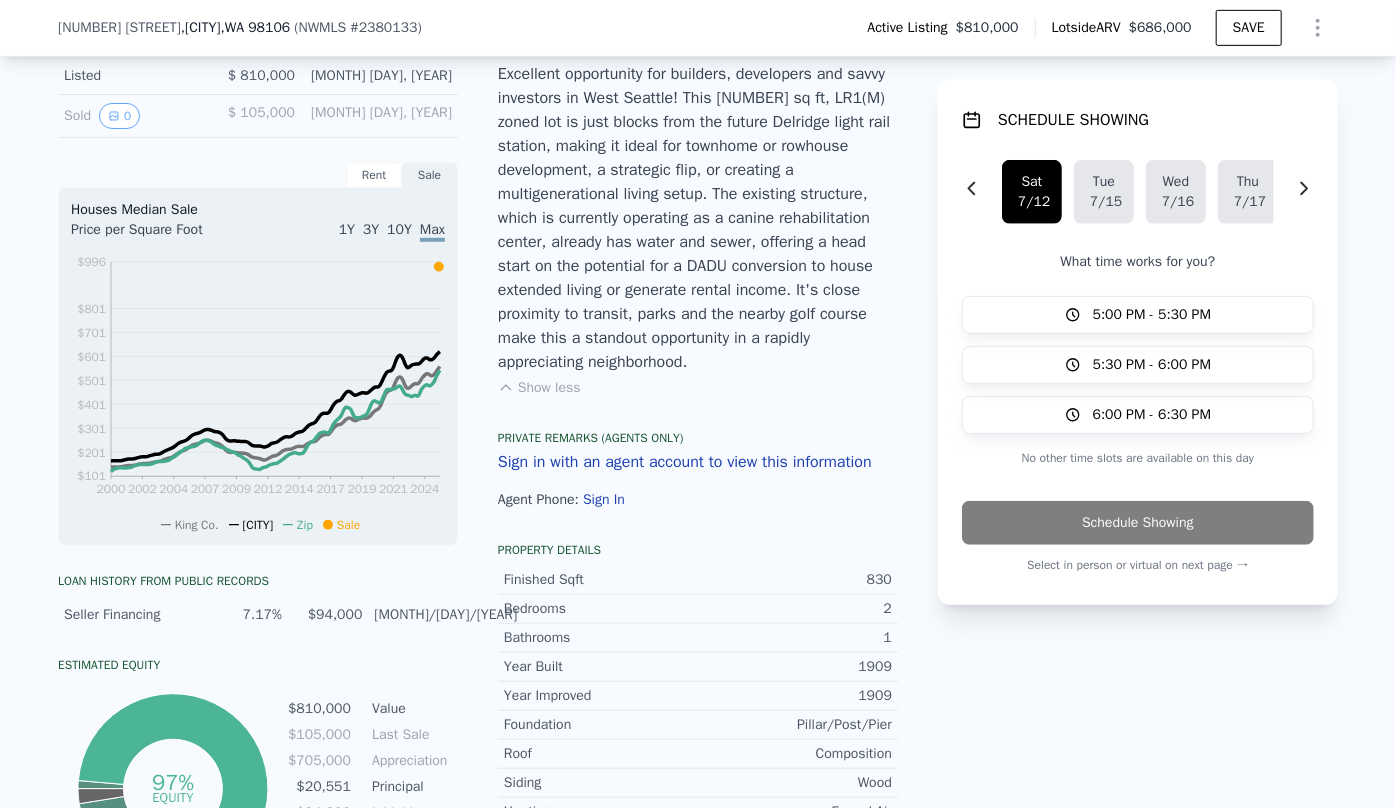 scroll, scrollTop: 992, scrollLeft: 0, axis: vertical 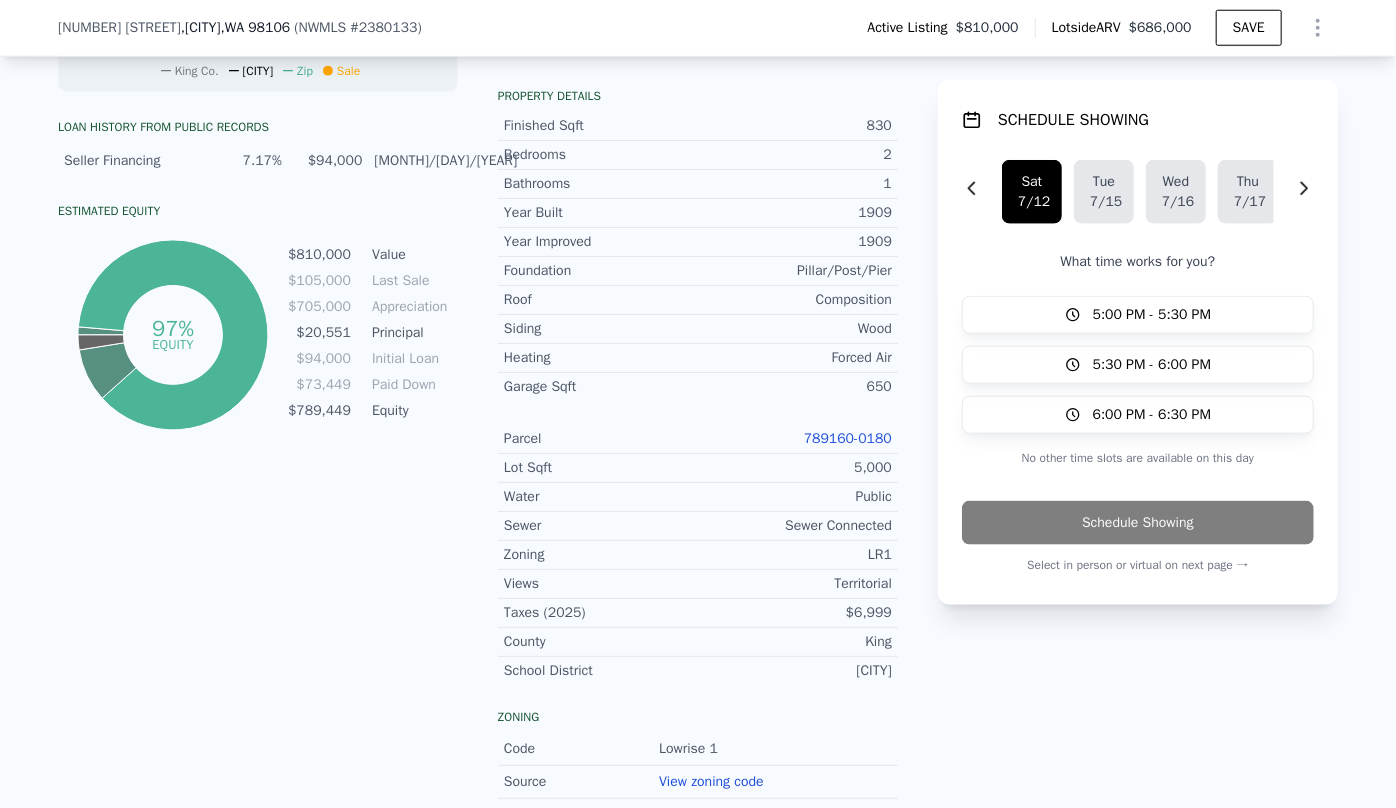 click on "789160-0180" at bounding box center (848, 438) 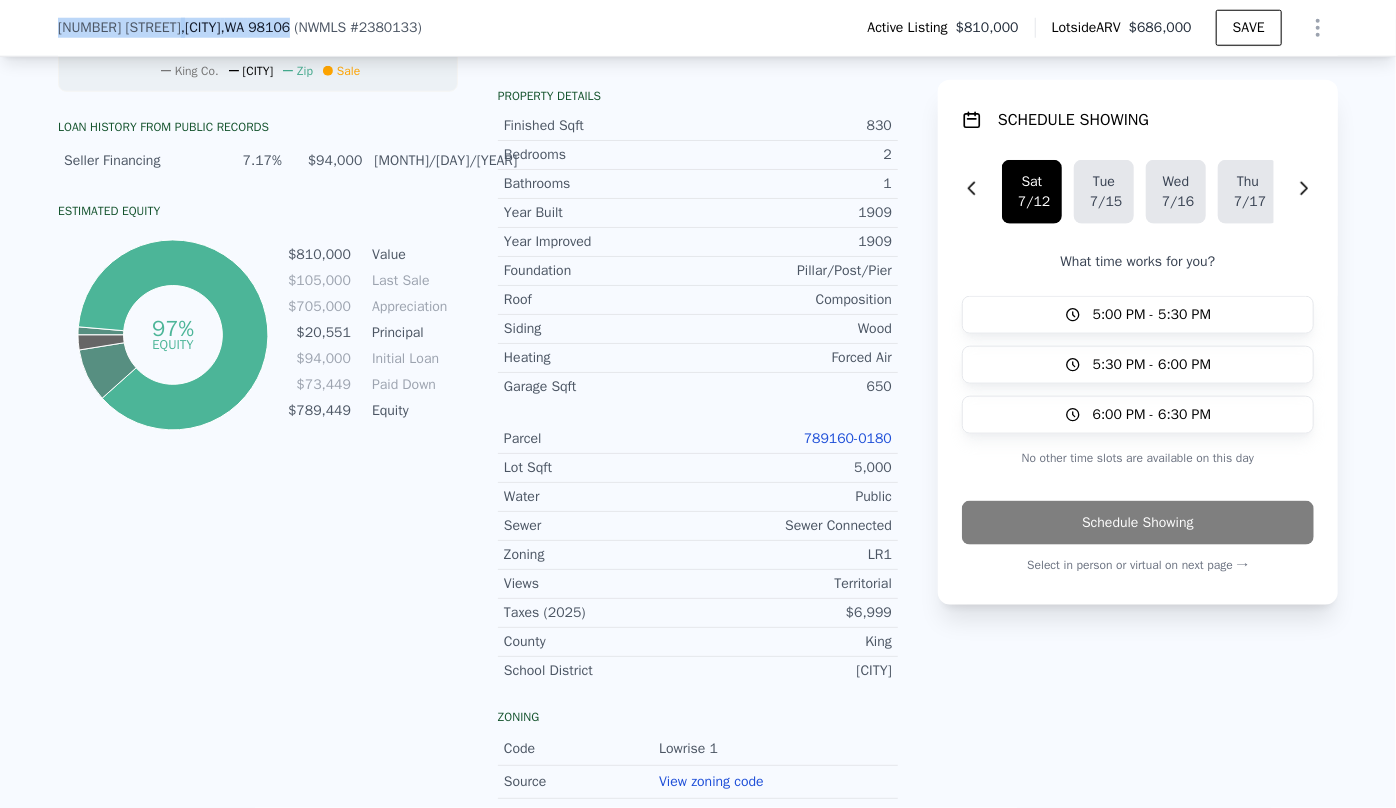 drag, startPoint x: 44, startPoint y: 34, endPoint x: 281, endPoint y: 36, distance: 237.00844 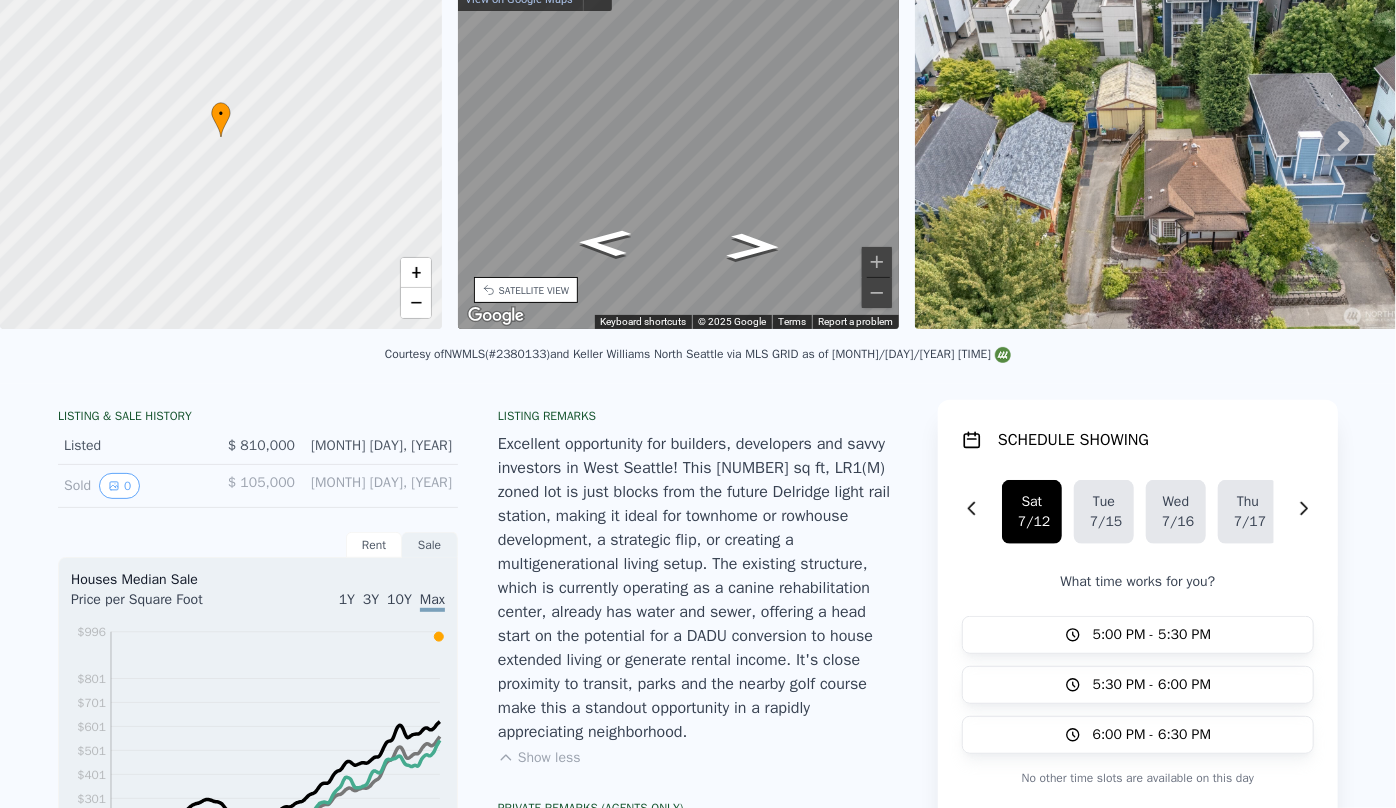scroll, scrollTop: 0, scrollLeft: 0, axis: both 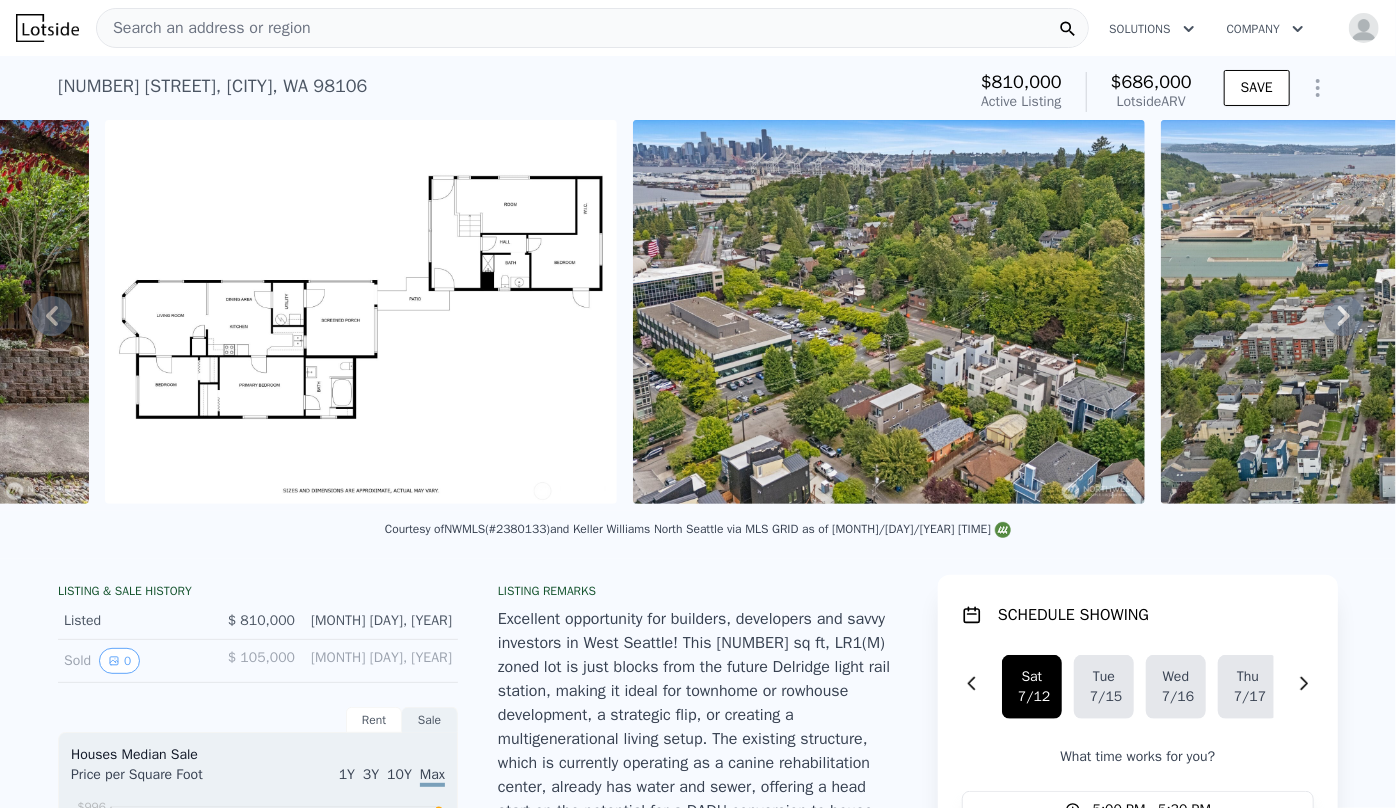drag, startPoint x: 847, startPoint y: 516, endPoint x: 1271, endPoint y: 566, distance: 426.93793 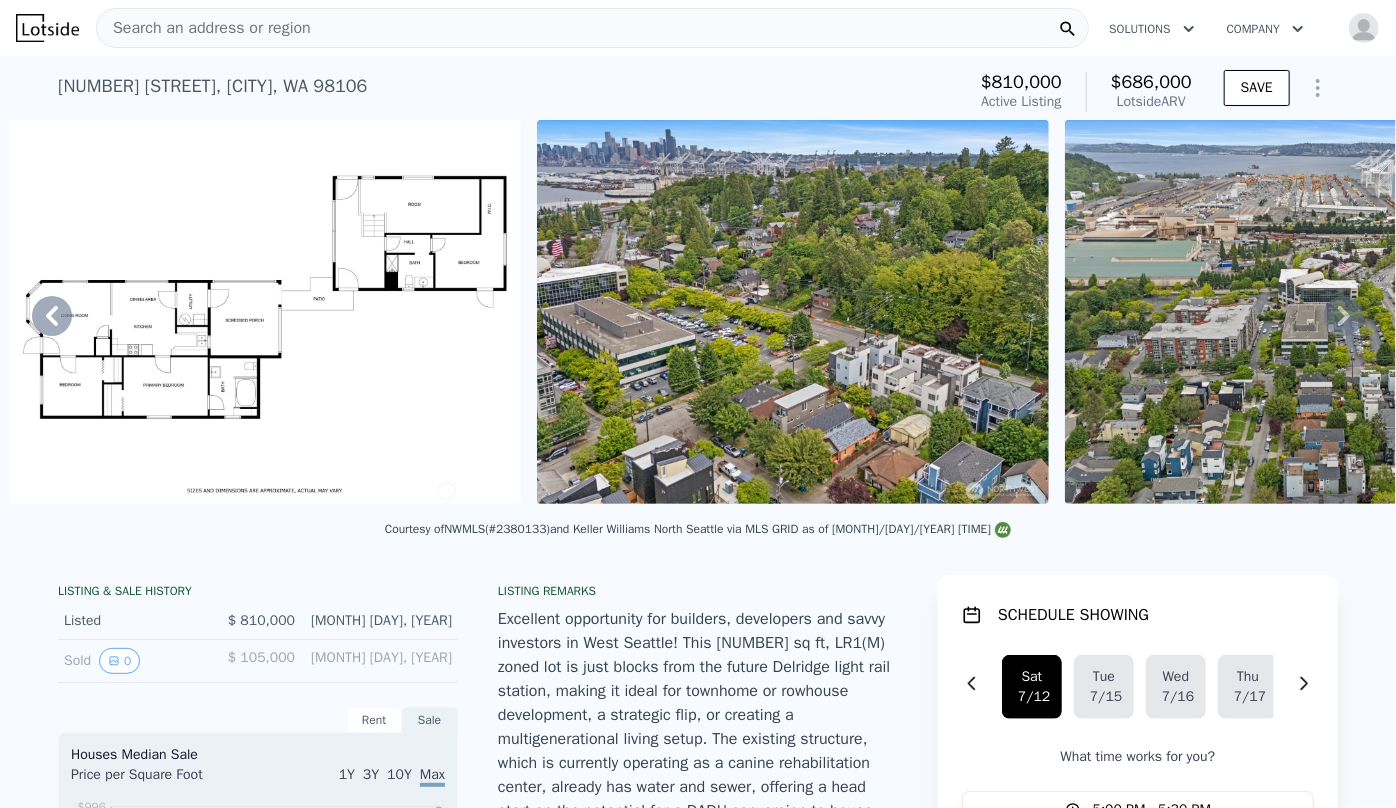 click at bounding box center [265, 312] 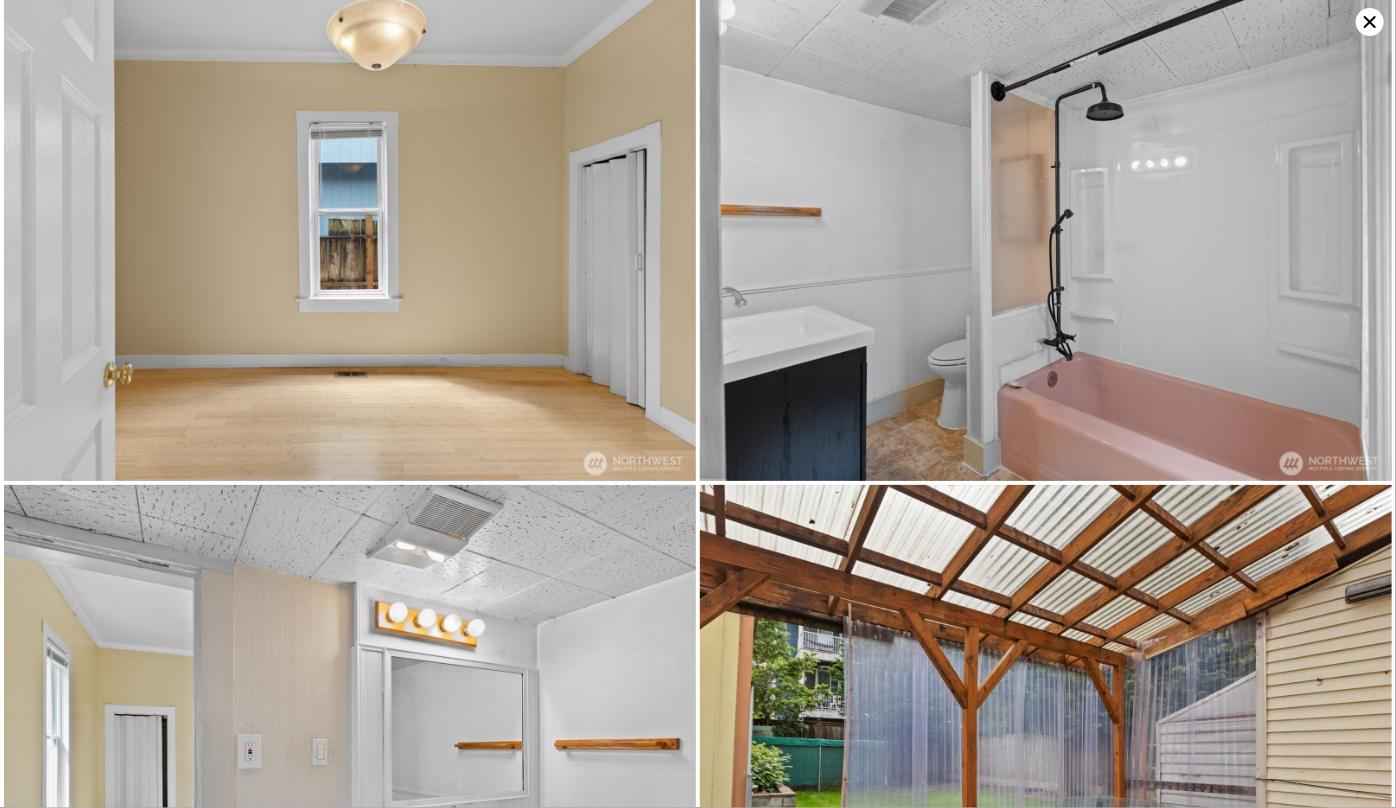 scroll, scrollTop: 2590, scrollLeft: 0, axis: vertical 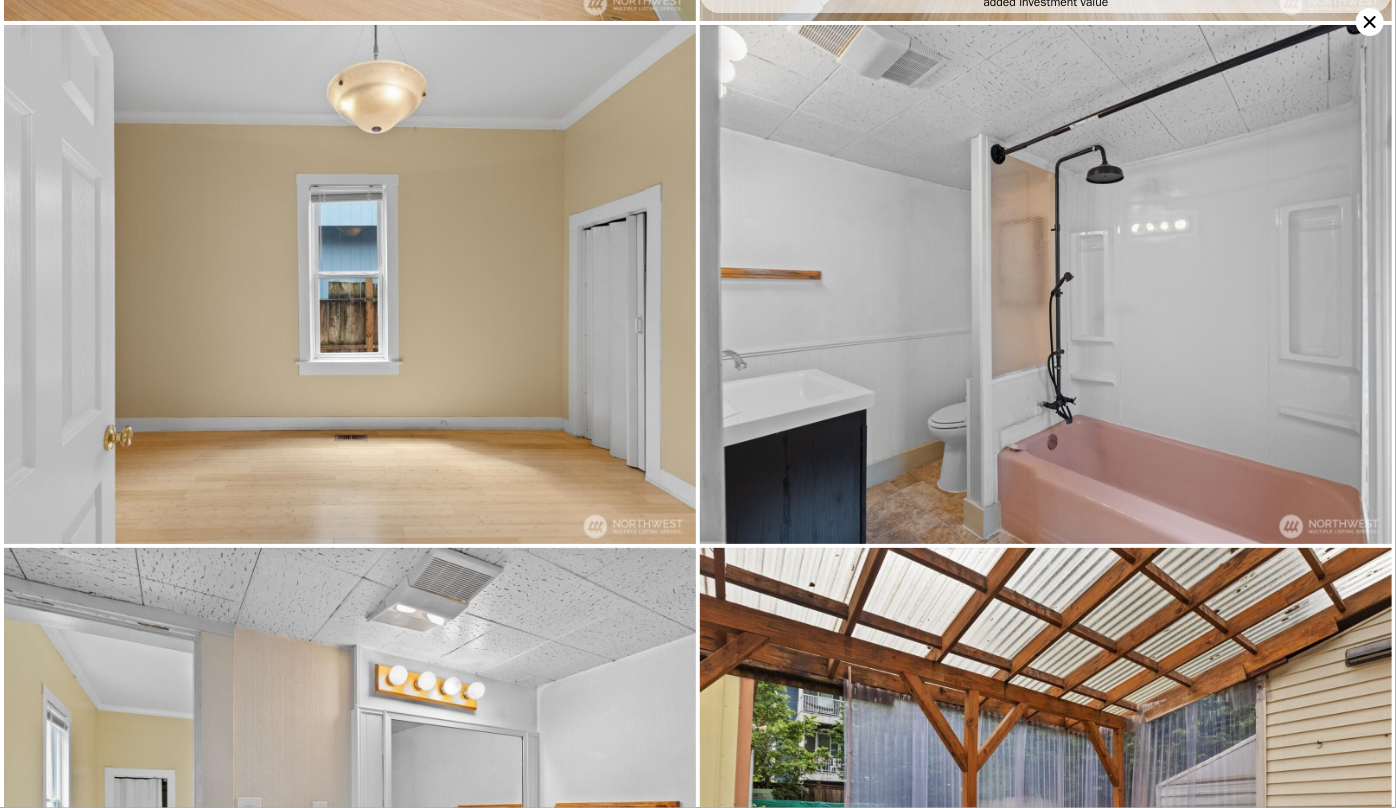 click 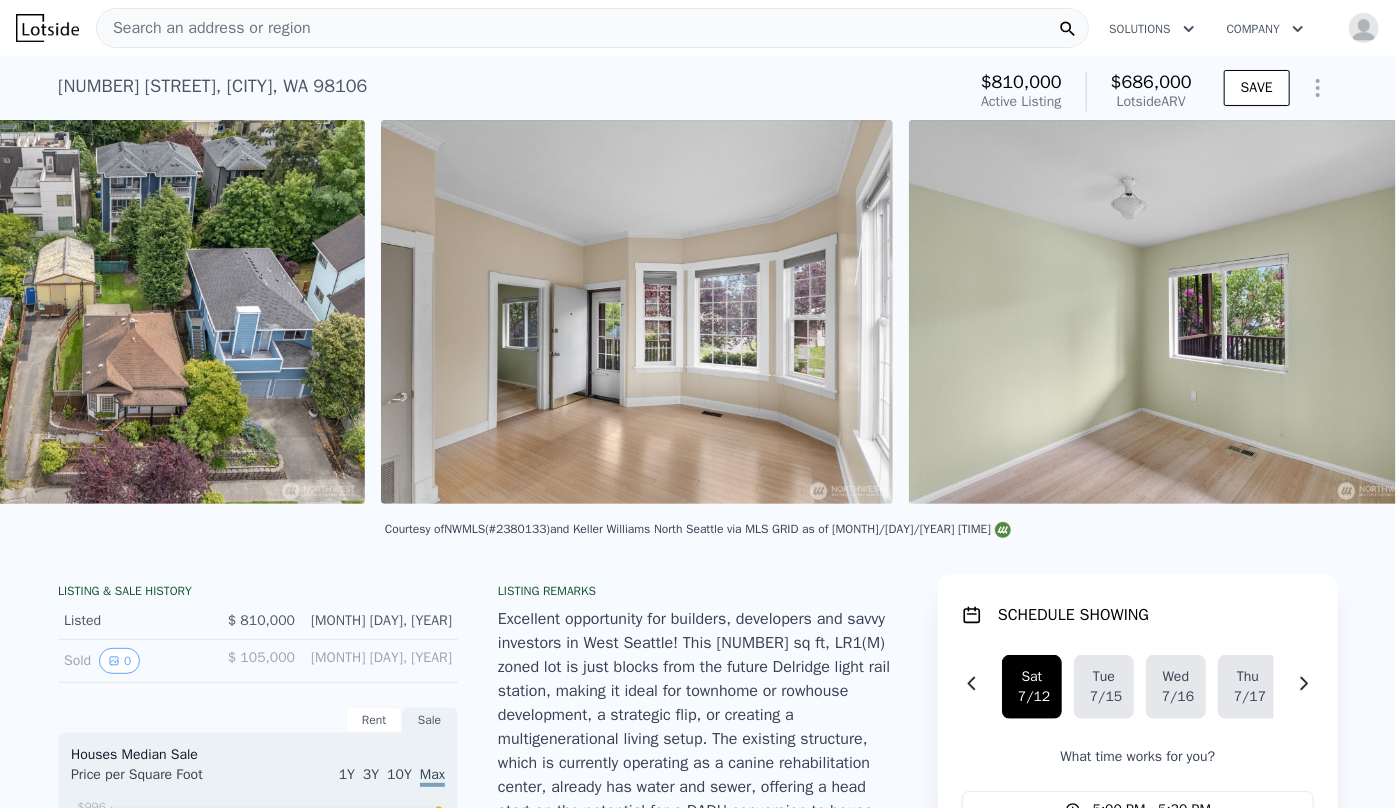 scroll, scrollTop: 0, scrollLeft: 0, axis: both 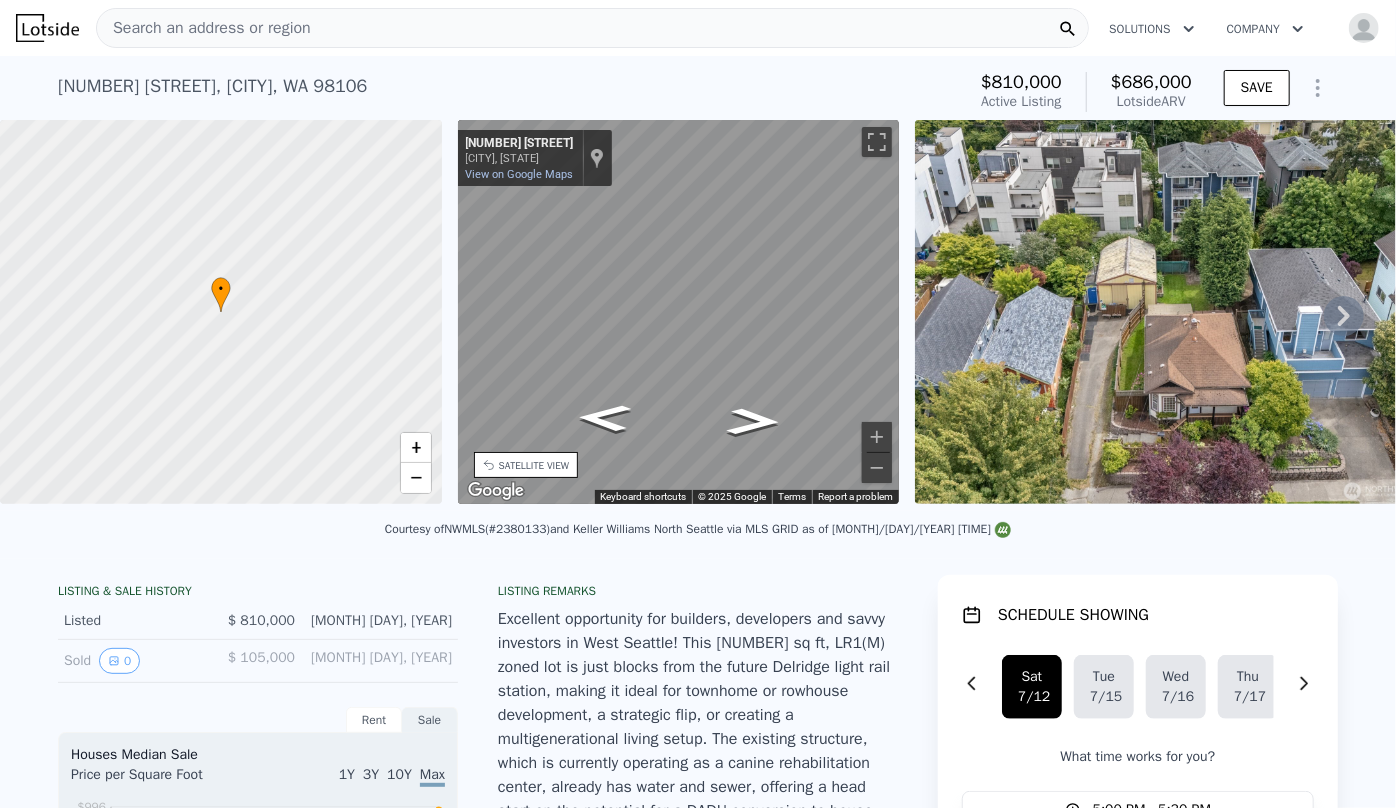 click on "SATELLITE VIEW" at bounding box center [534, 465] 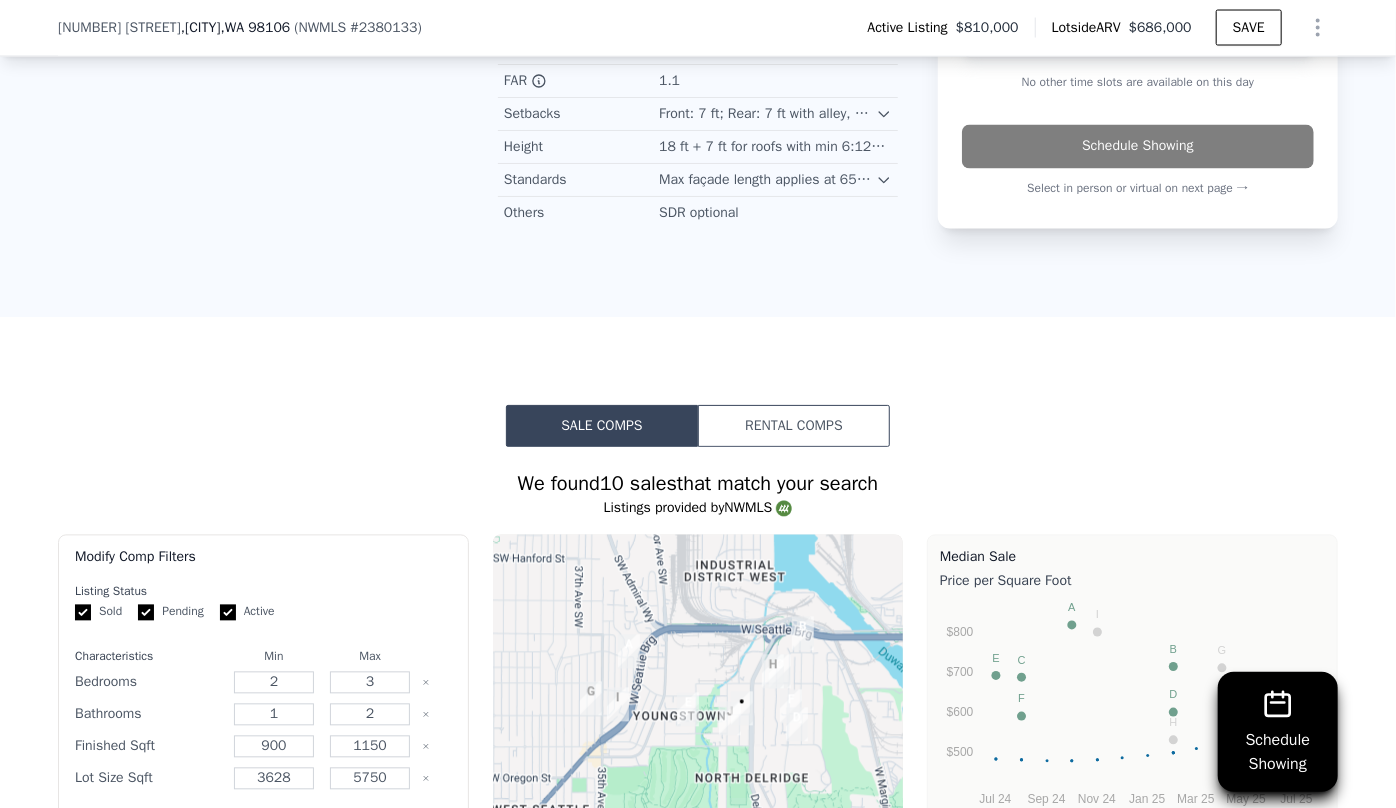 scroll, scrollTop: 2083, scrollLeft: 0, axis: vertical 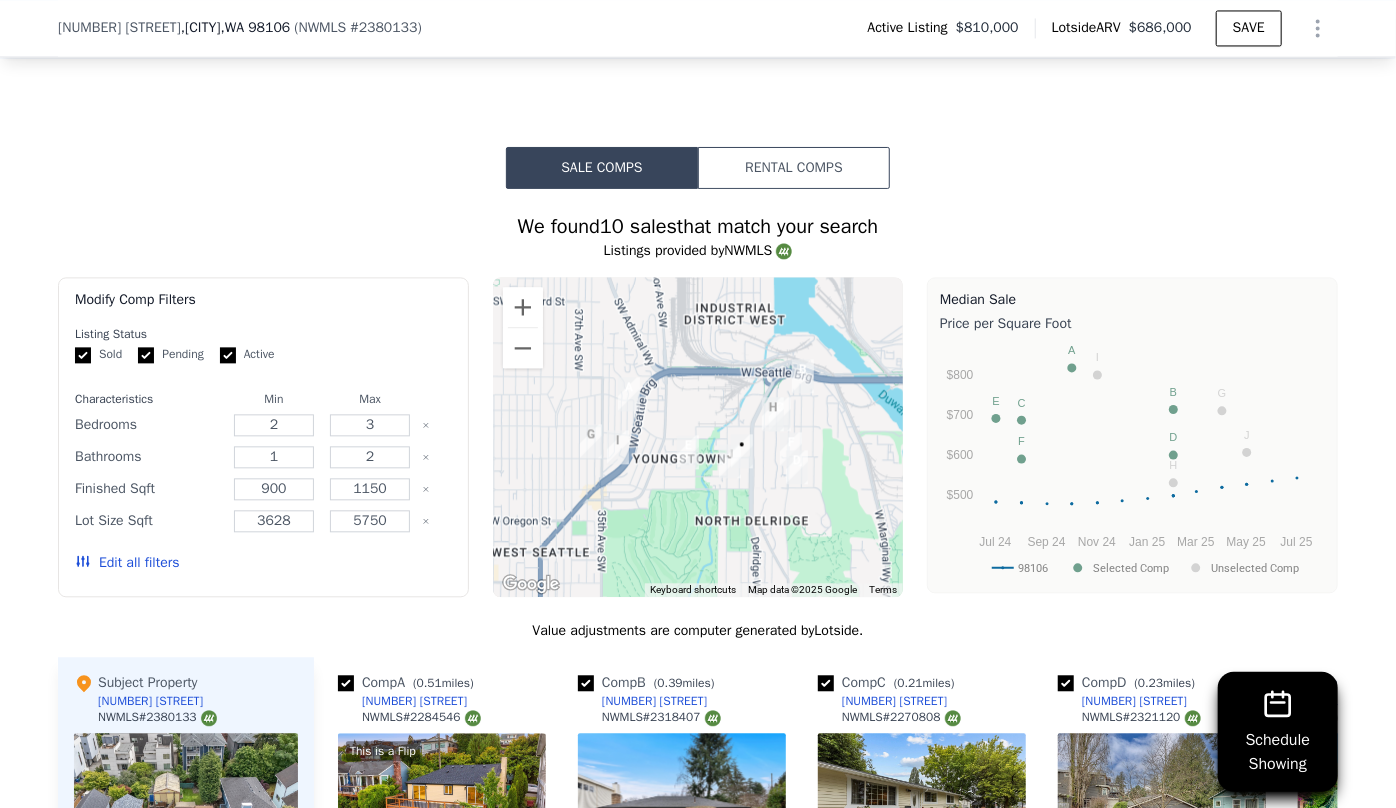 click on "Edit all filters" at bounding box center [127, 563] 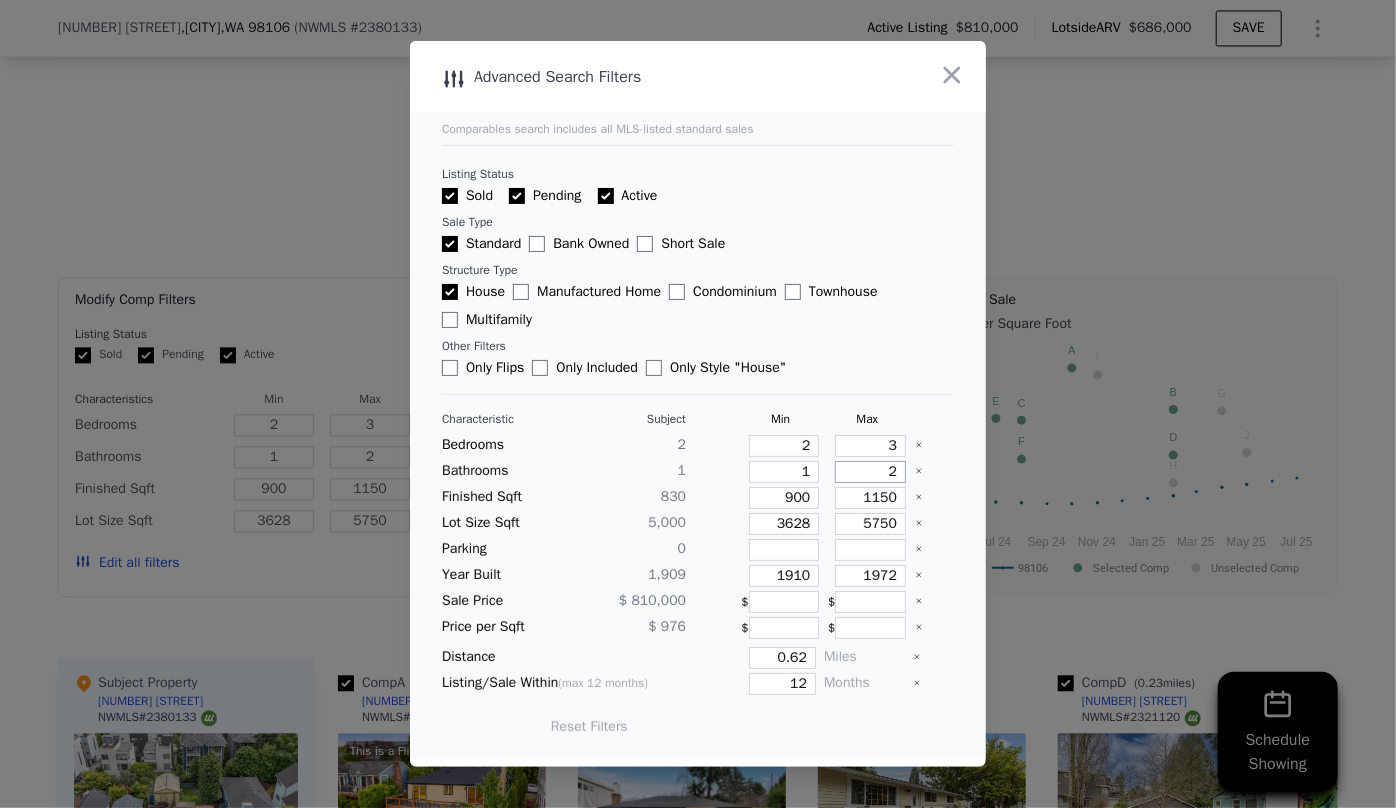 drag, startPoint x: 889, startPoint y: 473, endPoint x: 842, endPoint y: 469, distance: 47.169907 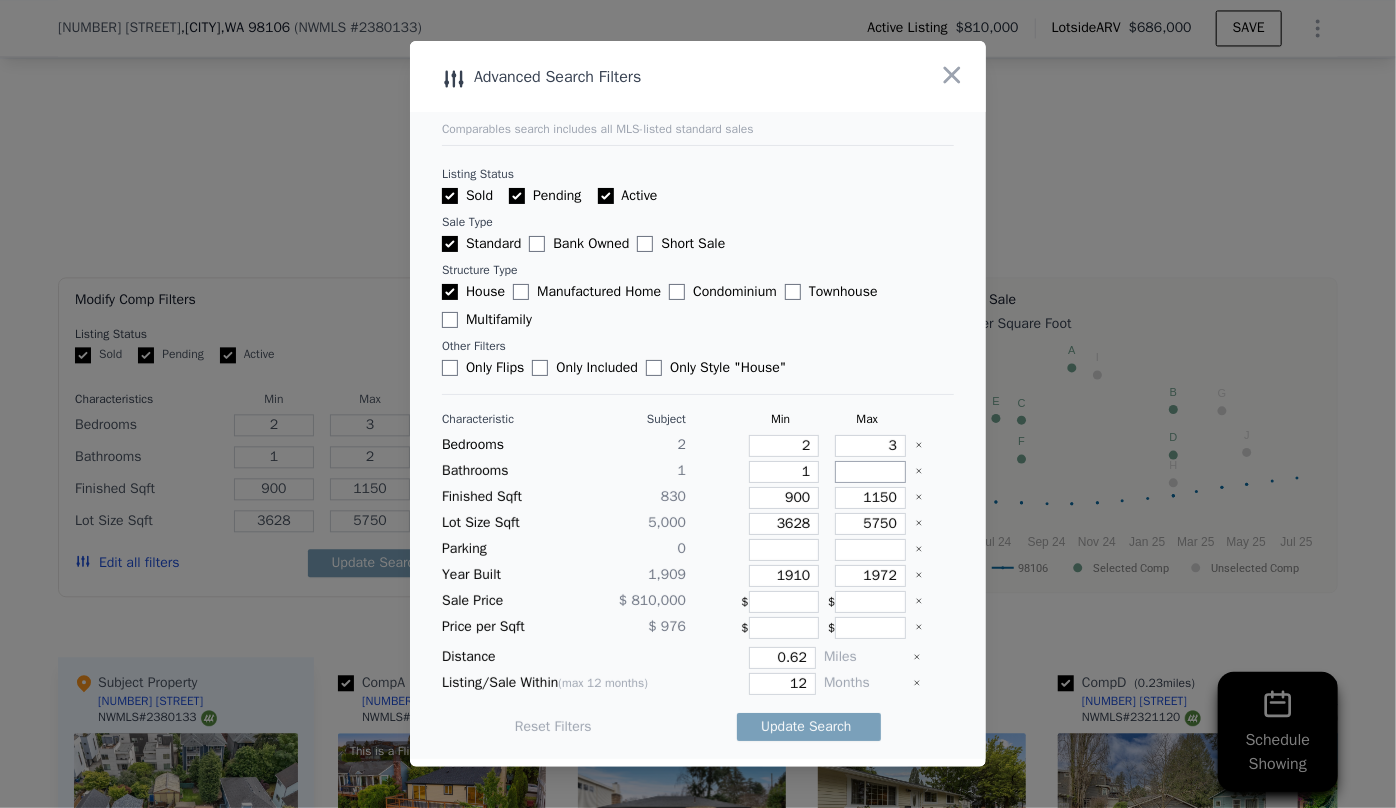 type 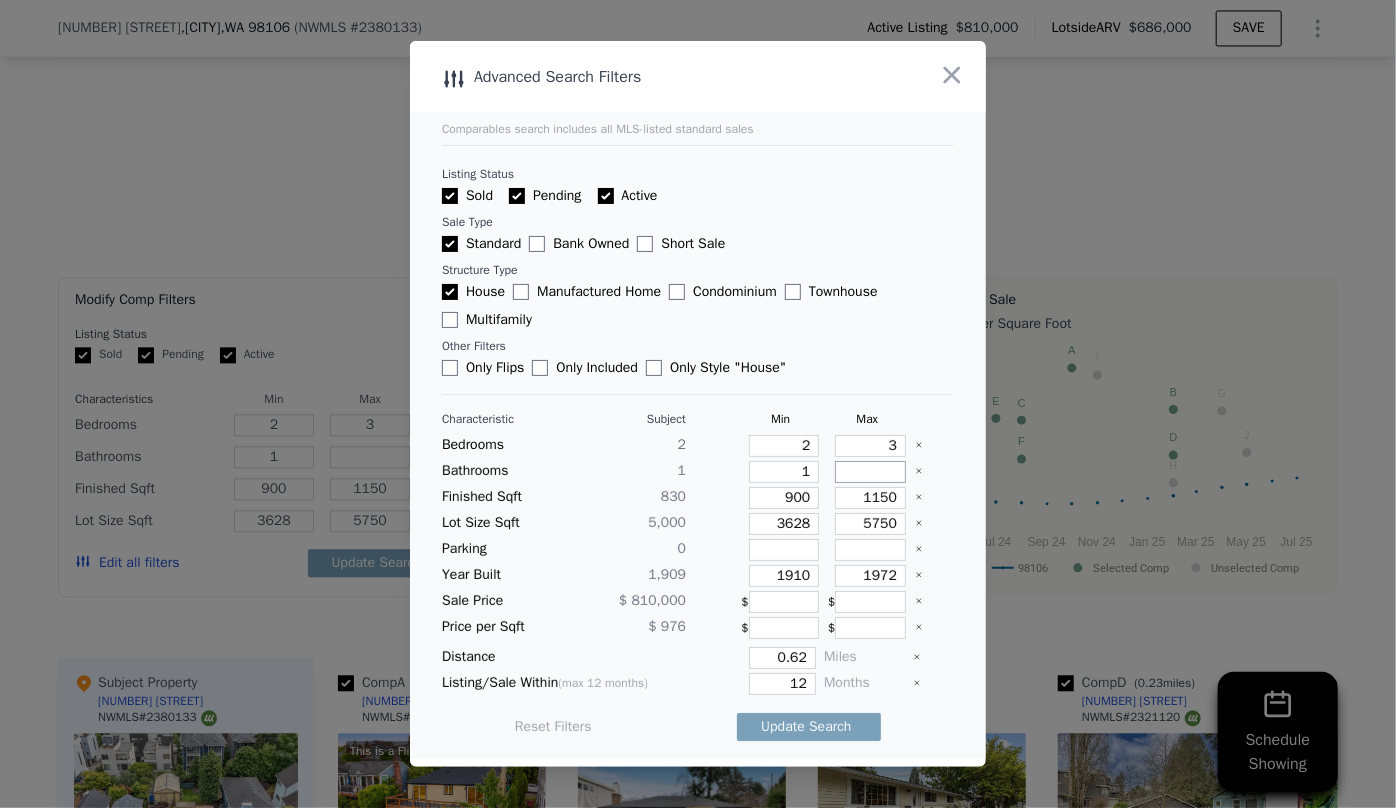 type 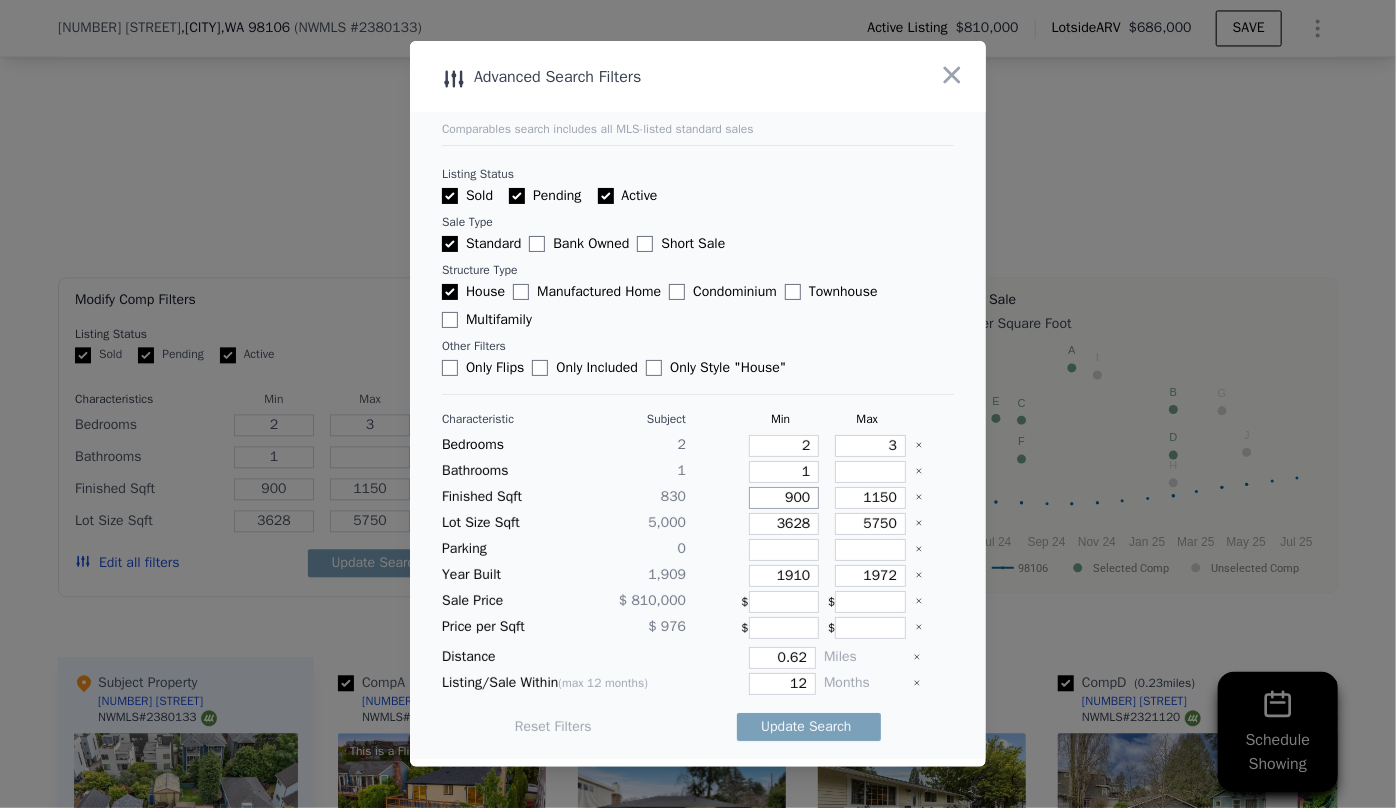drag, startPoint x: 805, startPoint y: 506, endPoint x: 767, endPoint y: 507, distance: 38.013157 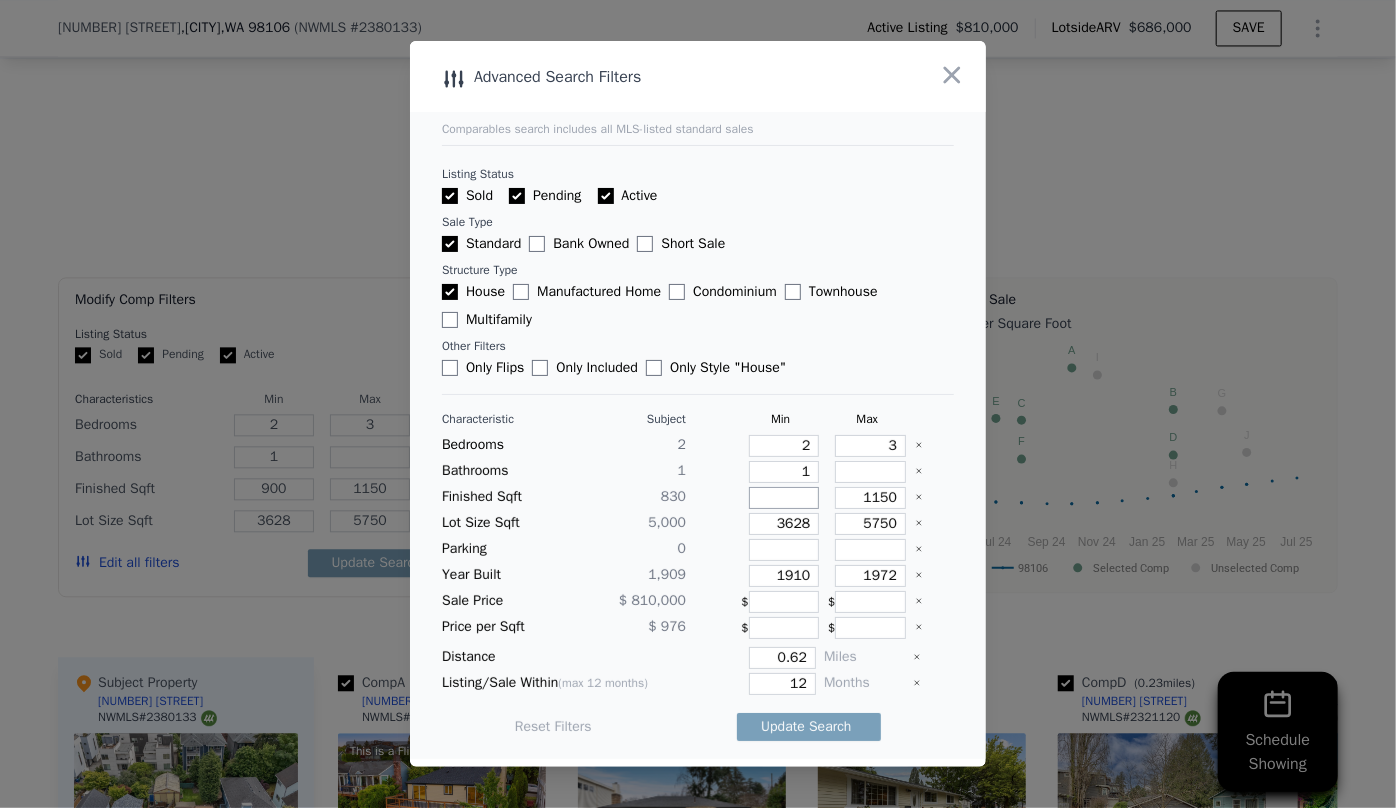 type 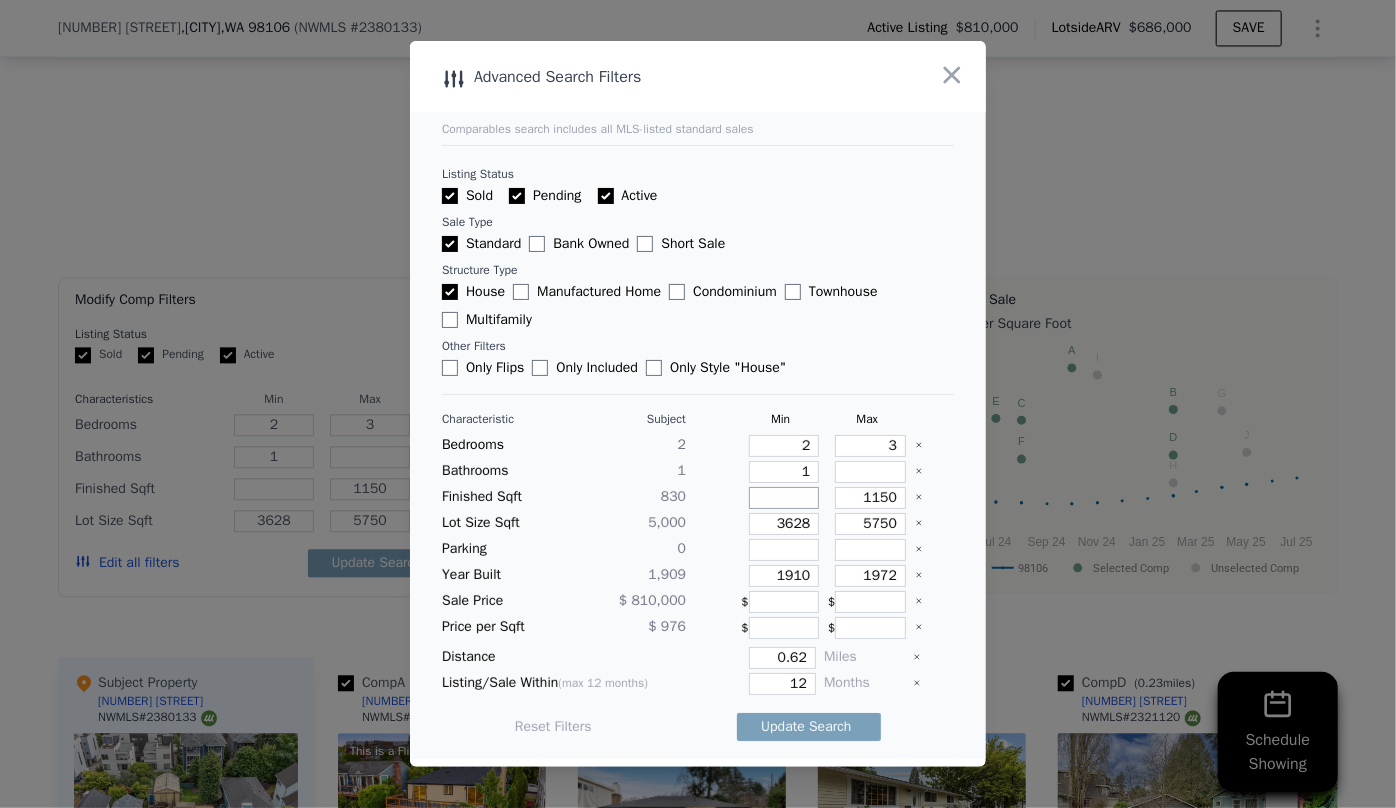 drag, startPoint x: 801, startPoint y: 508, endPoint x: 757, endPoint y: 507, distance: 44.011364 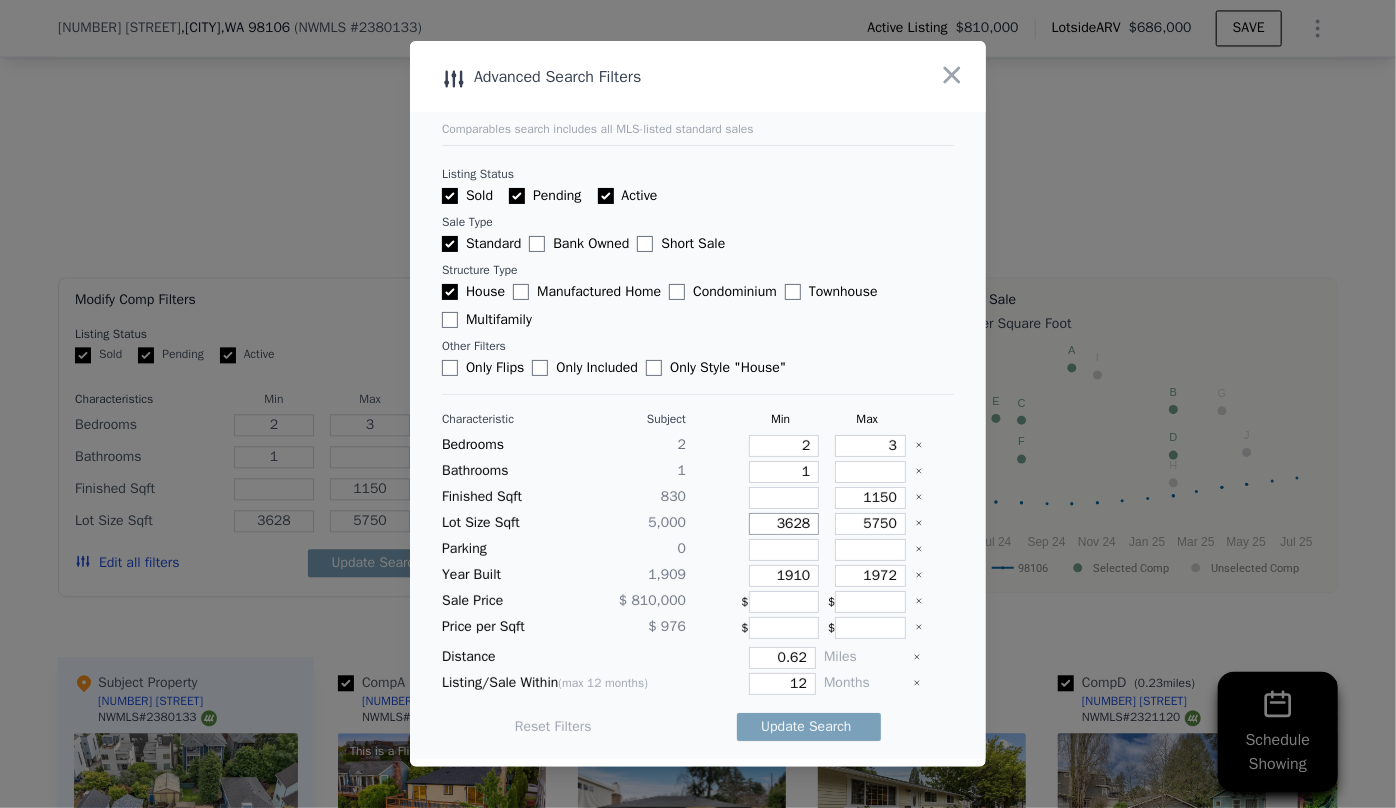 drag, startPoint x: 799, startPoint y: 531, endPoint x: 743, endPoint y: 521, distance: 56.88585 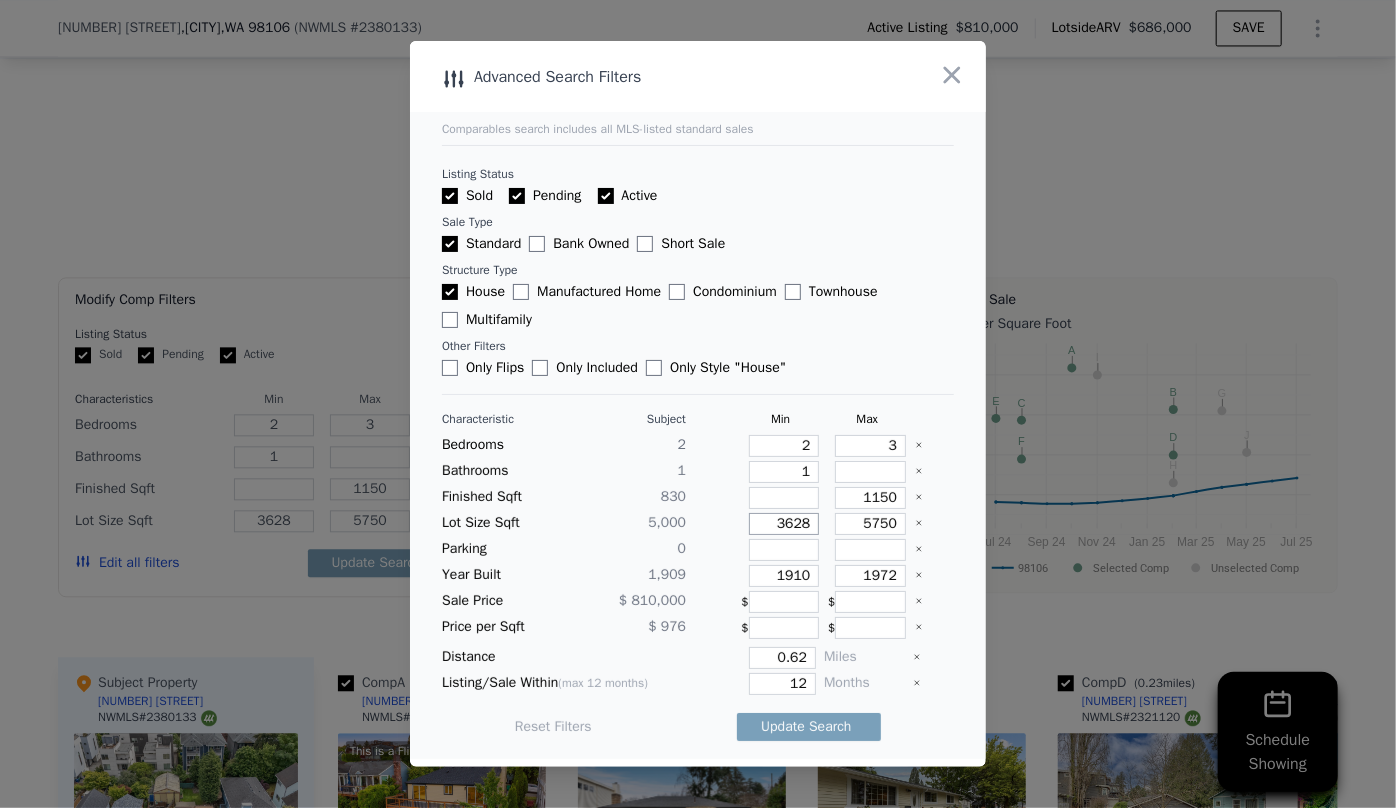 click on "3628" at bounding box center [784, 524] 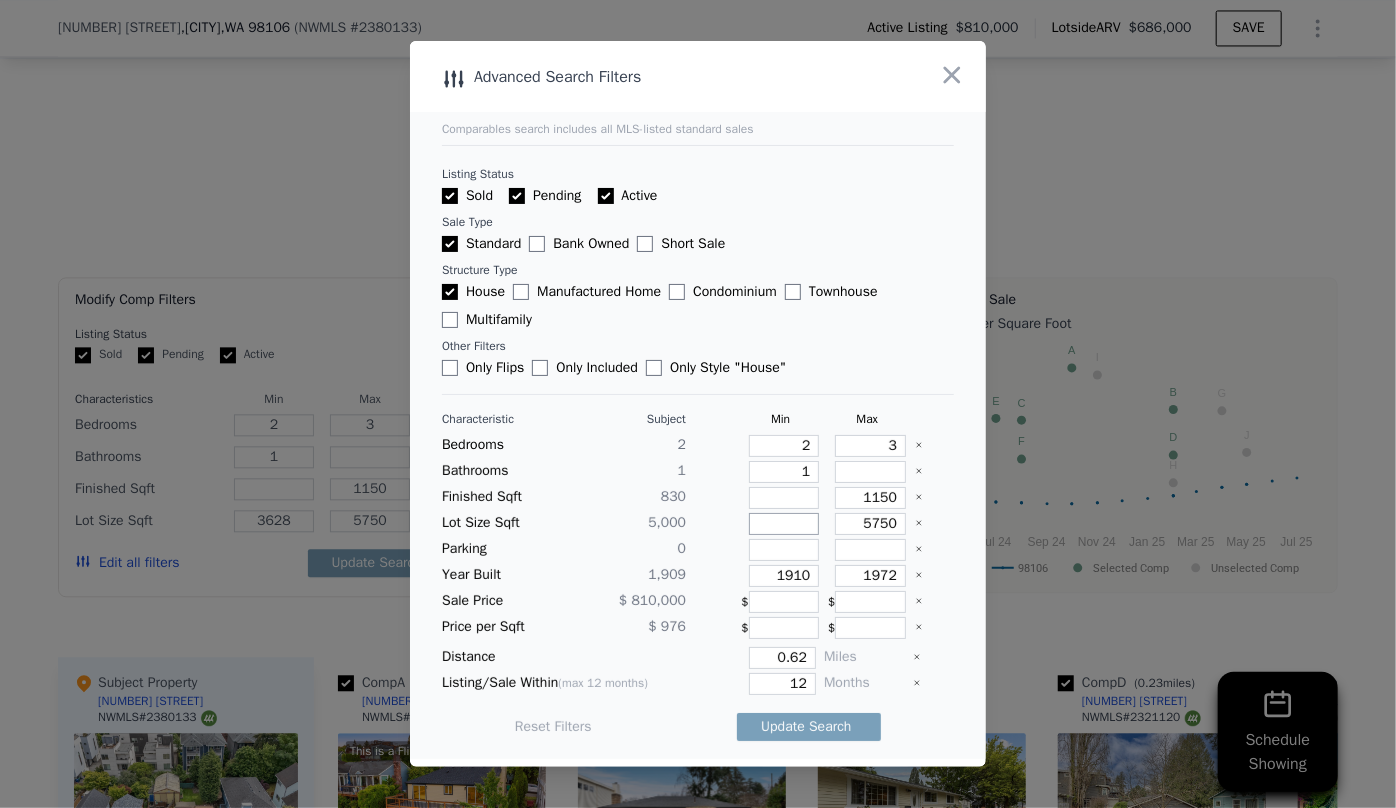 type 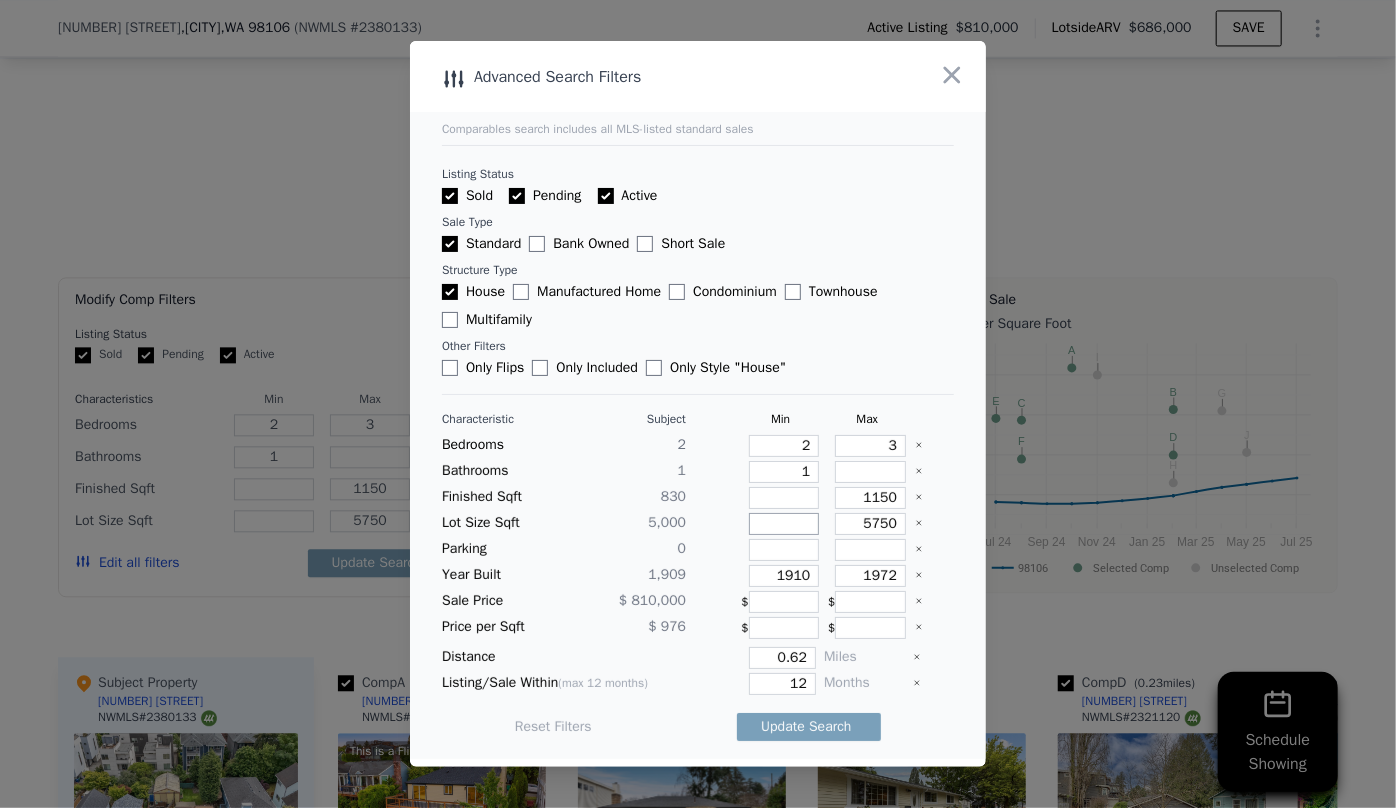 type 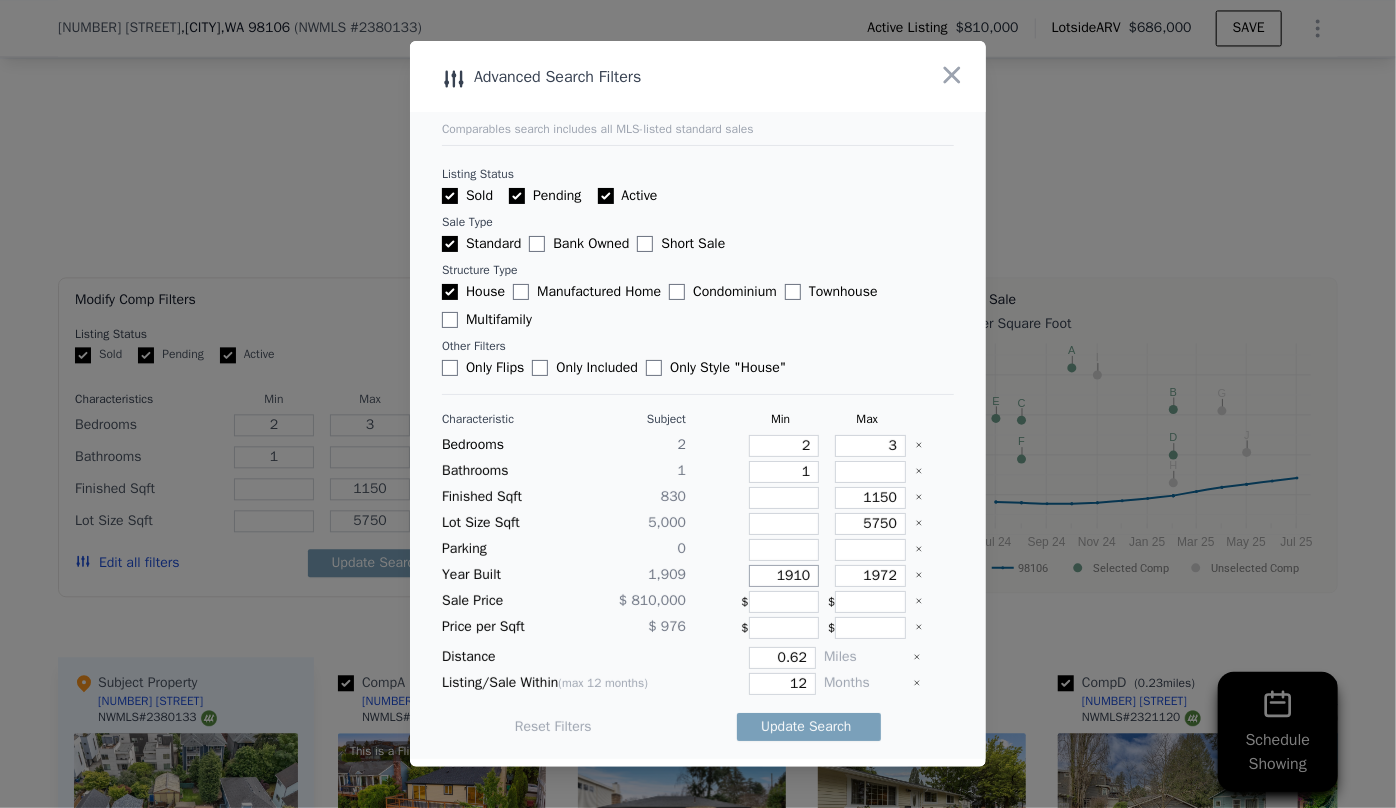 drag, startPoint x: 801, startPoint y: 581, endPoint x: 688, endPoint y: 568, distance: 113.74533 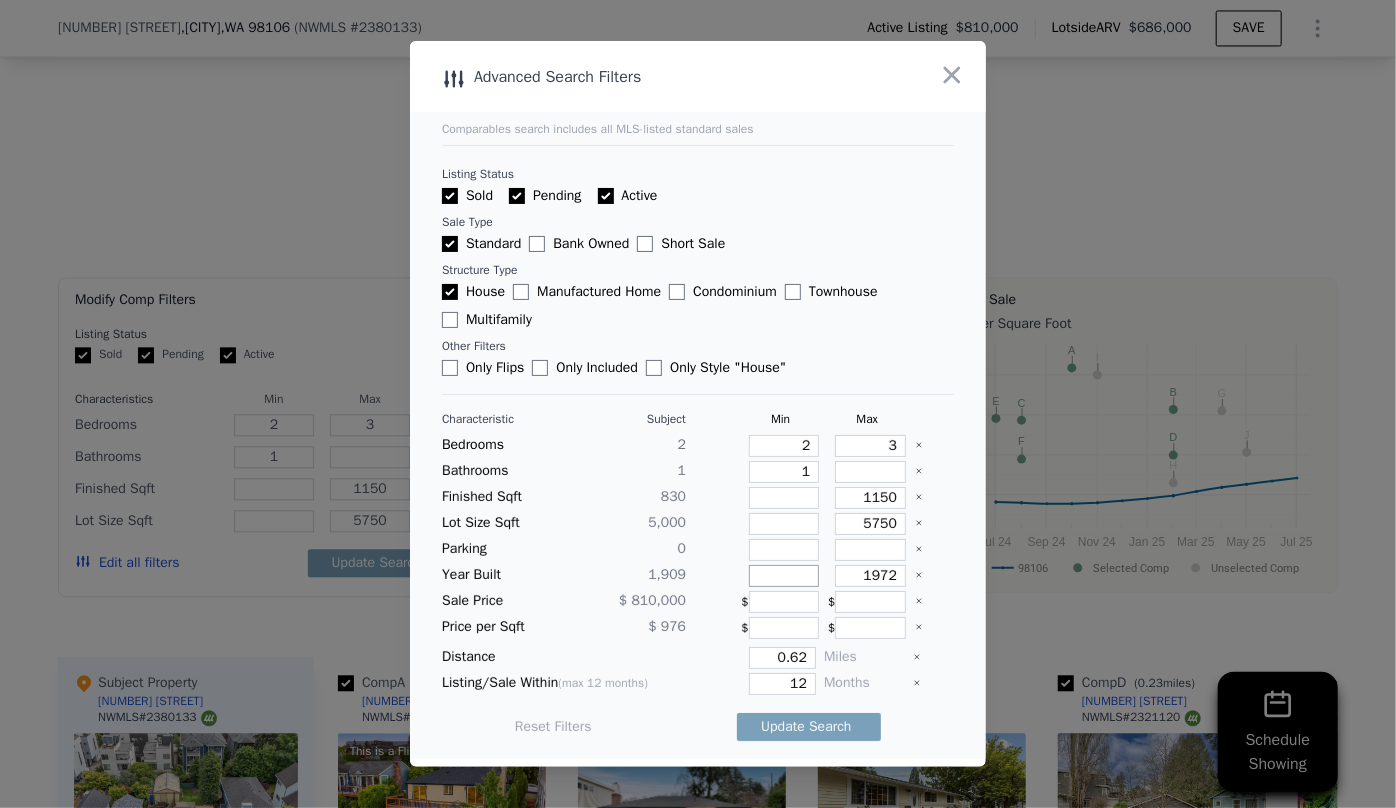 type 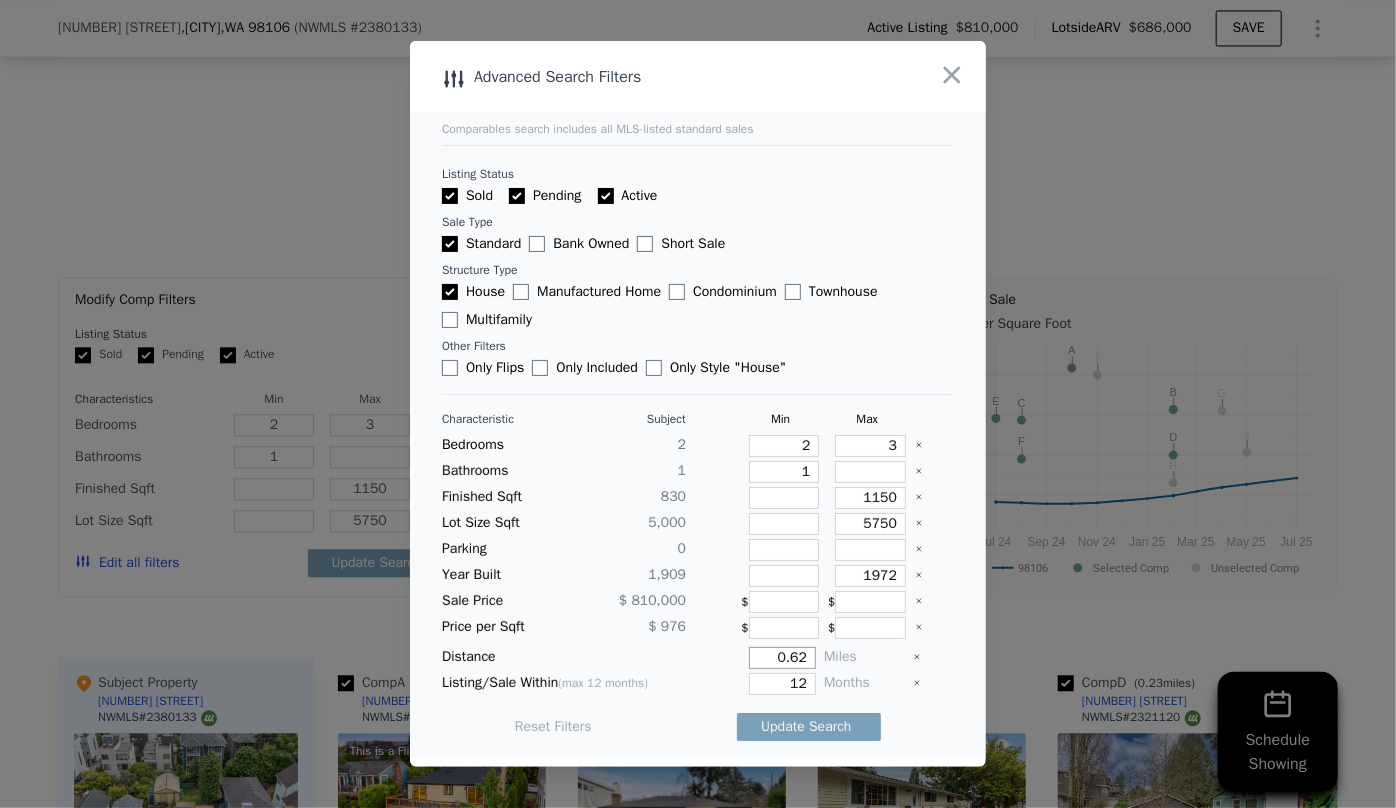 drag, startPoint x: 800, startPoint y: 659, endPoint x: 716, endPoint y: 645, distance: 85.158676 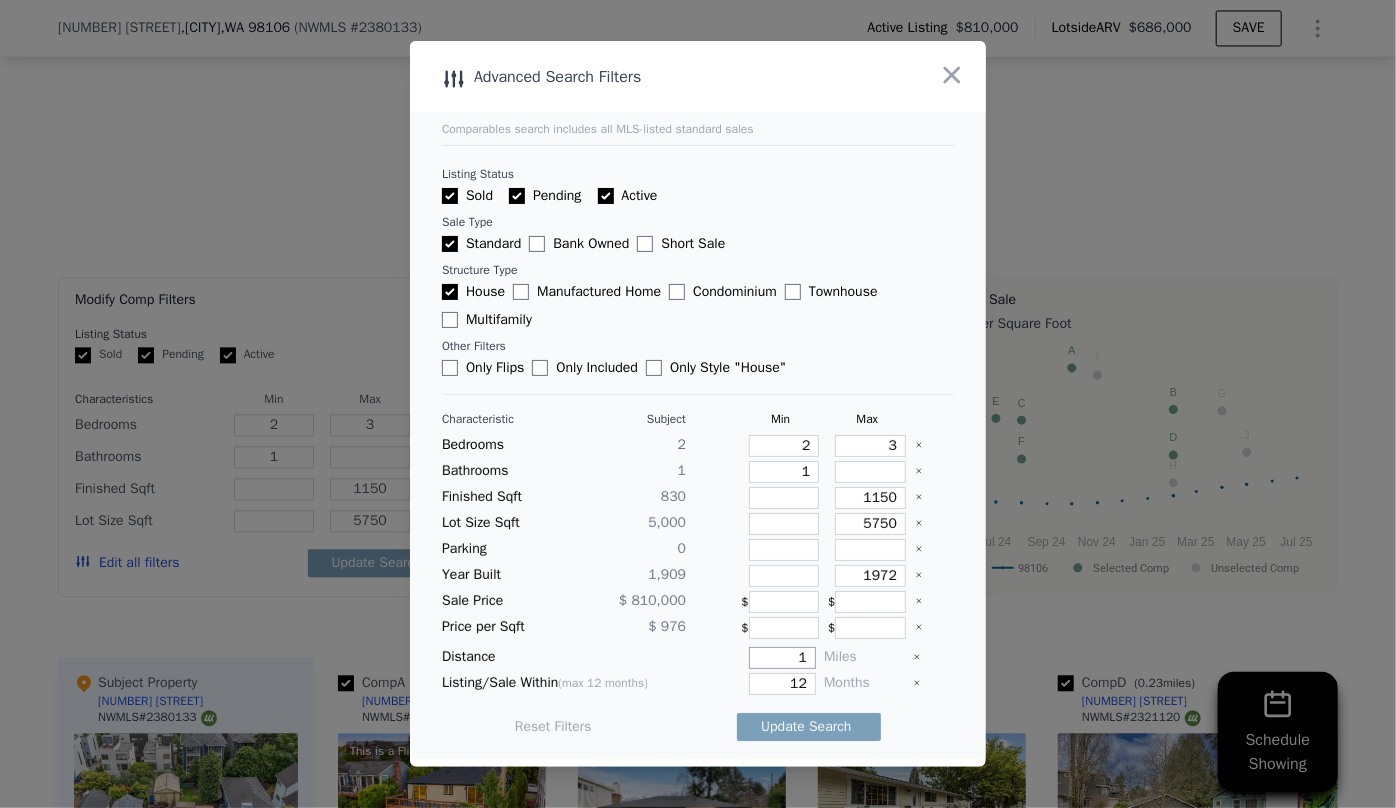 type on "1" 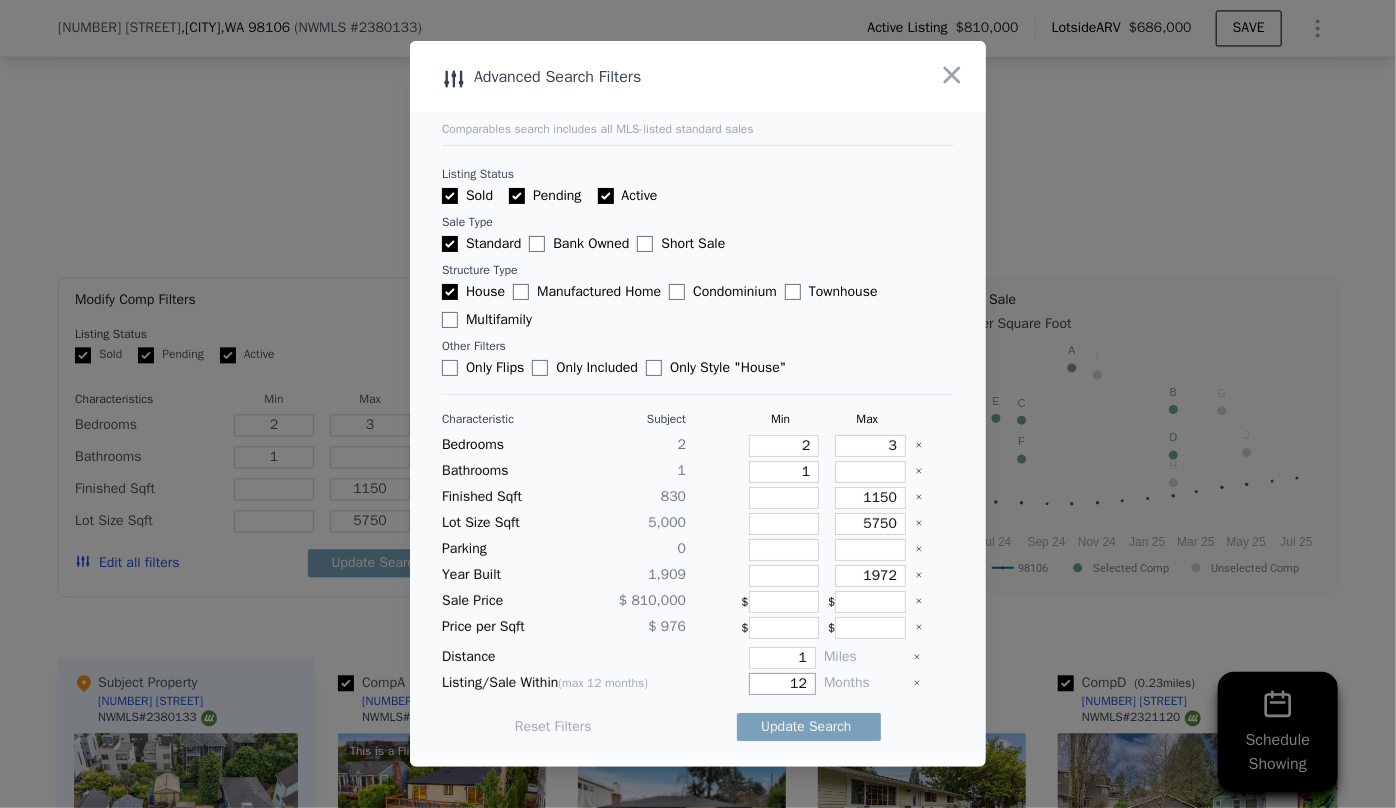 drag, startPoint x: 799, startPoint y: 684, endPoint x: 743, endPoint y: 684, distance: 56 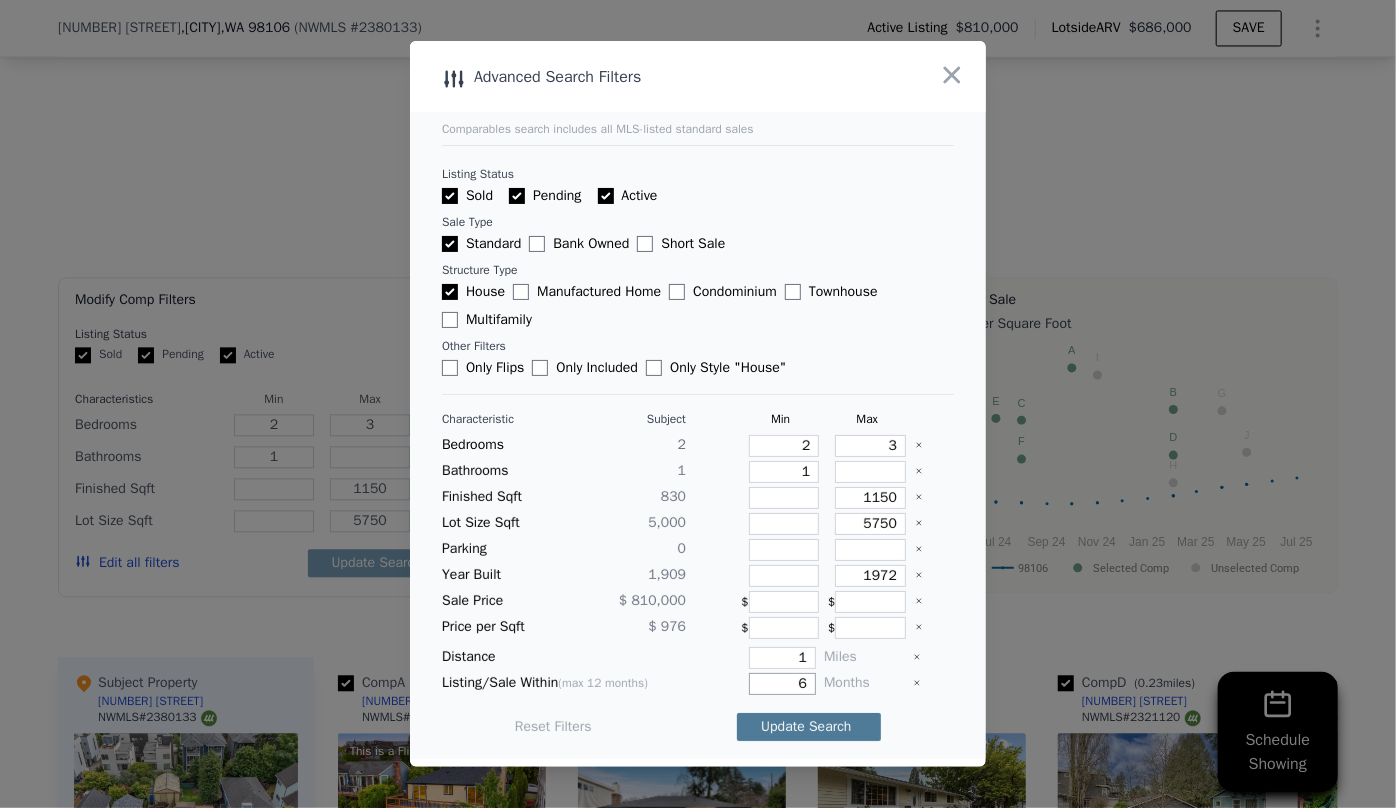 type on "6" 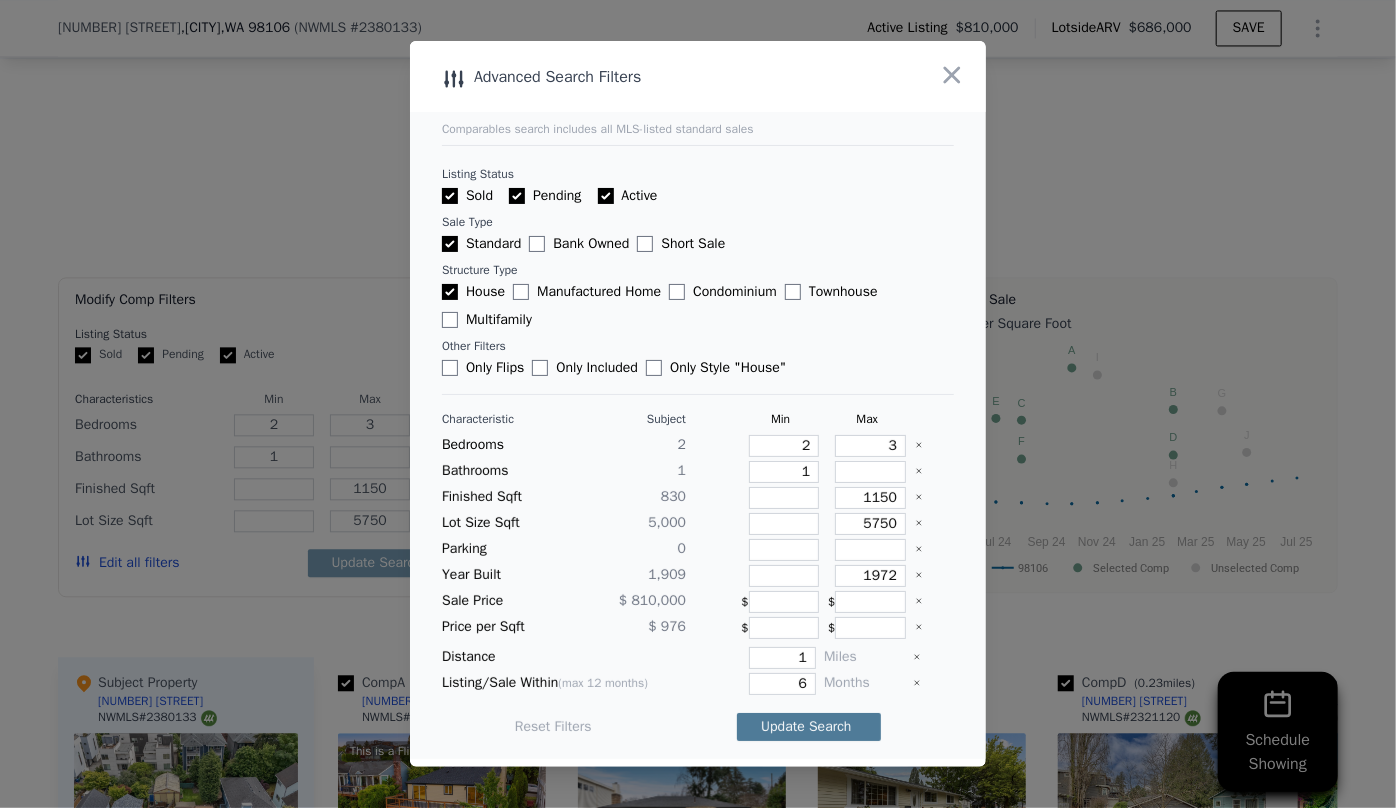 click on "Update Search" at bounding box center [809, 727] 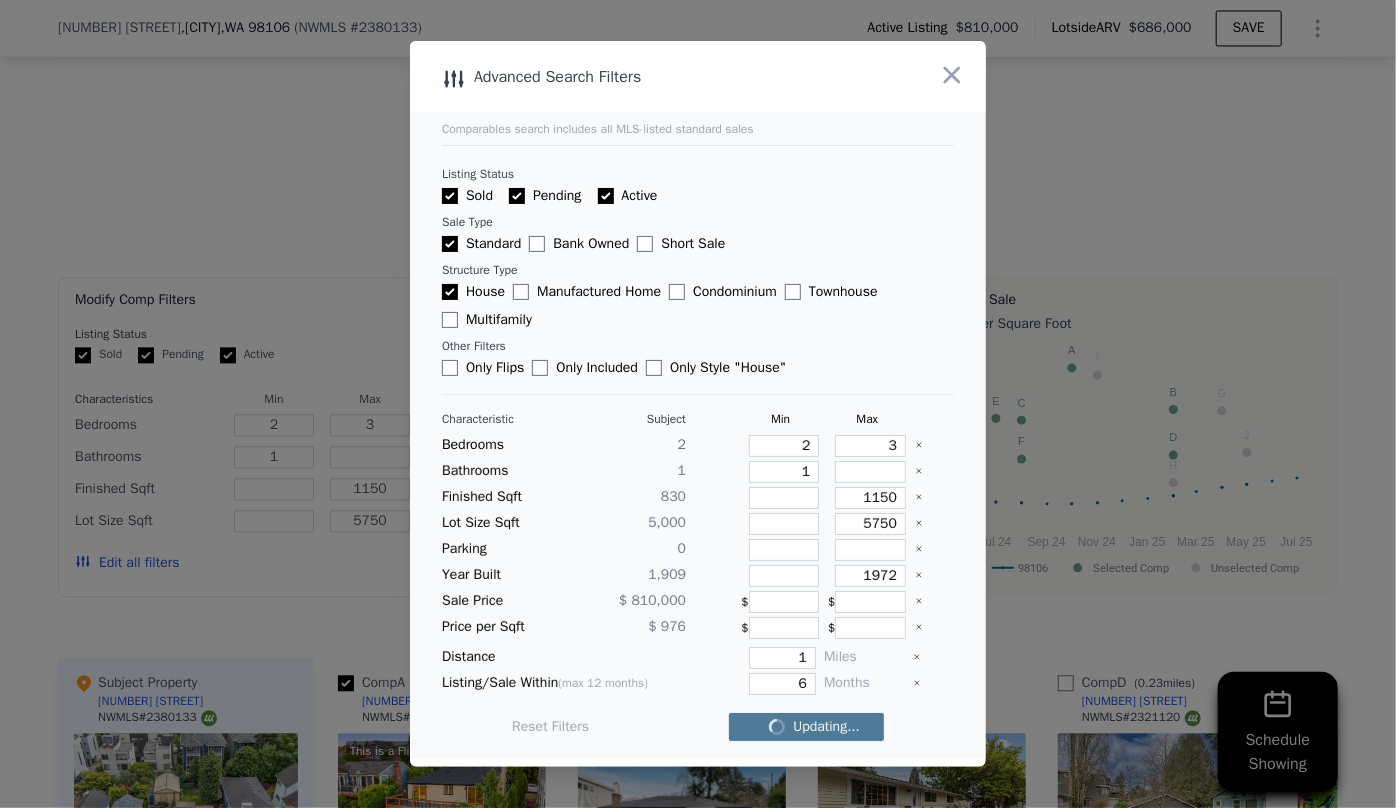 checkbox on "false" 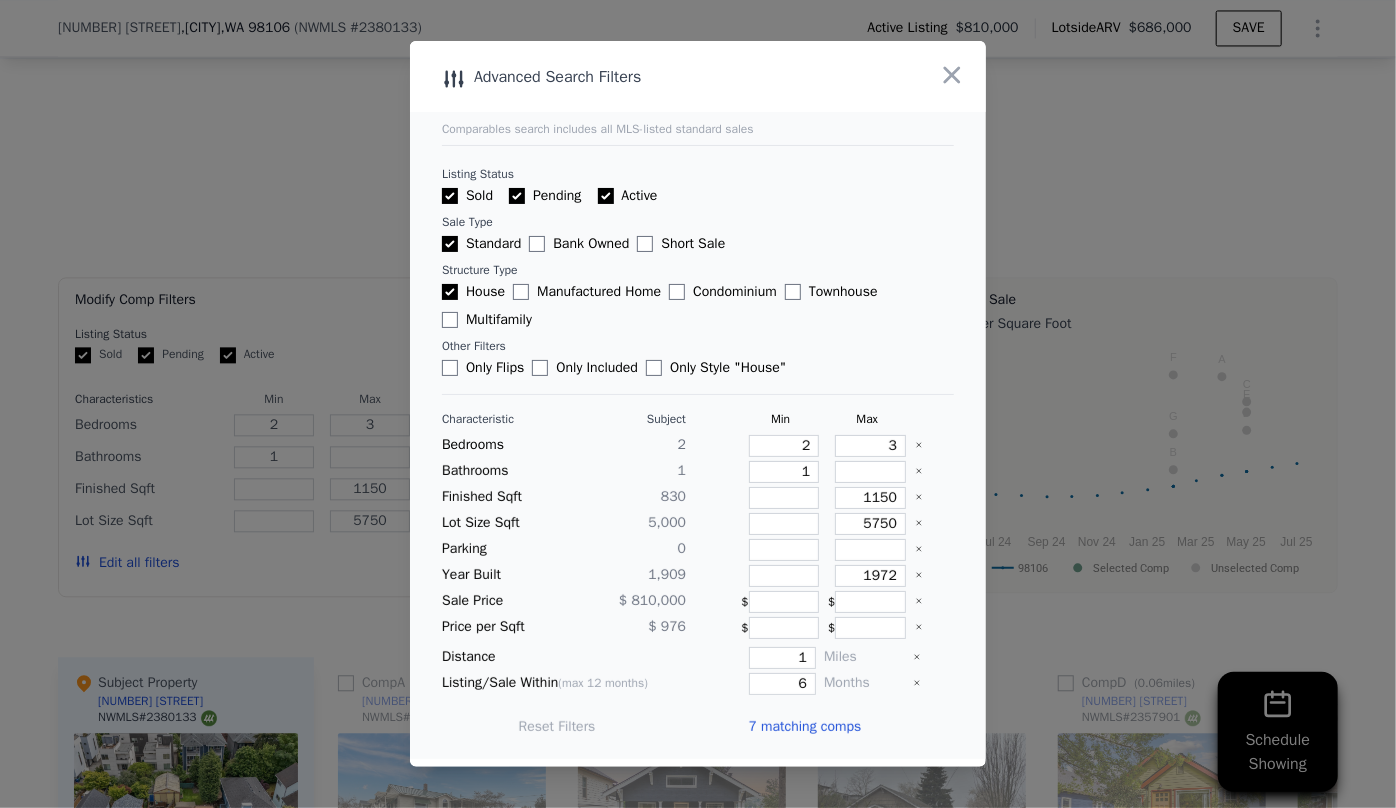 click on "7 matching comps" at bounding box center (804, 727) 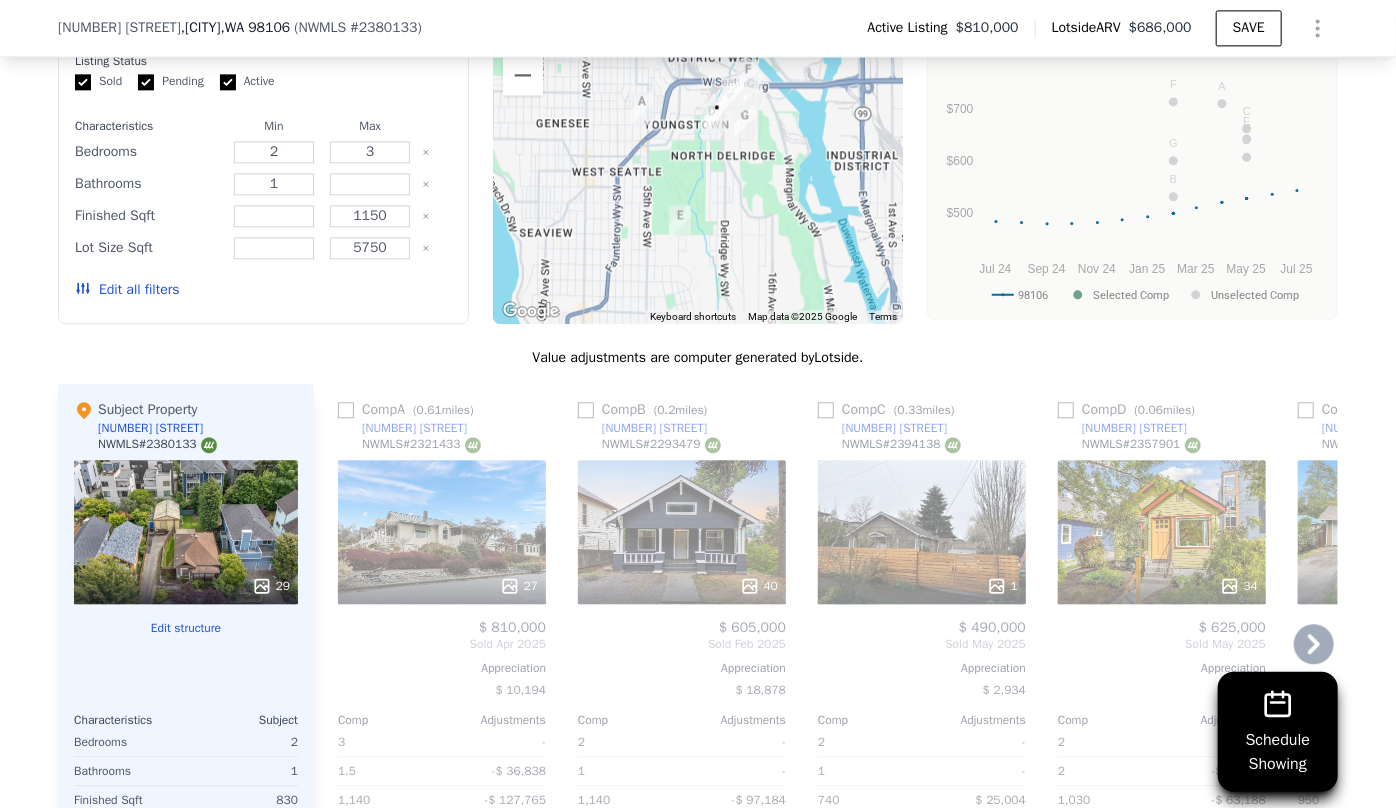 scroll, scrollTop: 2447, scrollLeft: 0, axis: vertical 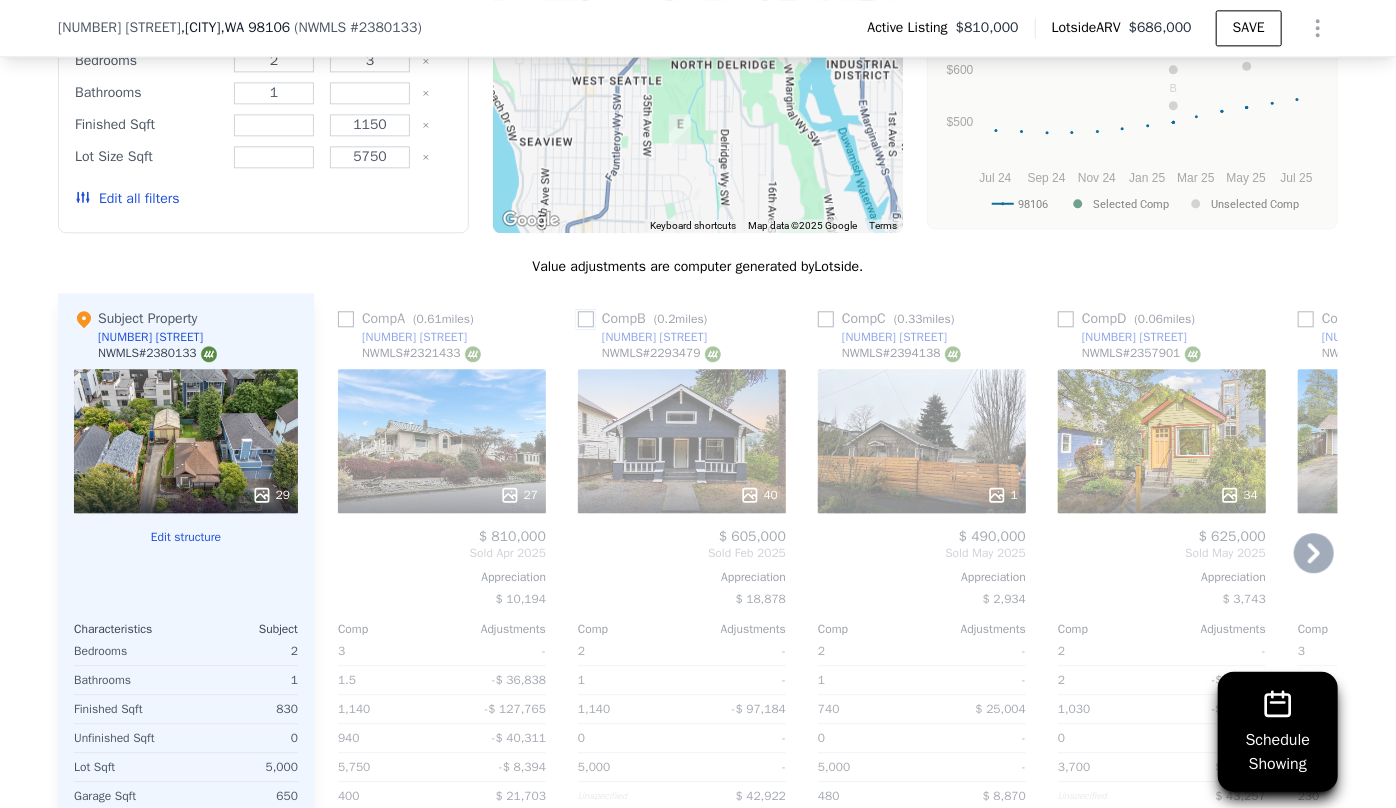 click at bounding box center [586, 319] 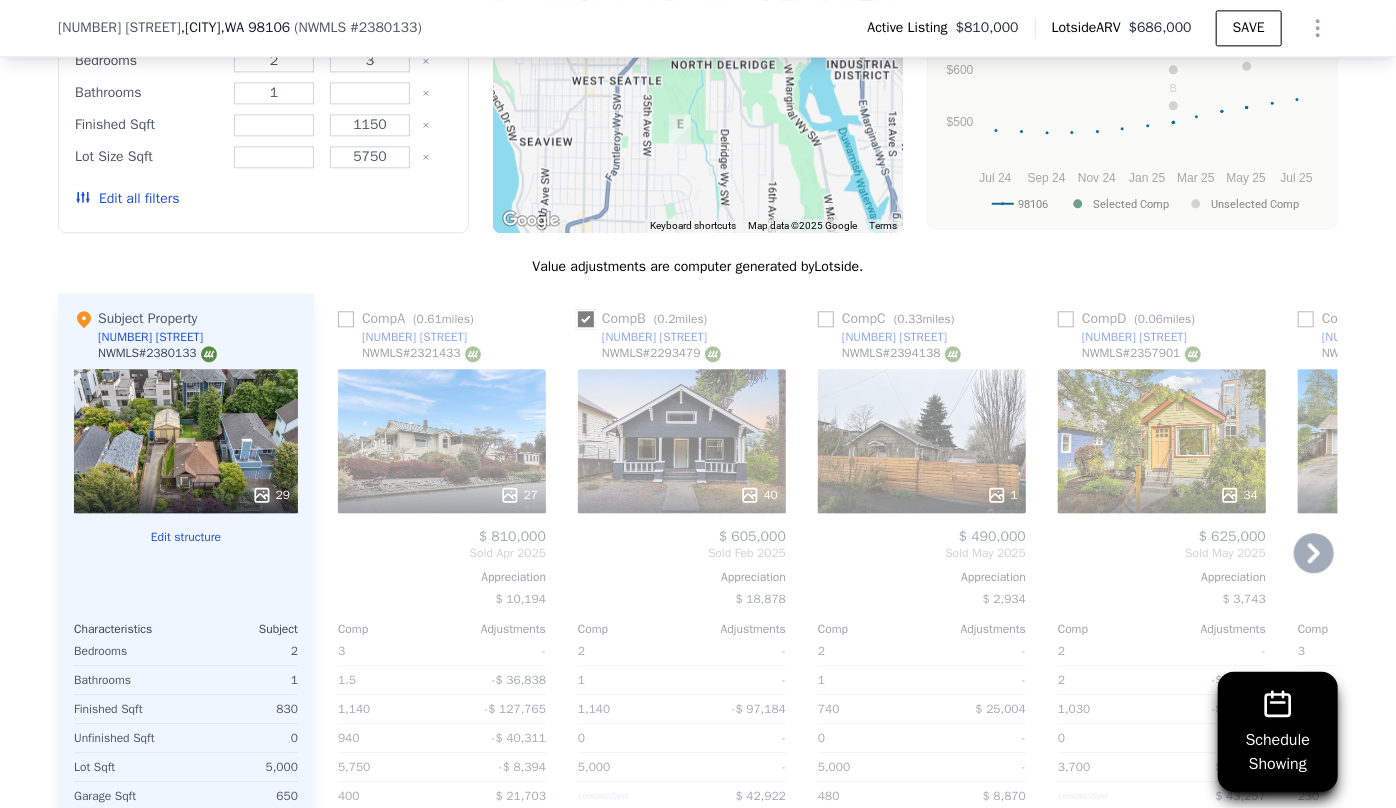 checkbox on "true" 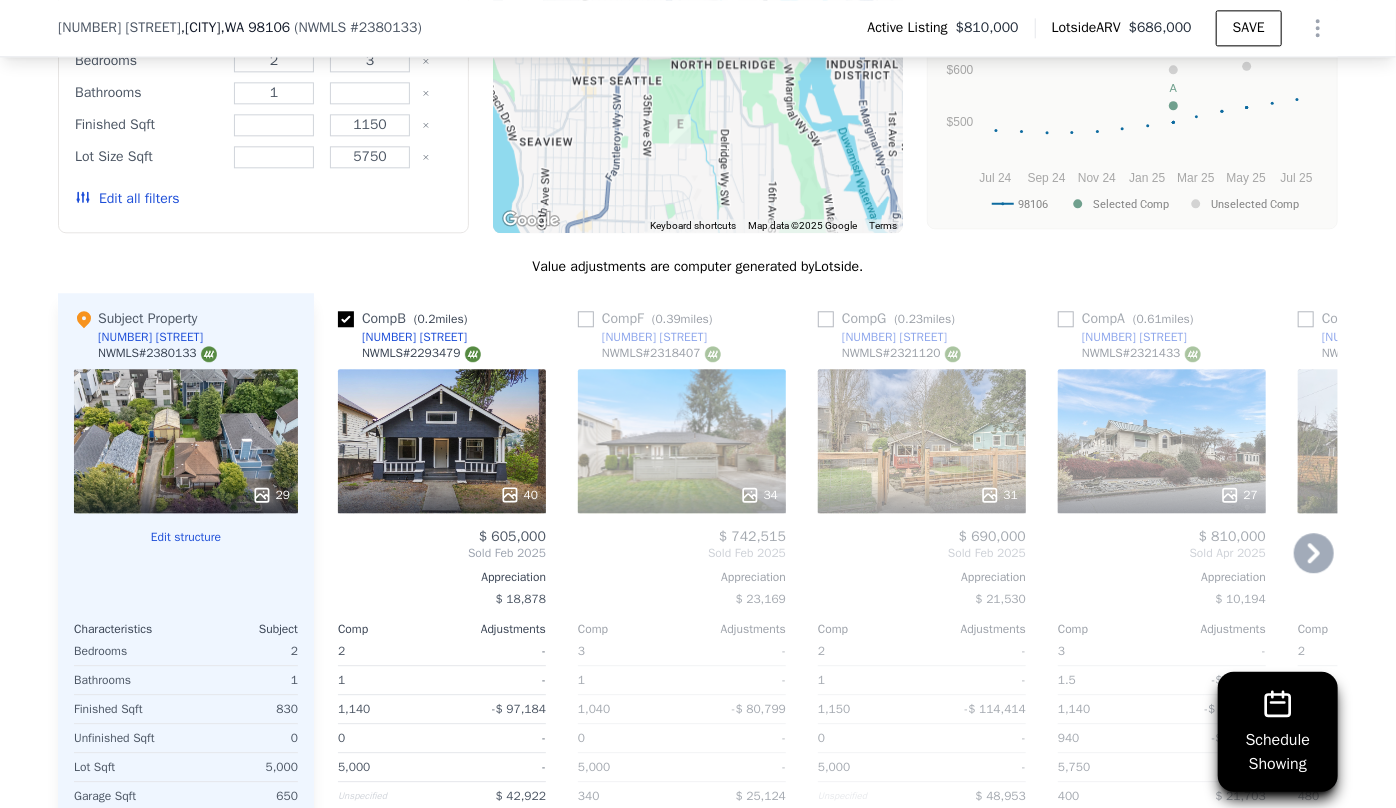 click on "40" at bounding box center [442, 441] 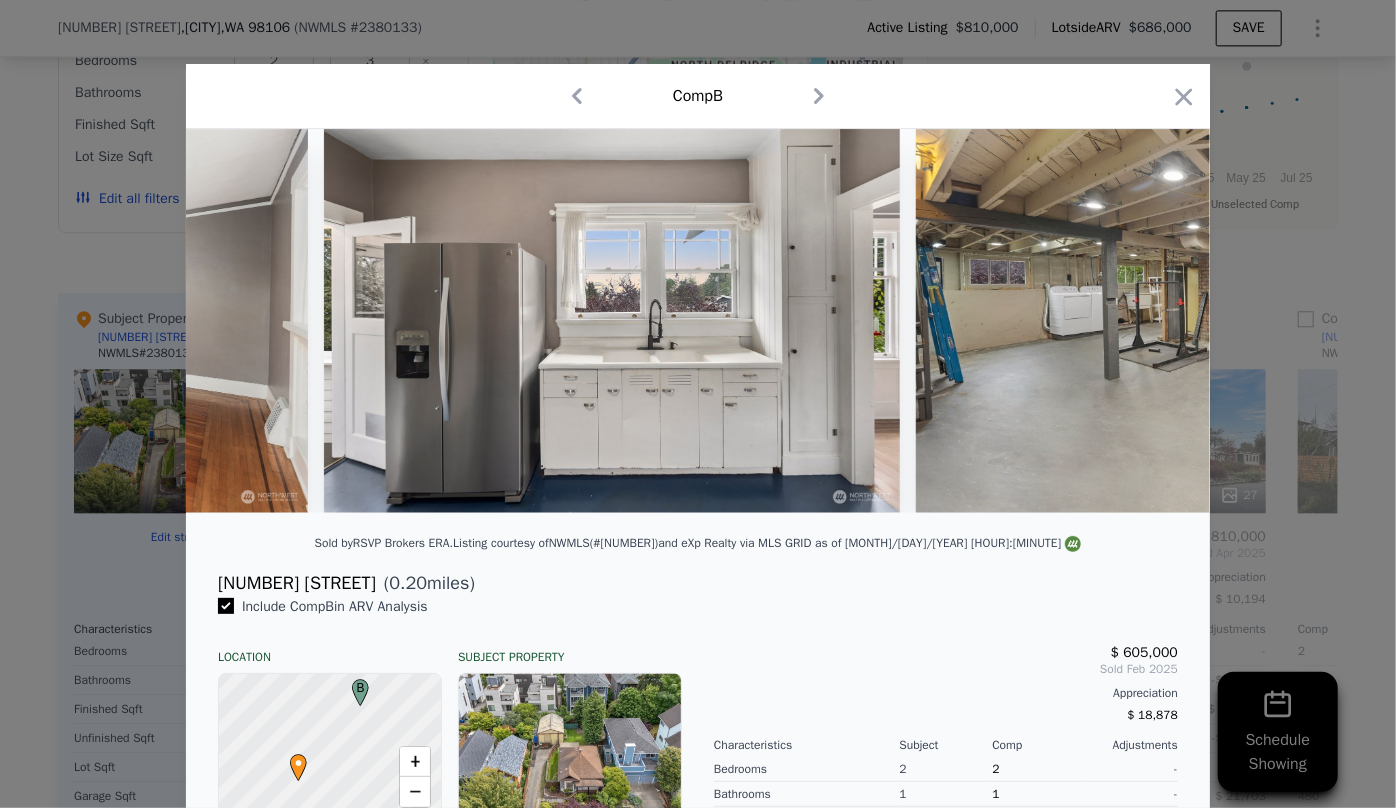 scroll, scrollTop: 0, scrollLeft: 13240, axis: horizontal 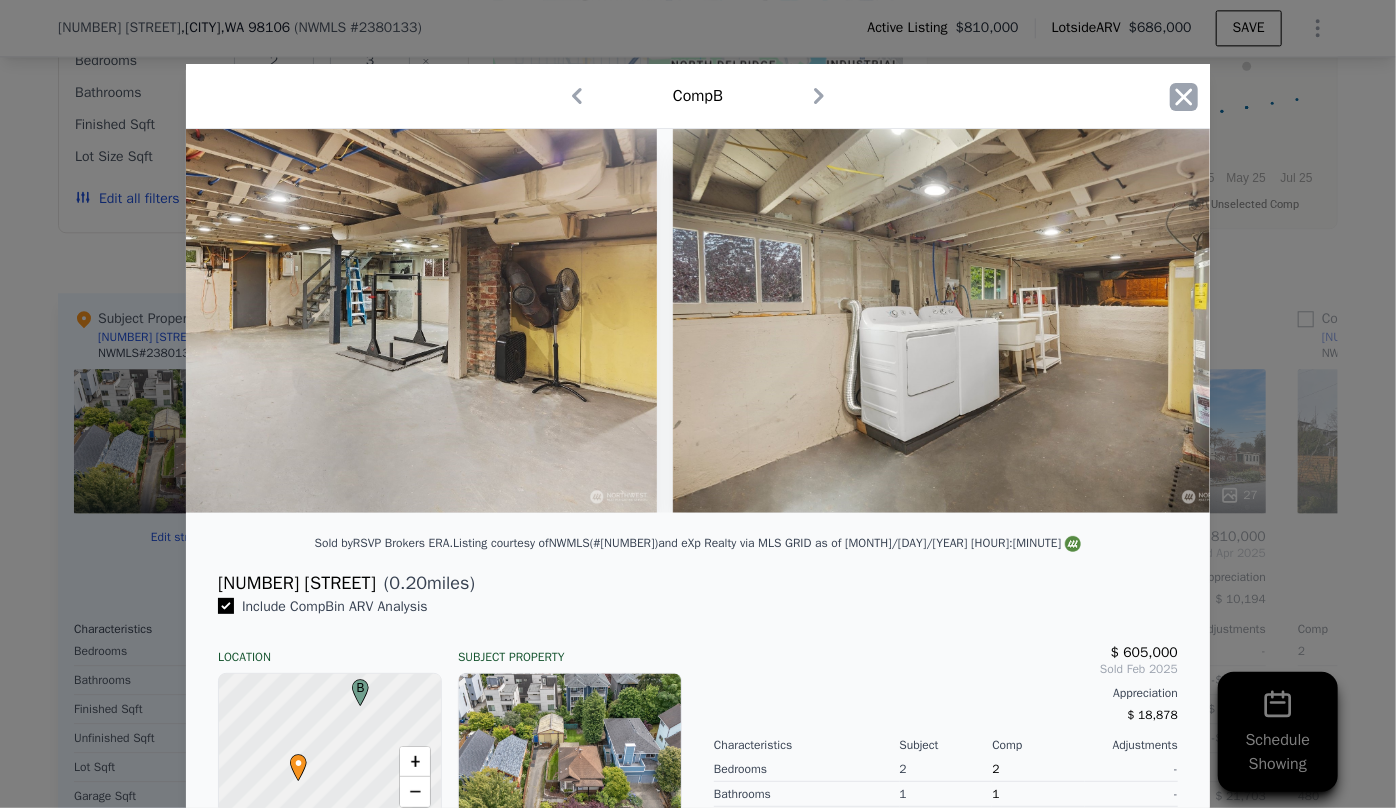 click 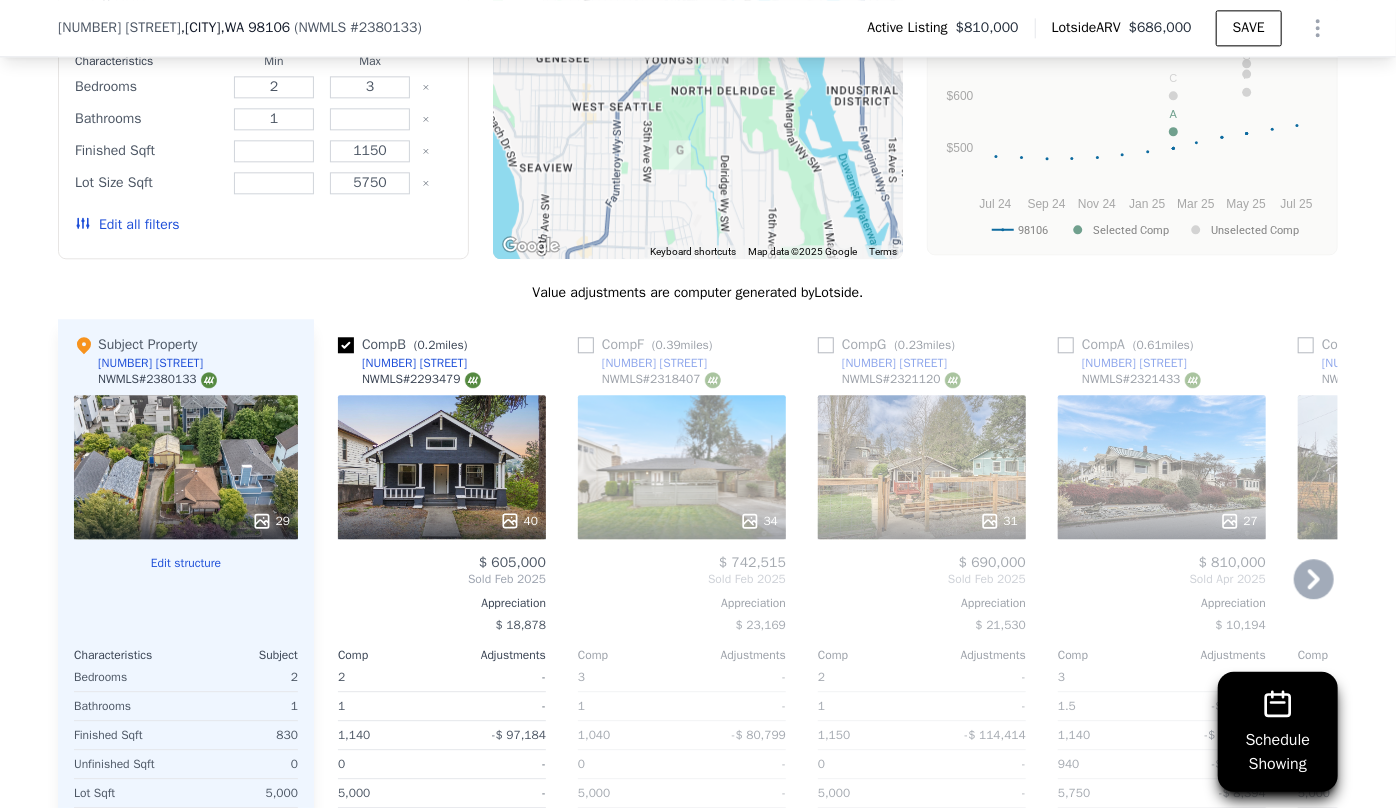 scroll, scrollTop: 2447, scrollLeft: 0, axis: vertical 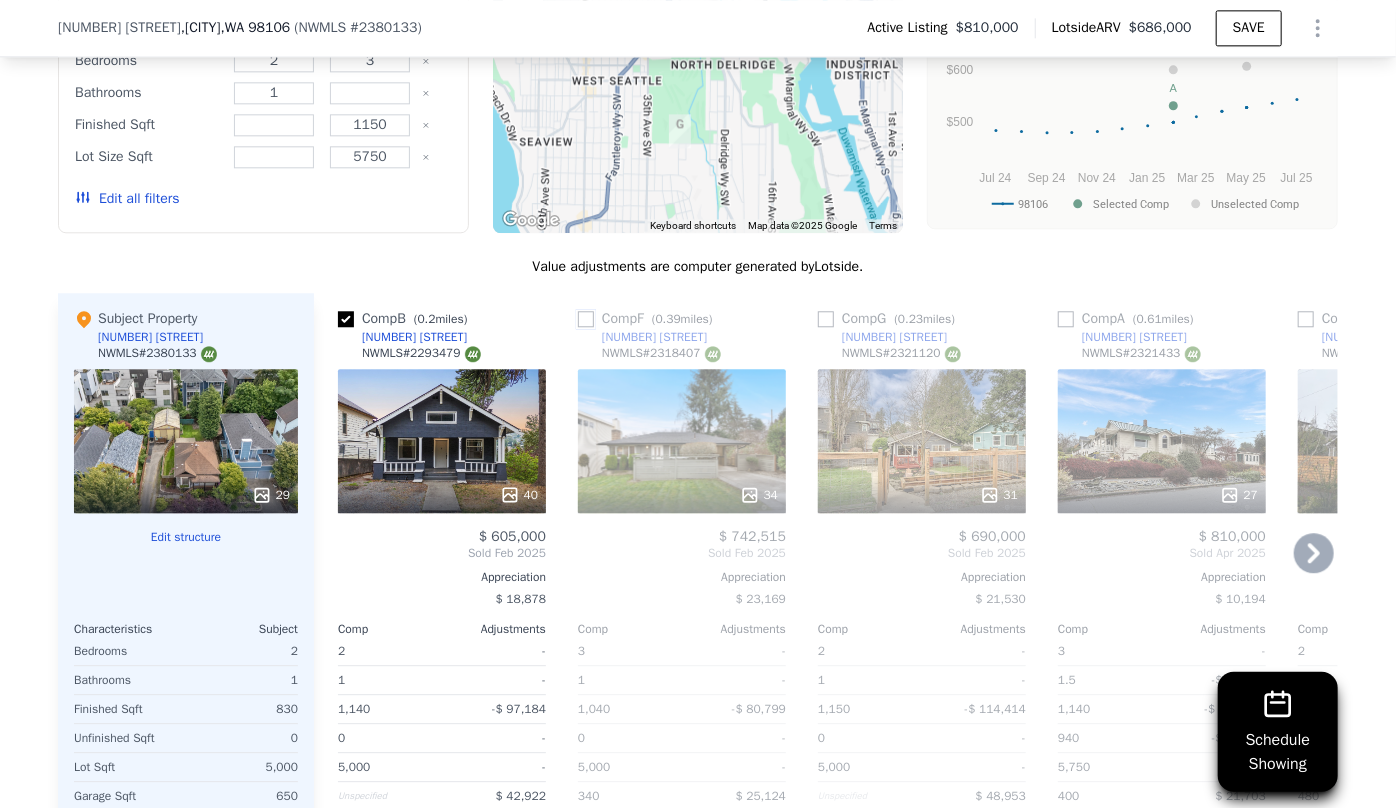 click at bounding box center (586, 319) 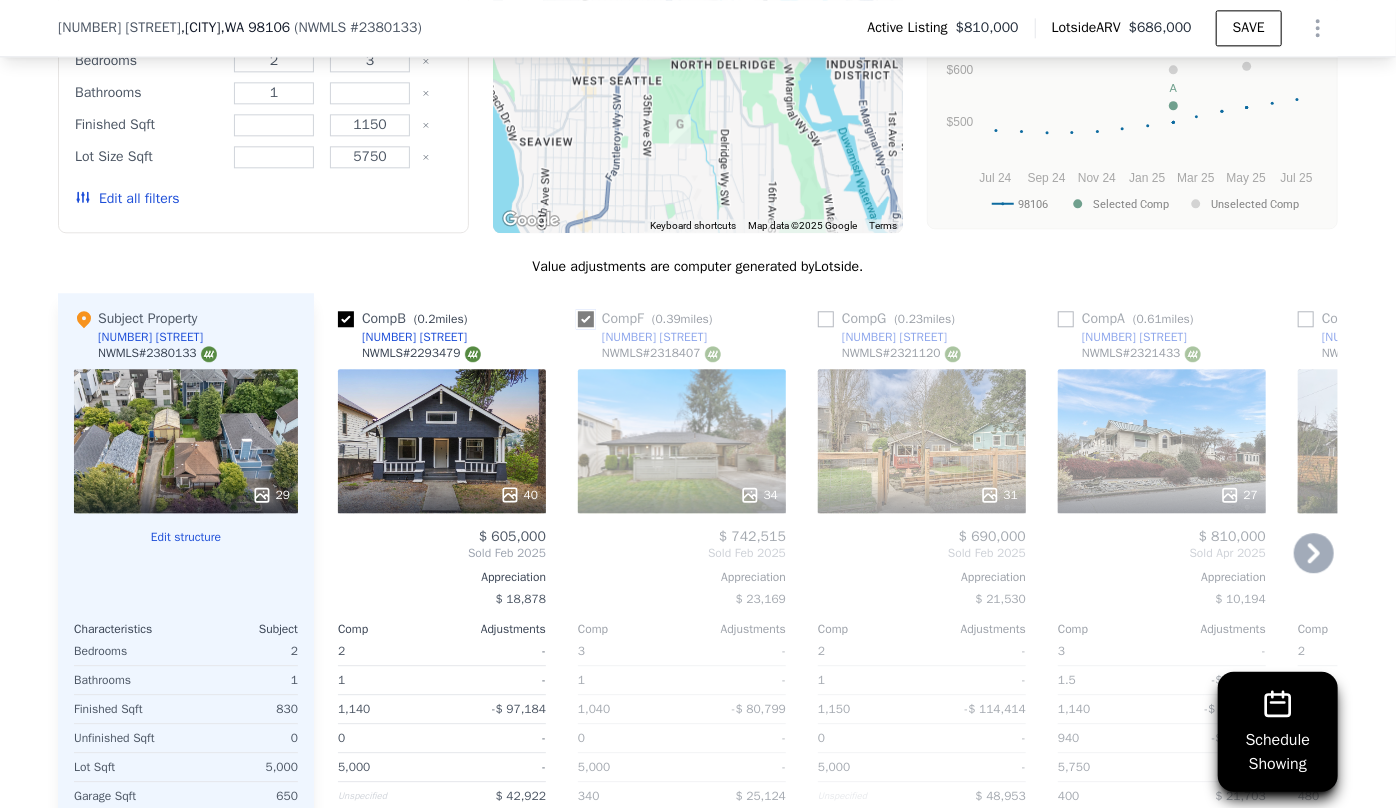 checkbox on "true" 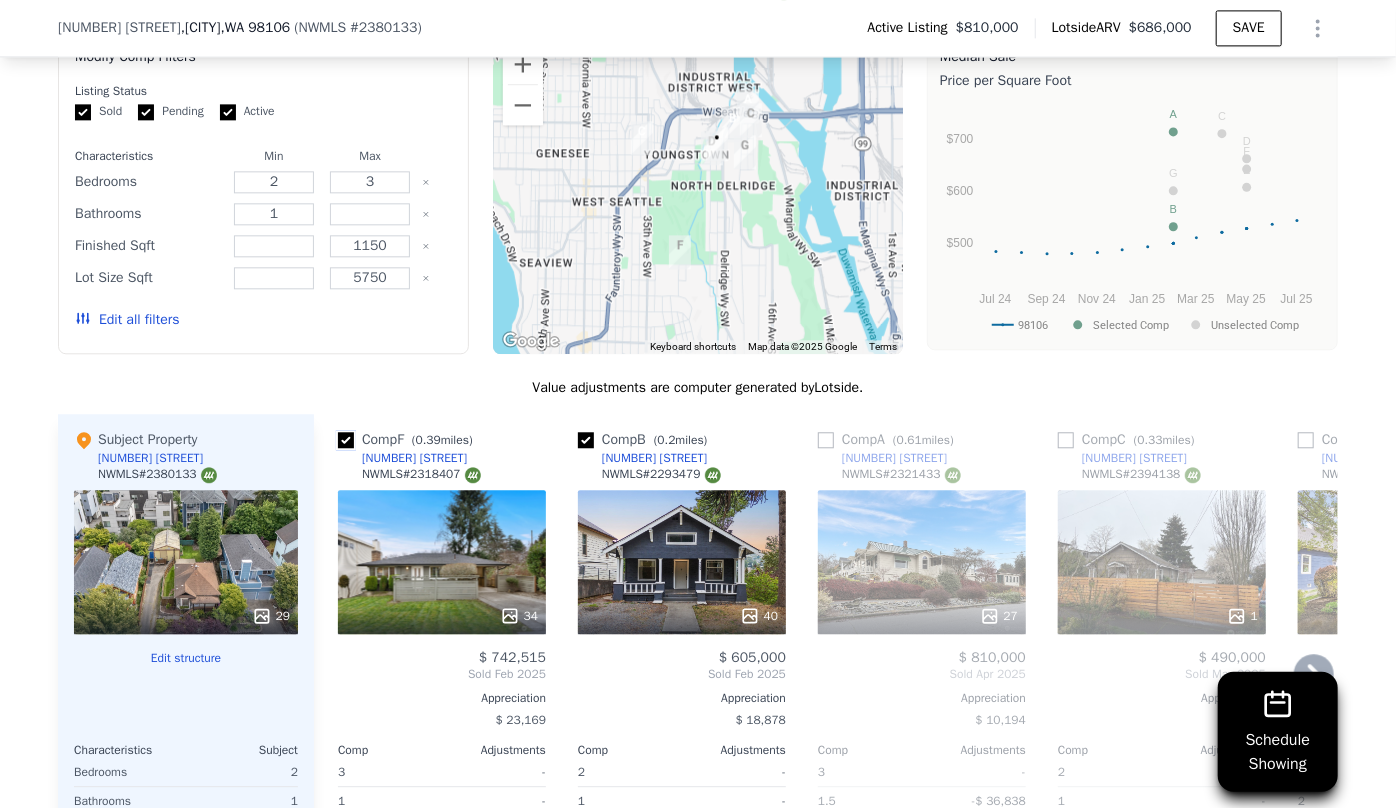 scroll, scrollTop: 2356, scrollLeft: 0, axis: vertical 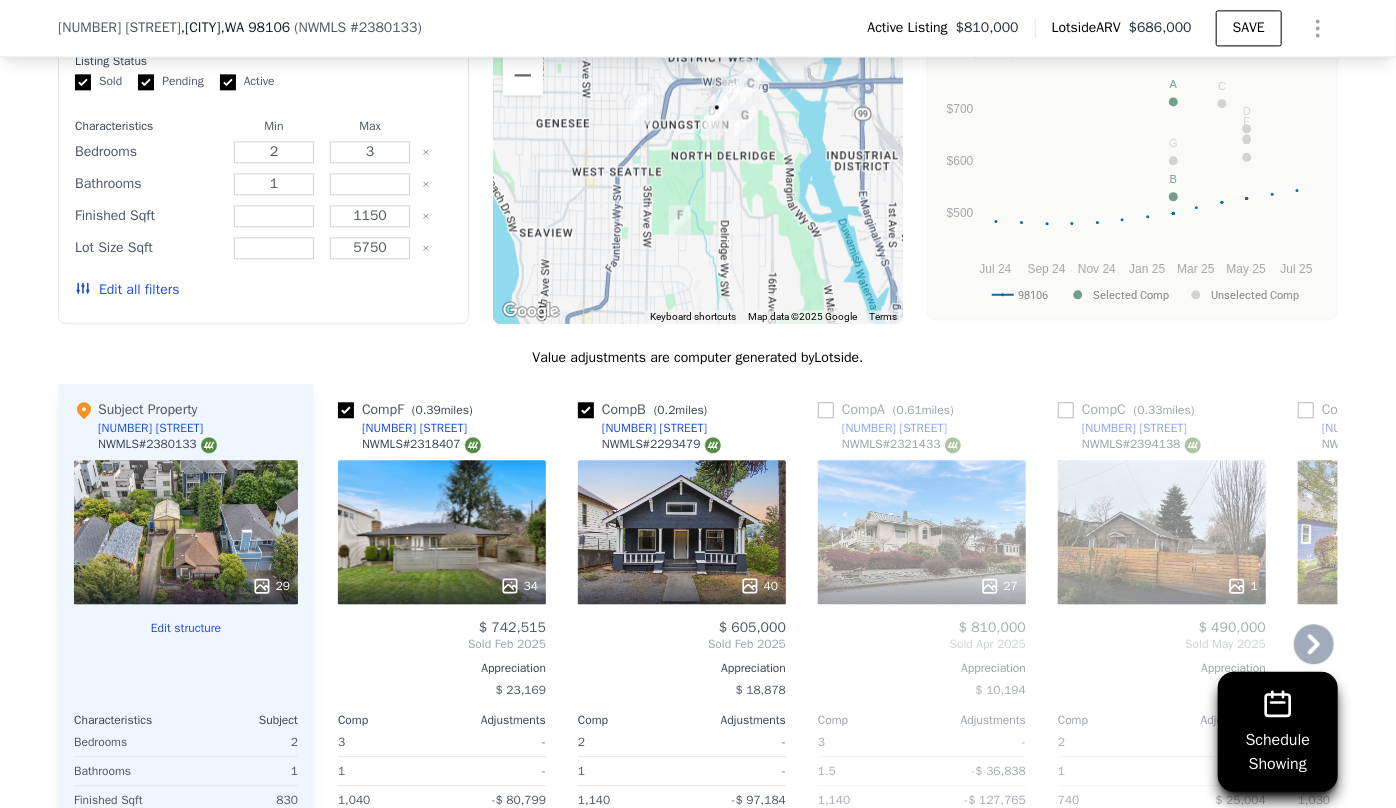 click on "1" at bounding box center (1162, 532) 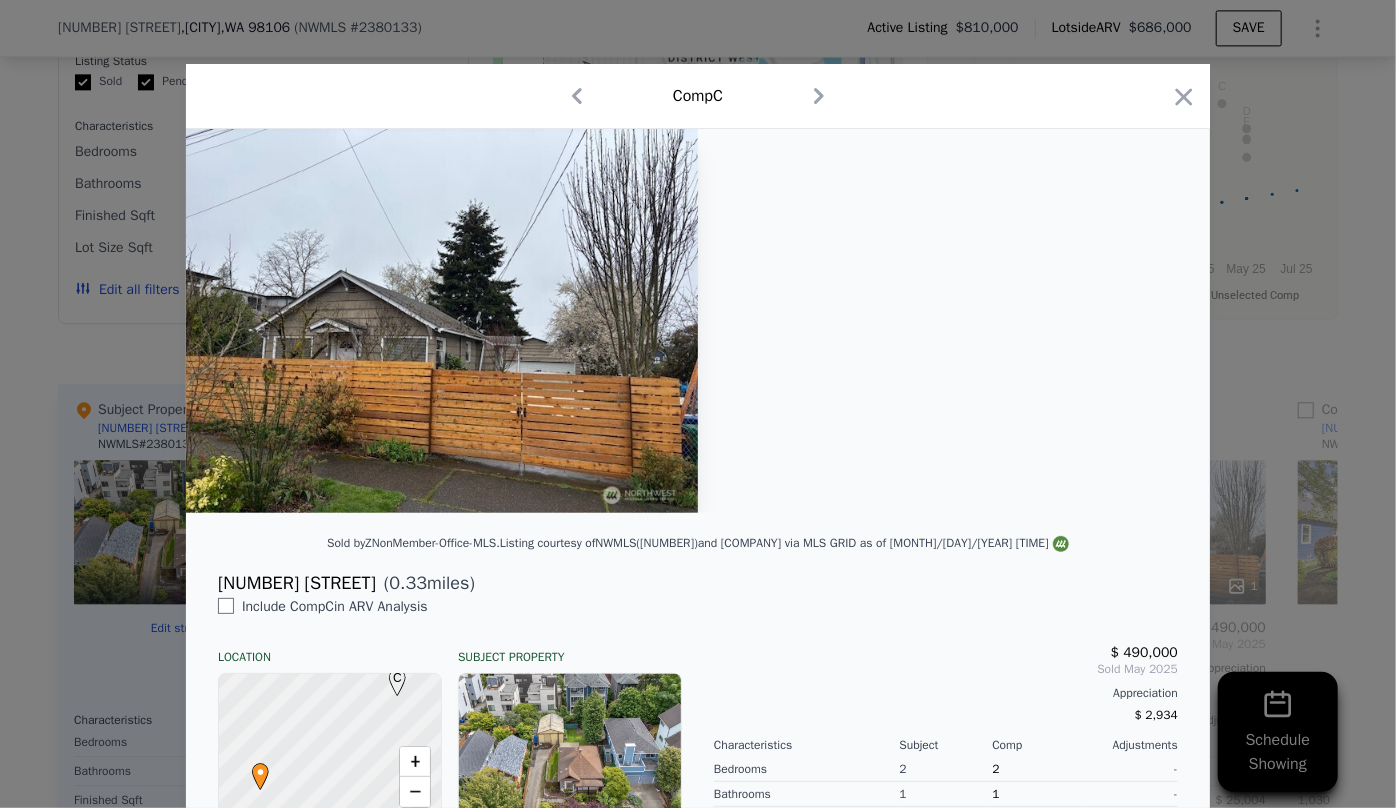 click on "Comp  C" at bounding box center (698, 96) 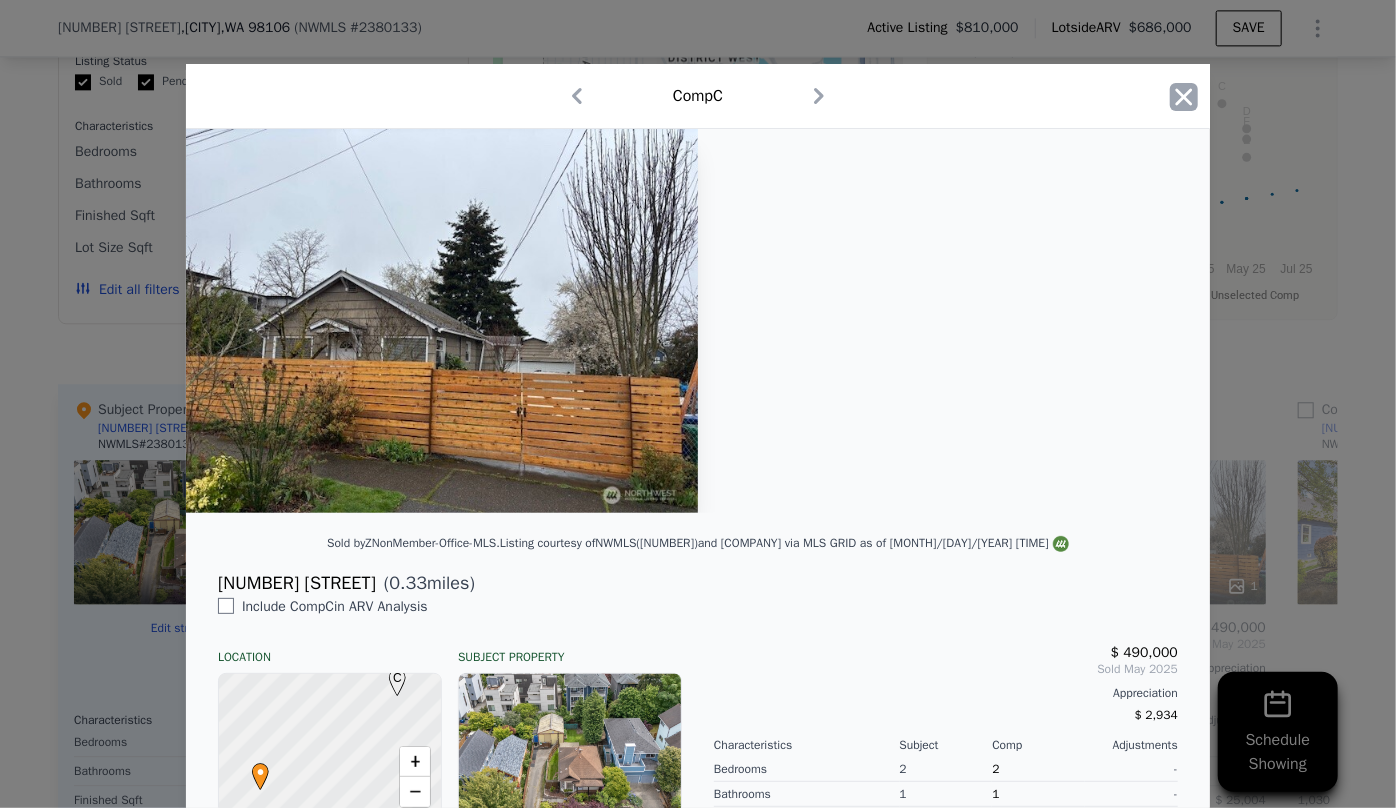 click 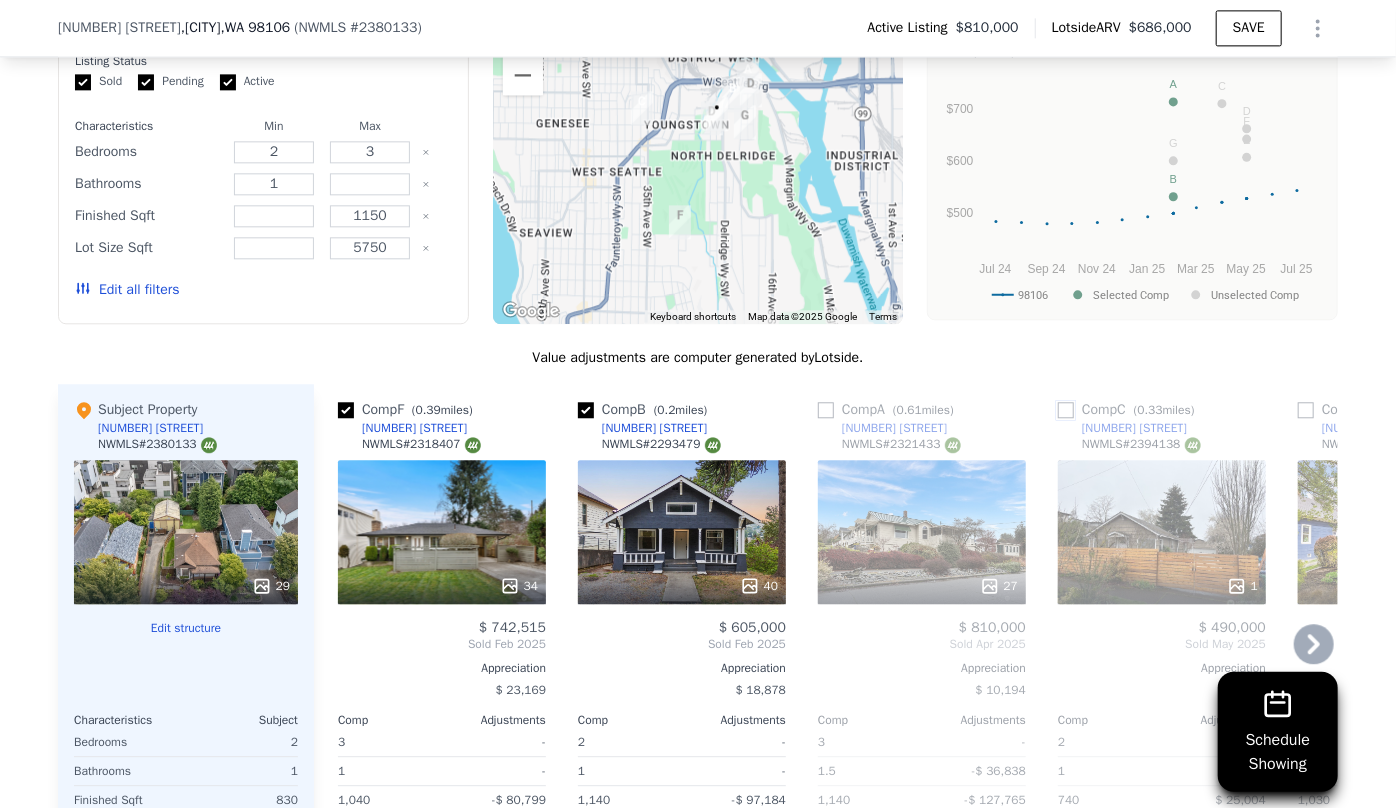click at bounding box center (1066, 410) 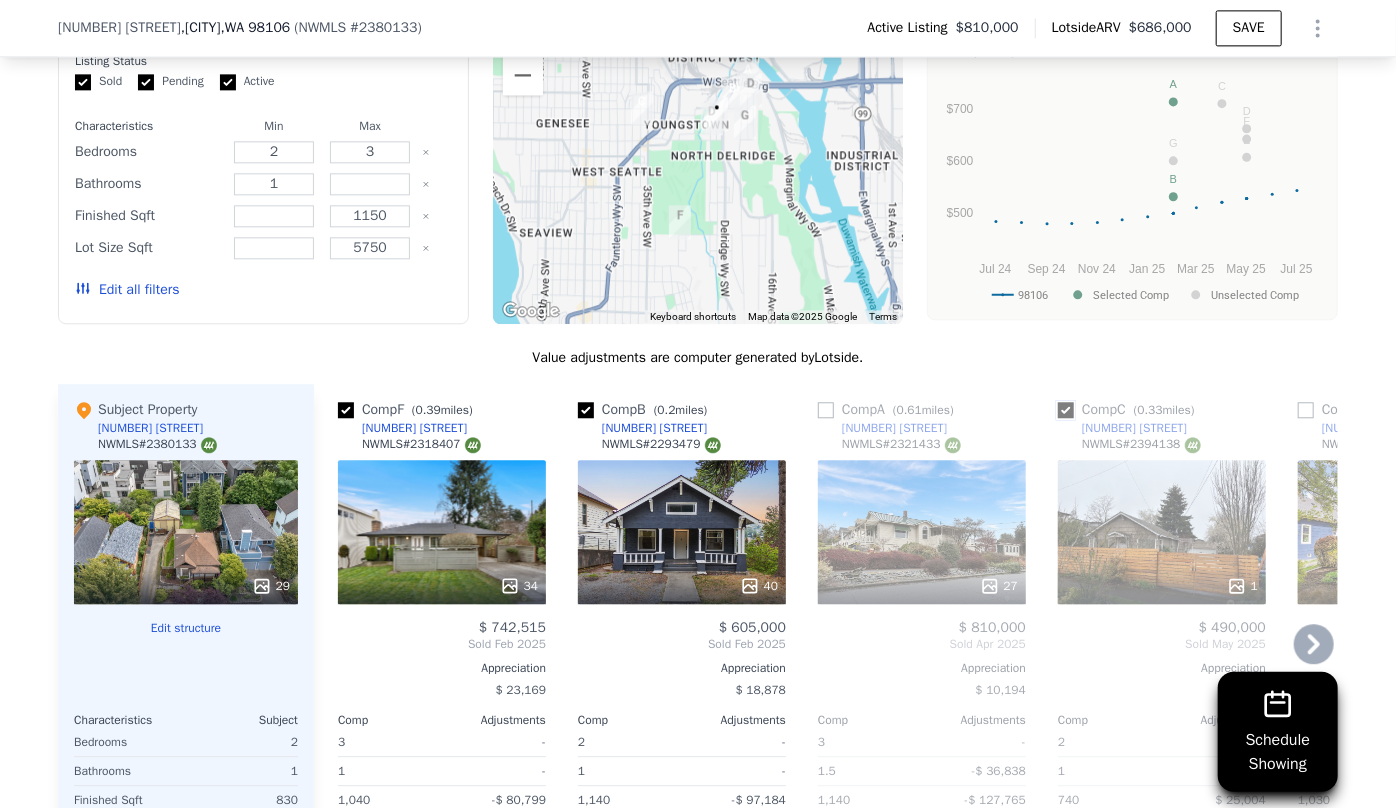 checkbox on "true" 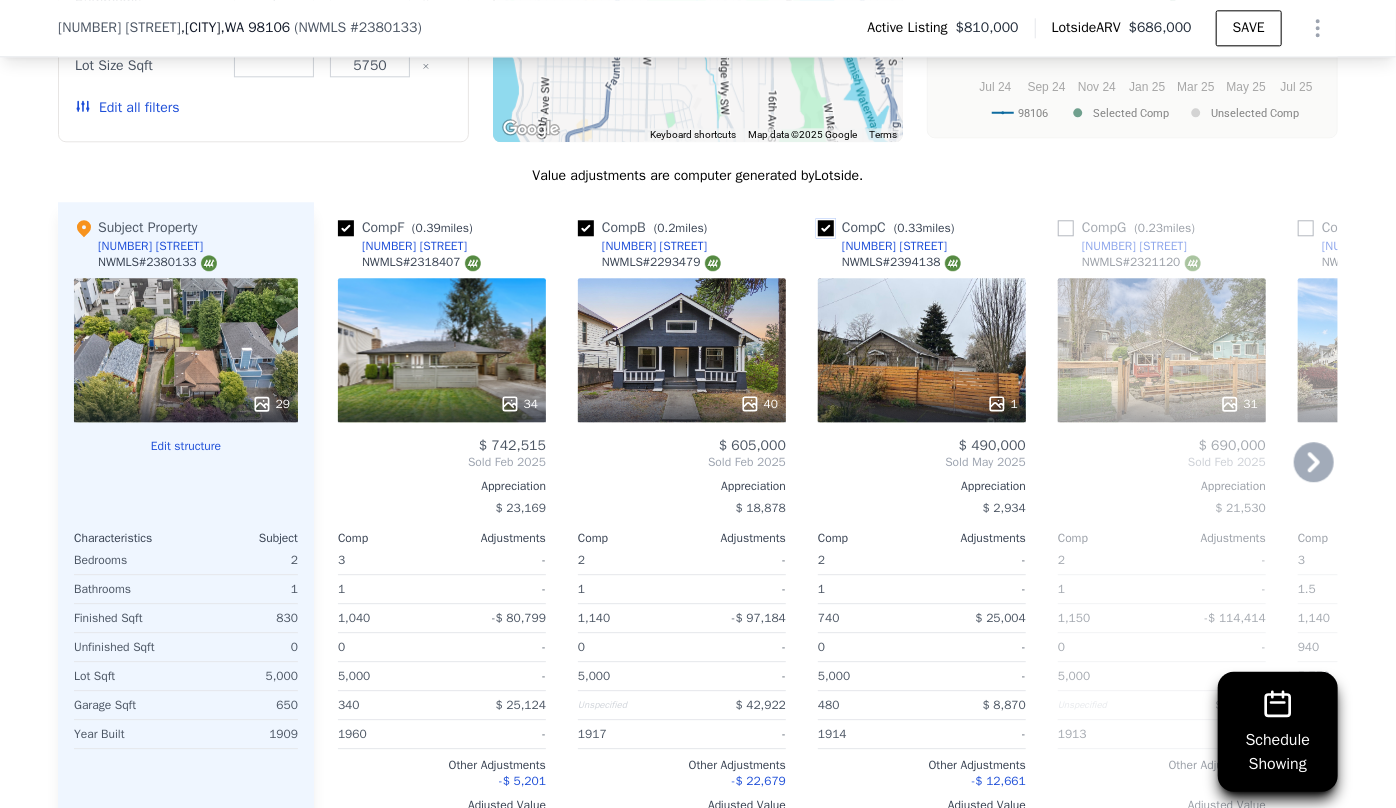 scroll, scrollTop: 2447, scrollLeft: 0, axis: vertical 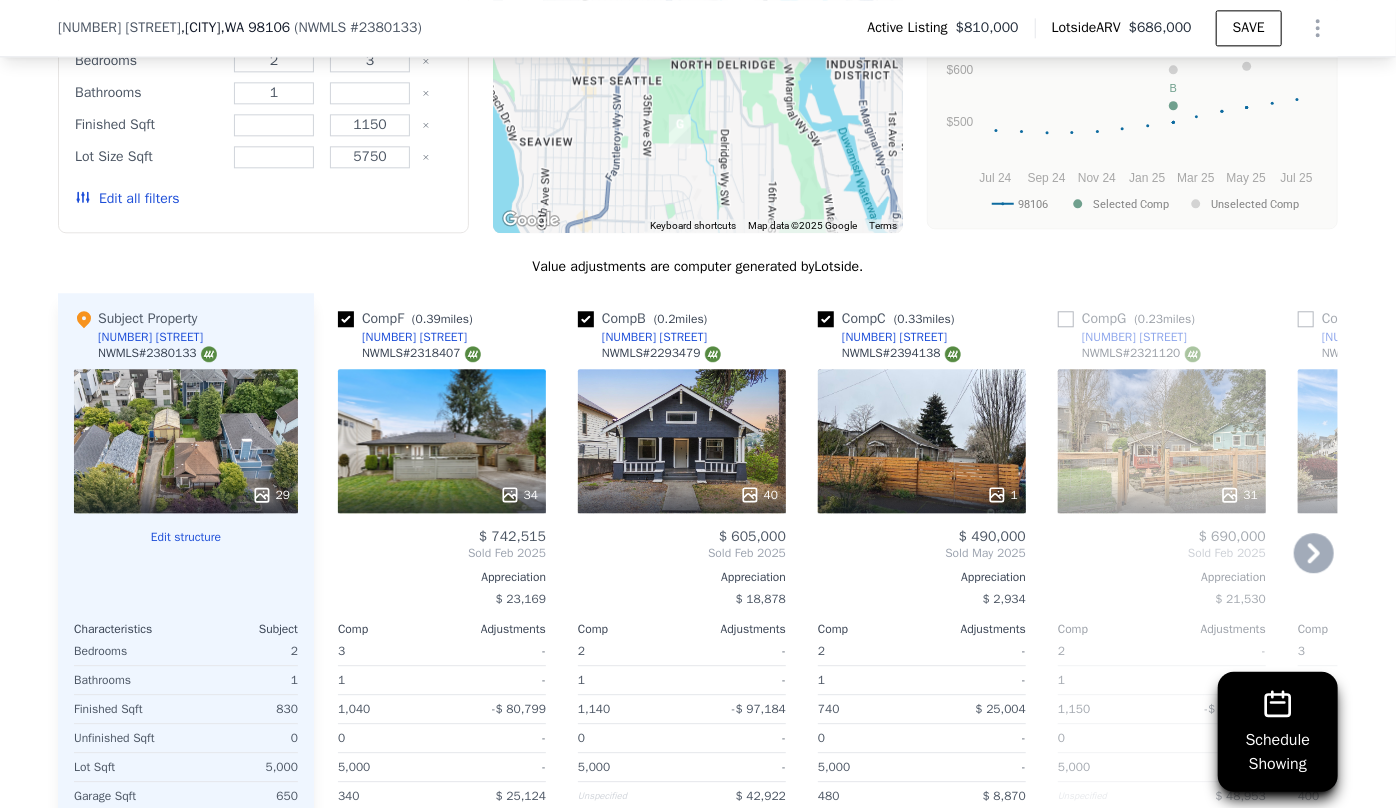 click on "31" at bounding box center (1162, 441) 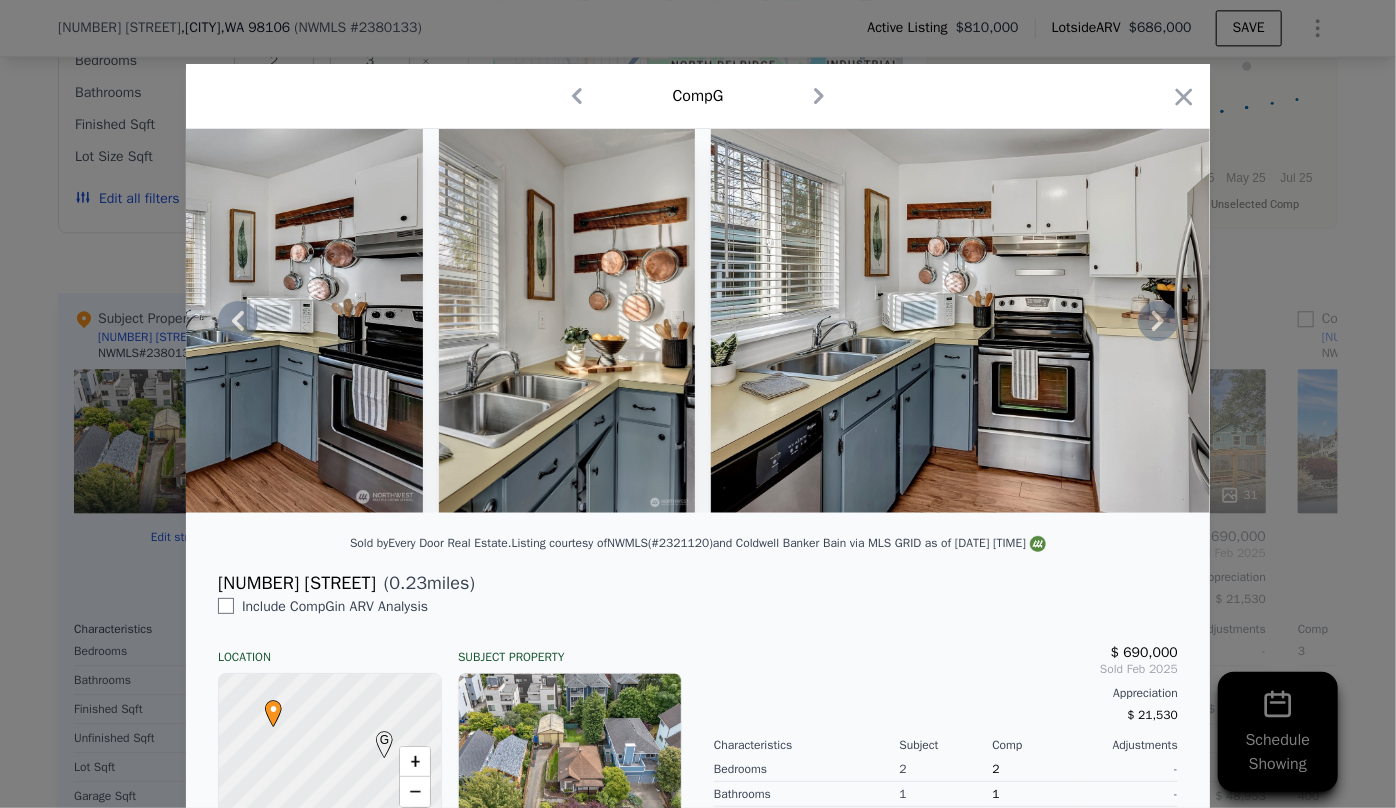 scroll, scrollTop: 0, scrollLeft: 8653, axis: horizontal 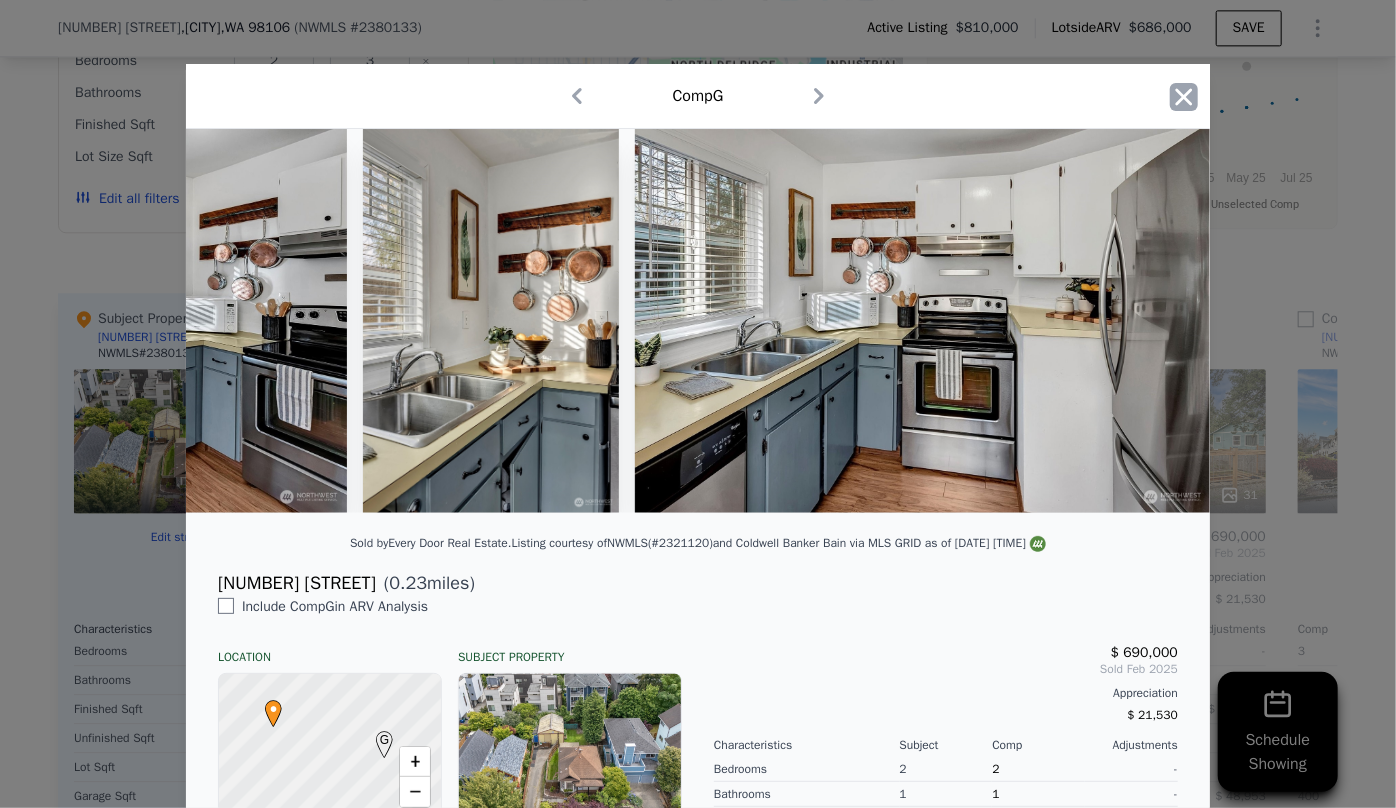 click 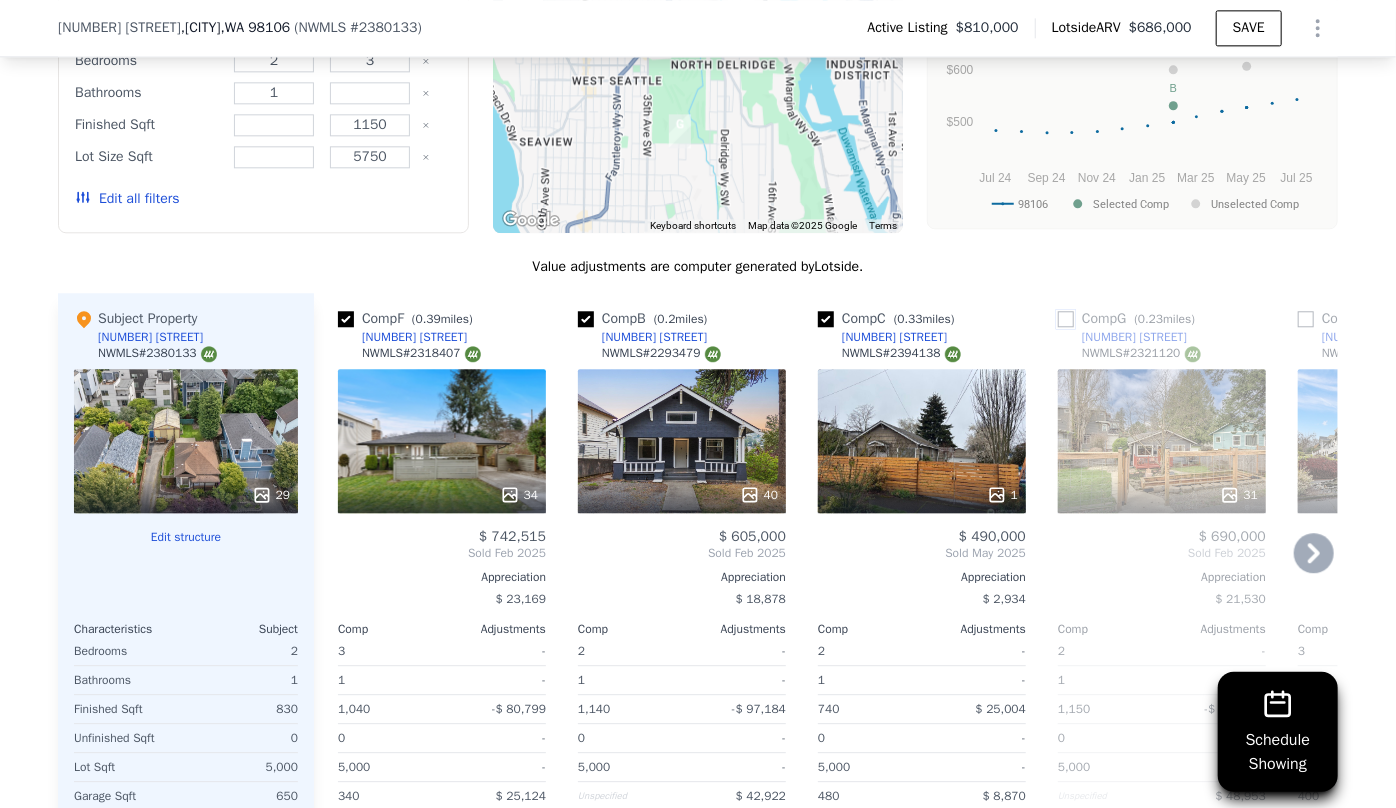 click at bounding box center (1066, 319) 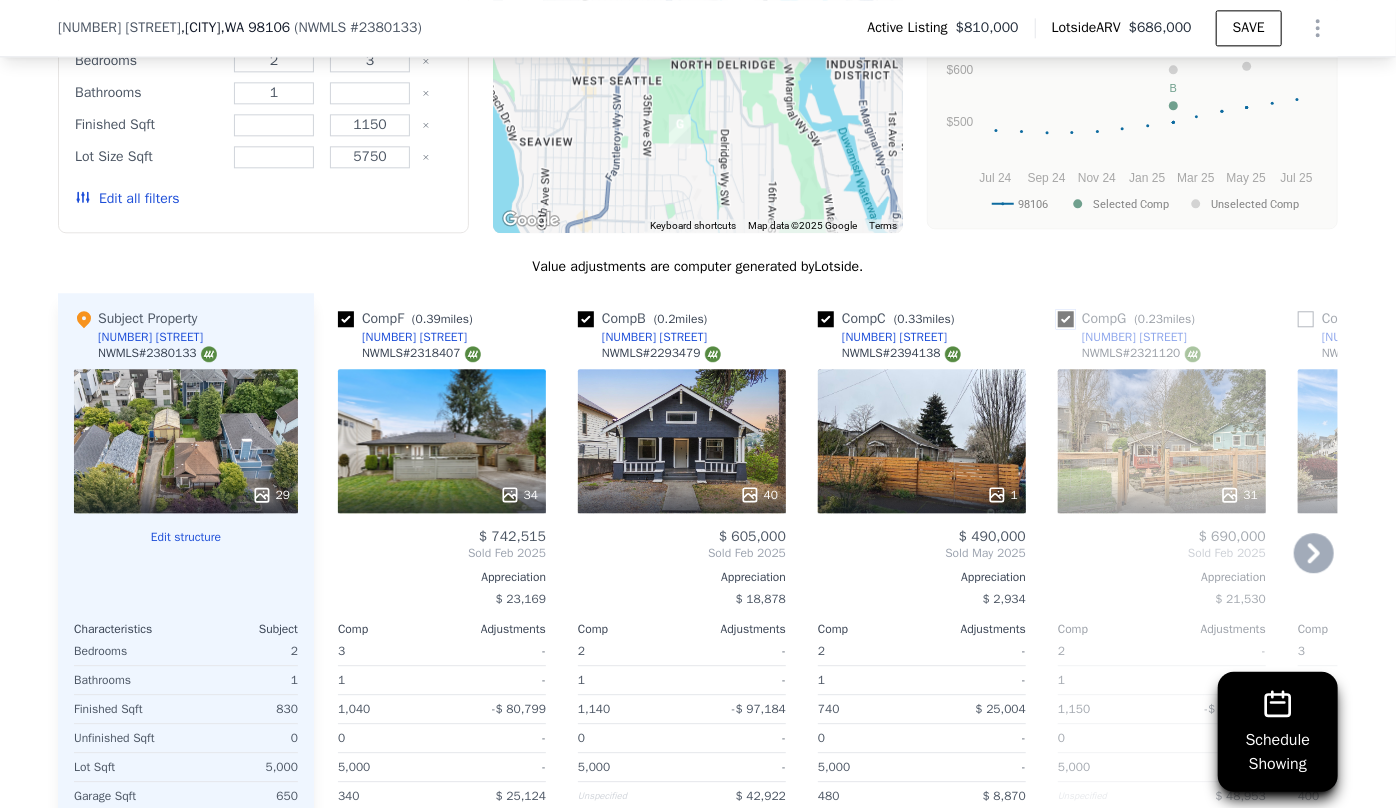 checkbox on "true" 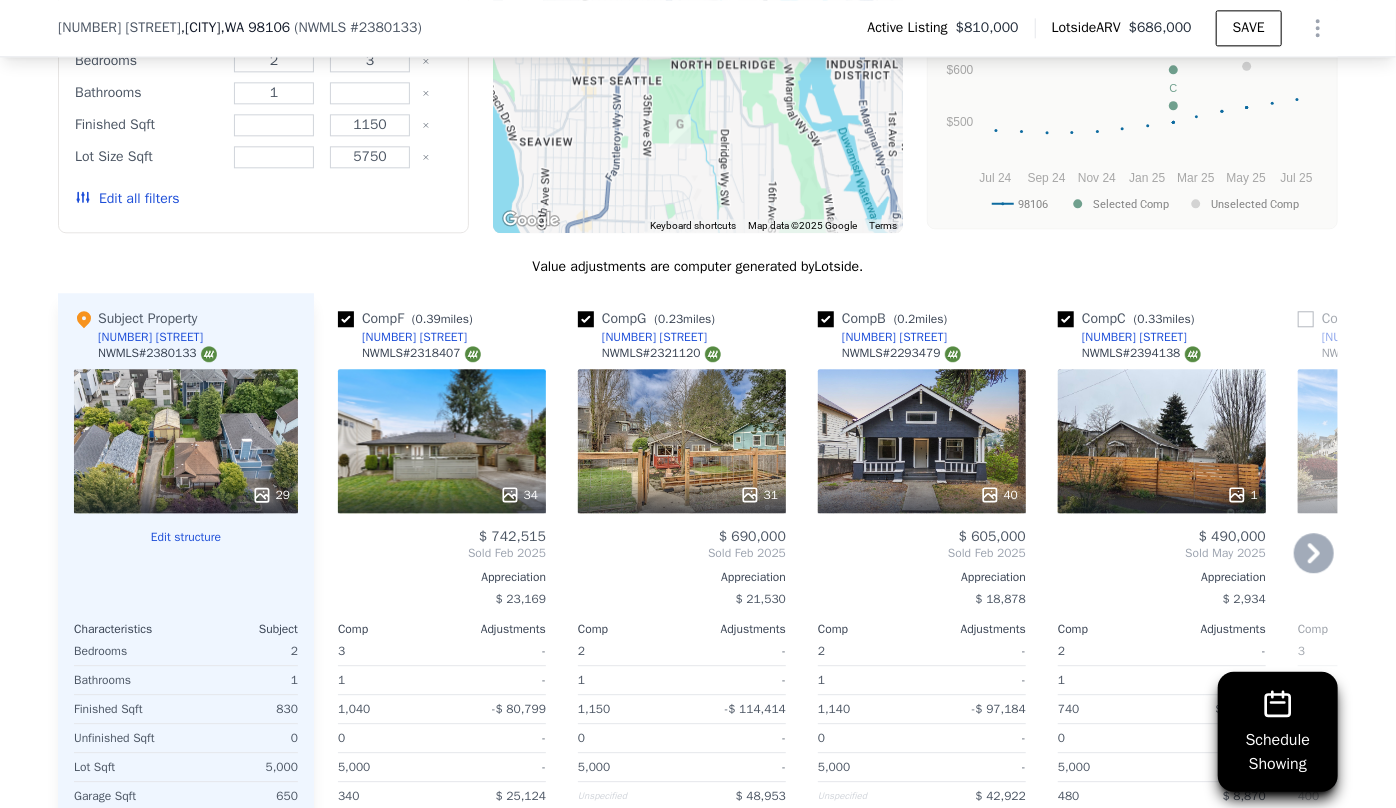 click 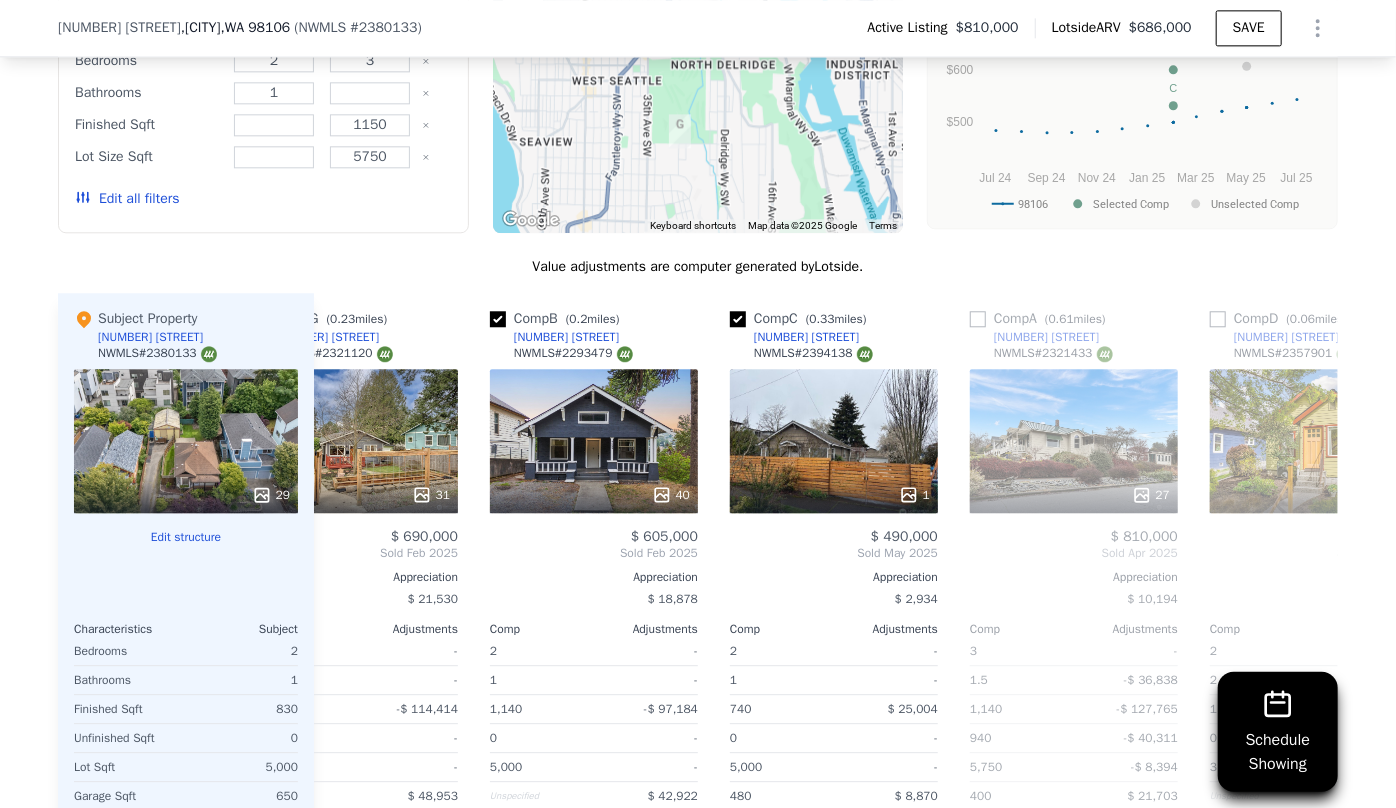scroll, scrollTop: 0, scrollLeft: 480, axis: horizontal 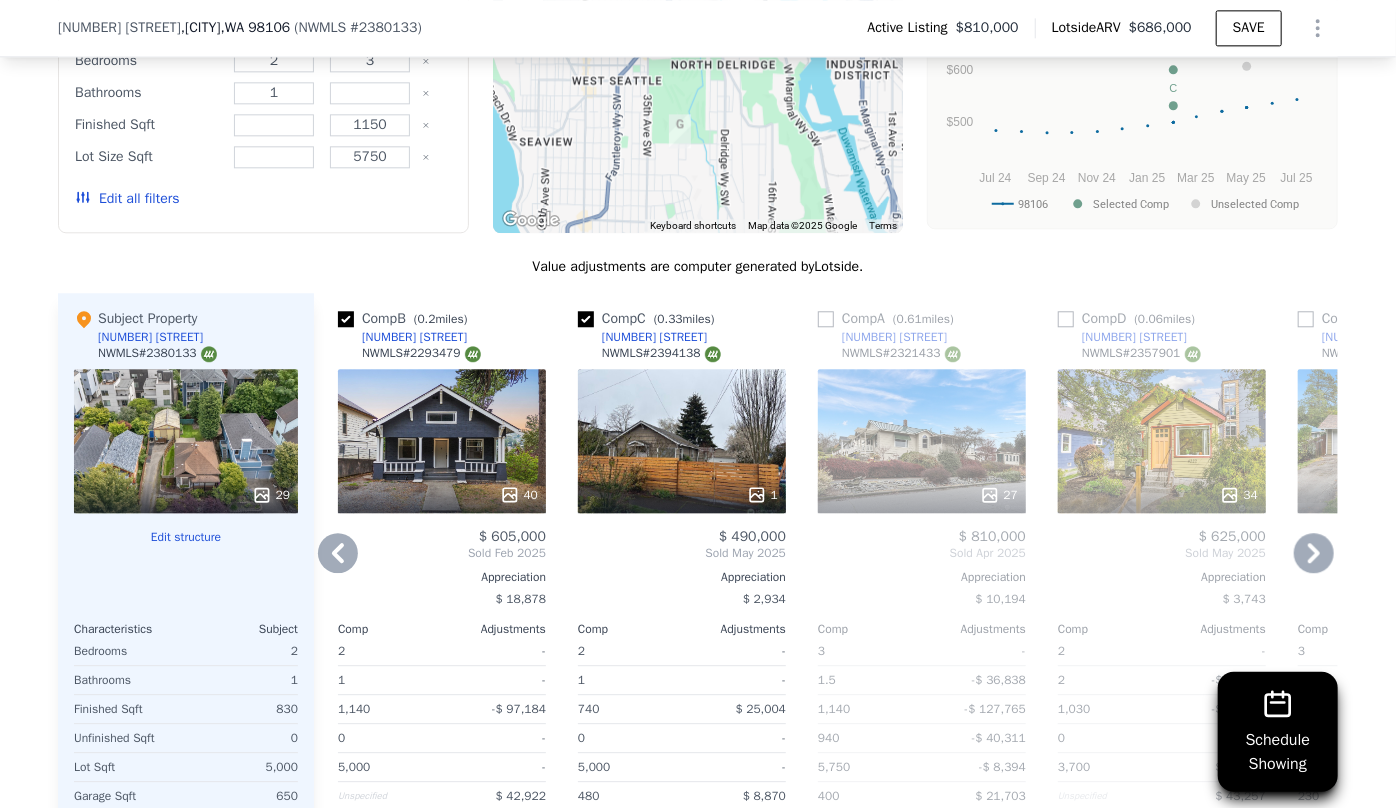 click 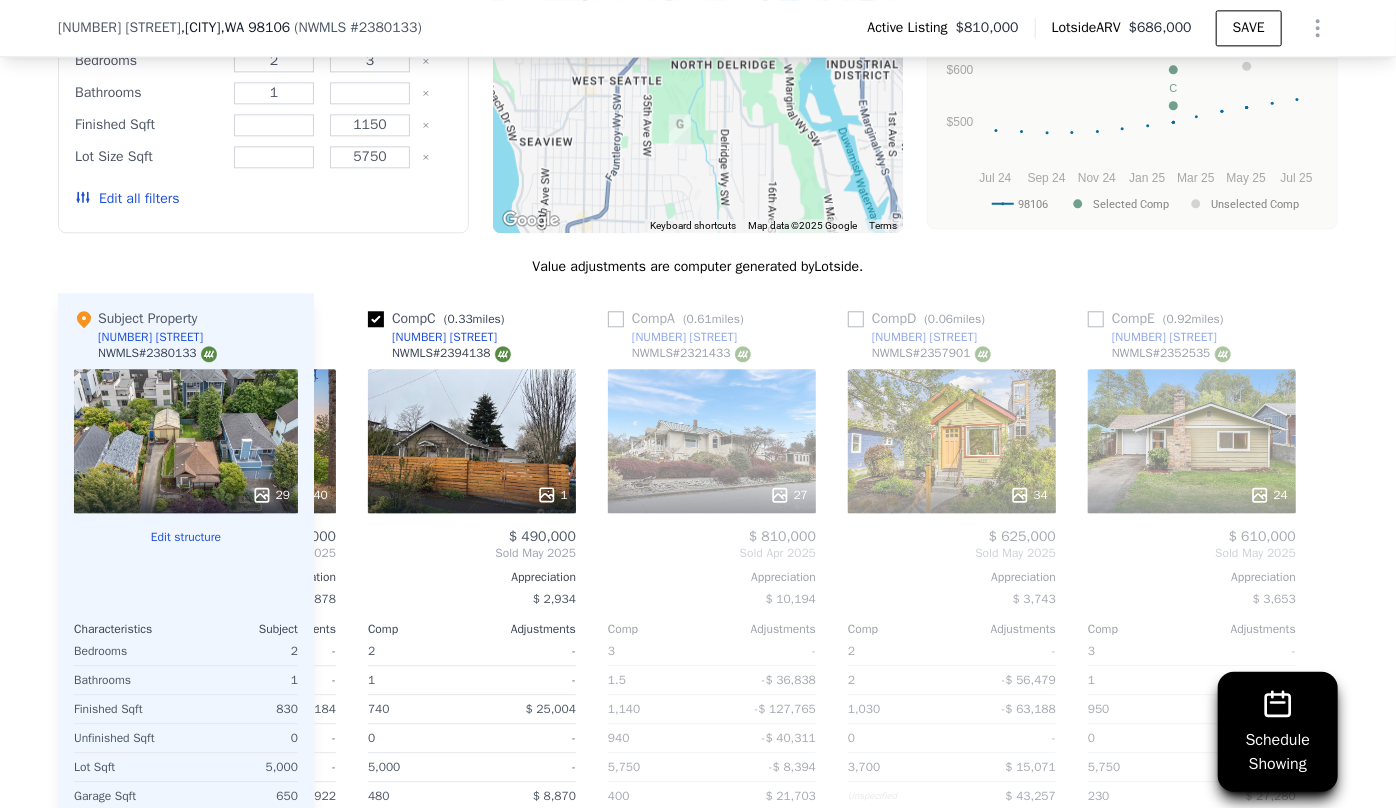 scroll, scrollTop: 0, scrollLeft: 703, axis: horizontal 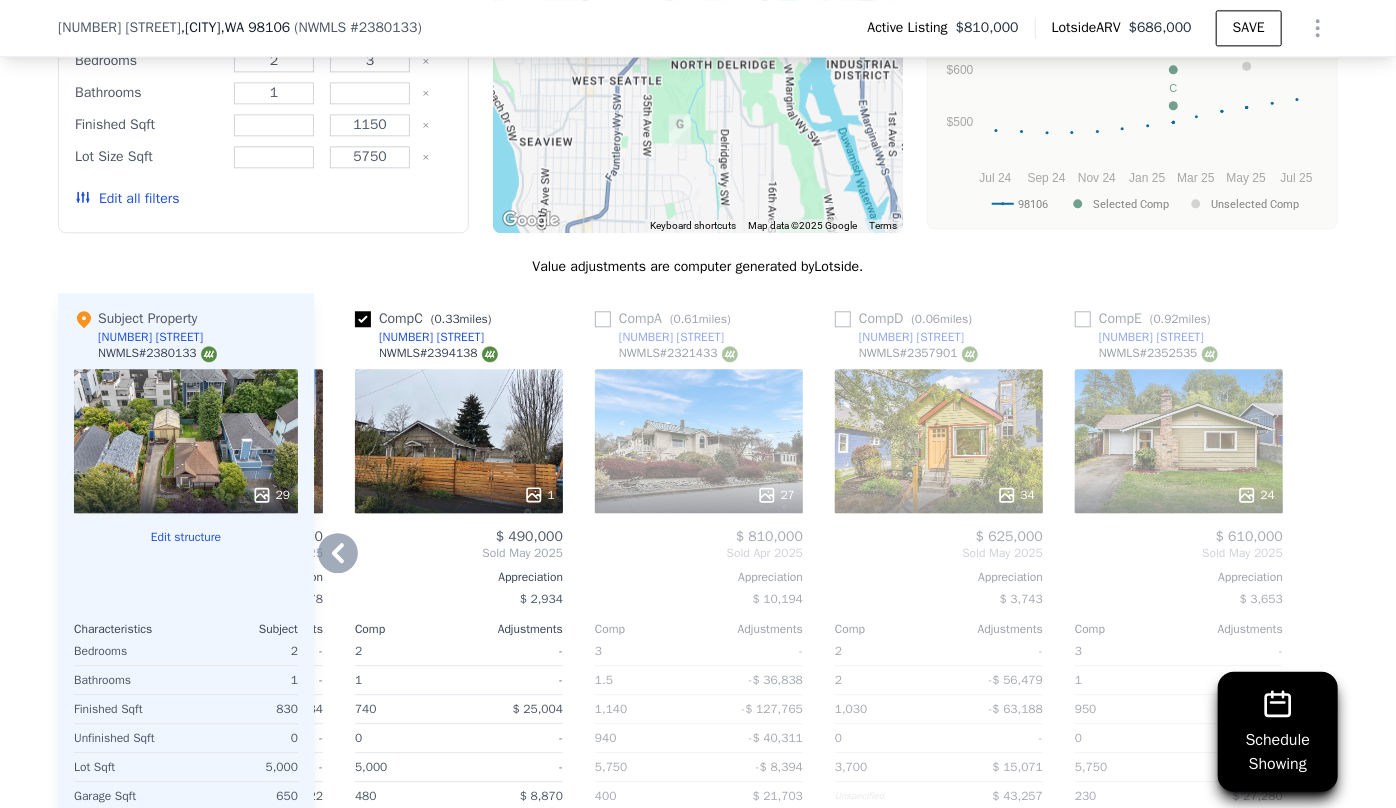 click 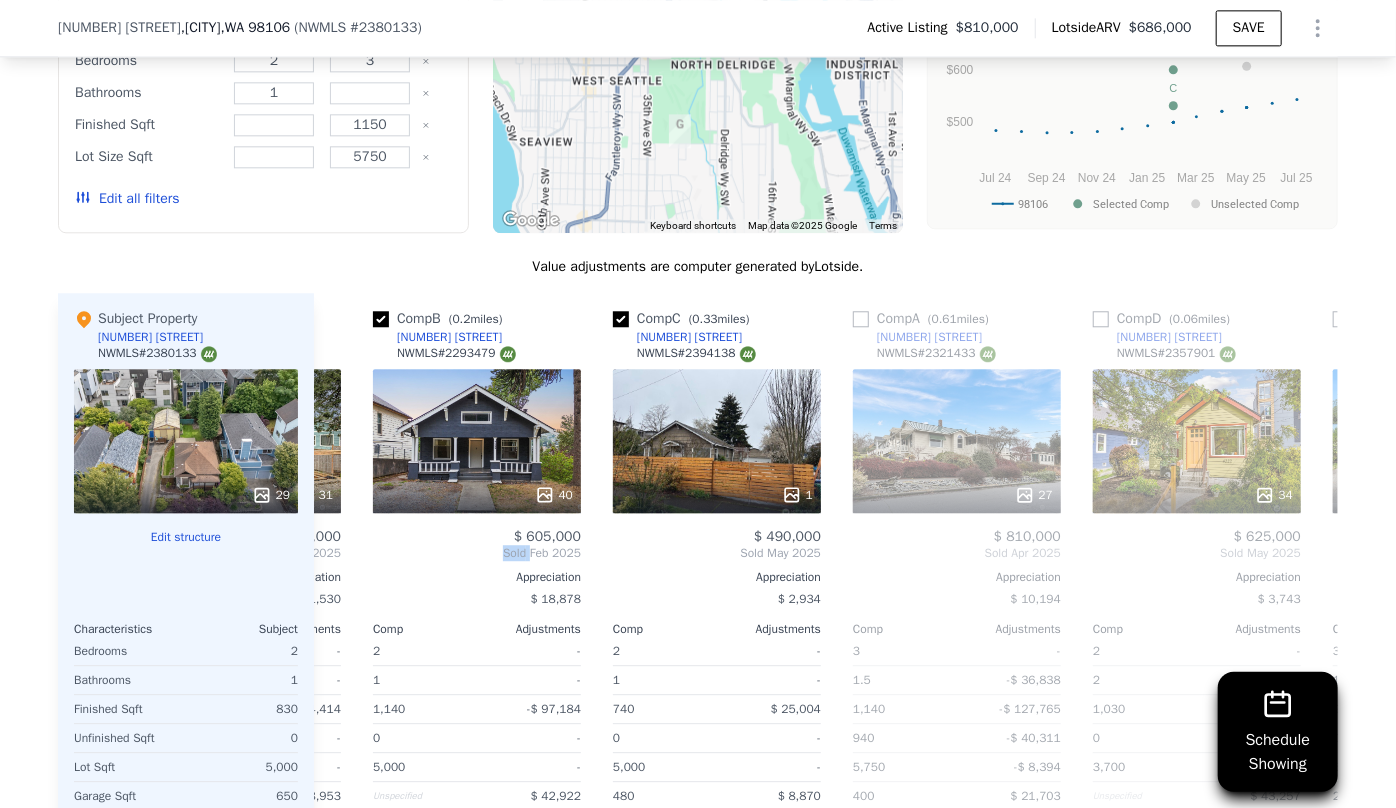 click on "Comp  F ( 0.39  miles) 3716 20th Ave SW NWMLS  # 2318407 34 $ 742,515 Sold   Feb 2025 Appreciation $ 23,169 Comp Adjustments 3 - 1 - 1,040 -$ 80,799 0 - 5,000 - 340 $ 25,124 1960 - Other Adjustments -$ 5,201 Adjusted Value $ 681,640 Comp  G ( 0.23  miles) 4153 20th Ave SW NWMLS  # 2321120 31 $ 690,000 Sold   Feb 2025 Appreciation $ 21,530 Comp Adjustments 2 - 1 - 1,150 -$ 114,414 0 - 5,000 - Unspecified $ 48,953 1913 - Other Adjustments -$ 755 Adjusted Value $ 623,784 Comp  B ( 0.2  miles) 4003 22nd Ave SW NWMLS  # 2293479 40 $ 605,000 Sold   Feb 2025 Appreciation $ 18,878 Comp Adjustments 2 - 1 - 1,140 -$ 97,184 0 - 5,000 - Unspecified $ 42,922 1917 - Other Adjustments -$ 22,679 Adjusted Value $ 528,059 Comp  C ( 0.33  miles) 3847 19th Ave SW NWMLS  # 2394138 1 $ 490,000 Sold   May 2025 Appreciation $ 2,934 Comp Adjustments 2 - 1 - 740 $ 25,004 0 - 5,000 - 480 $ 8,870 1914 - Other Adjustments -$ 12,661 Adjusted Value $ 511,212 Comp  A ( 0.61  miles) 4058 36th Ave SW NWMLS  # 2321433 27 $ 810,000 Sold 3" at bounding box center [826, 614] 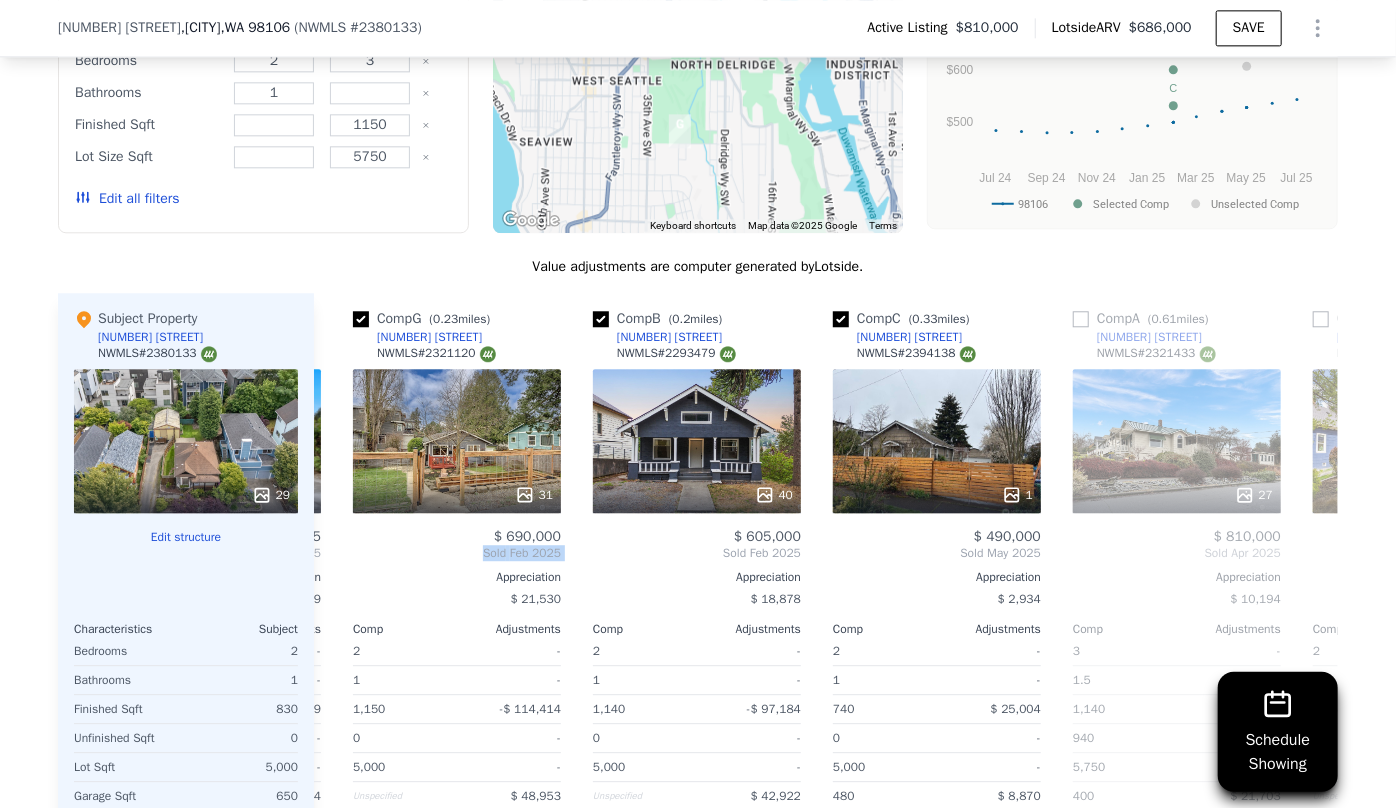scroll, scrollTop: 0, scrollLeft: 223, axis: horizontal 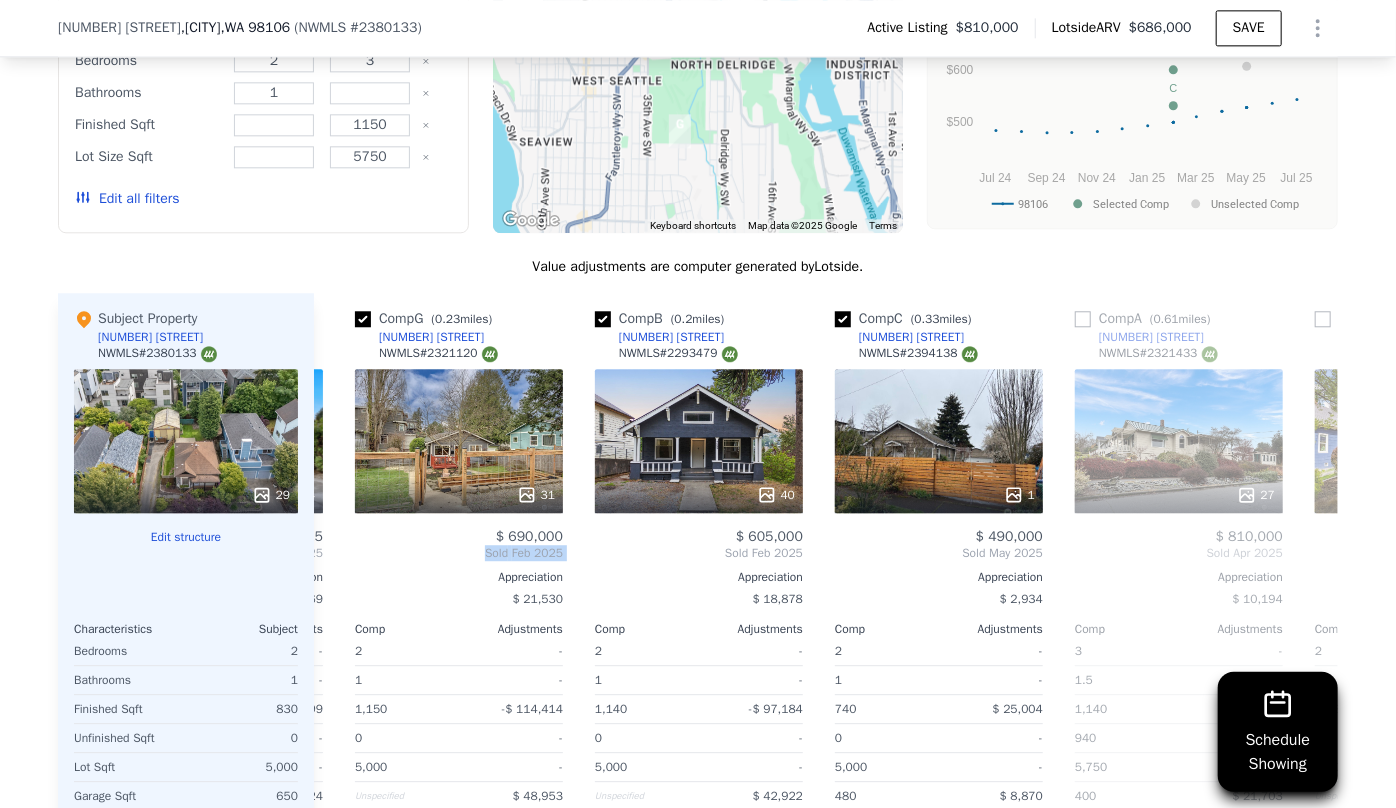 click on "Comp  F ( 0.39  miles) 3716 20th Ave SW NWMLS  # 2318407 34 $ 742,515 Sold   Feb 2025 Appreciation $ 23,169 Comp Adjustments 3 - 1 - 1,040 -$ 80,799 0 - 5,000 - 340 $ 25,124 1960 - Other Adjustments -$ 5,201 Adjusted Value $ 681,640 Comp  G ( 0.23  miles) 4153 20th Ave SW NWMLS  # 2321120 31 $ 690,000 Sold   Feb 2025 Appreciation $ 21,530 Comp Adjustments 2 - 1 - 1,150 -$ 114,414 0 - 5,000 - Unspecified $ 48,953 1913 - Other Adjustments -$ 755 Adjusted Value $ 623,784 Comp  B ( 0.2  miles) 4003 22nd Ave SW NWMLS  # 2293479 40 $ 605,000 Sold   Feb 2025 Appreciation $ 18,878 Comp Adjustments 2 - 1 - 1,140 -$ 97,184 0 - 5,000 - Unspecified $ 42,922 1917 - Other Adjustments -$ 22,679 Adjusted Value $ 528,059 Comp  C ( 0.33  miles) 3847 19th Ave SW NWMLS  # 2394138 1 $ 490,000 Sold   May 2025 Appreciation $ 2,934 Comp Adjustments 2 - 1 - 740 $ 25,004 0 - 5,000 - 480 $ 8,870 1914 - Other Adjustments -$ 12,661 Adjusted Value $ 511,212 Comp  A ( 0.61  miles) 4058 36th Ave SW NWMLS  # 2321433 27 $ 810,000 Sold 3" at bounding box center [826, 614] 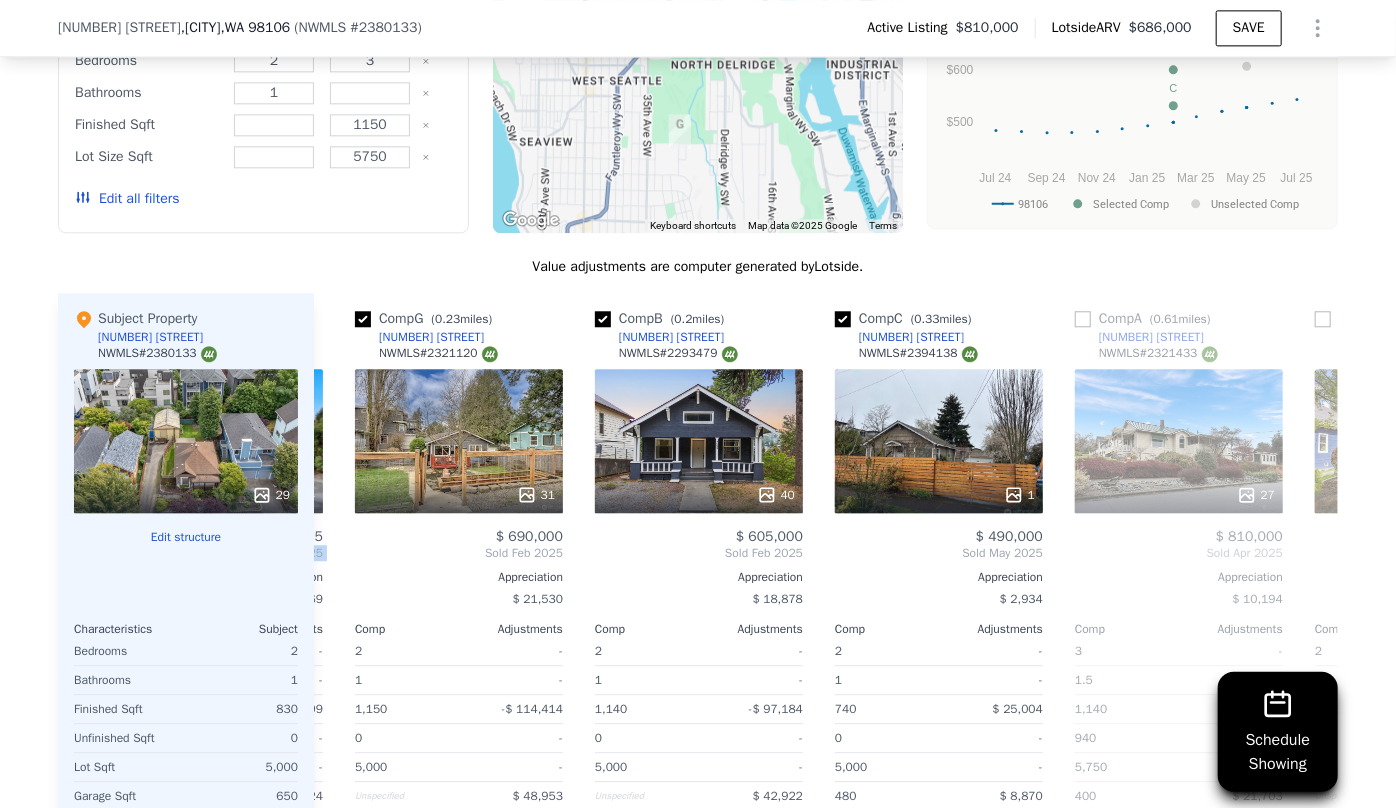 click on "Comp  F ( 0.39  miles) 3716 20th Ave SW NWMLS  # 2318407 34 $ 742,515 Sold   Feb 2025 Appreciation $ 23,169 Comp Adjustments 3 - 1 - 1,040 -$ 80,799 0 - 5,000 - 340 $ 25,124 1960 - Other Adjustments -$ 5,201 Adjusted Value $ 681,640 Comp  G ( 0.23  miles) 4153 20th Ave SW NWMLS  # 2321120 31 $ 690,000 Sold   Feb 2025 Appreciation $ 21,530 Comp Adjustments 2 - 1 - 1,150 -$ 114,414 0 - 5,000 - Unspecified $ 48,953 1913 - Other Adjustments -$ 755 Adjusted Value $ 623,784 Comp  B ( 0.2  miles) 4003 22nd Ave SW NWMLS  # 2293479 40 $ 605,000 Sold   Feb 2025 Appreciation $ 18,878 Comp Adjustments 2 - 1 - 1,140 -$ 97,184 0 - 5,000 - Unspecified $ 42,922 1917 - Other Adjustments -$ 22,679 Adjusted Value $ 528,059 Comp  C ( 0.33  miles) 3847 19th Ave SW NWMLS  # 2394138 1 $ 490,000 Sold   May 2025 Appreciation $ 2,934 Comp Adjustments 2 - 1 - 740 $ 25,004 0 - 5,000 - 480 $ 8,870 1914 - Other Adjustments -$ 12,661 Adjusted Value $ 511,212 Comp  A ( 0.61  miles) 4058 36th Ave SW NWMLS  # 2321433 27 $ 810,000 Sold 3" at bounding box center (826, 614) 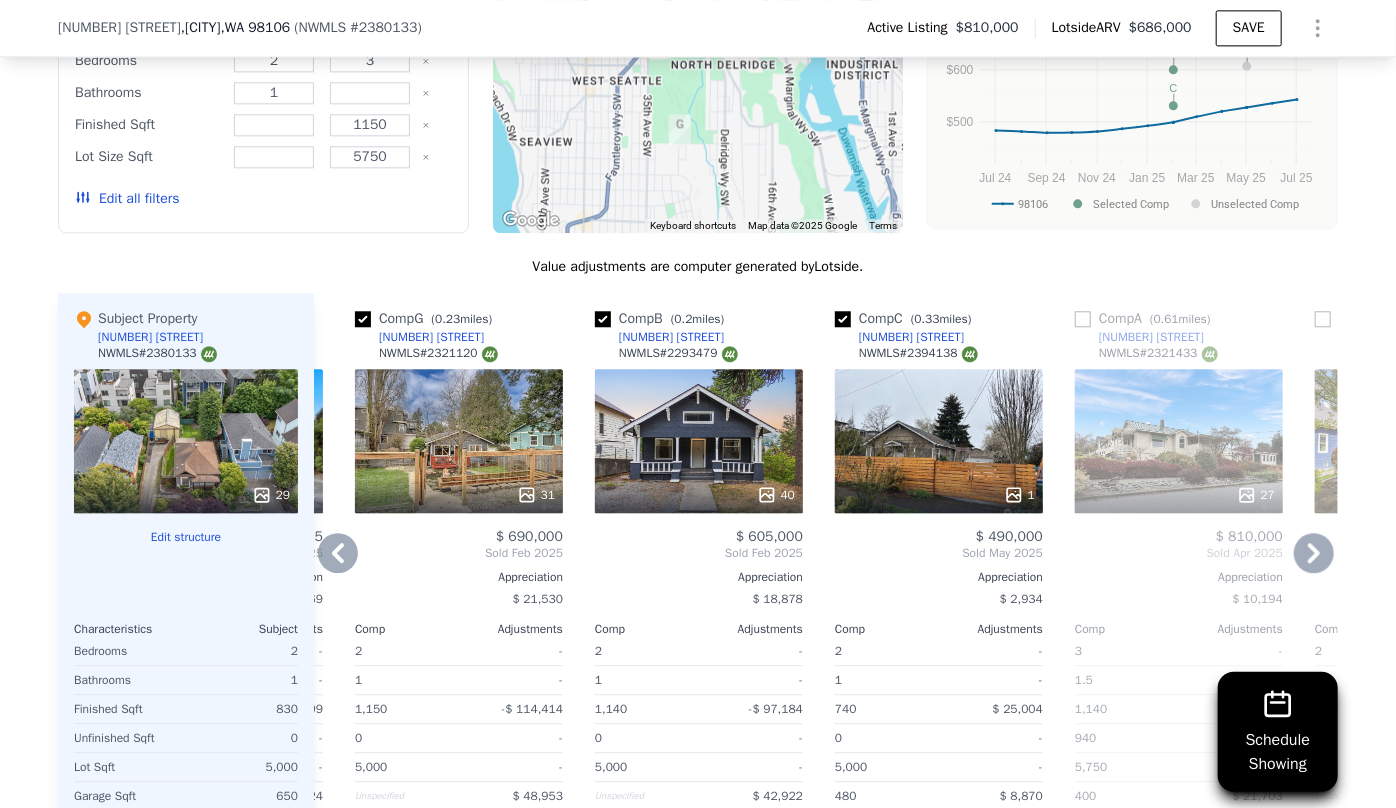 click 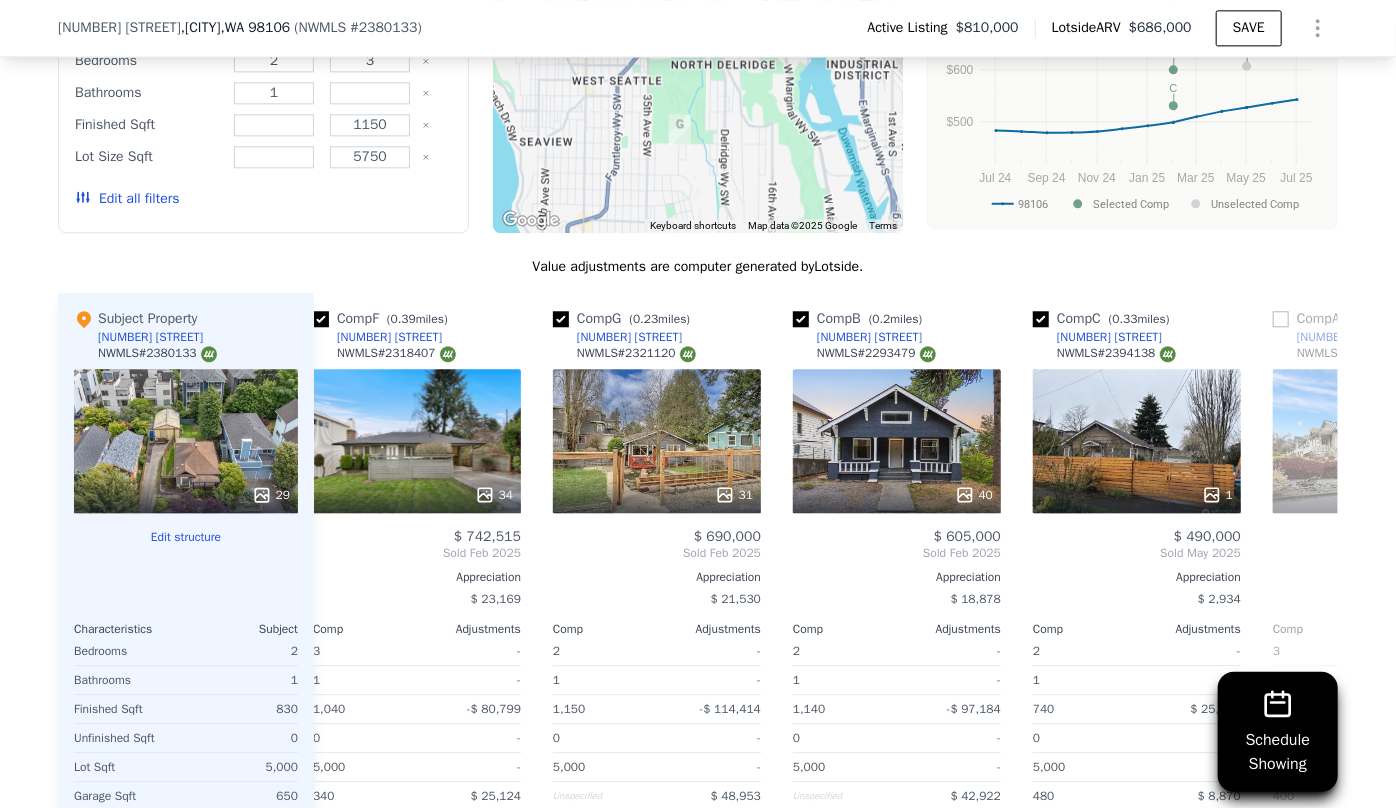 scroll, scrollTop: 0, scrollLeft: 0, axis: both 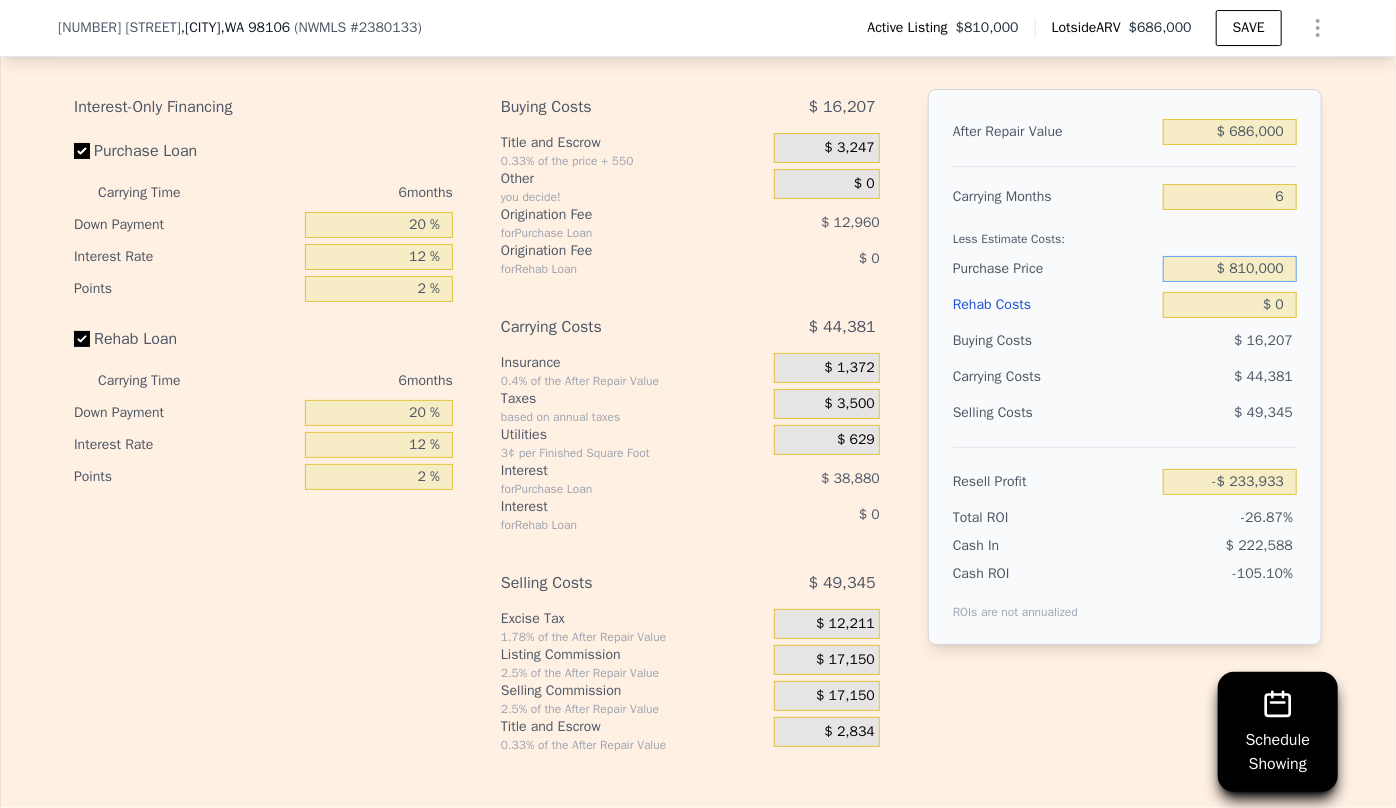 click on "$ 810,000" at bounding box center [1230, 269] 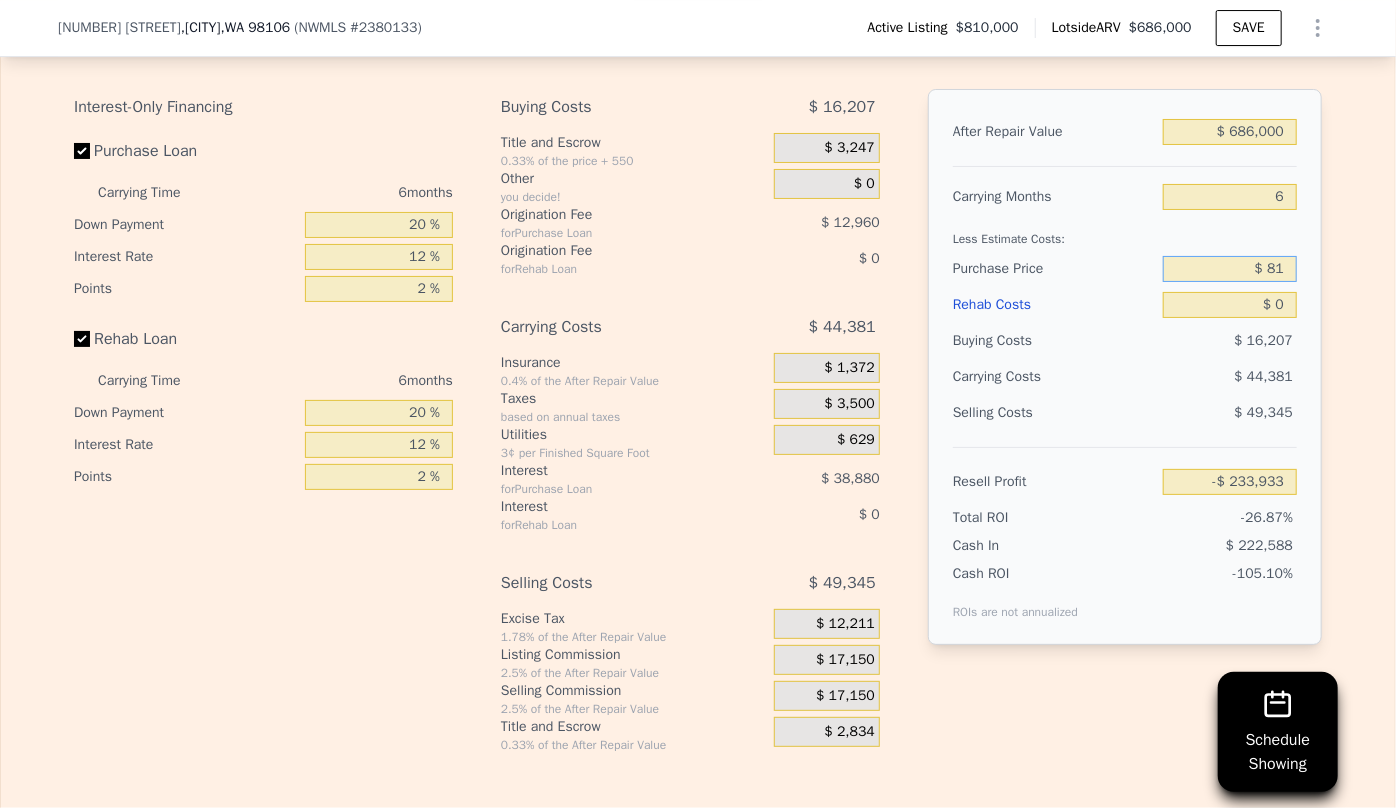 type on "$ 8" 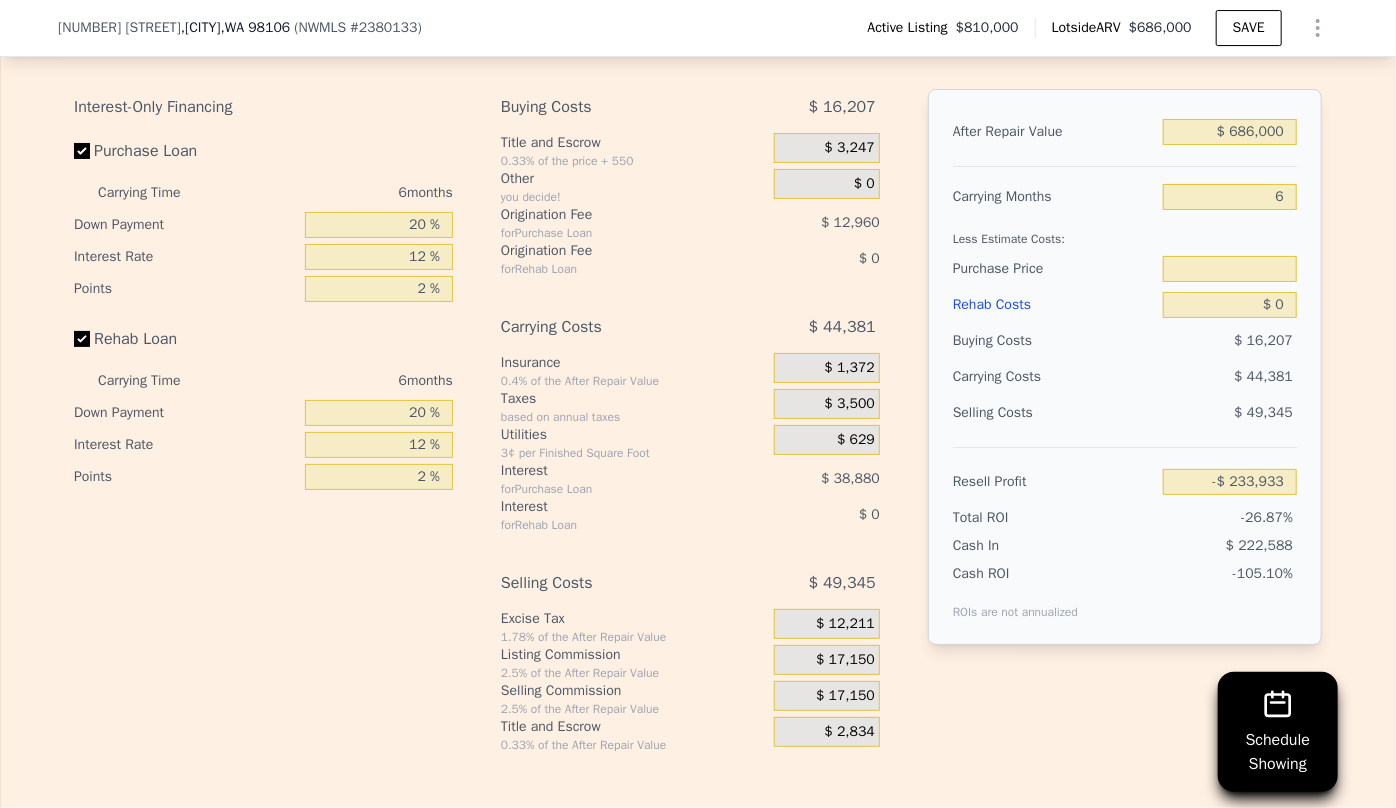 type on "$ 810,000" 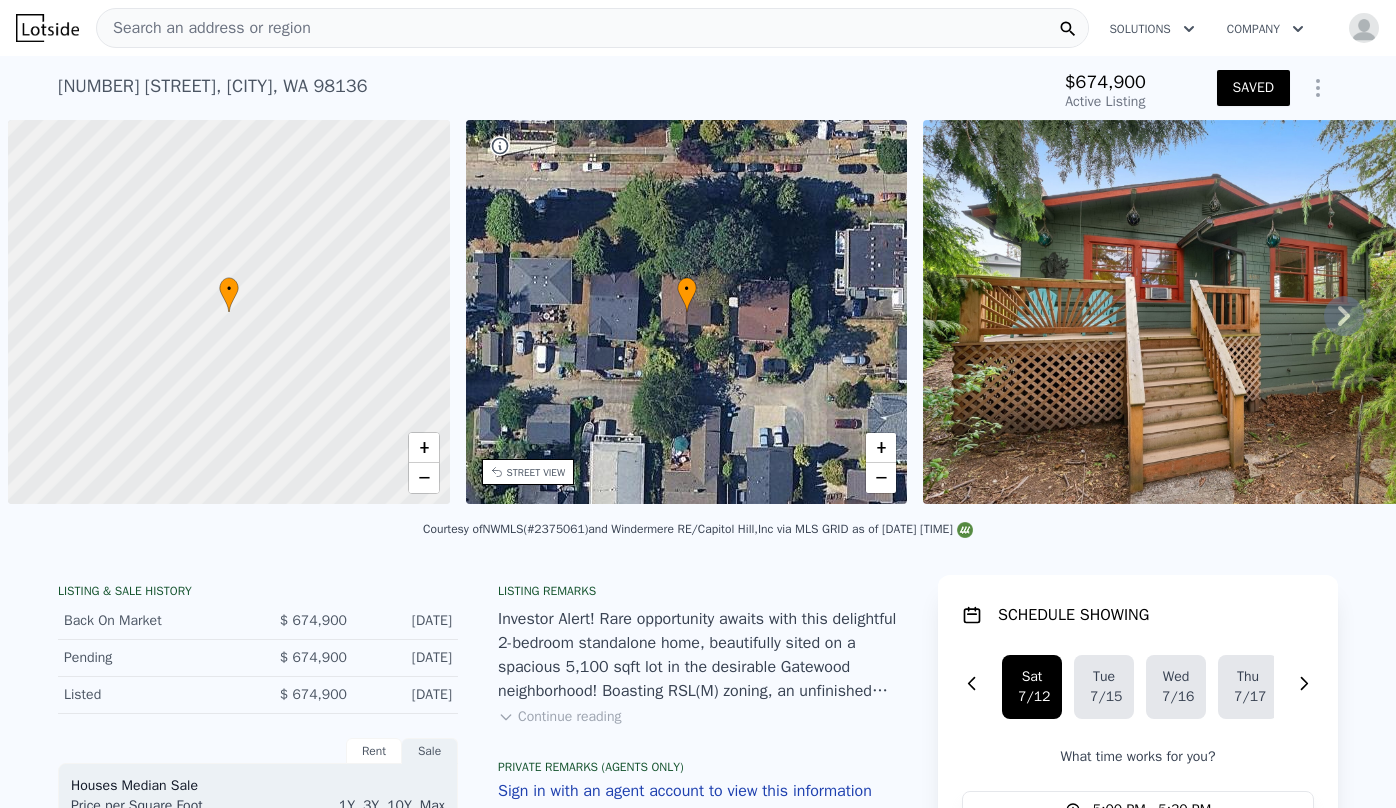 scroll, scrollTop: 0, scrollLeft: 0, axis: both 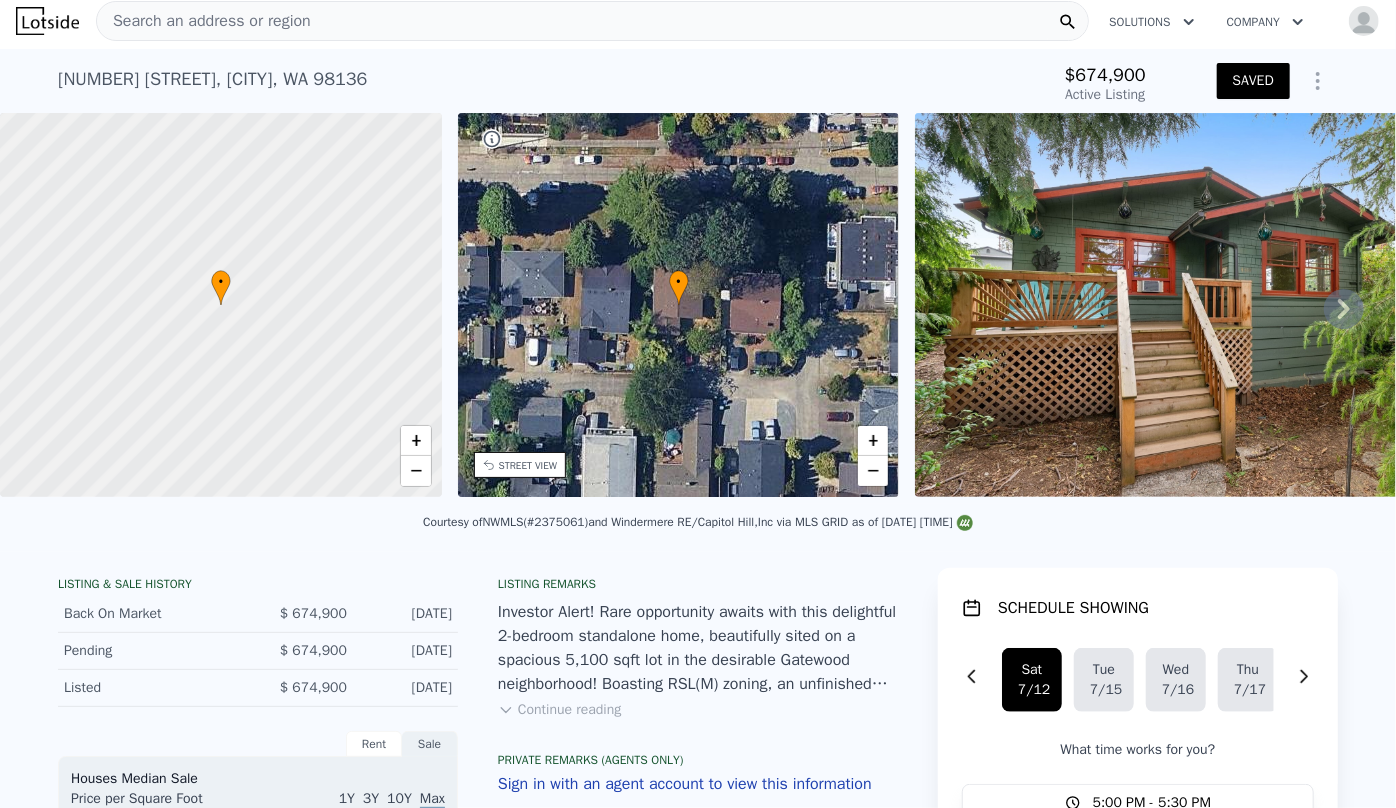 click on "Search an address or region" at bounding box center [592, 21] 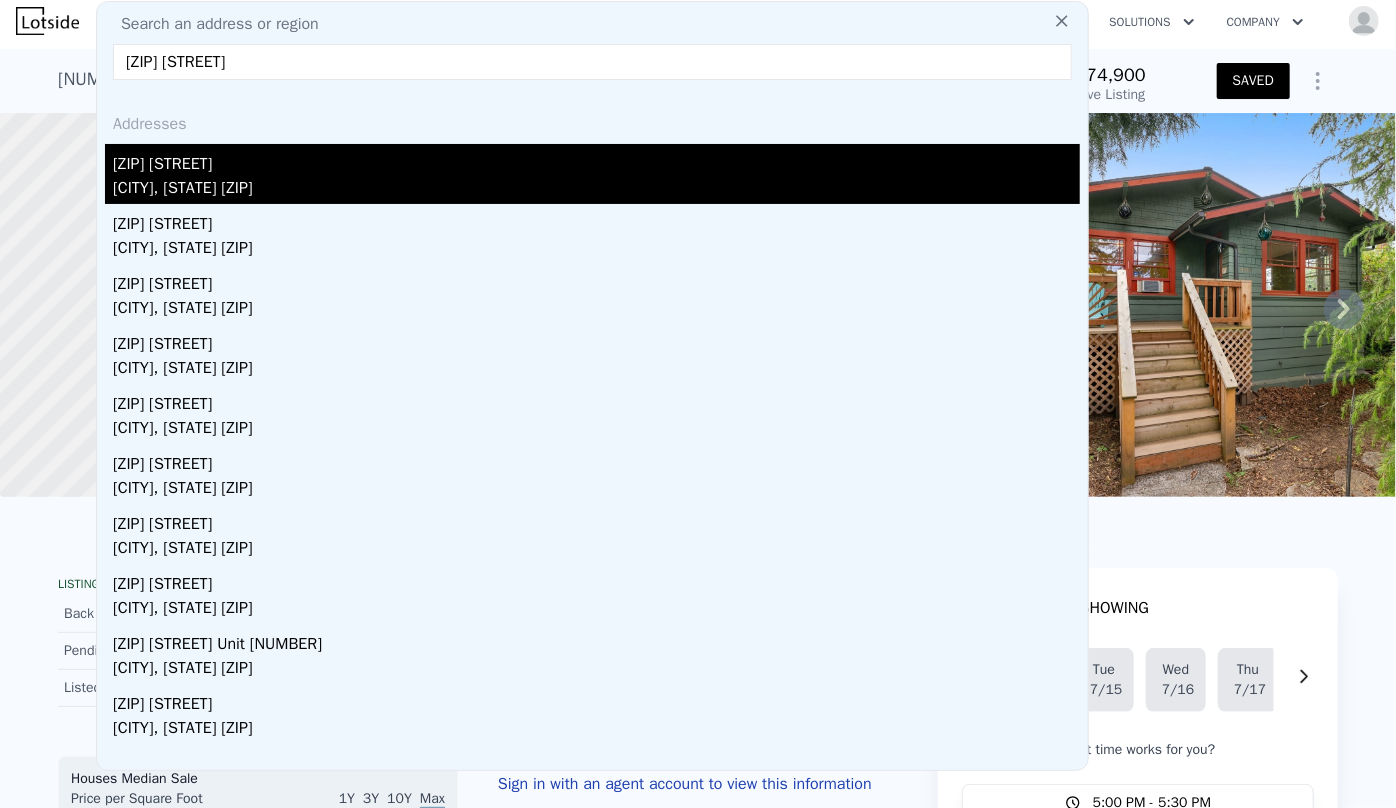 type on "13032 27th ave ne" 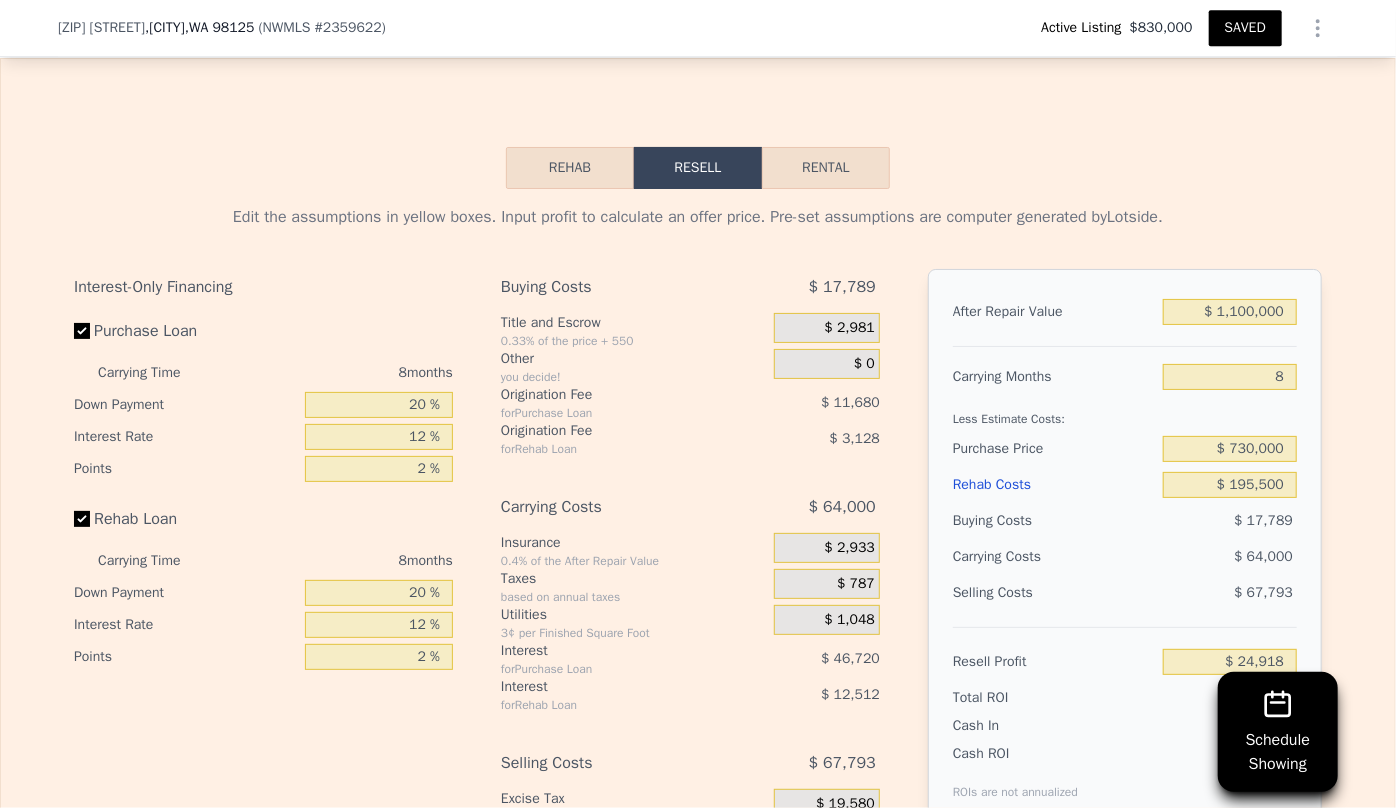 scroll, scrollTop: 3363, scrollLeft: 0, axis: vertical 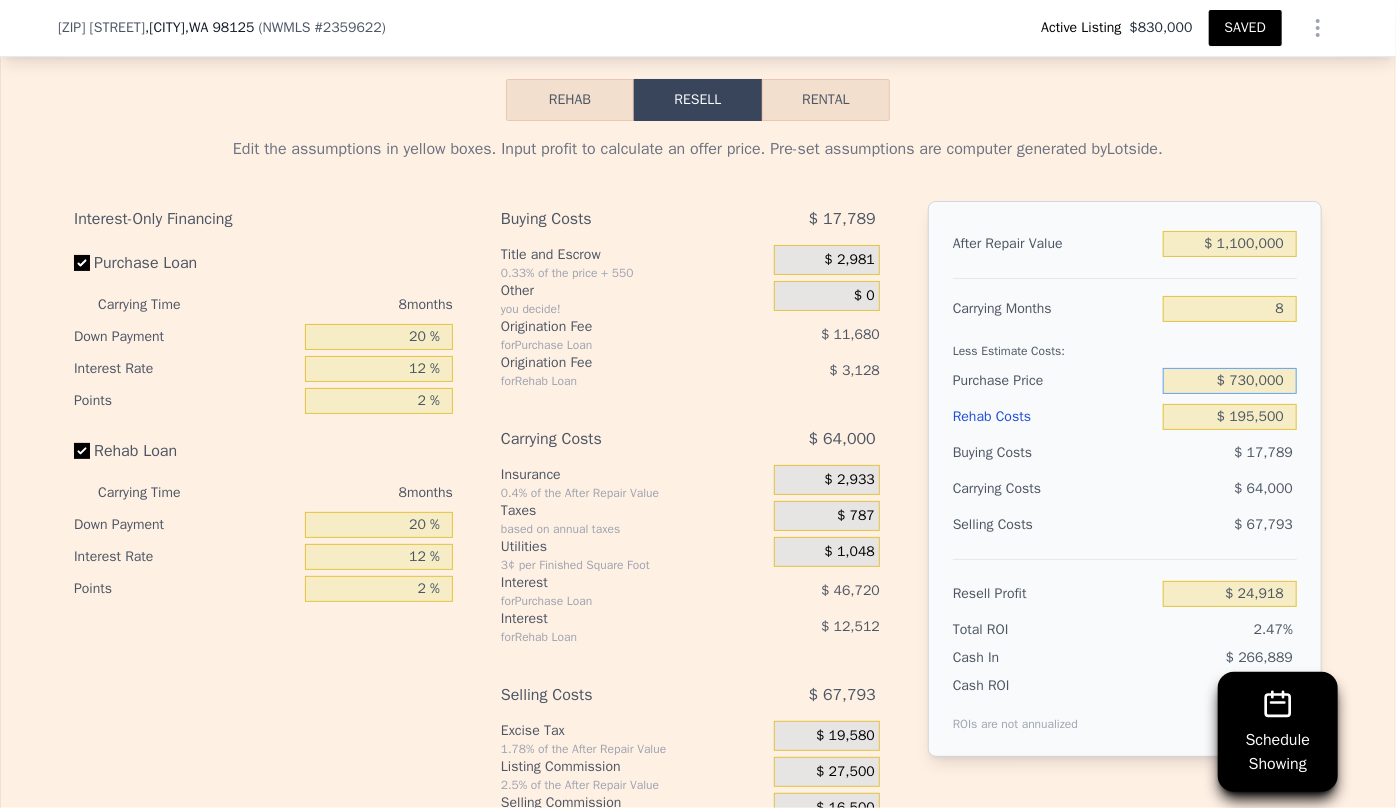 click on "$ 730,000" at bounding box center (1230, 381) 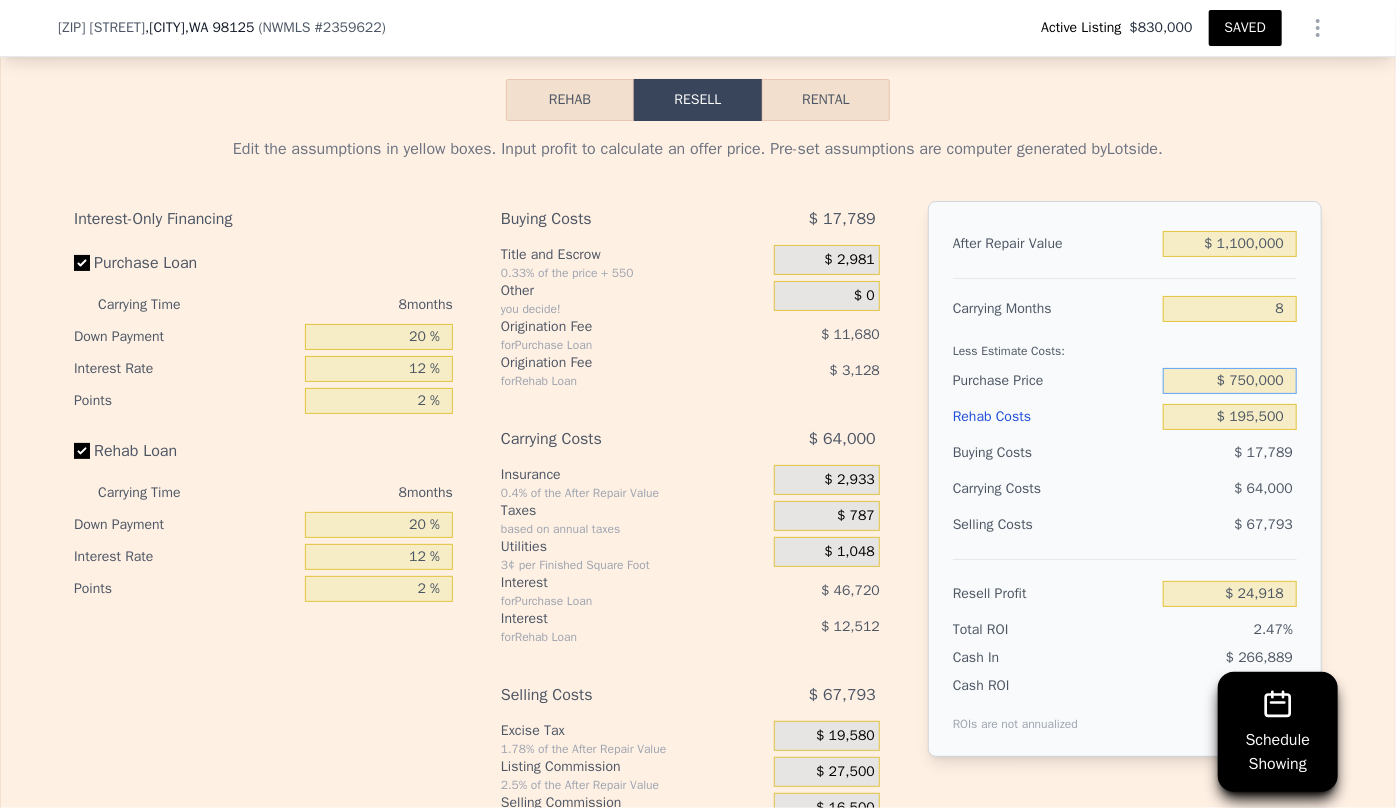type on "$ 750,000" 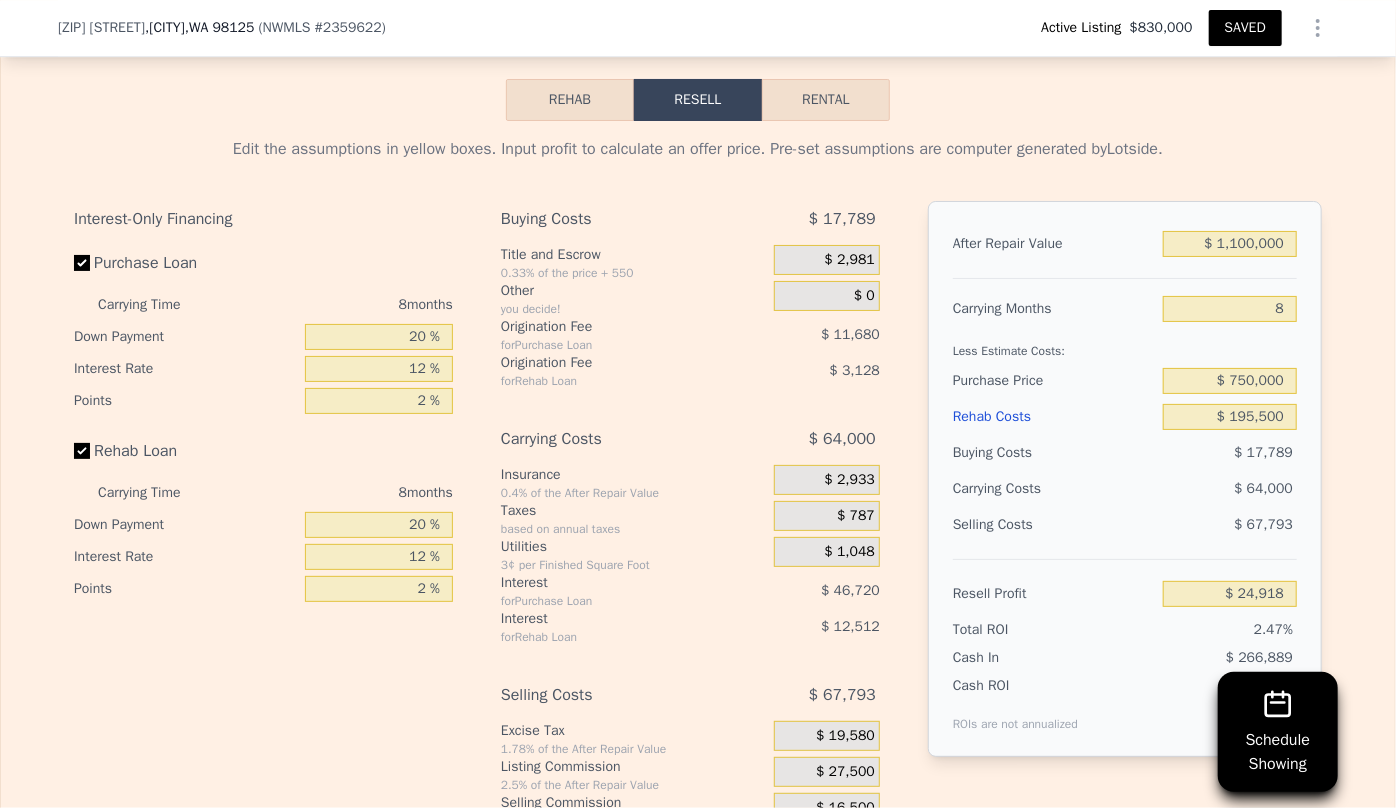 click on "$ 17,789" at bounding box center (1230, 453) 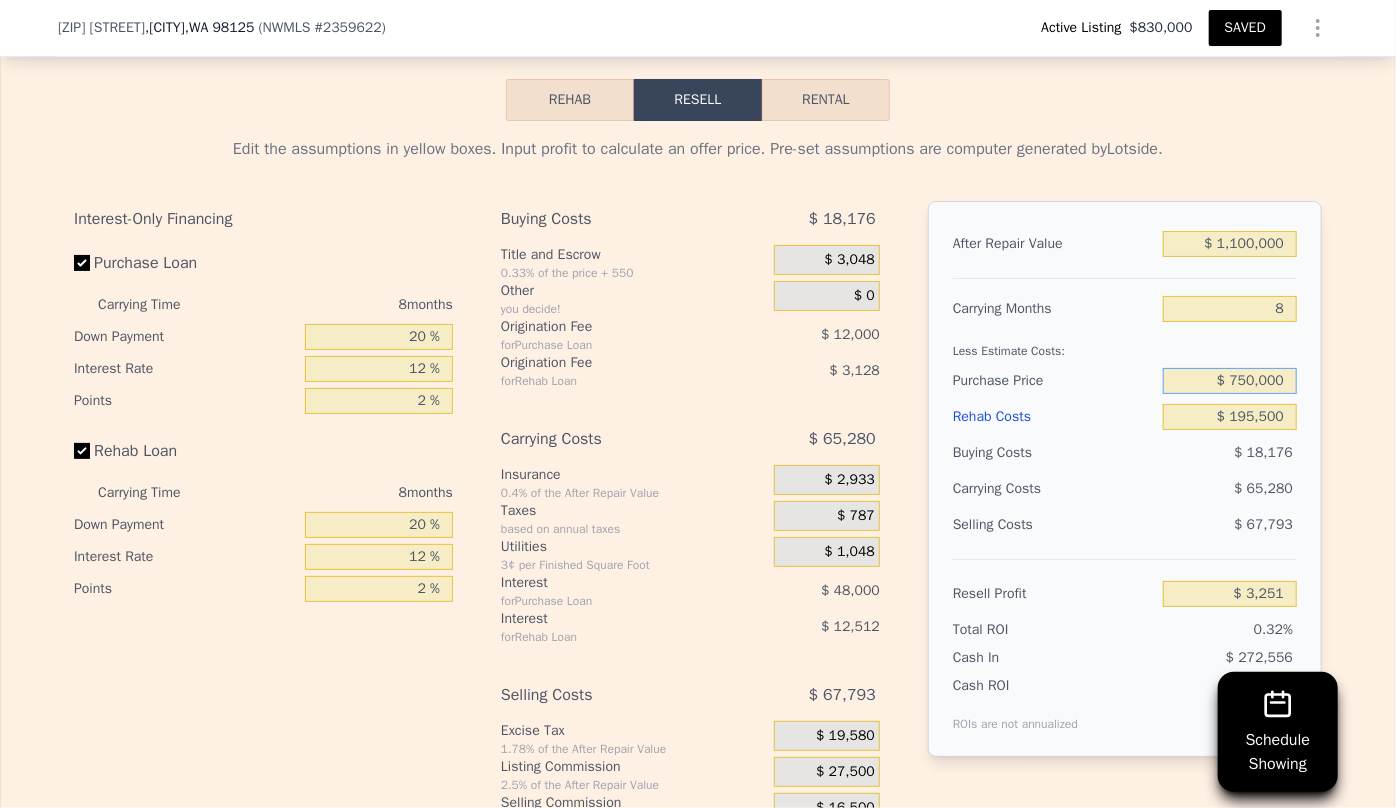 click on "$ 750,000" at bounding box center (1230, 381) 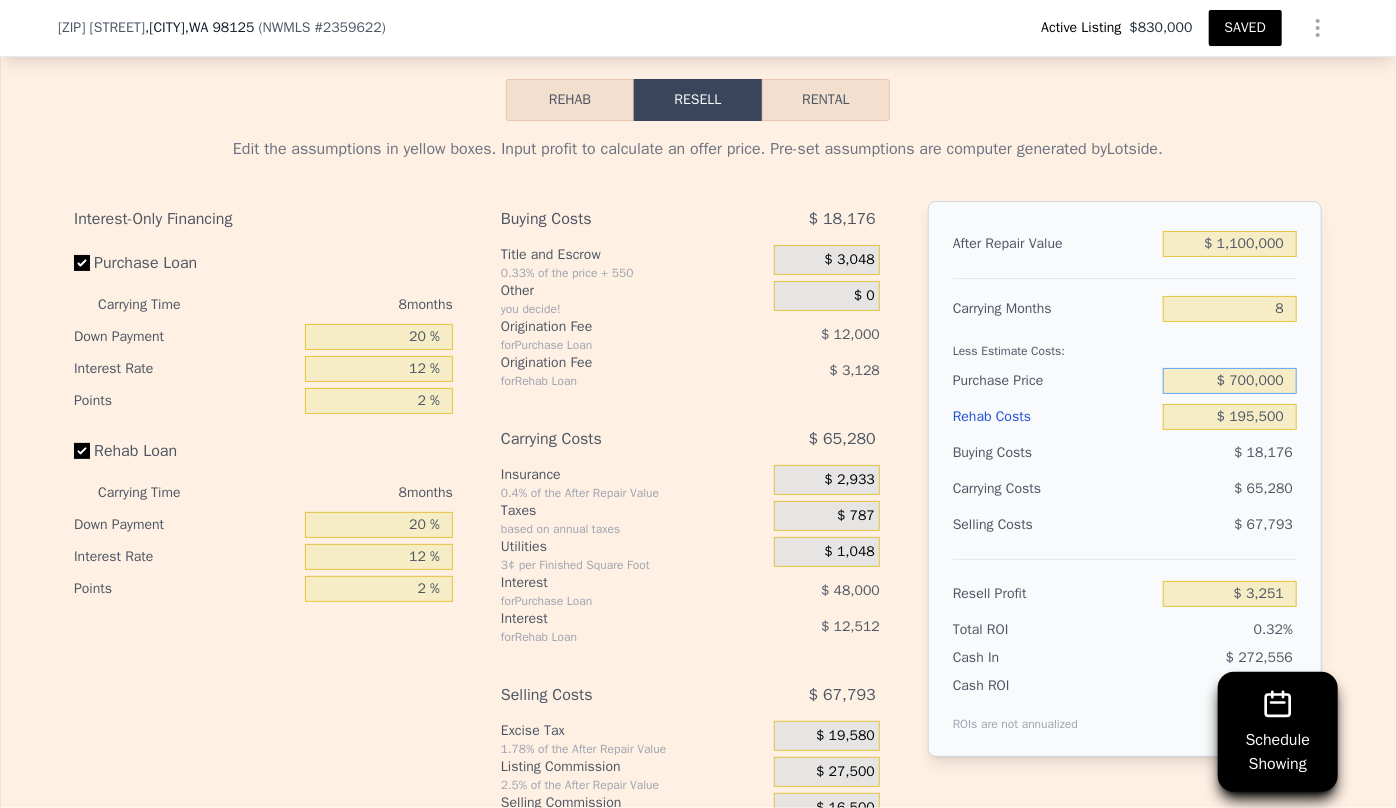 type on "$ 700,000" 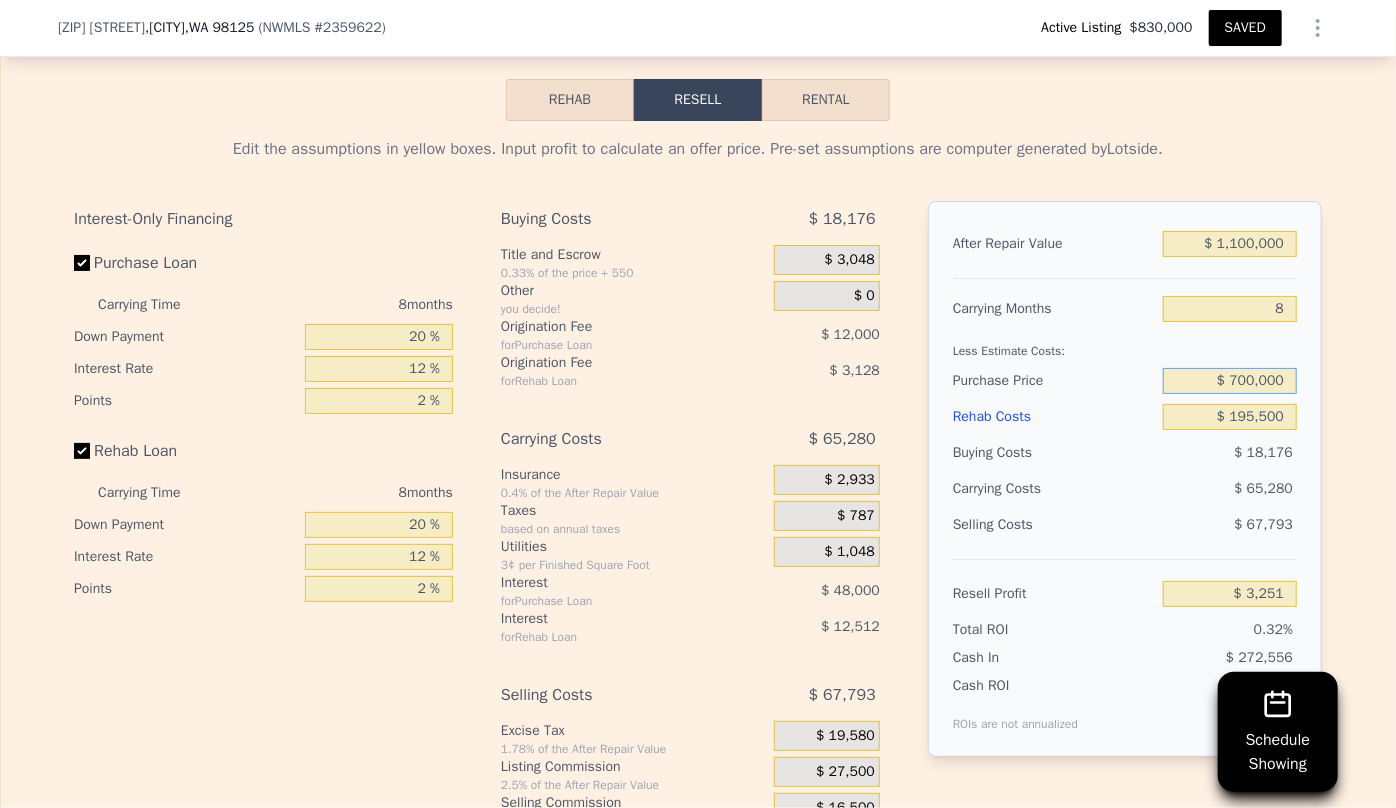 type on "$ 57,418" 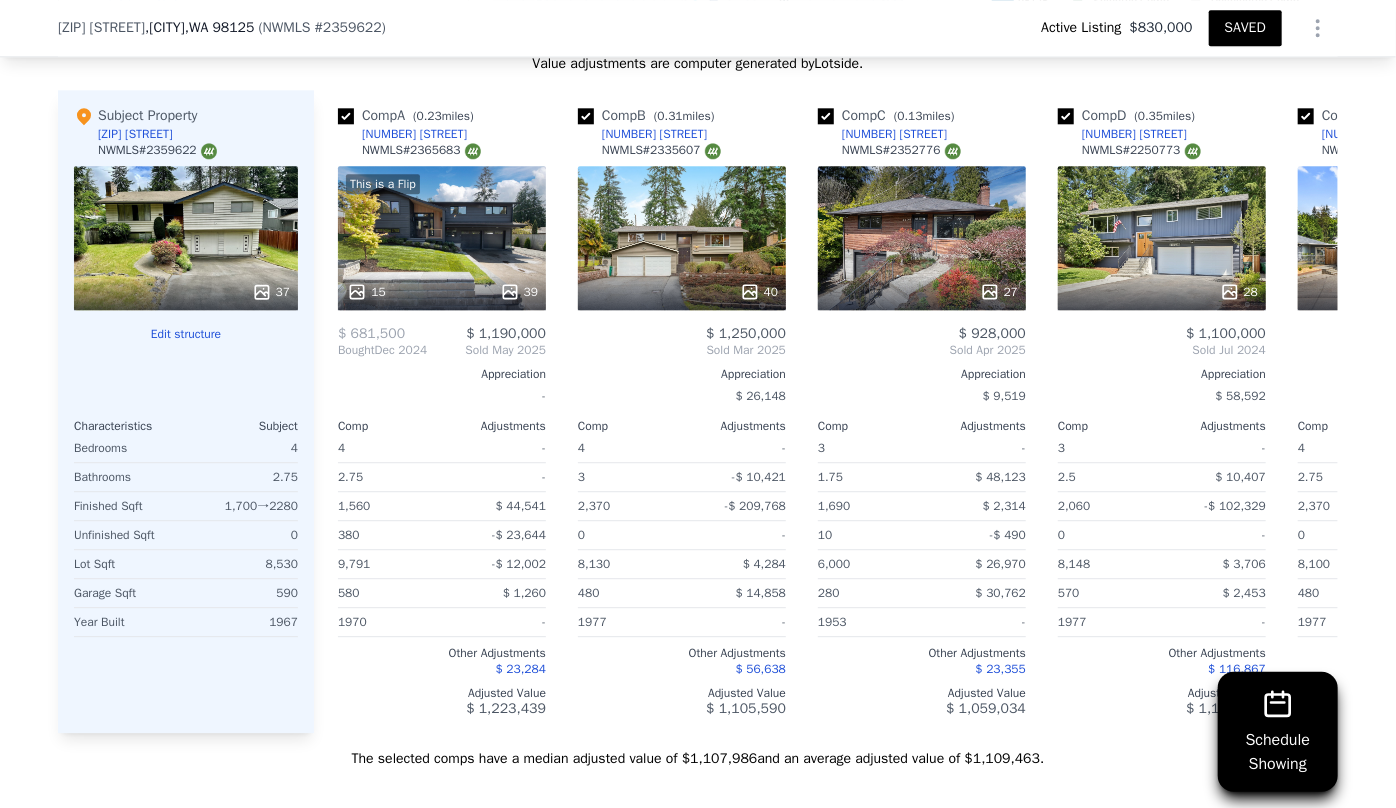 scroll, scrollTop: 2454, scrollLeft: 0, axis: vertical 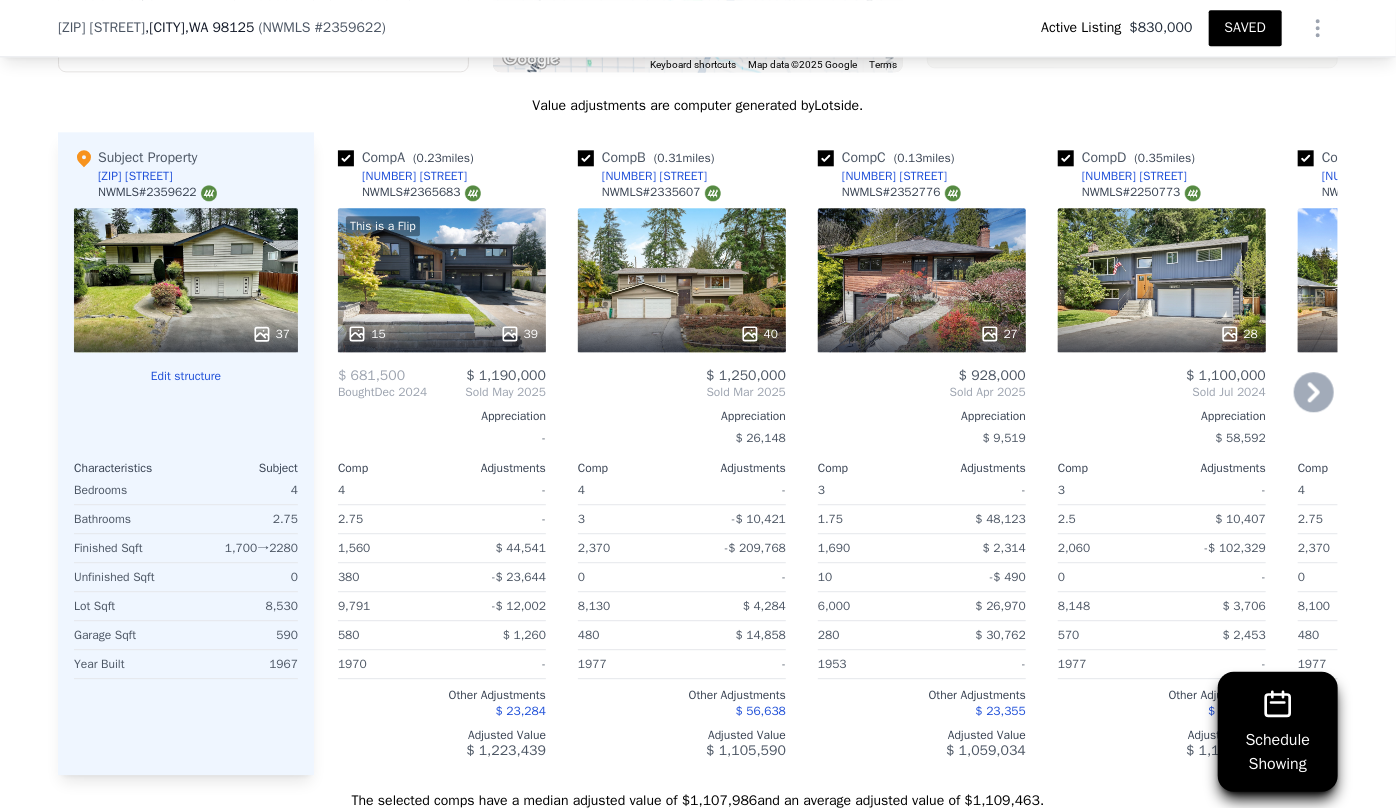 click 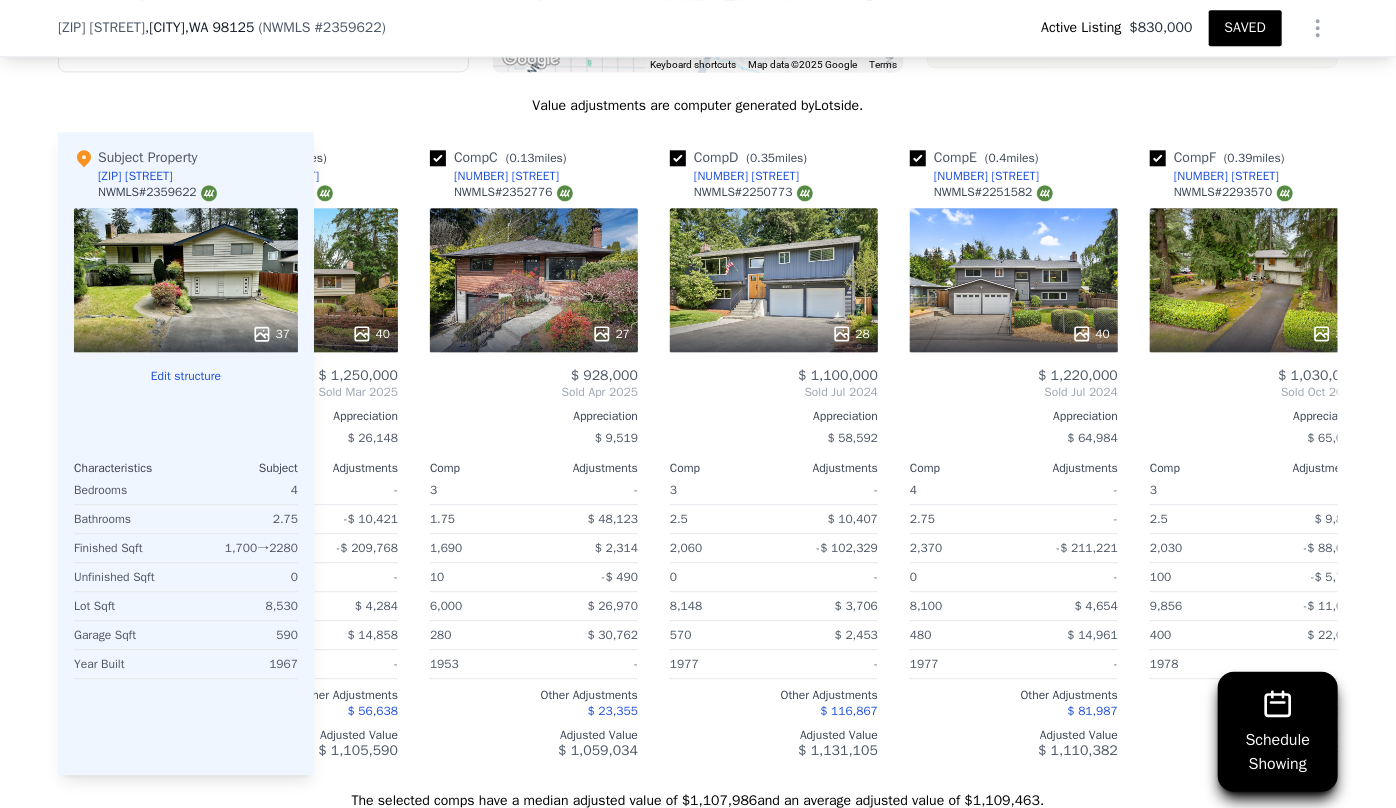 scroll, scrollTop: 0, scrollLeft: 480, axis: horizontal 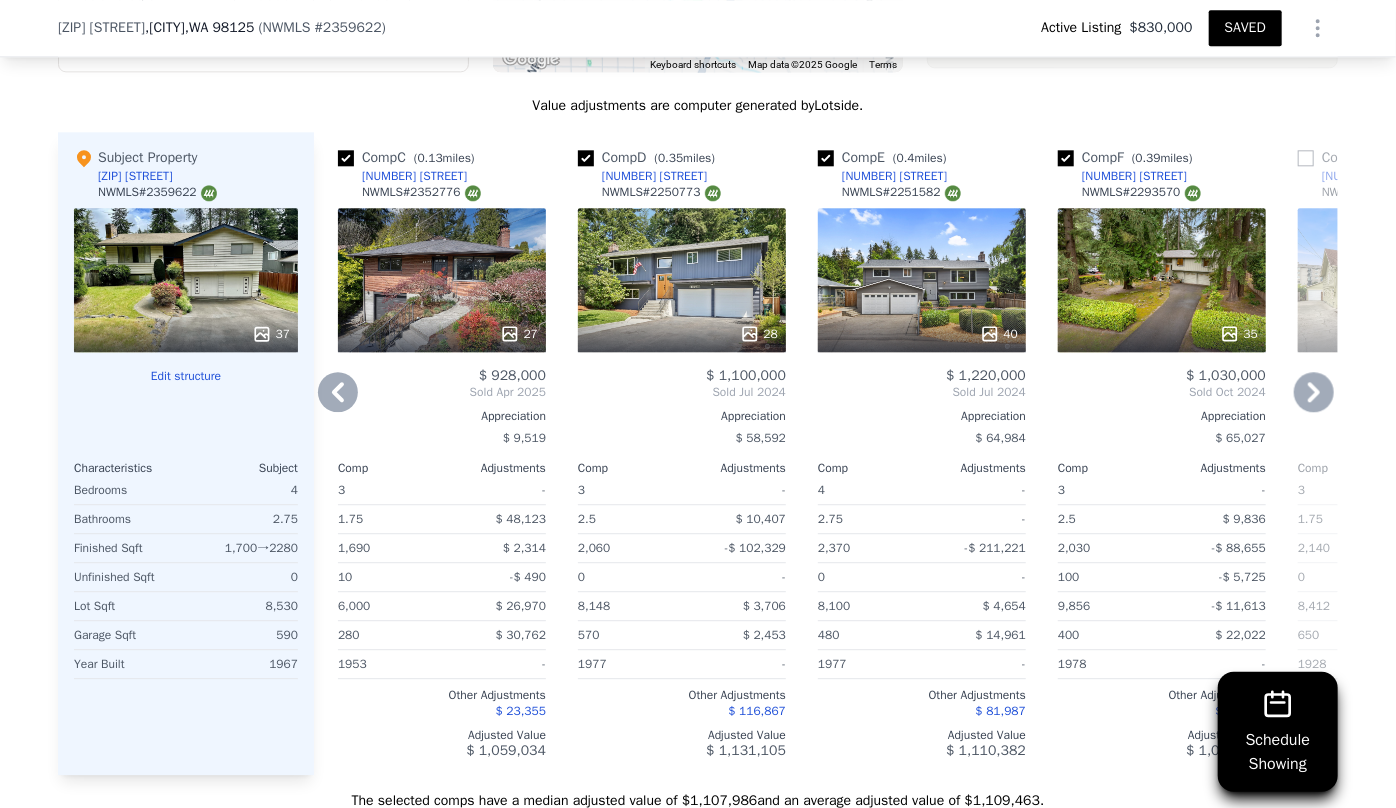 click 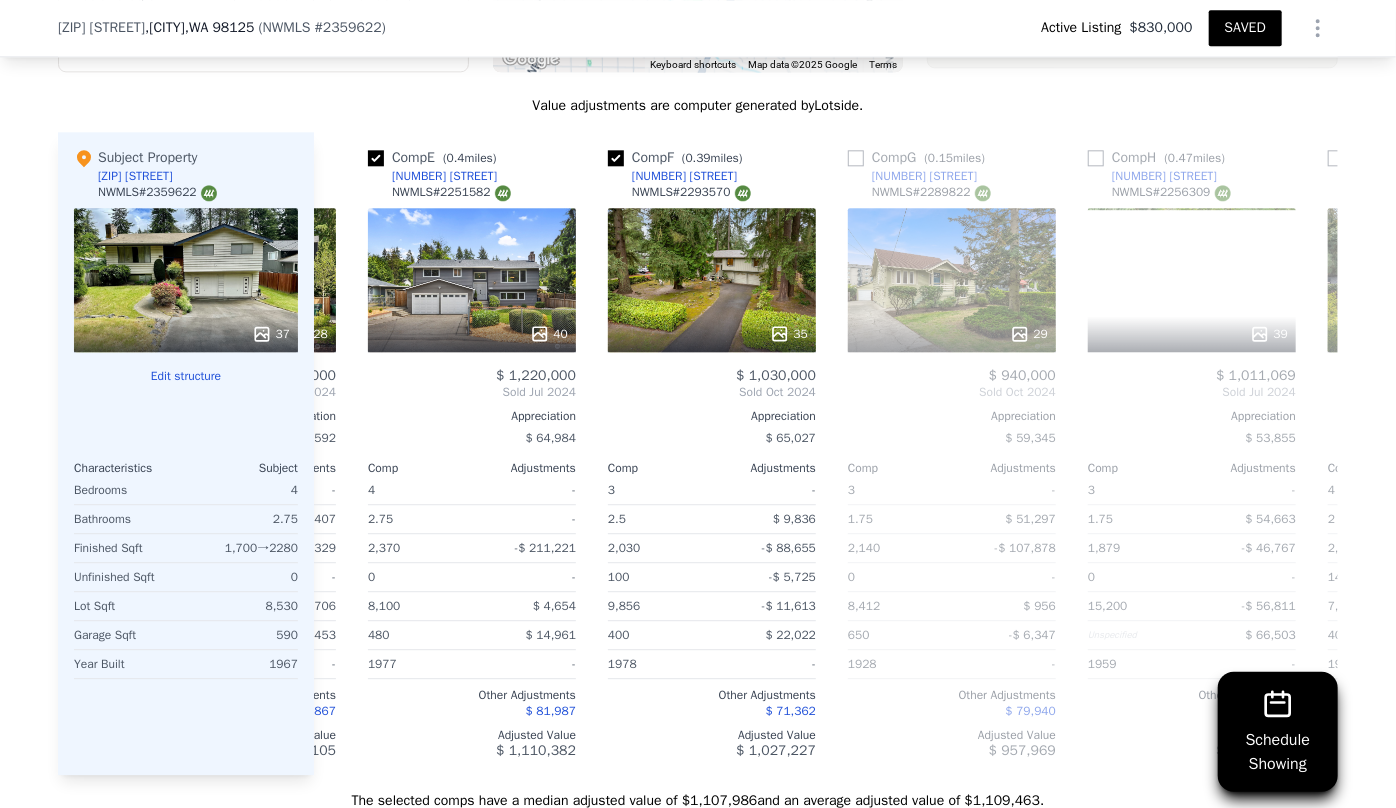 scroll, scrollTop: 0, scrollLeft: 960, axis: horizontal 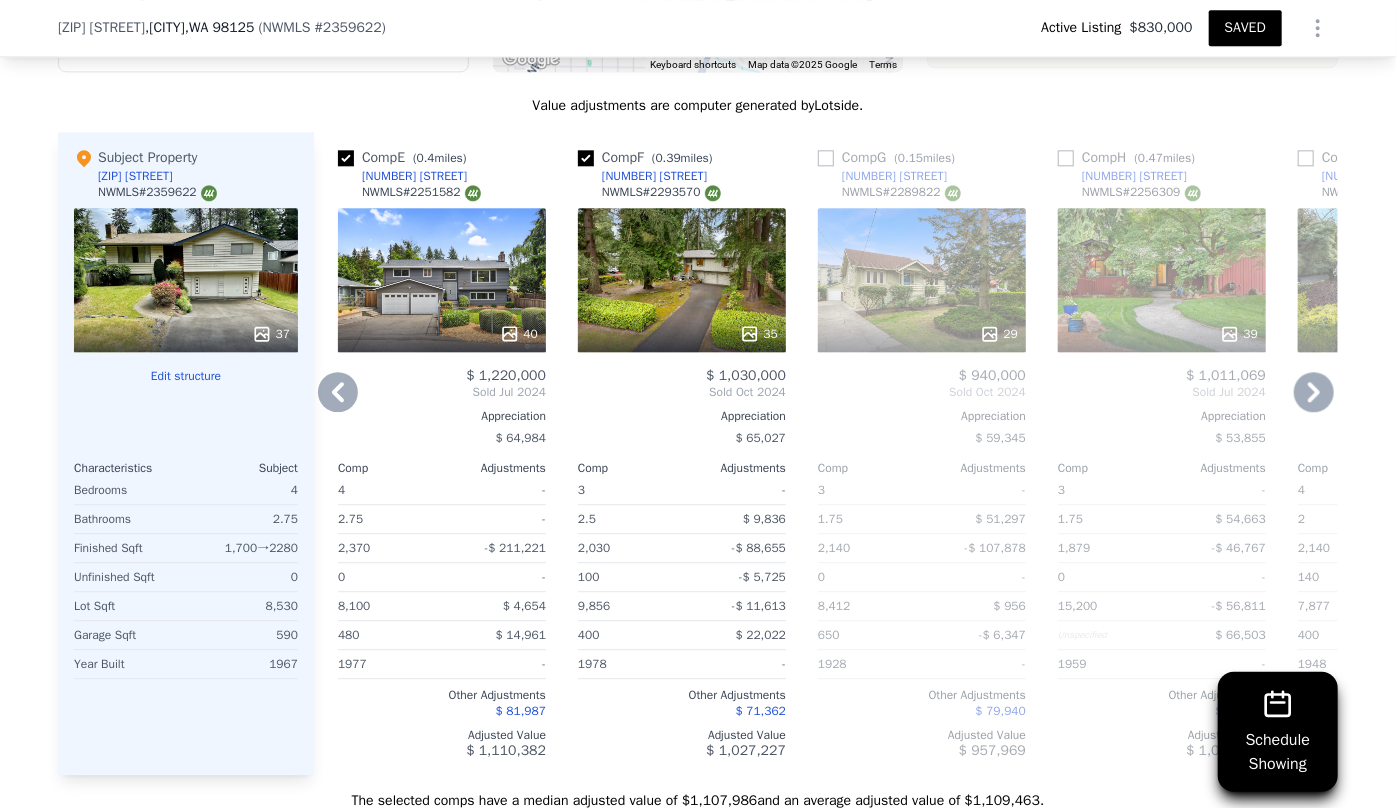 click on "Sold   Jul 2024" at bounding box center [442, 392] 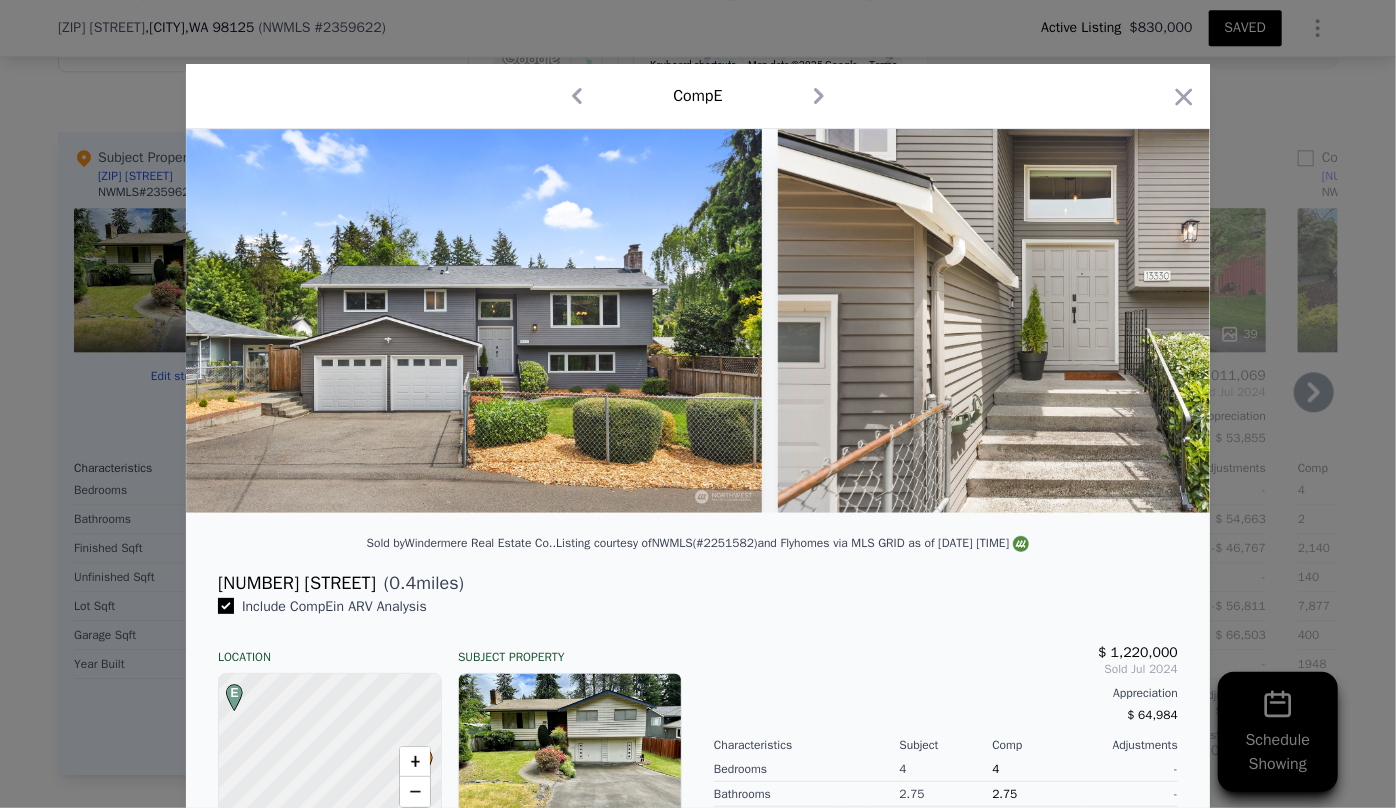 click 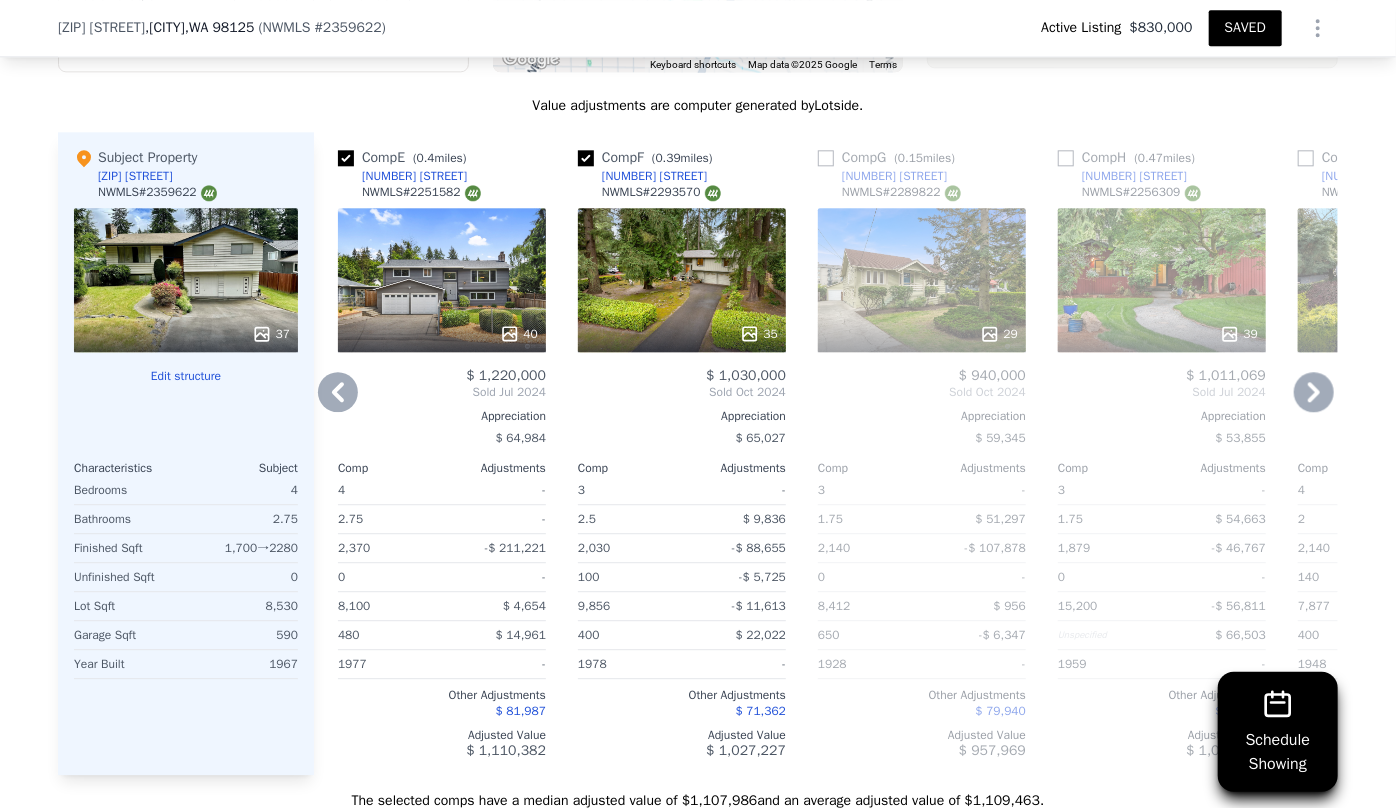 click 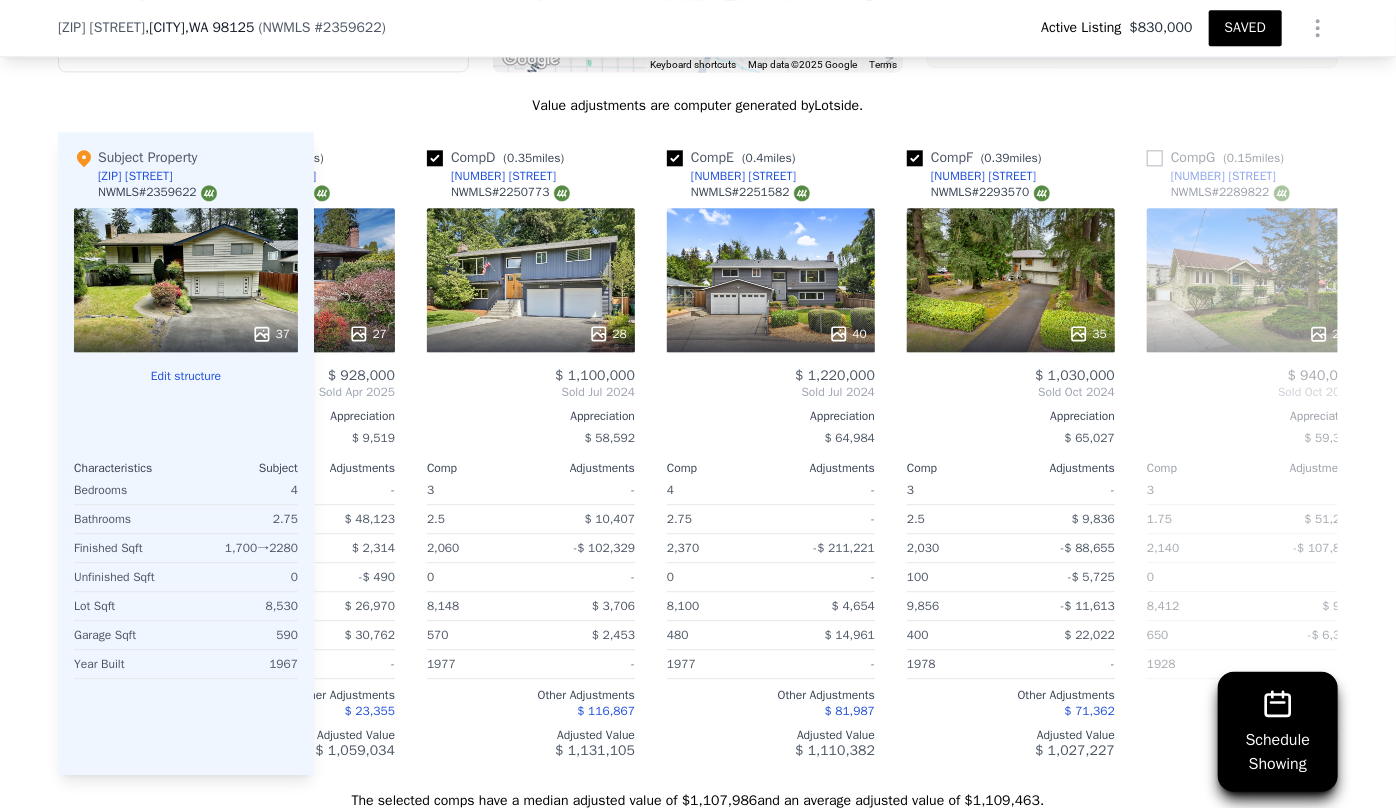 scroll, scrollTop: 0, scrollLeft: 480, axis: horizontal 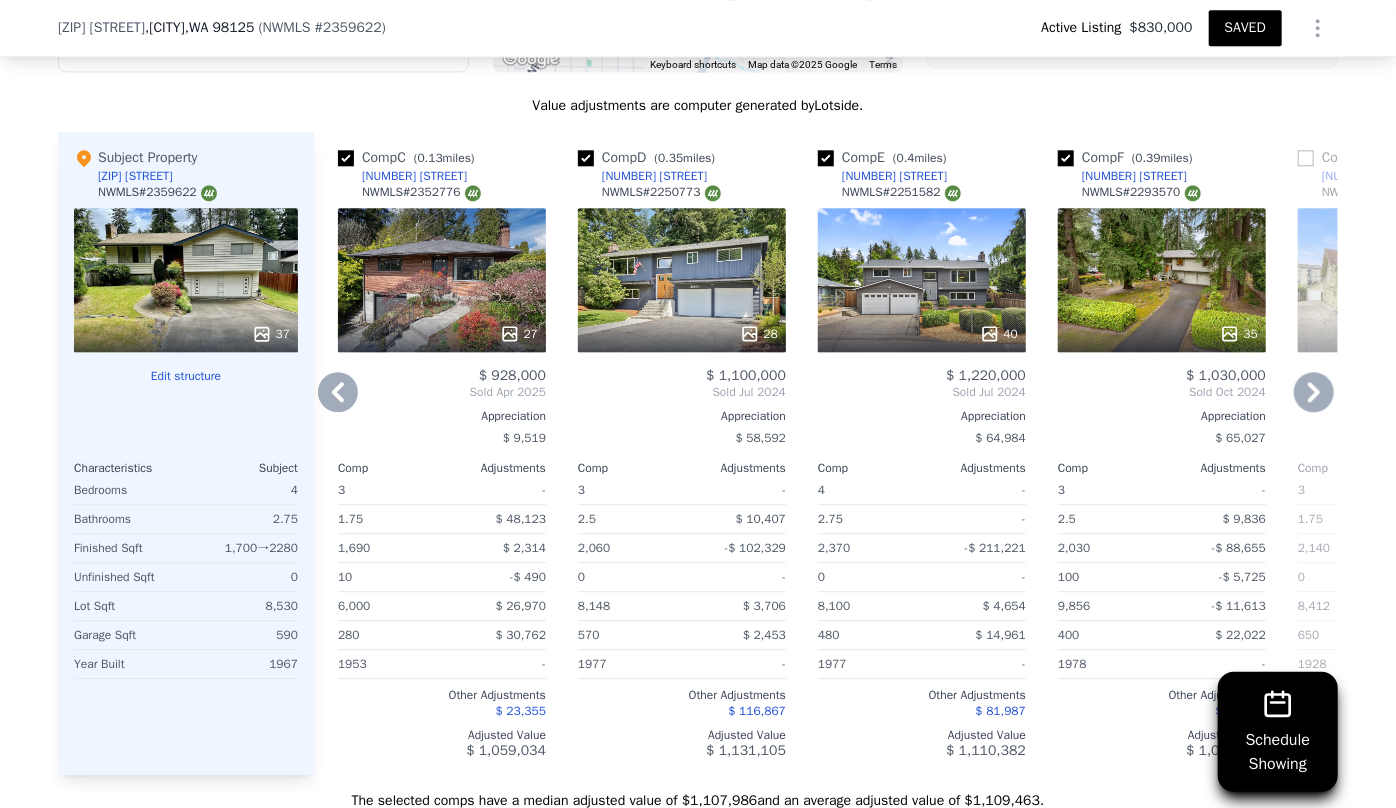 click 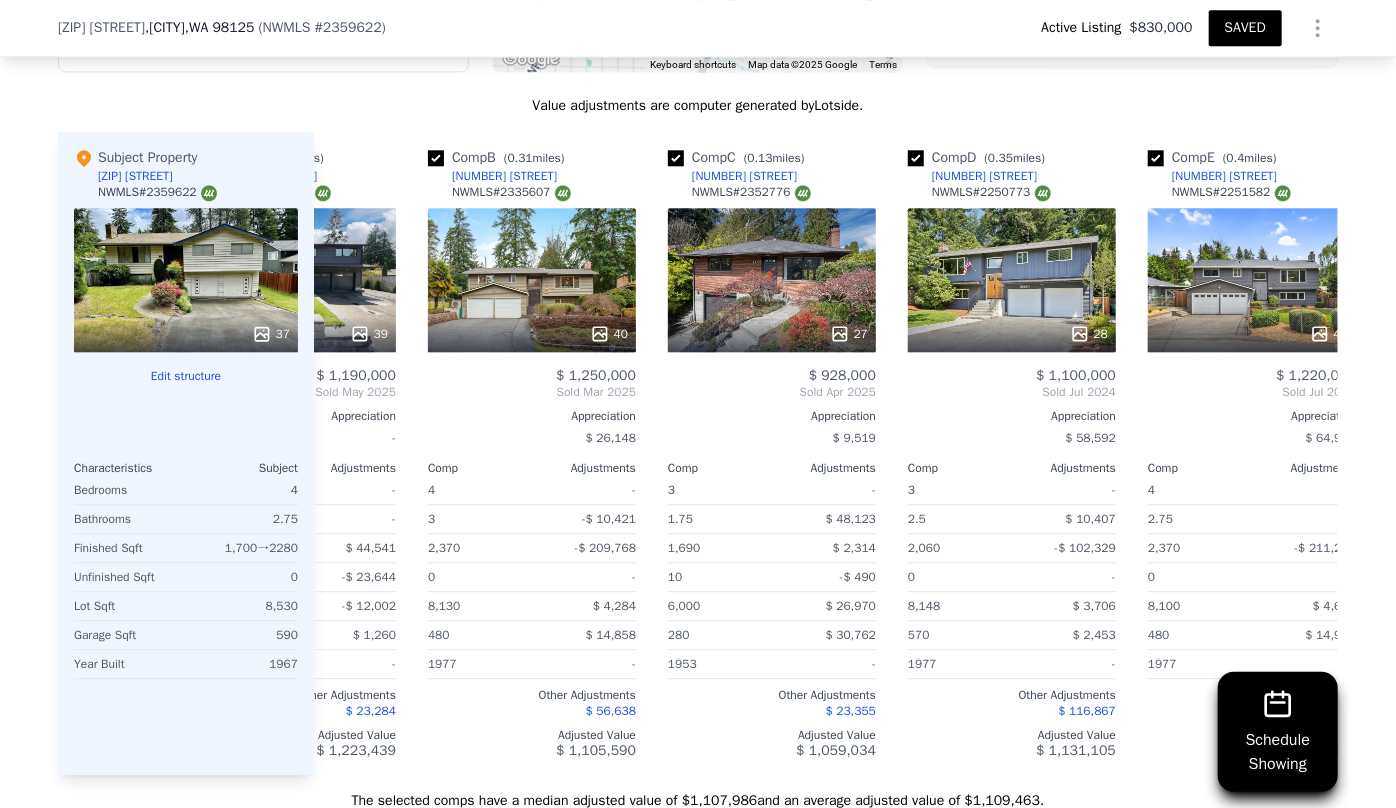 scroll, scrollTop: 0, scrollLeft: 0, axis: both 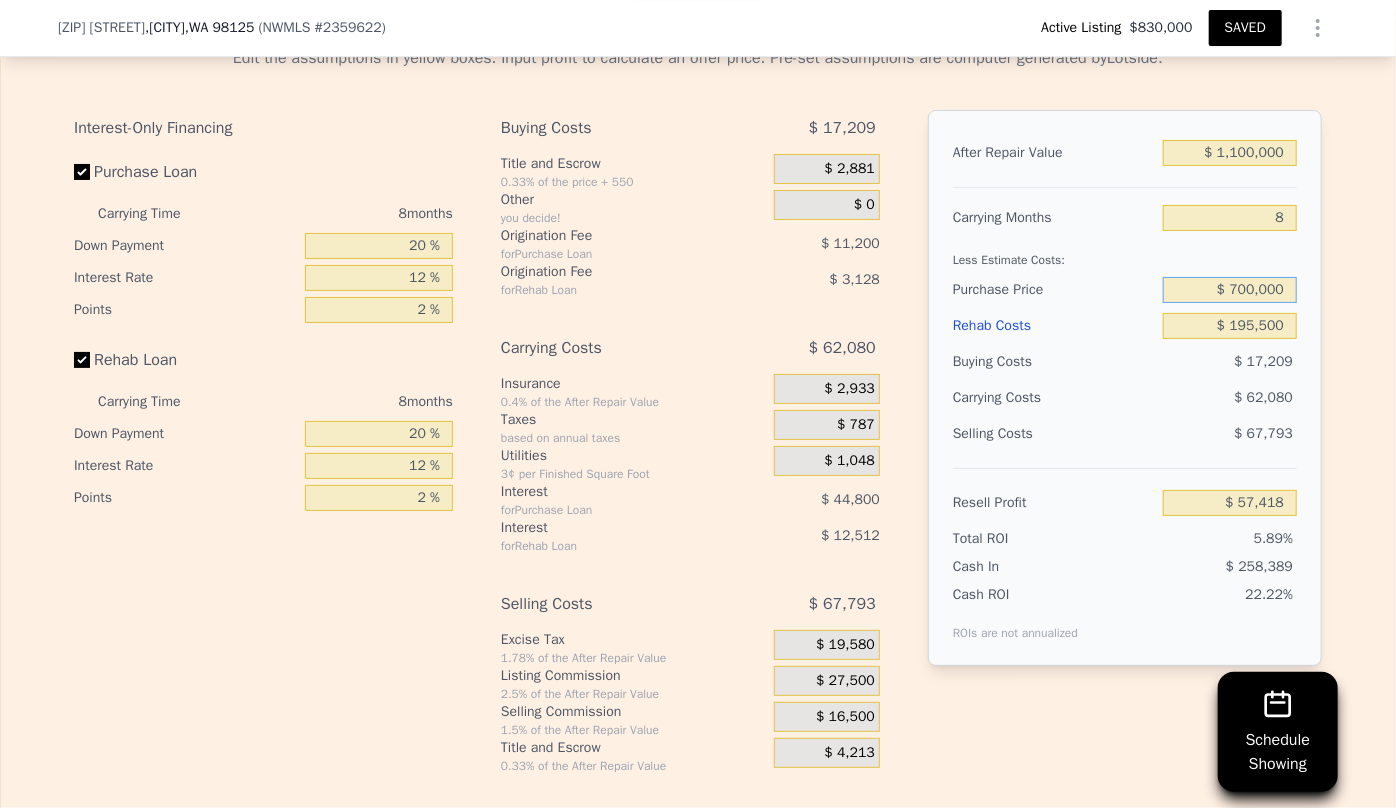 click on "$ 700,000" at bounding box center [1230, 290] 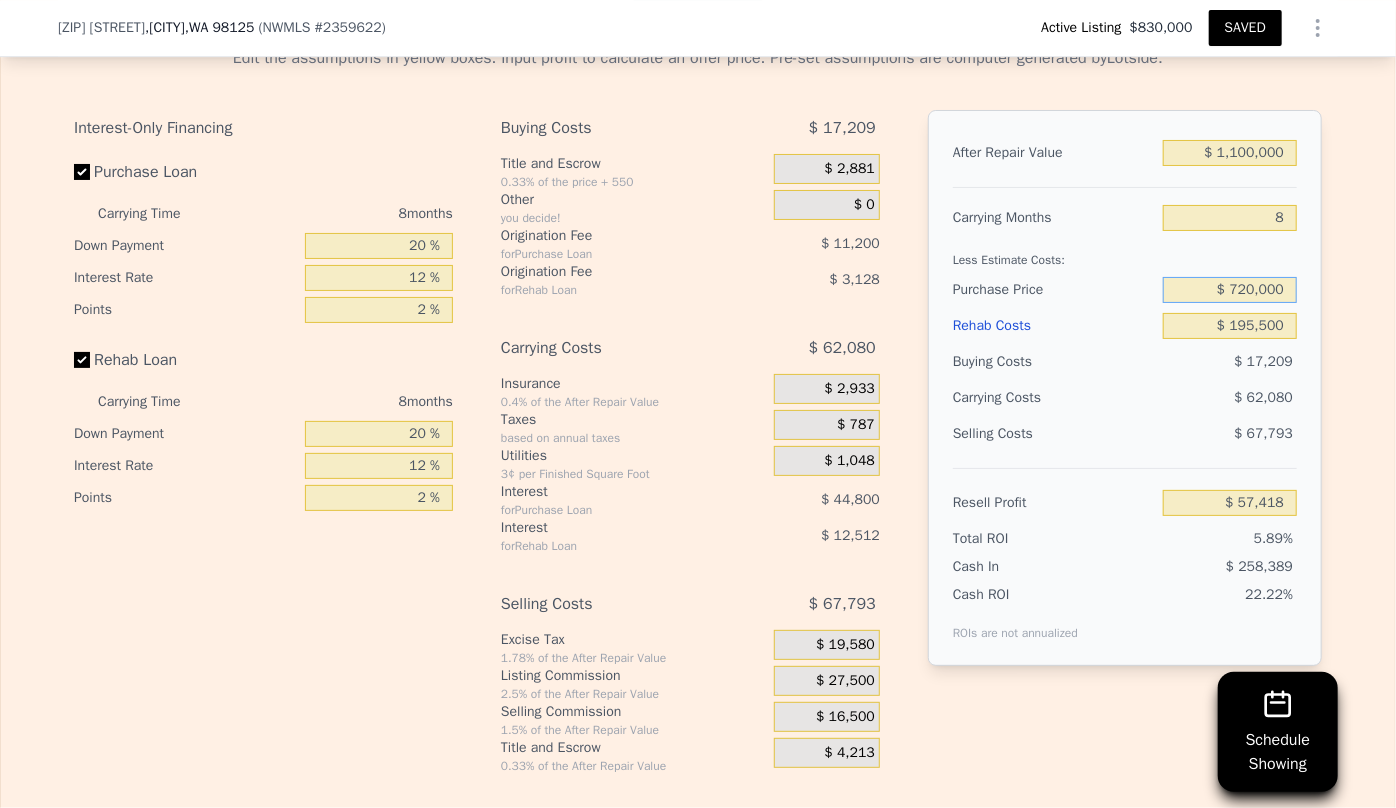 type on "$ 720,000" 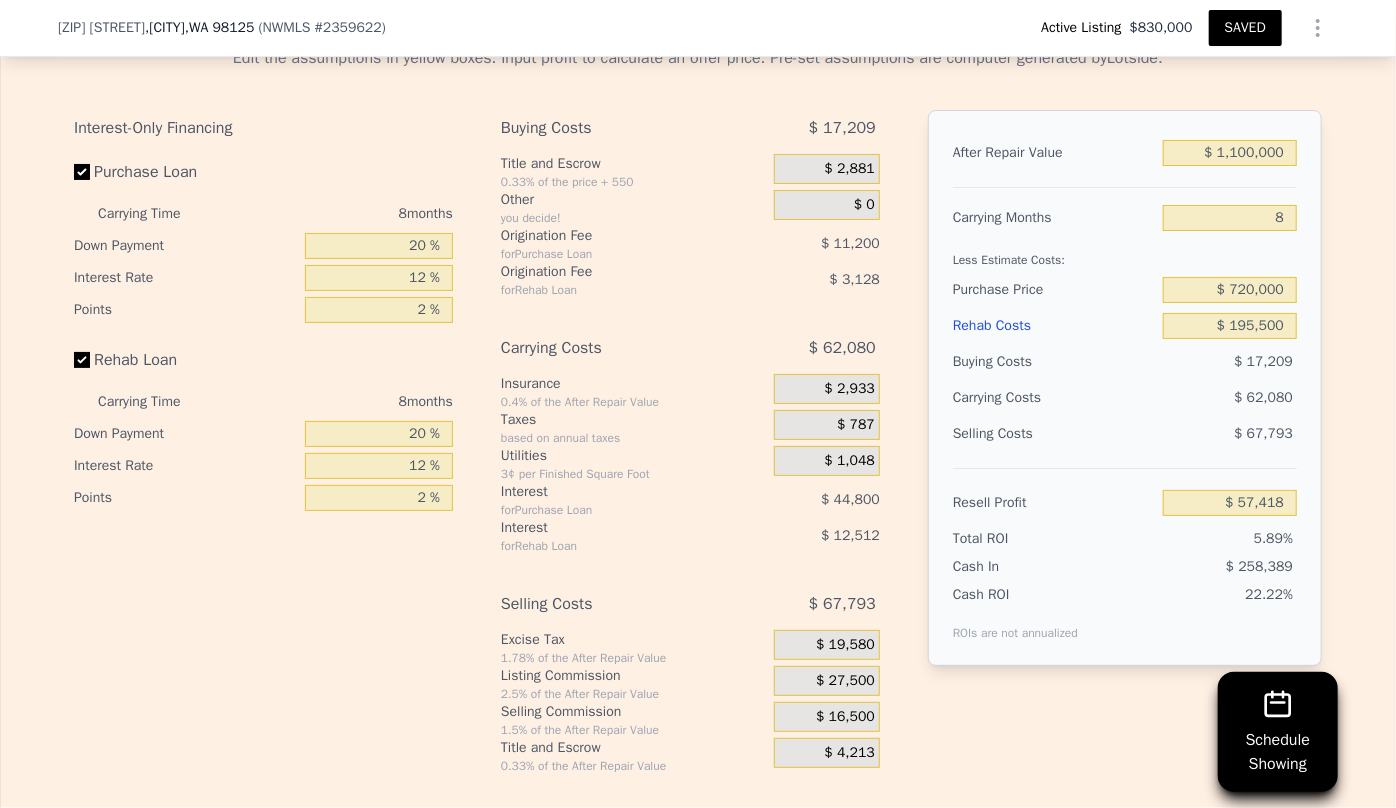 click on "$ 17,209" at bounding box center (1230, 362) 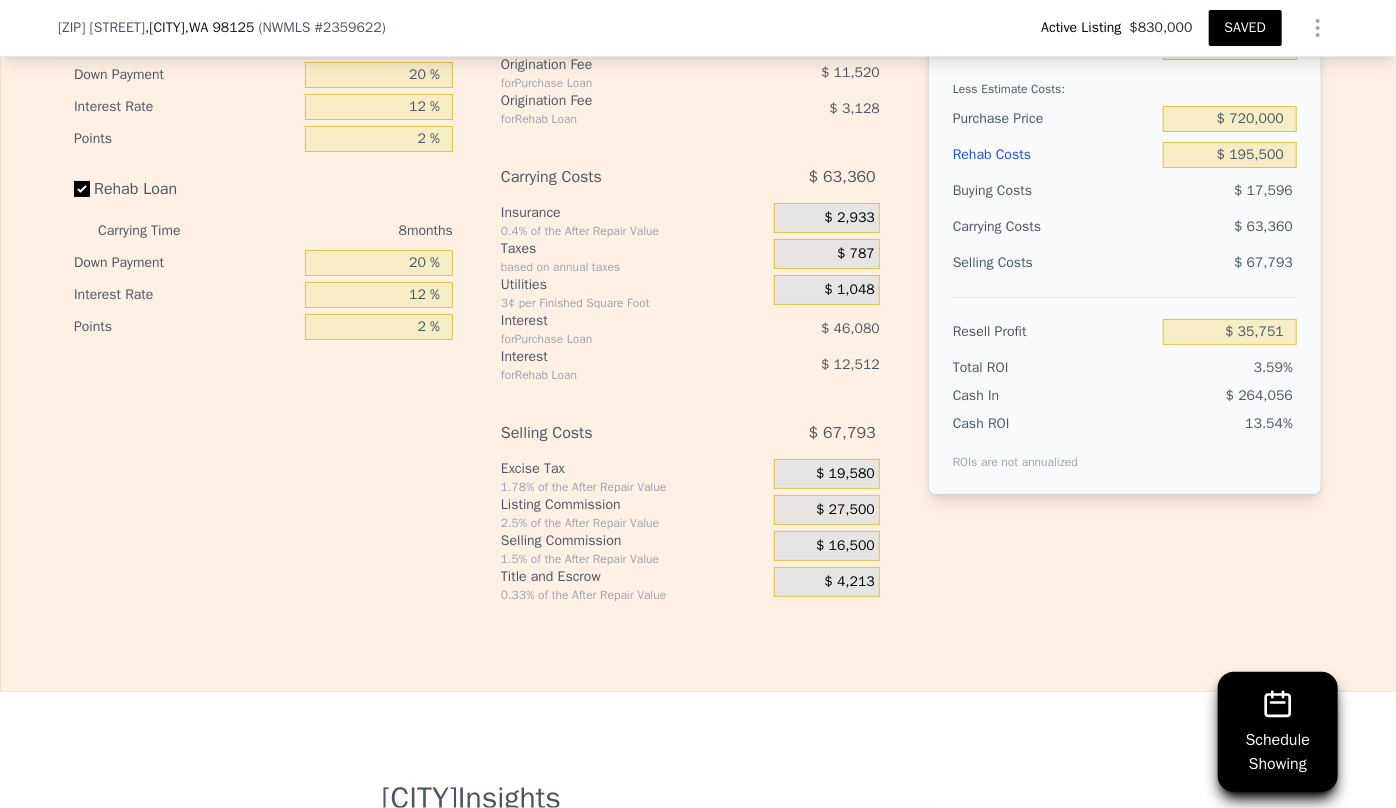 scroll, scrollTop: 3636, scrollLeft: 0, axis: vertical 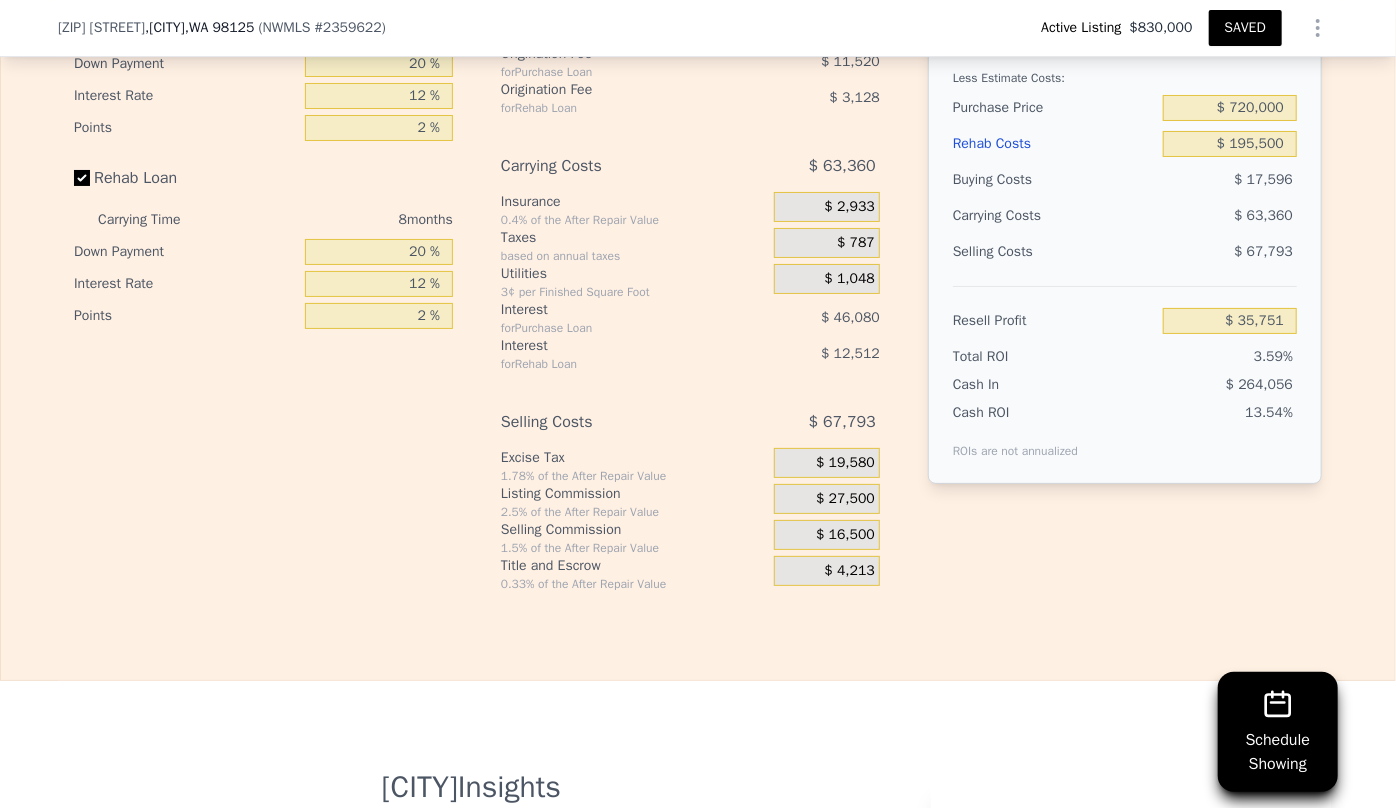 click on "Rehab Costs" at bounding box center (1054, 144) 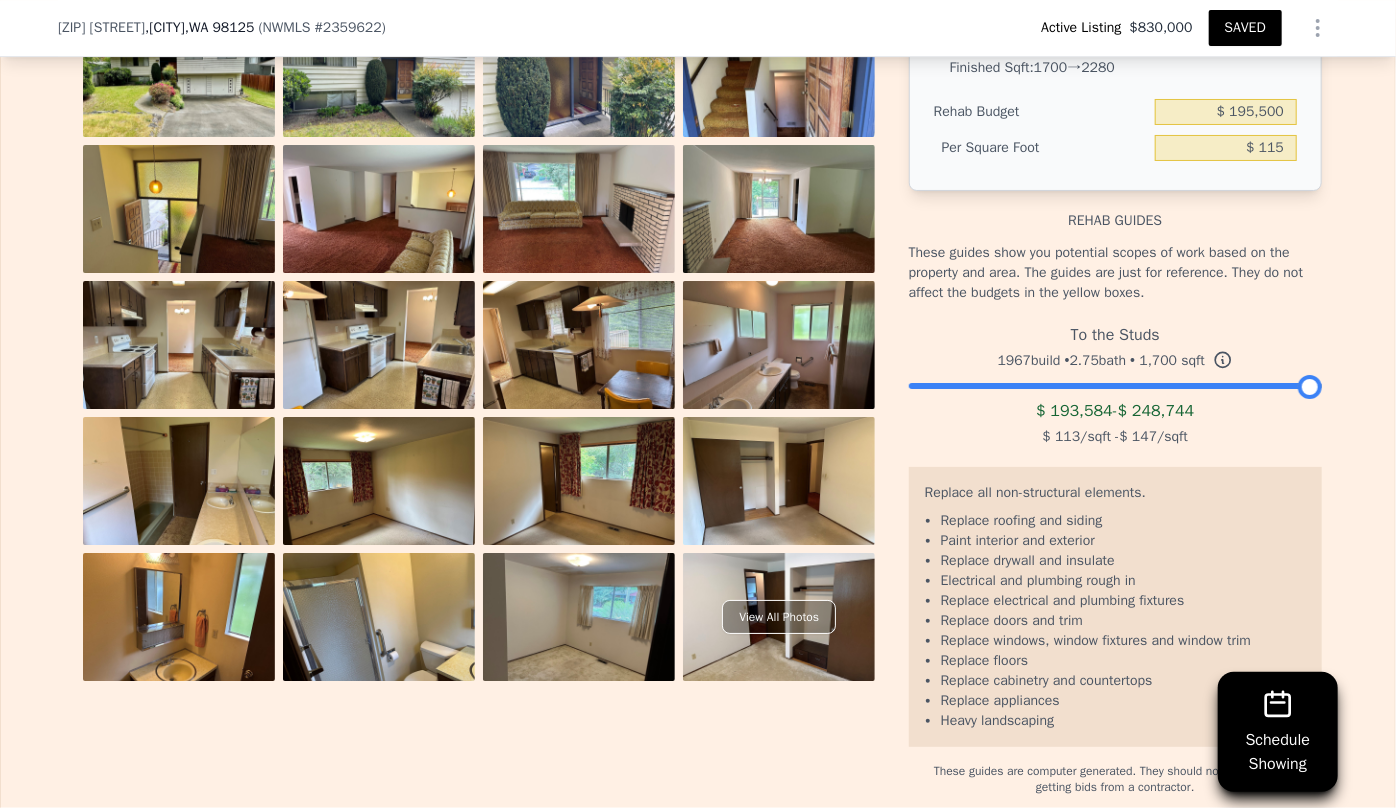 scroll, scrollTop: 3545, scrollLeft: 0, axis: vertical 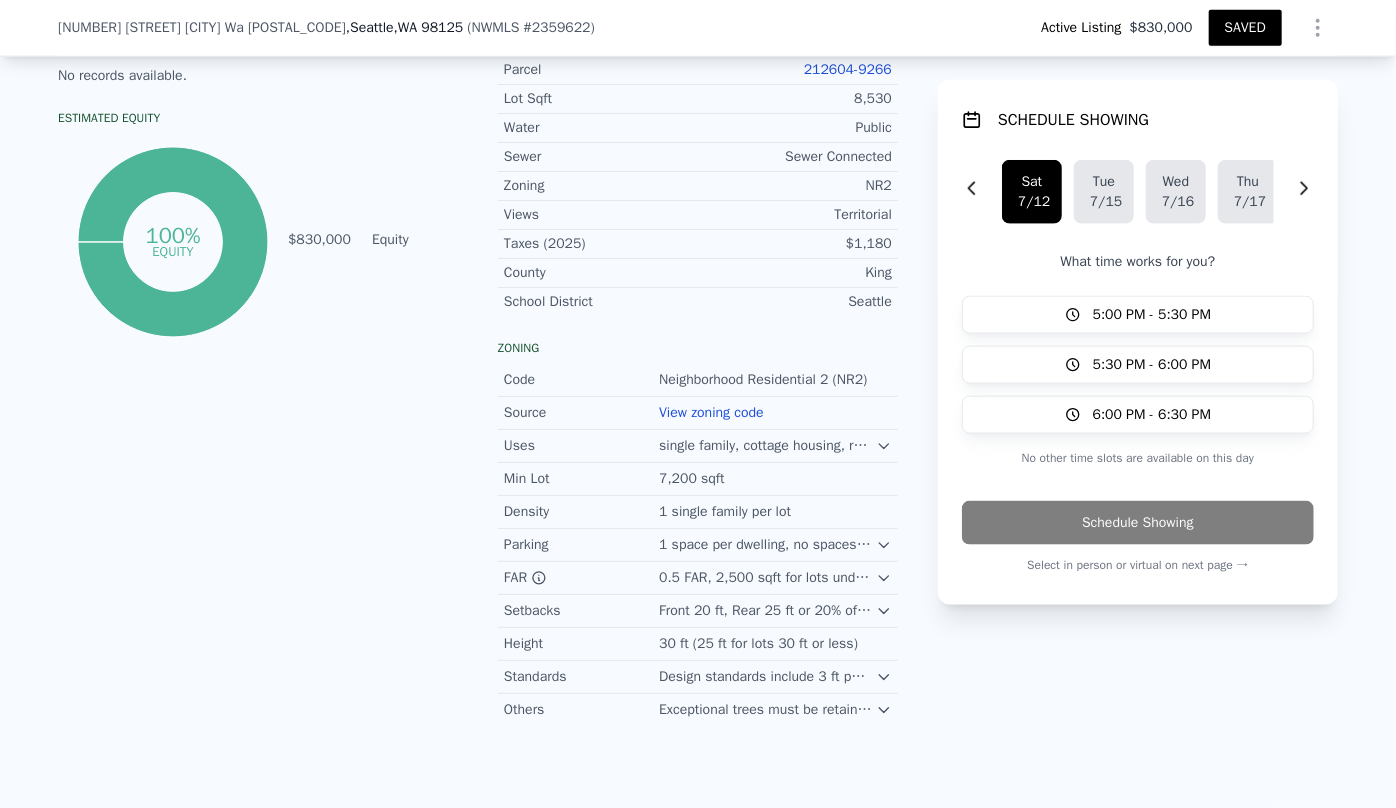 click on "212604-9266" at bounding box center [848, 69] 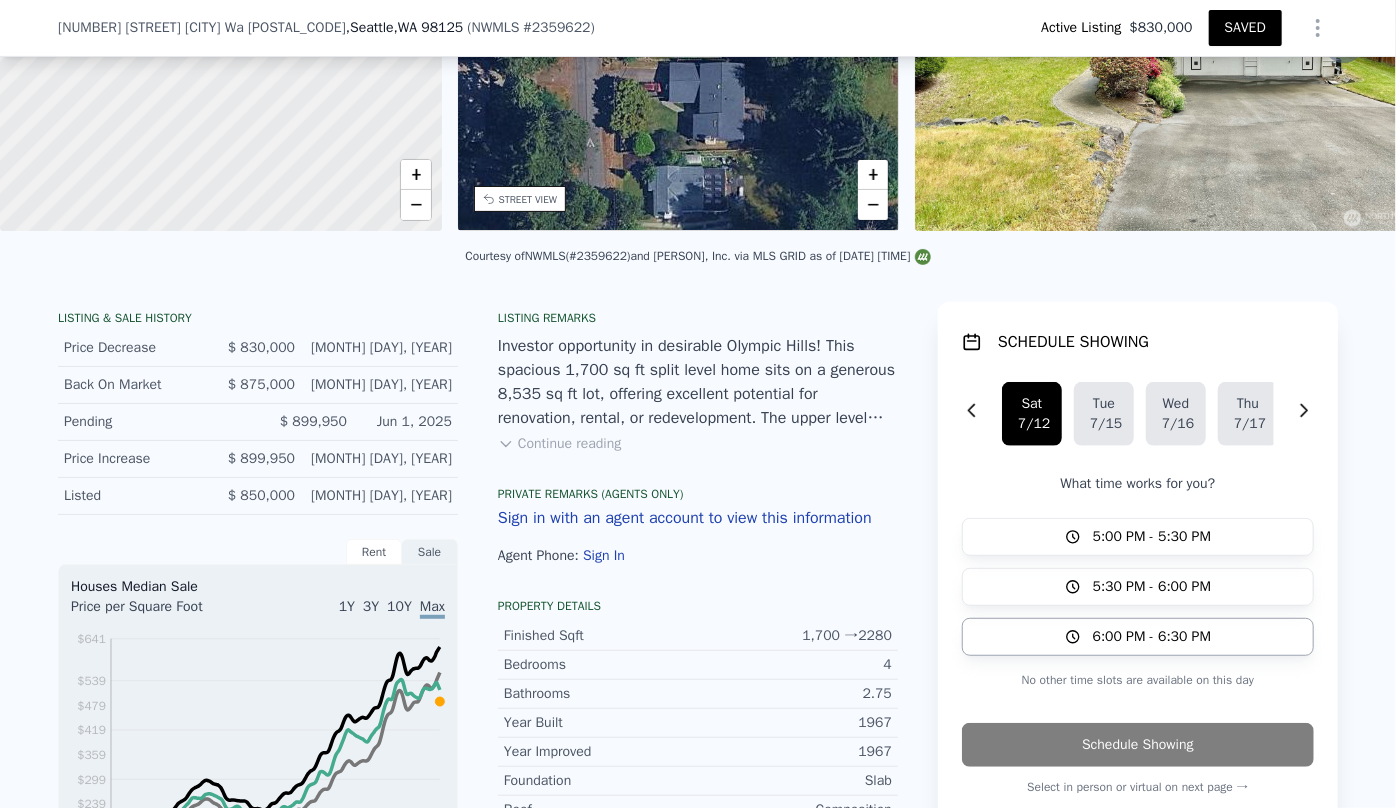 scroll, scrollTop: 265, scrollLeft: 0, axis: vertical 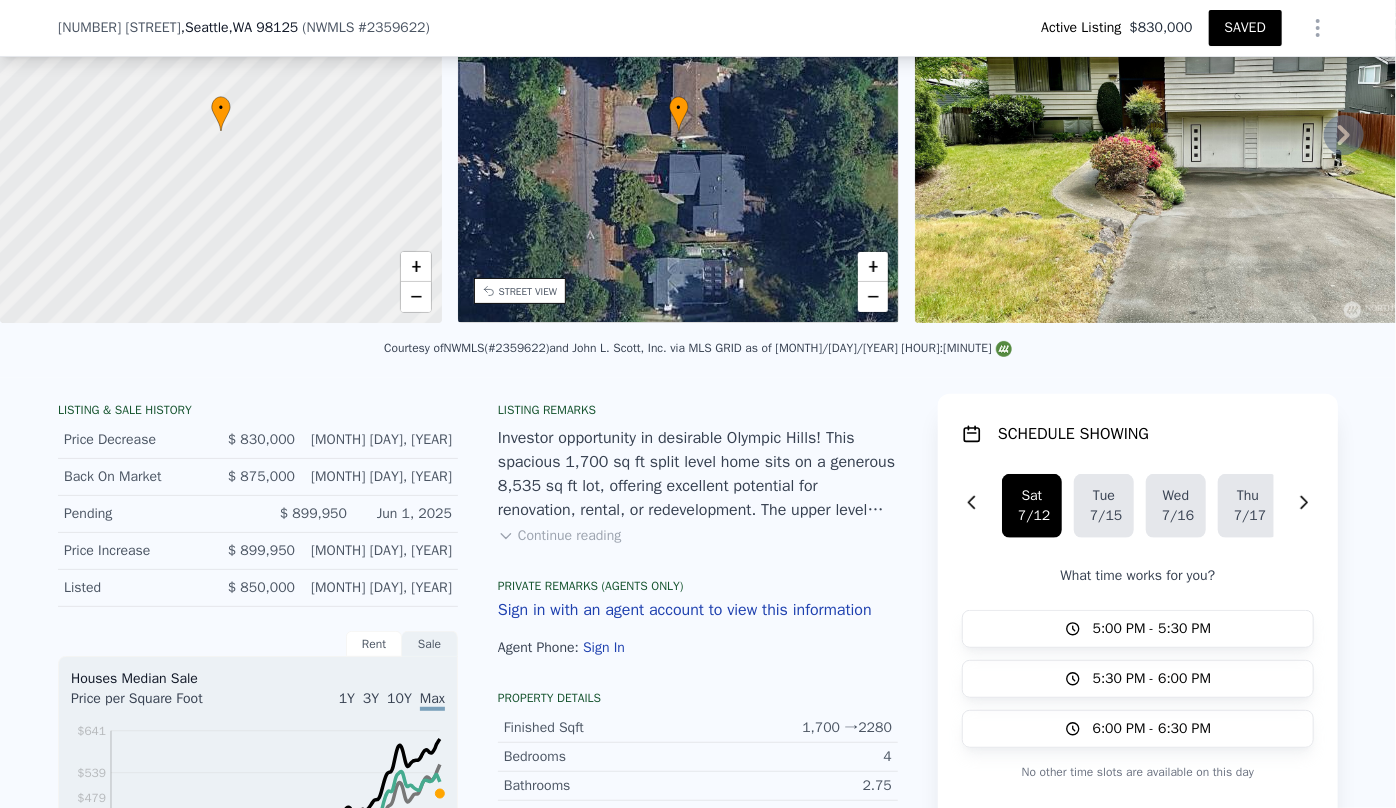 click on "LISTING & SALE HISTORY Price Decrease $ 830,000 Jun 13, 2025 Back On Market $ 875,000 Jun 6, 2025 Pending $ 899,950 Jun 1, 2025 Price Increase $ 899,950 May 15, 2025 Listed $ 850,000 May 14, 2025 Rent Sale Rent over time Price per Square Foot 1Y 3Y 10Y Max 1998 2001 2003 2006 2008 2011 2013 2016 2018 2021 2023 $0.79 $1.04 $1.29 $1.54 $1.79 $2.04 $2.29 $2.54 $2.89 King Co. Seattle Metro Nov 15, 1998 Houses Median Sale Price per Square Foot 1Y 3Y 10Y Max 2000 2002 2005 2007 2009 2012 2014 2017 2019 2021 2024 $119 $179 $239 $299 $359 $419 $479 $539 $641 King Co. Seattle Zip Sale Mar 15, 2000 Loan history from public records No records available. Estimated Equity 100% equity $830,000 Equity Listing remarks  Continue reading   Private Remarks (Agents Only) Sign in with an agent account to view this information Agent Phone:   Sign In Property details Finished Sqft 1,700   →  2280 Bedrooms 4 Bathrooms 2.75 Year Built 1967 Year Improved 1967 Foundation Slab Roof Composition Siding Wood Heating Forced Air 1 590 NR2" at bounding box center [698, 1096] 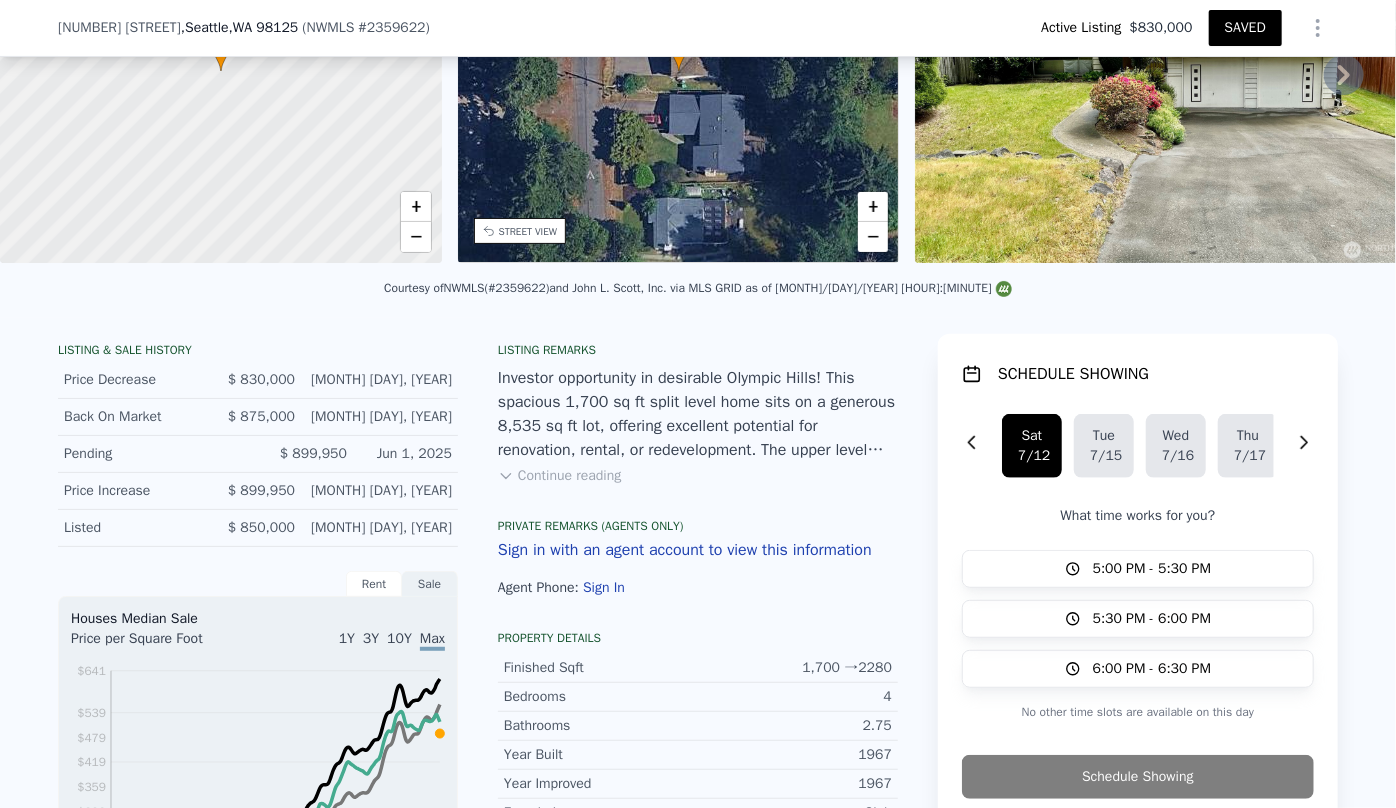scroll, scrollTop: 265, scrollLeft: 0, axis: vertical 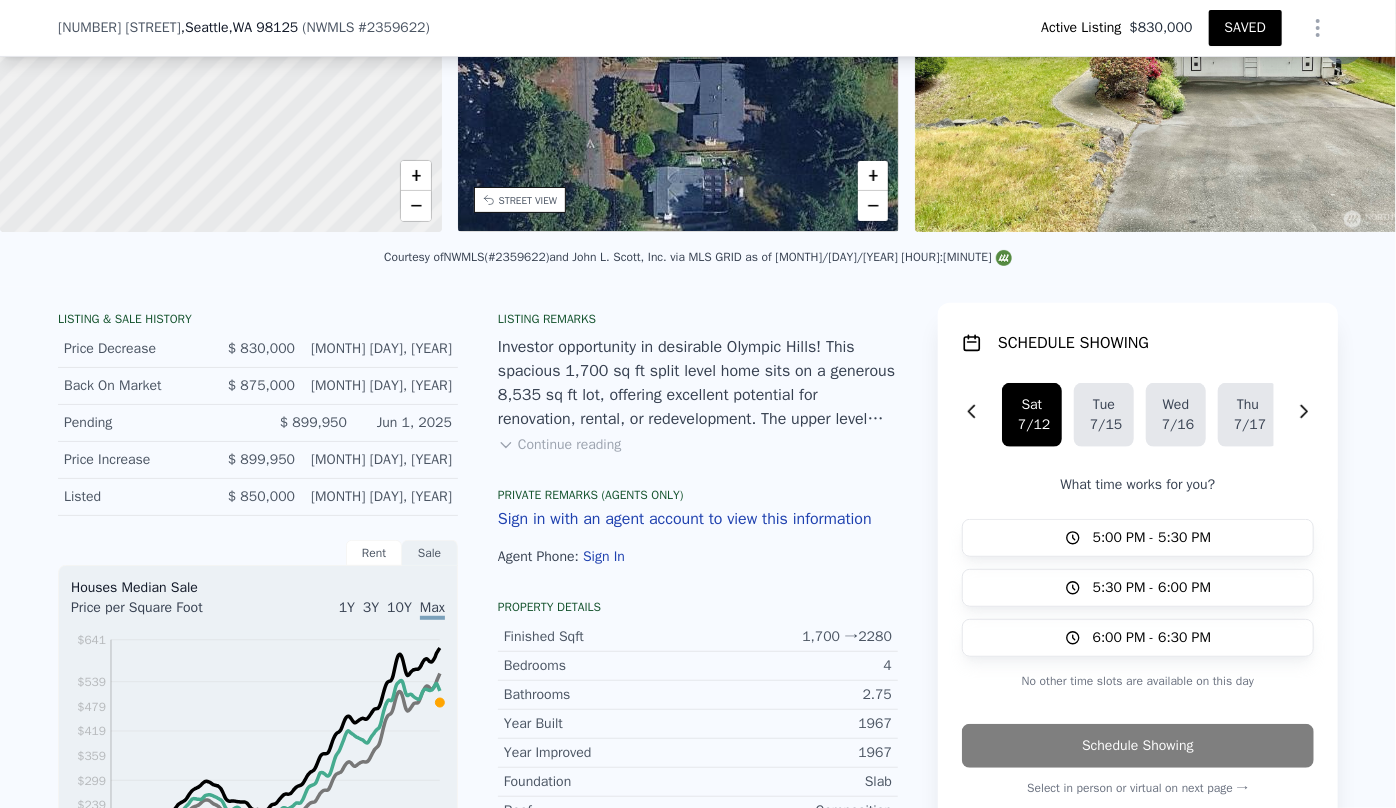 click on "Continue reading" at bounding box center (559, 445) 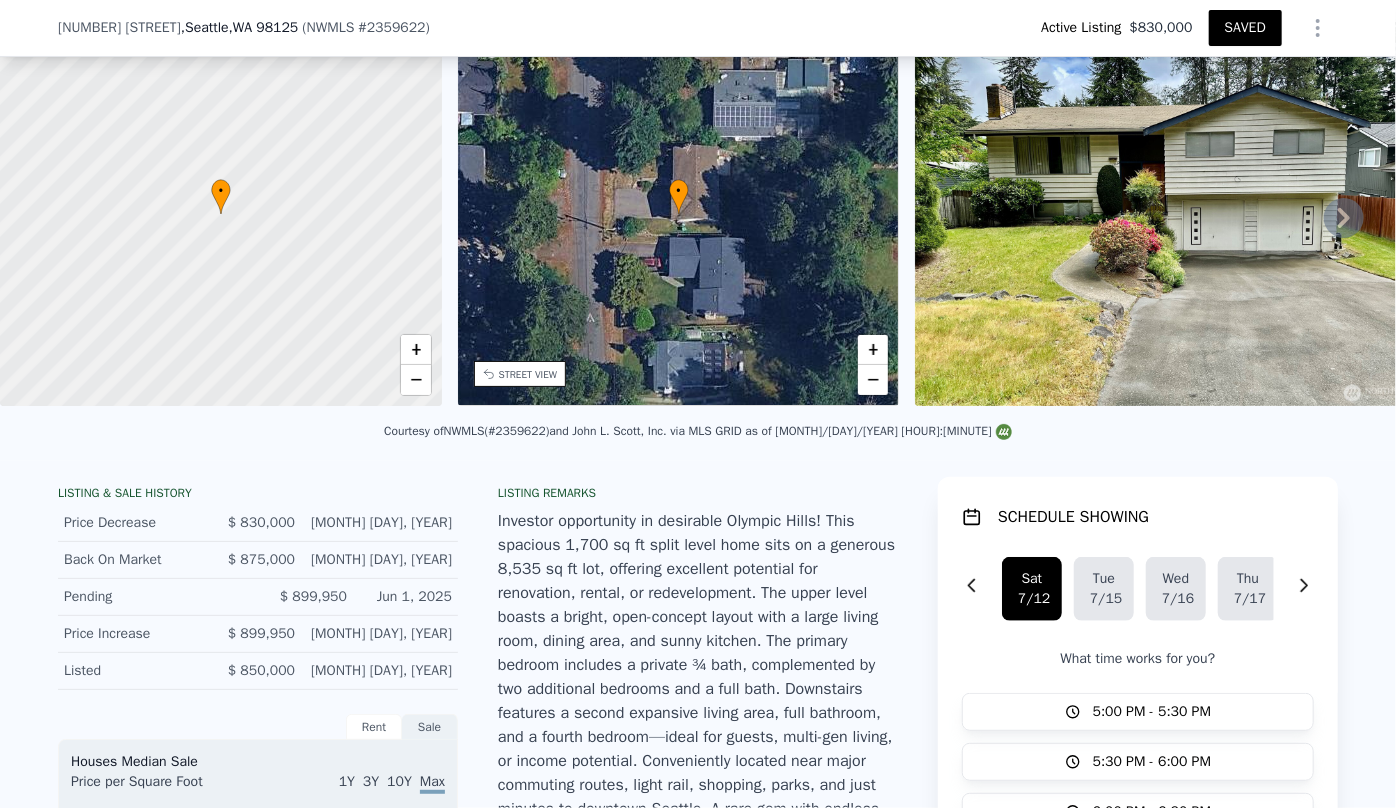 scroll, scrollTop: 7, scrollLeft: 0, axis: vertical 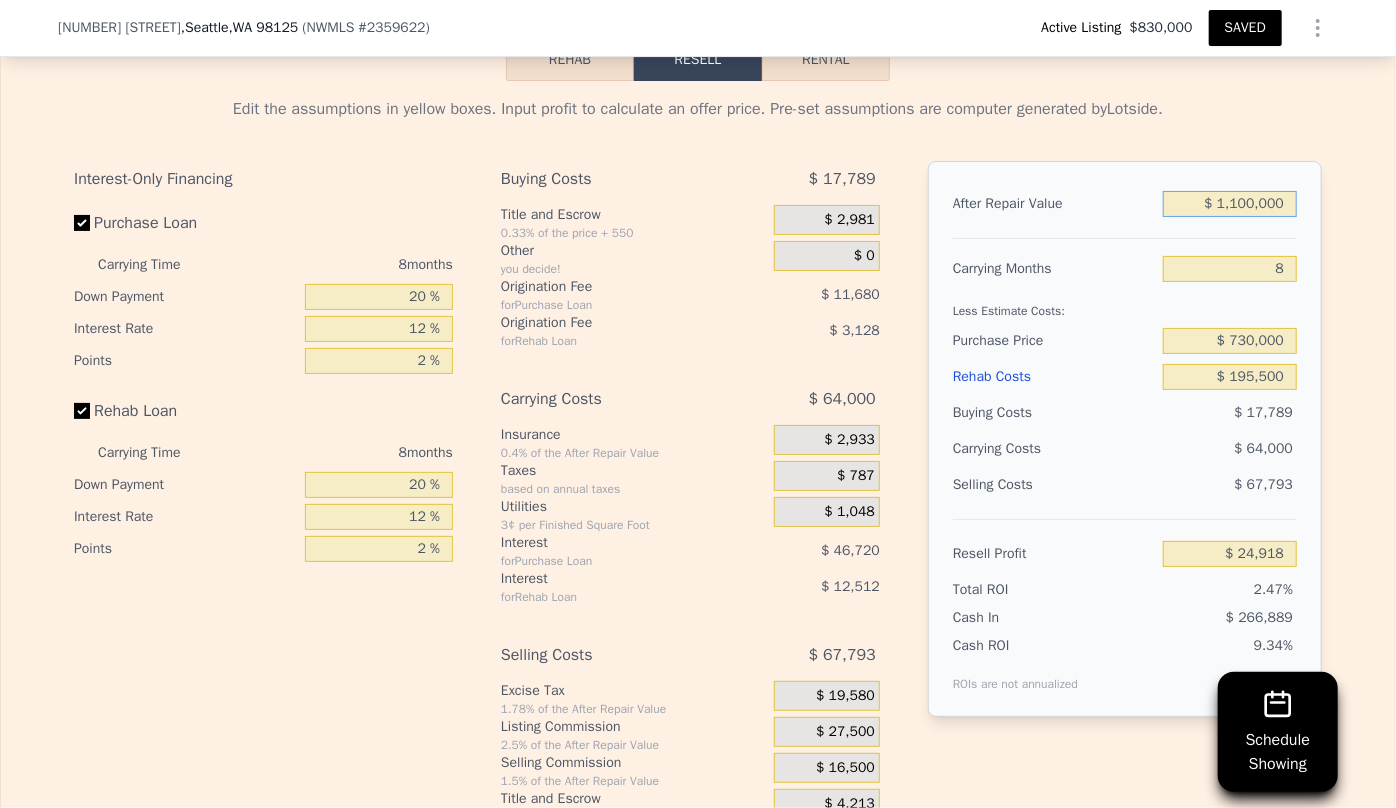 click on "$ 1,100,000" at bounding box center [1230, 204] 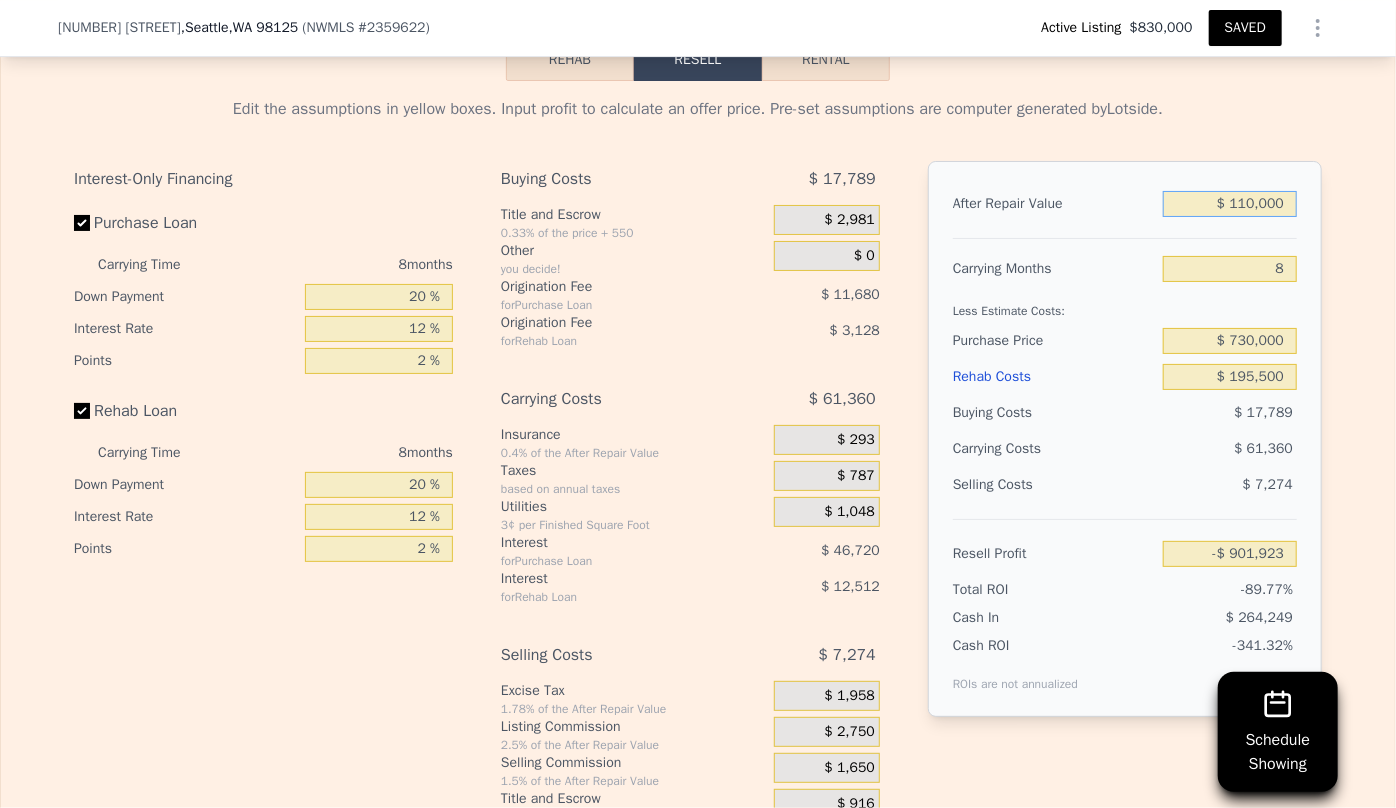 type on "-$ 901,923" 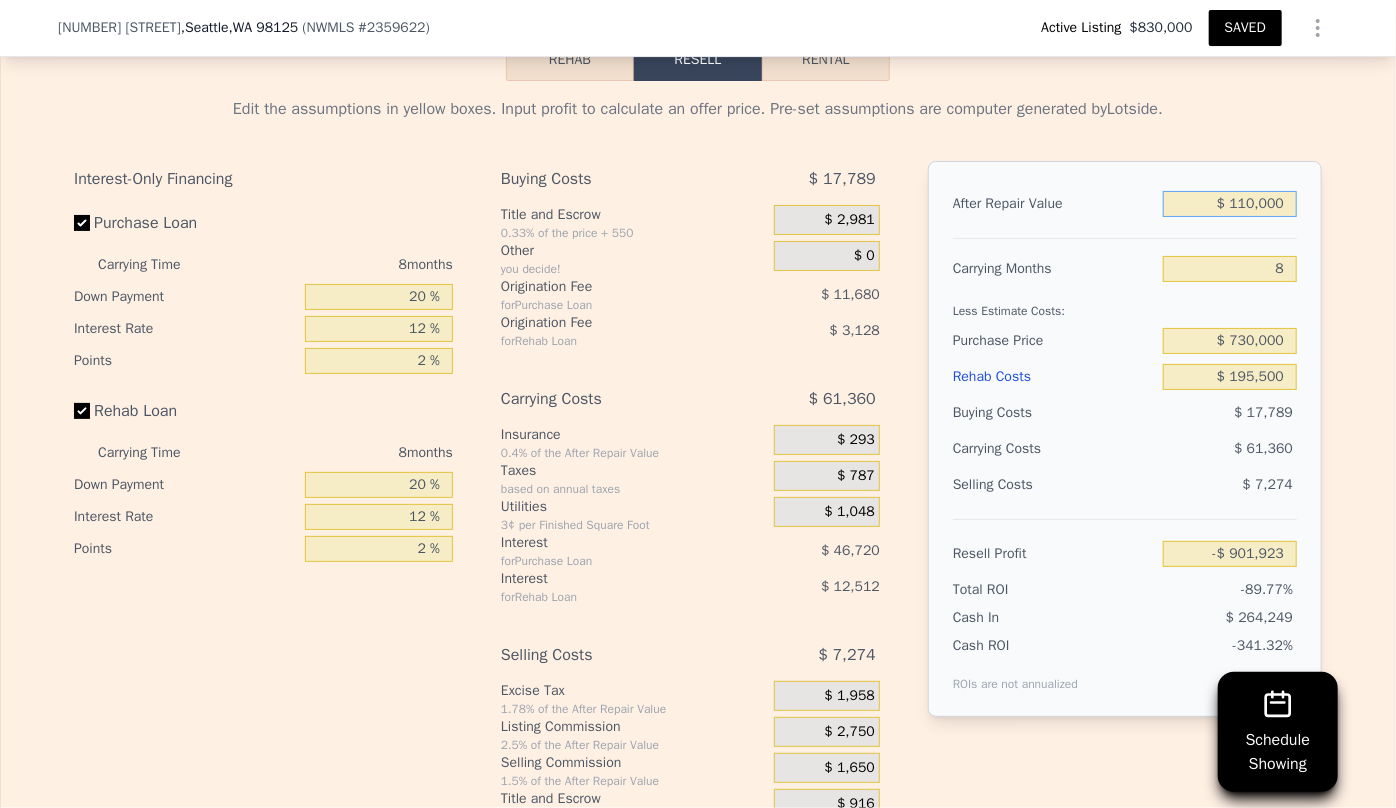 type on "$ 1,150,000" 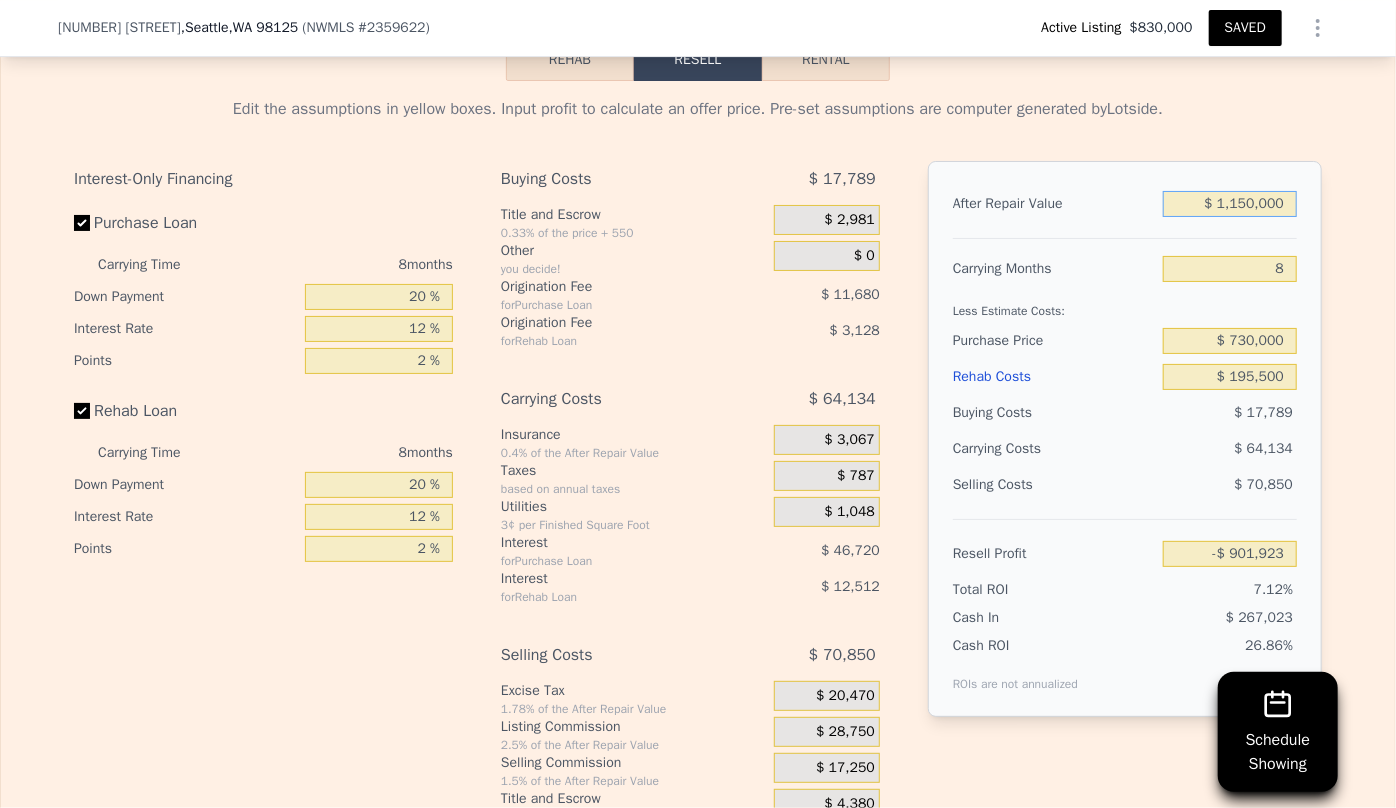 type on "$ 71,727" 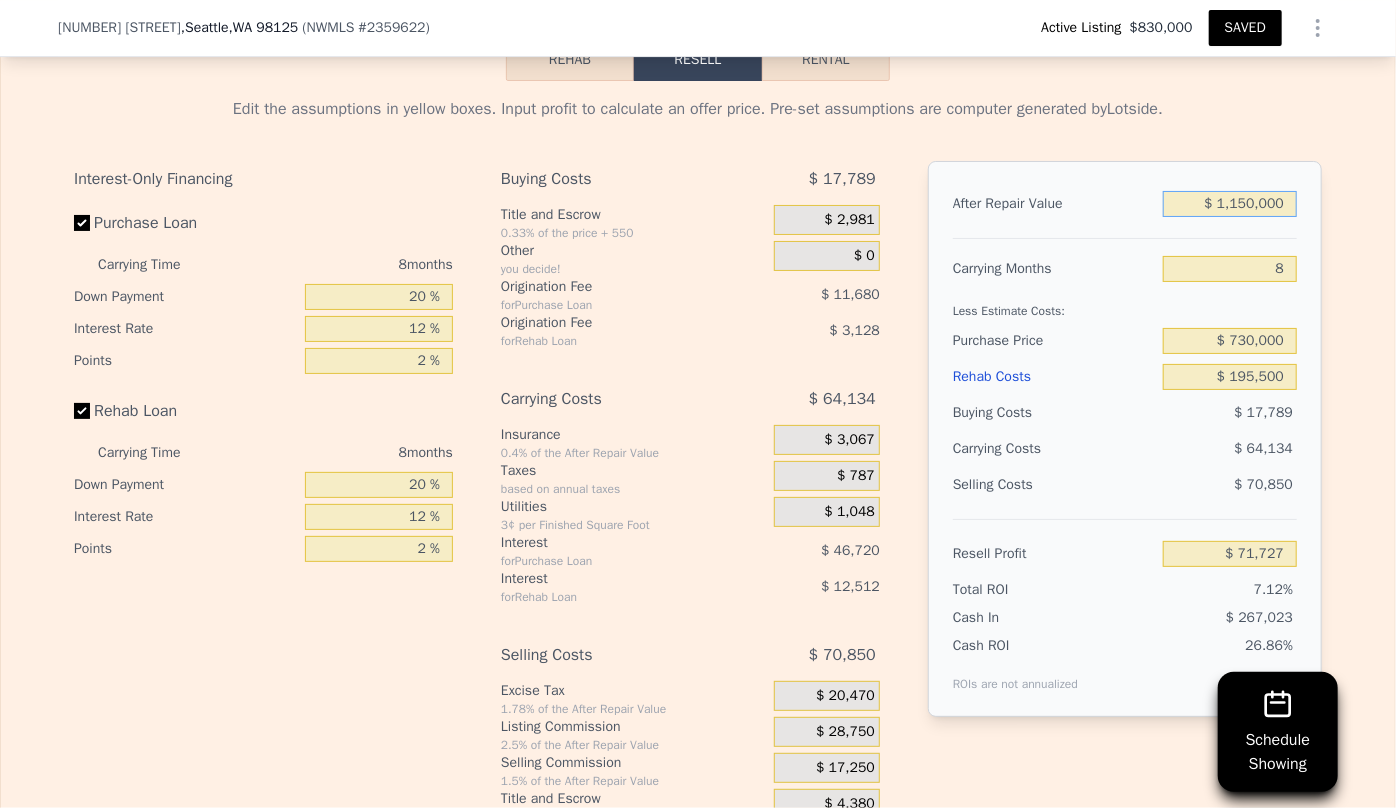 type on "$ 1,150,000" 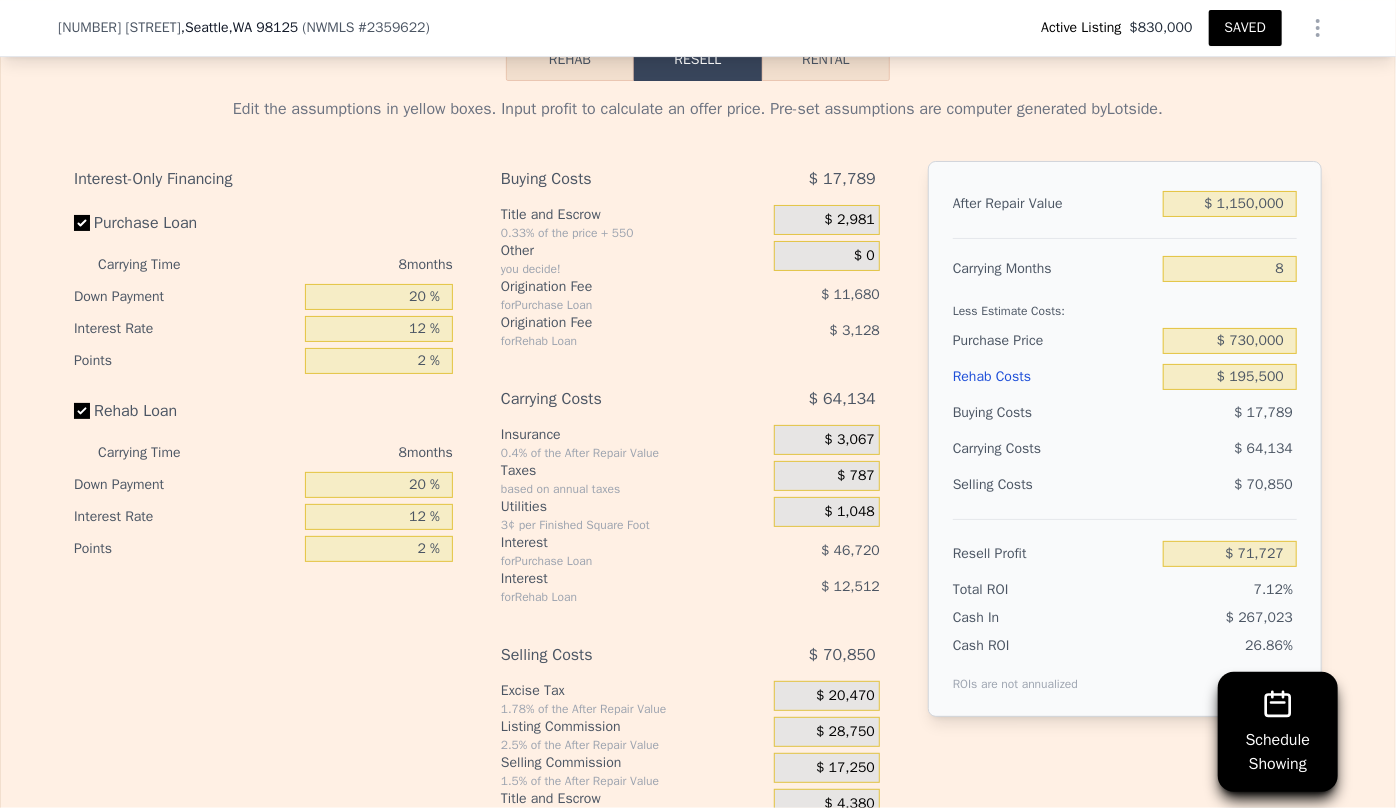 click on "Less Estimate Costs:" at bounding box center (1125, 305) 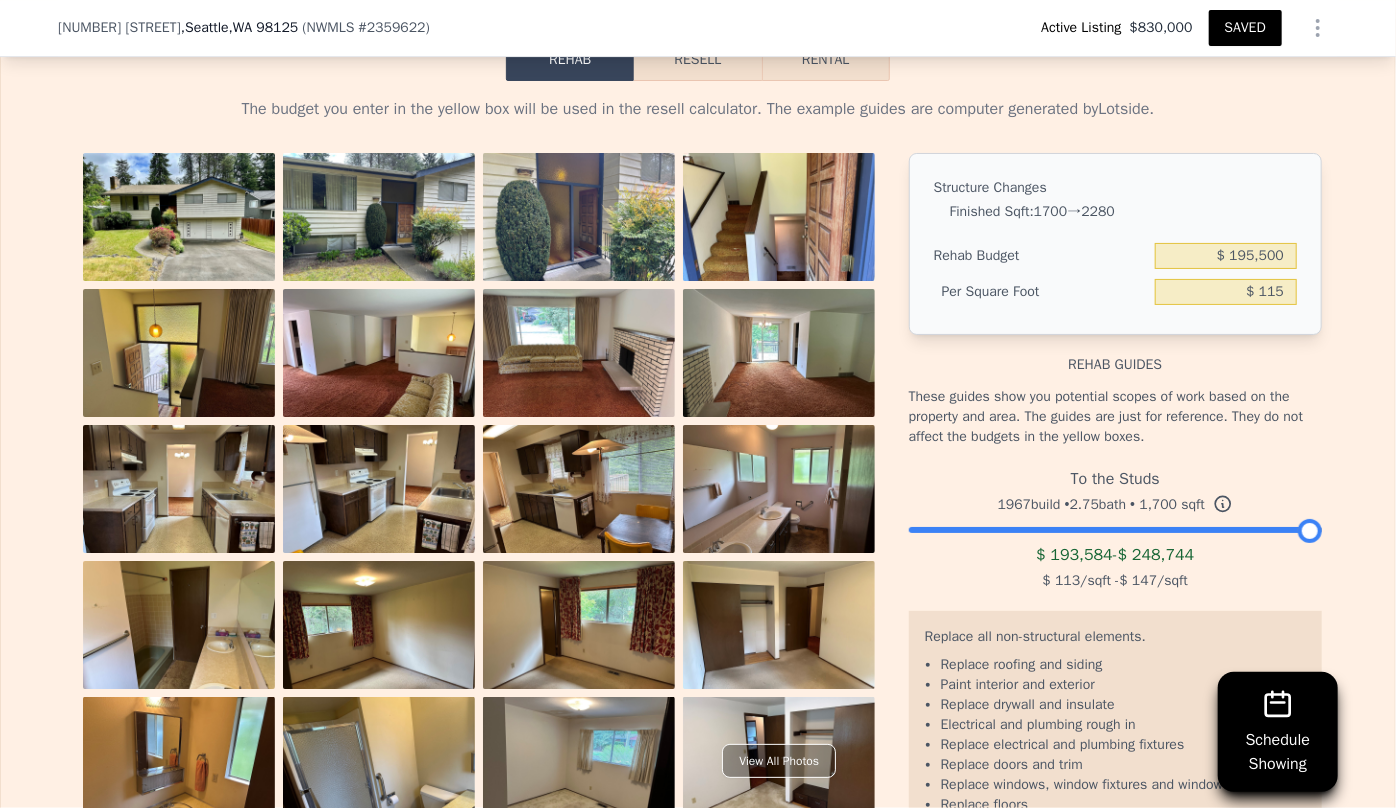 click on "Resell" at bounding box center (697, 60) 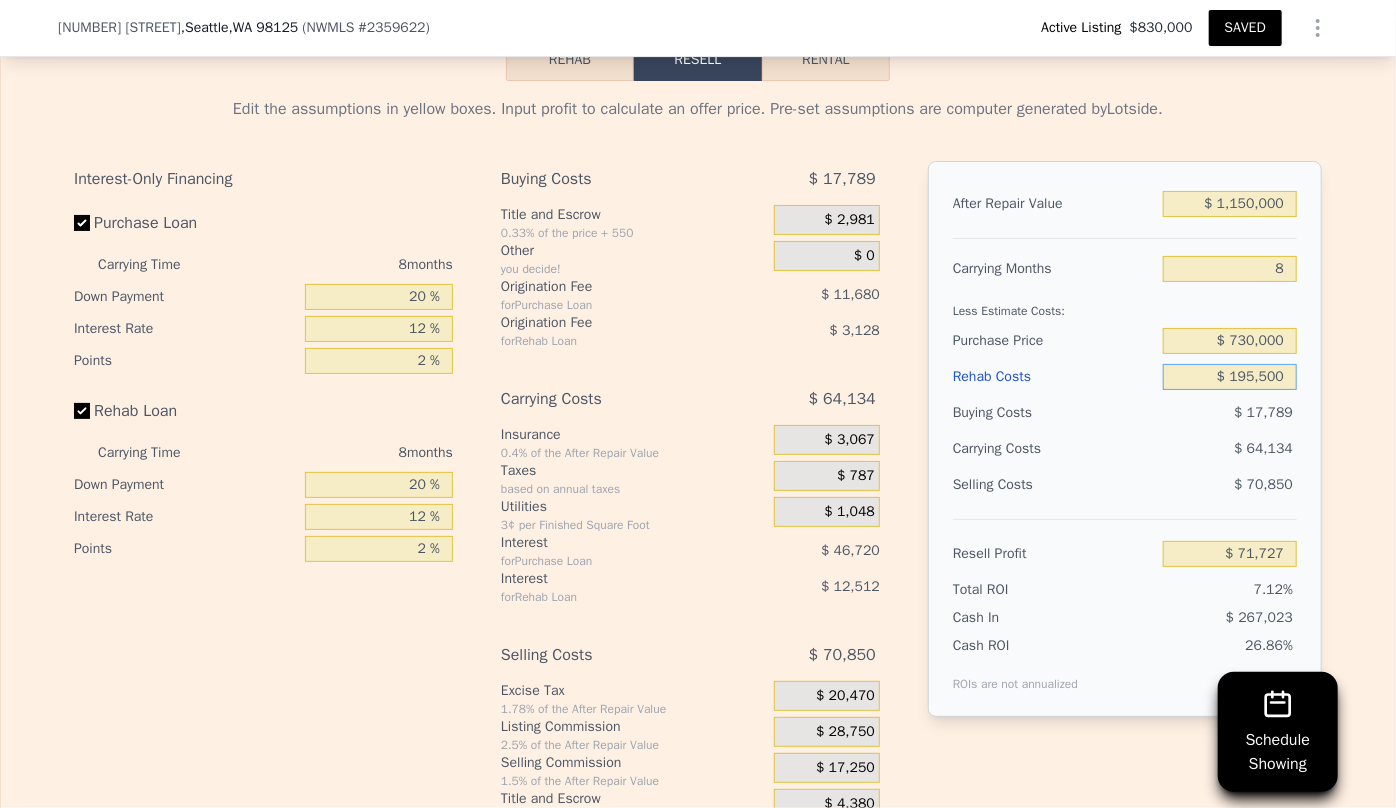 click on "$ 195,500" at bounding box center [1230, 377] 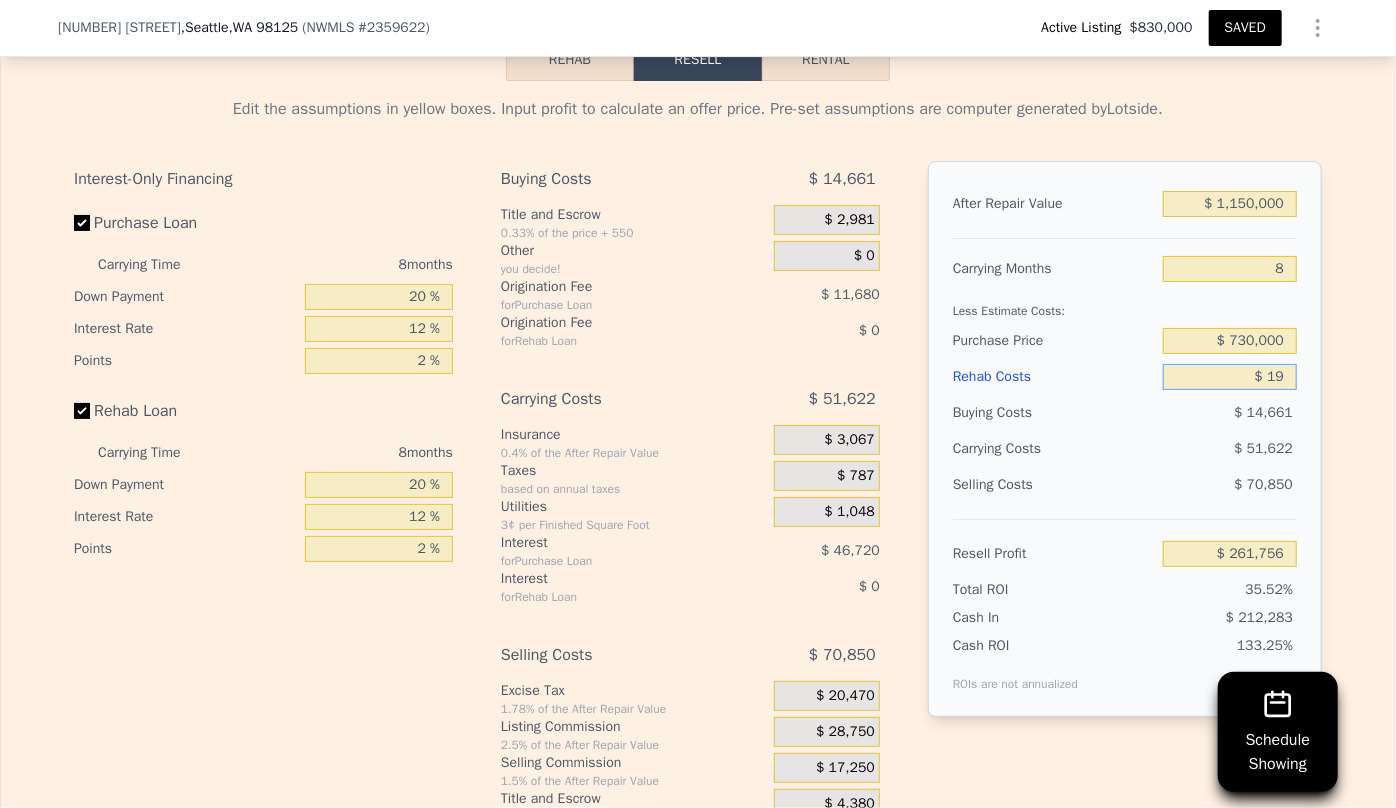 type on "$ 1" 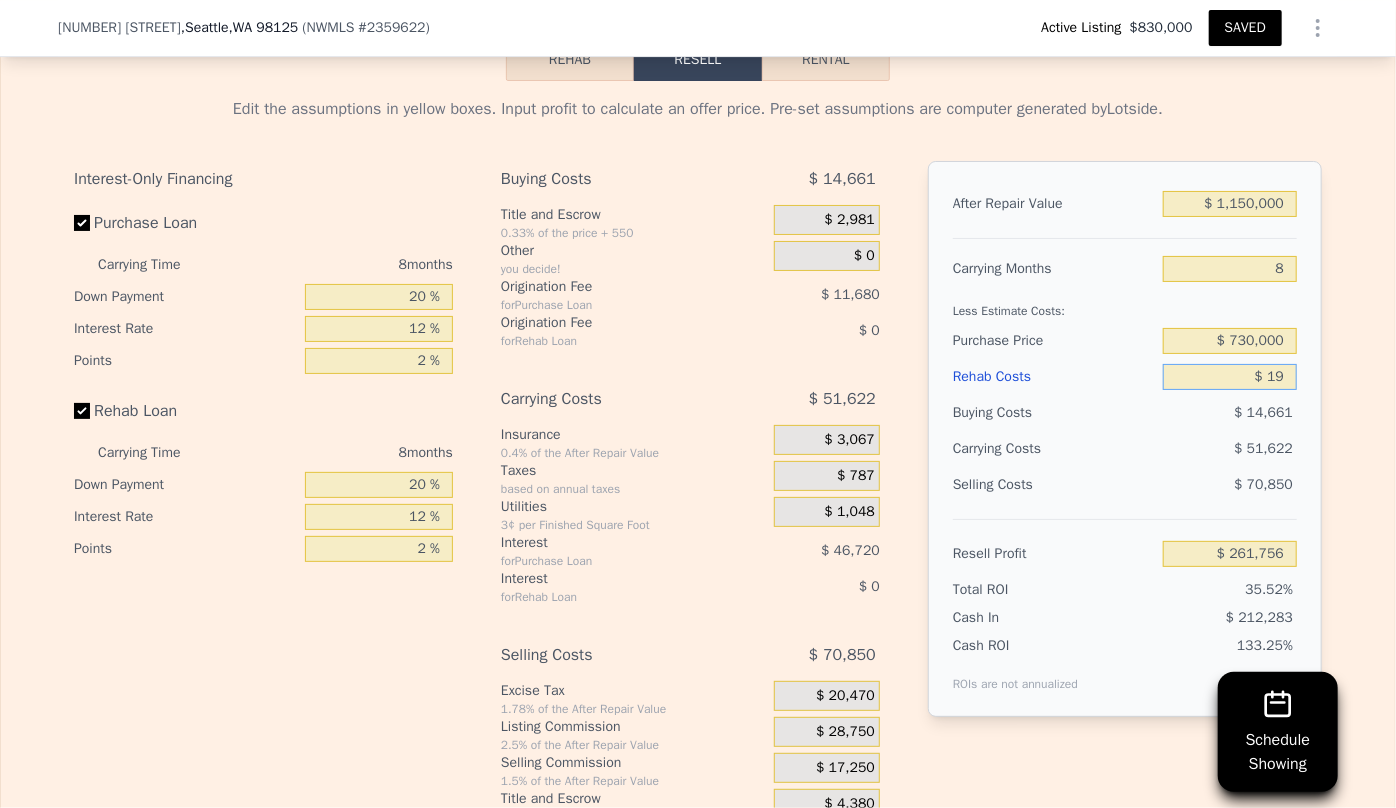 type on "$ 261,756" 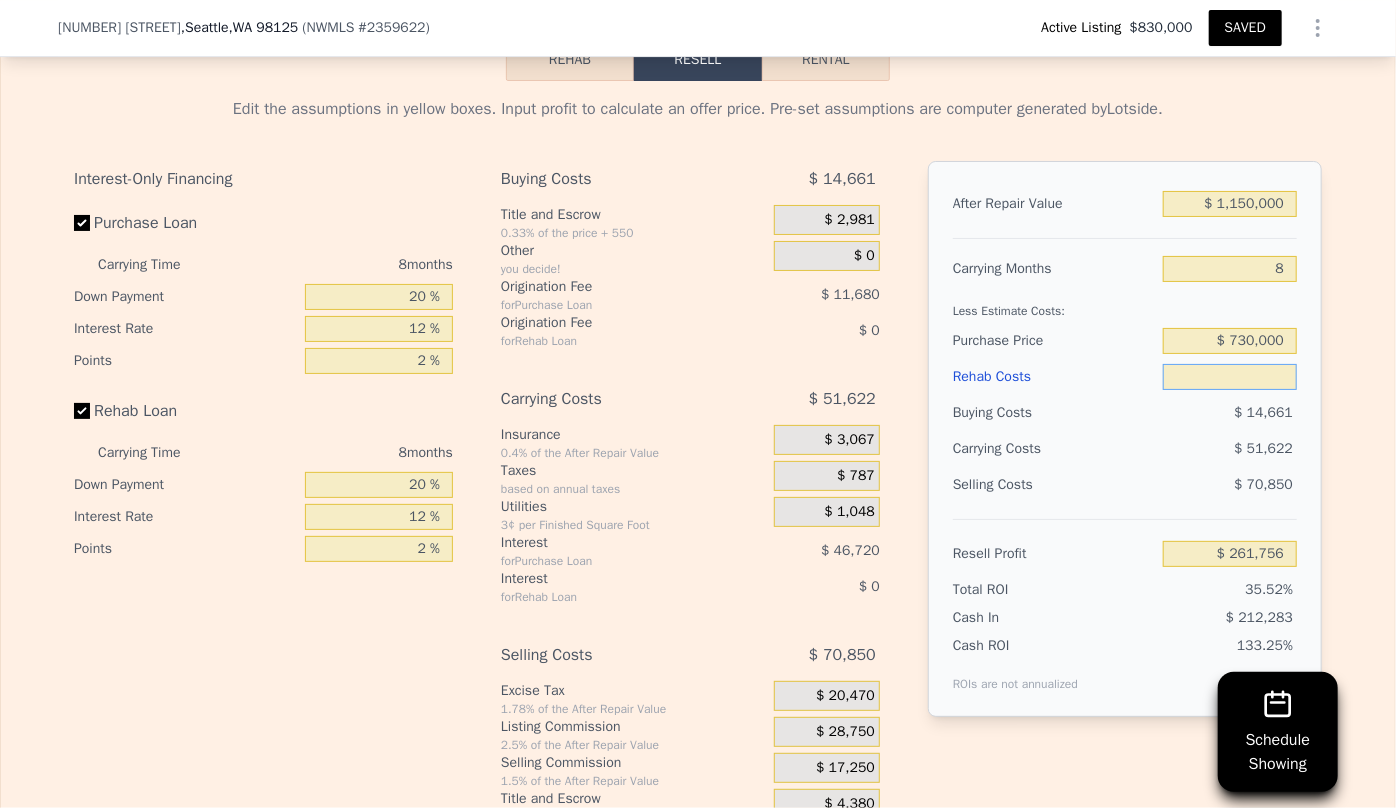 type on "$ 1" 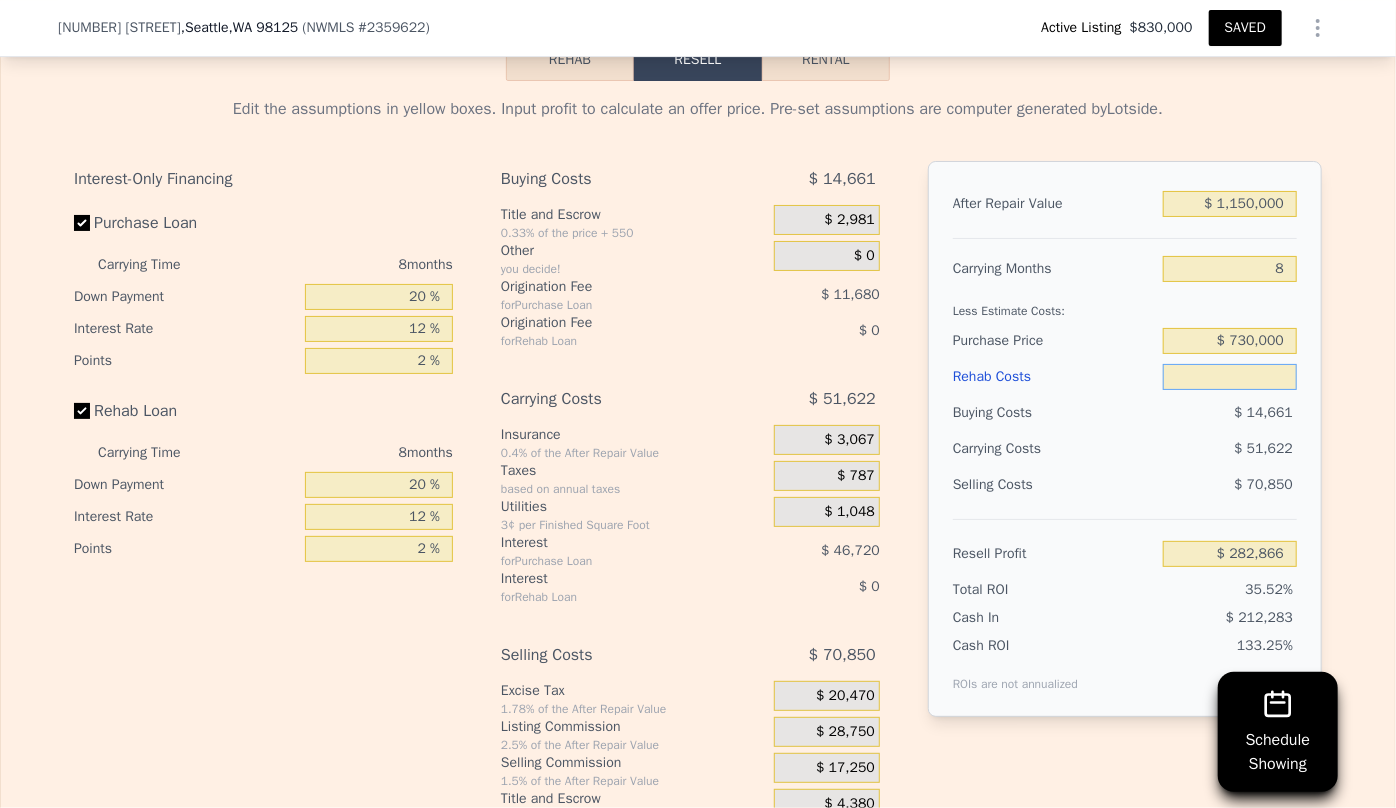 type on "$ 2" 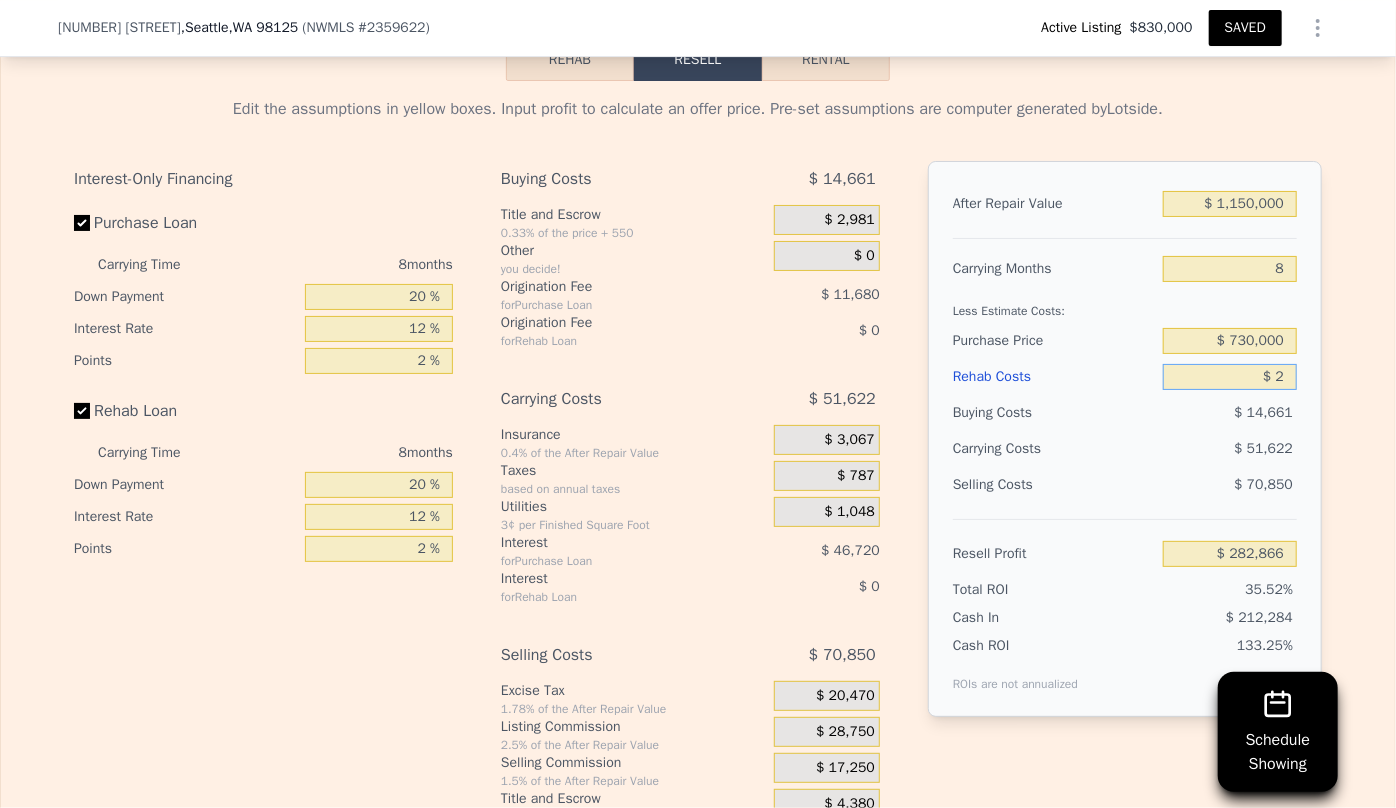 type on "$ 282,865" 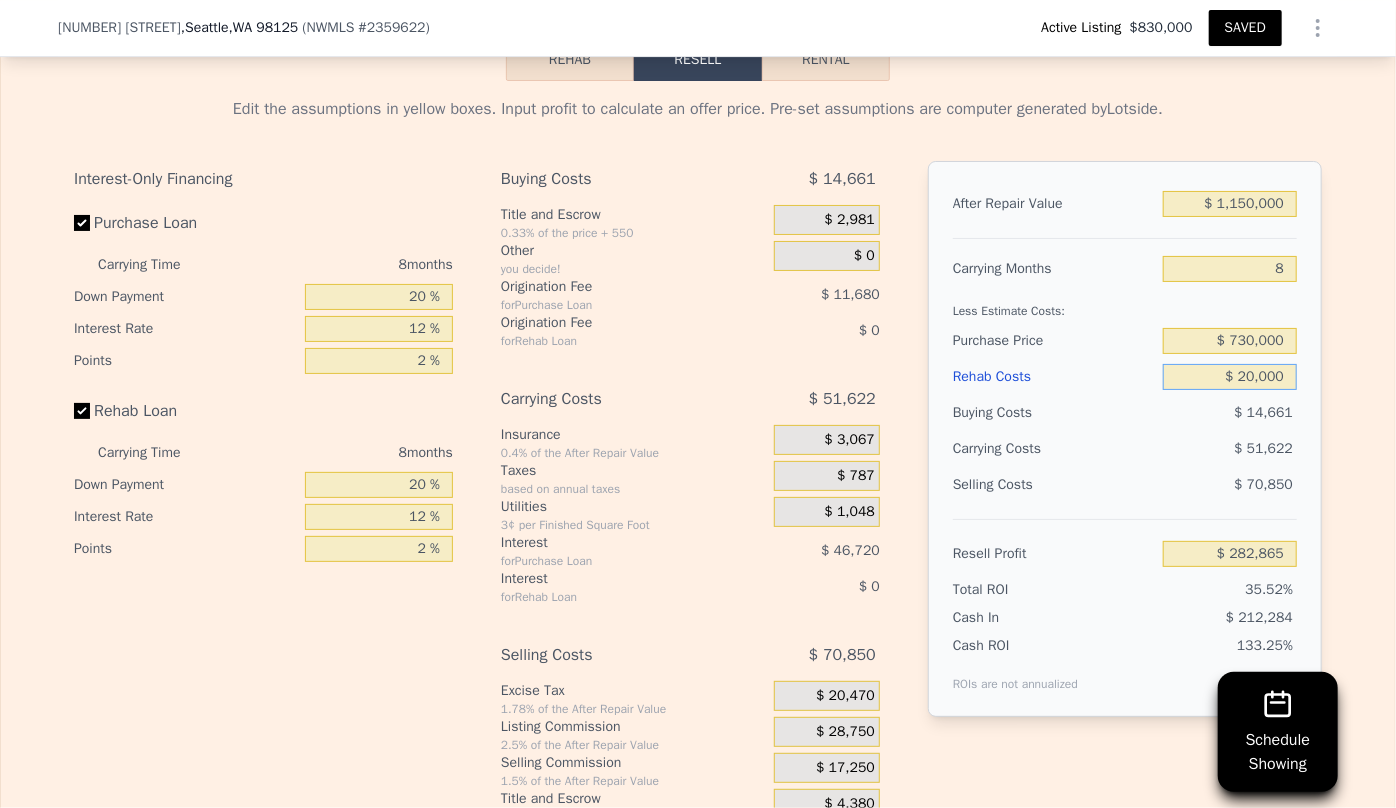 type on "$ 200,000" 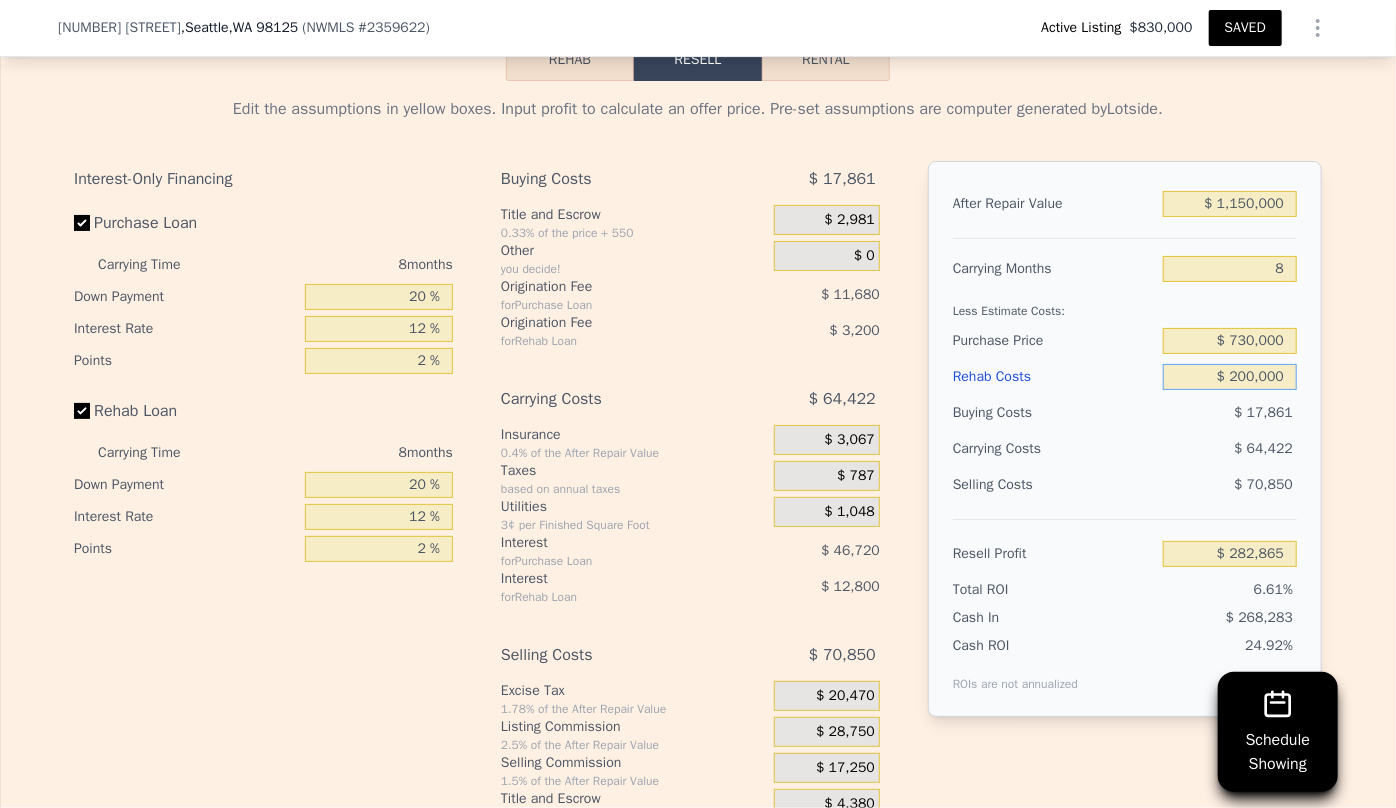 type on "$ 66,867" 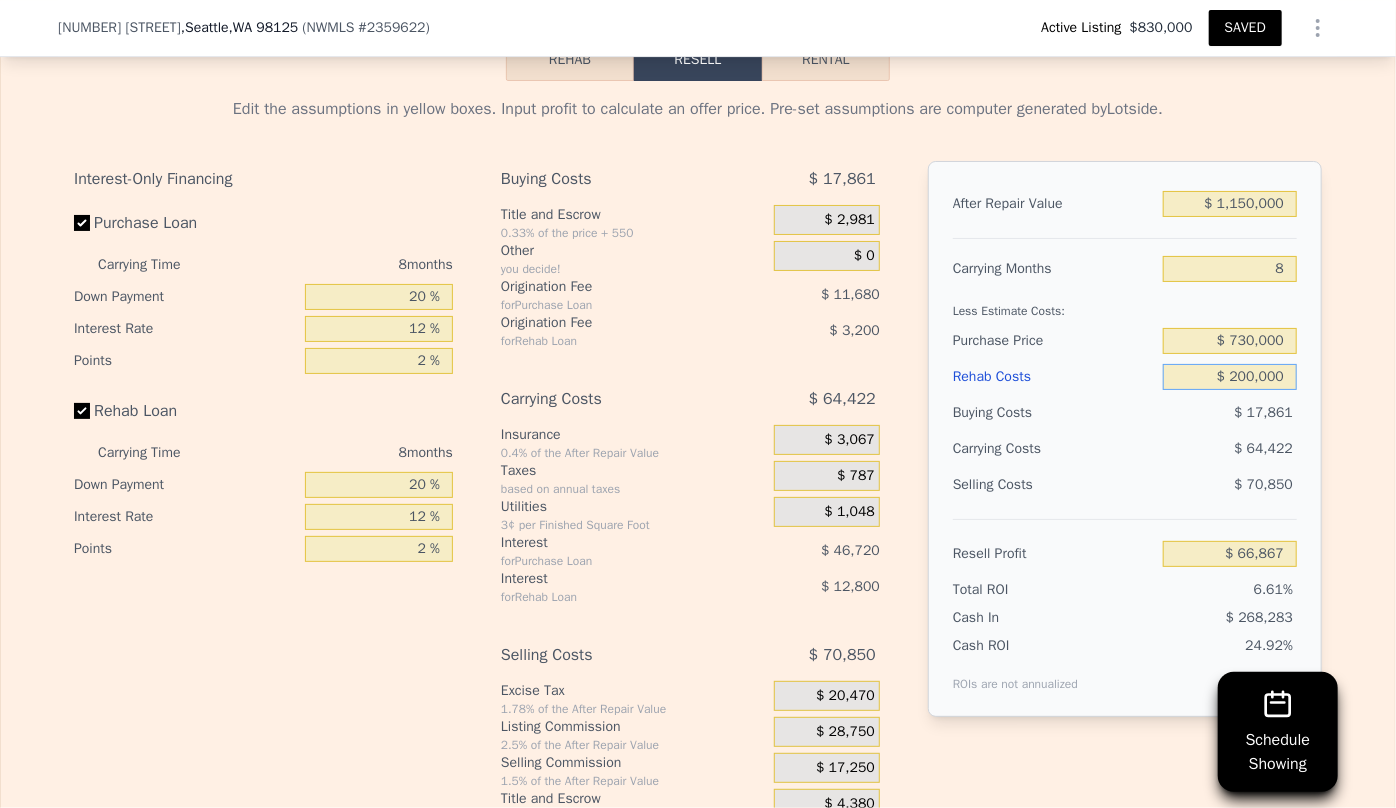 type on "$ 200,000" 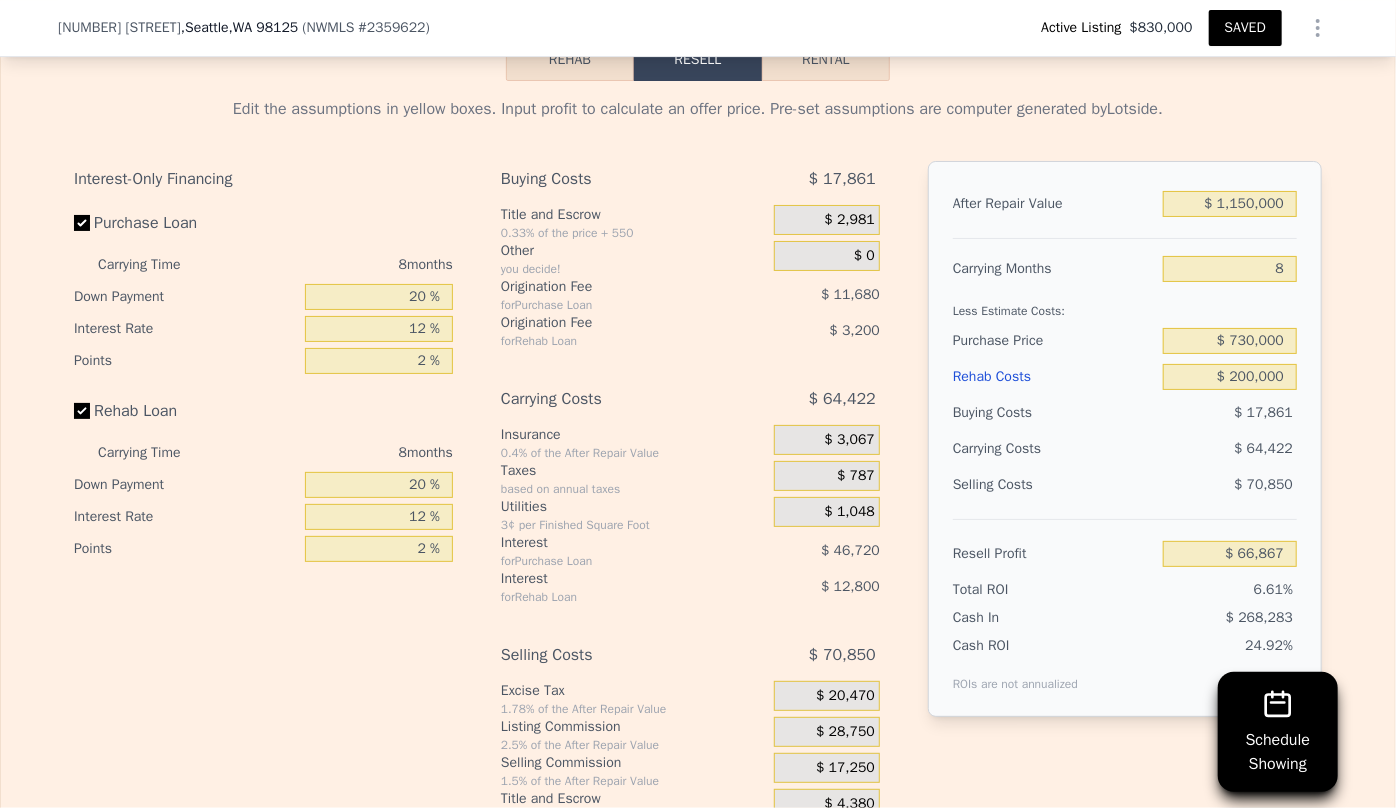 click on "Resell Profit $ 66,867" at bounding box center (1125, 545) 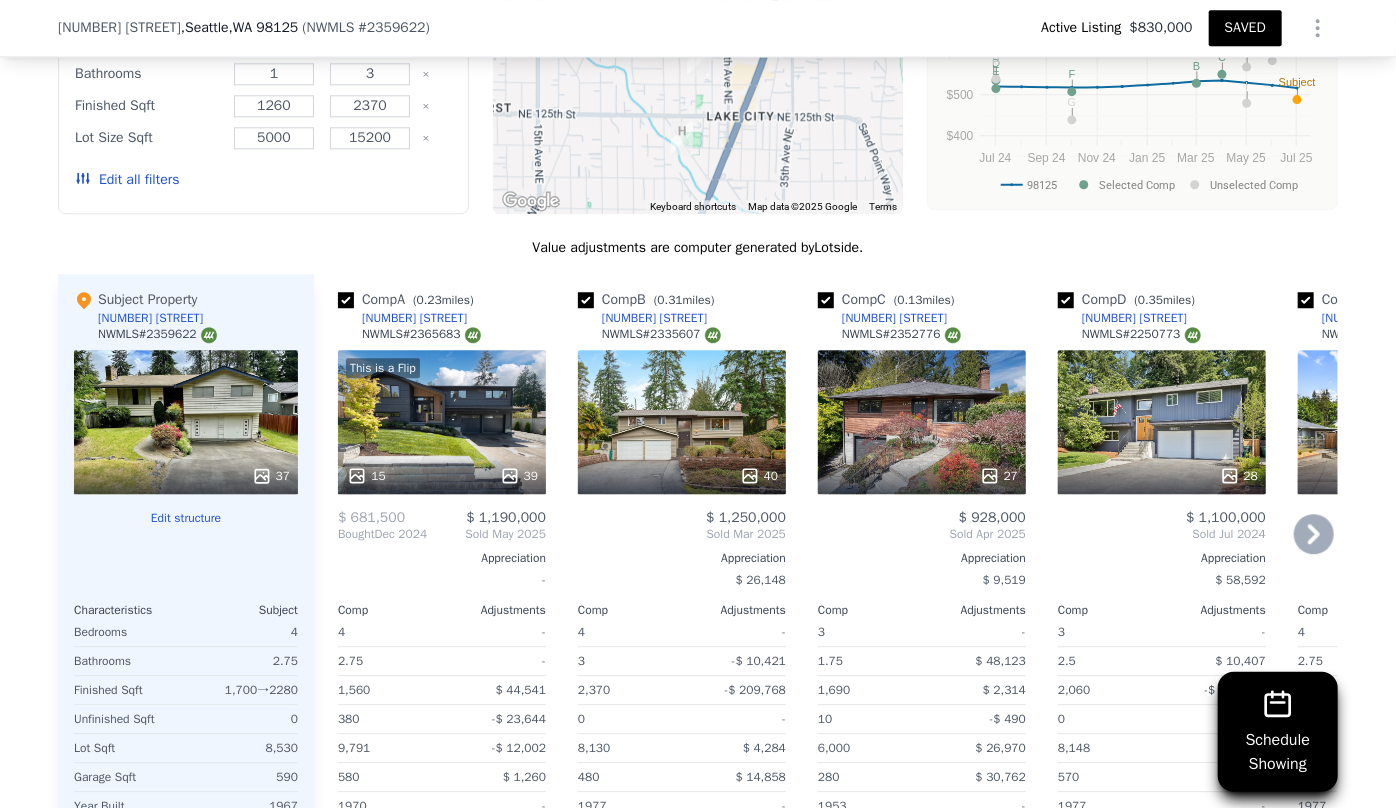 scroll, scrollTop: 2636, scrollLeft: 0, axis: vertical 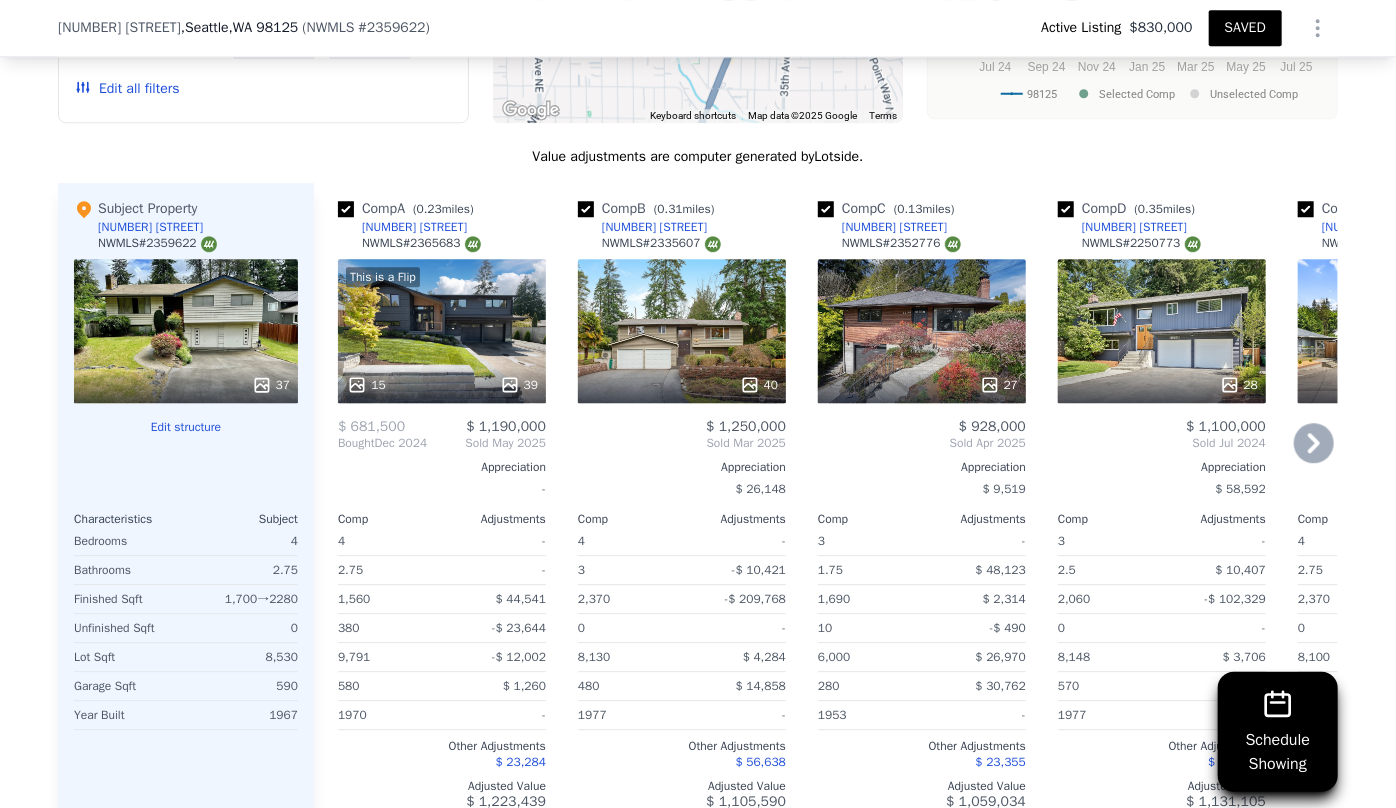 click on "28" at bounding box center [1162, 331] 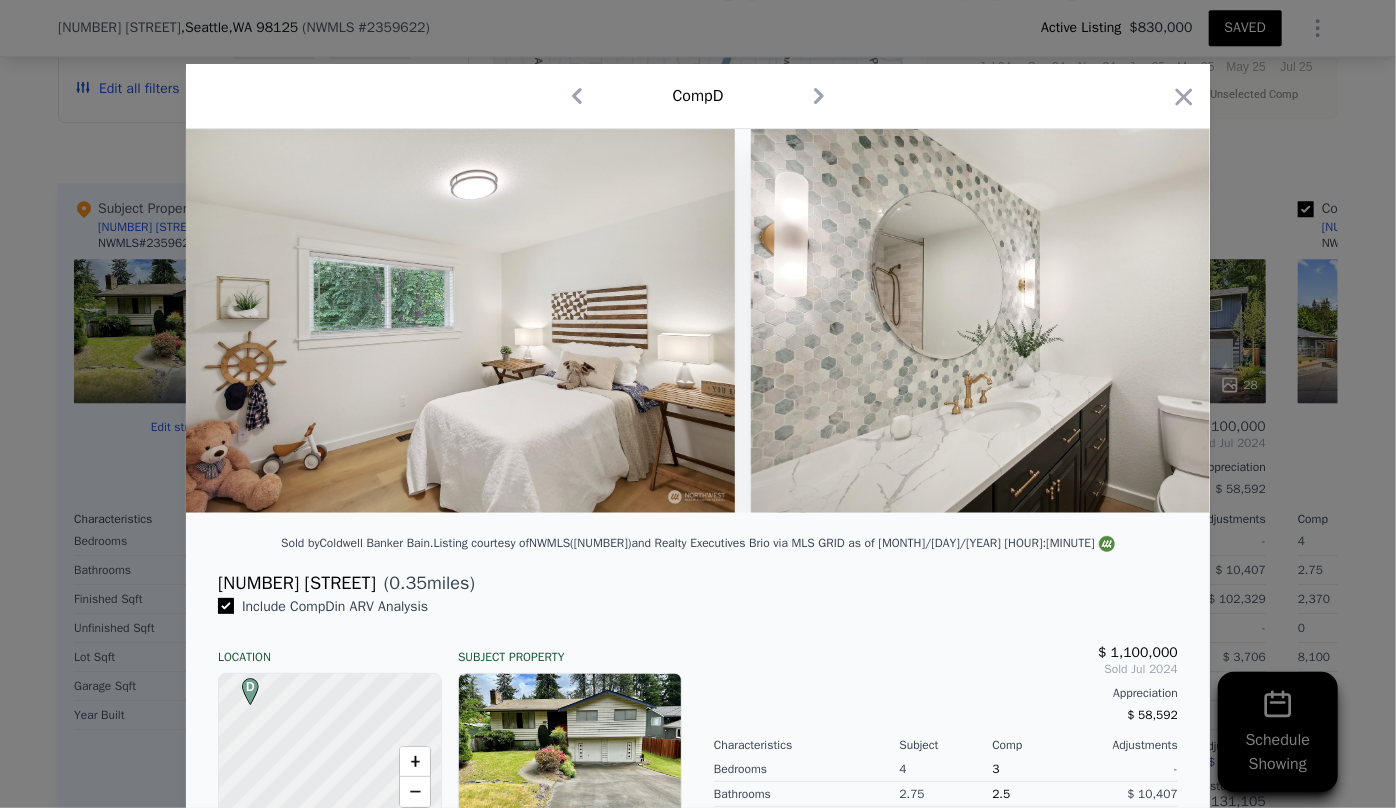 scroll, scrollTop: 0, scrollLeft: 6464, axis: horizontal 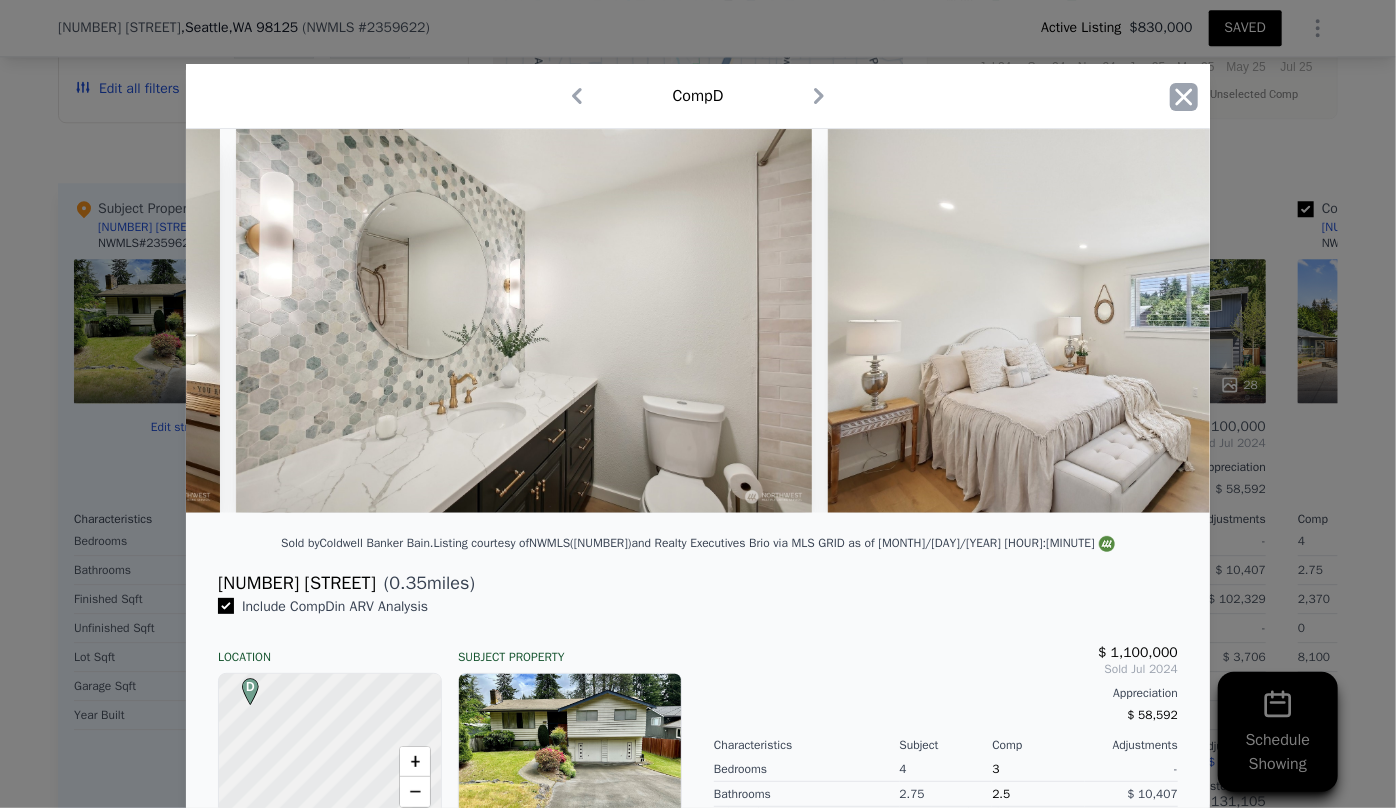 click 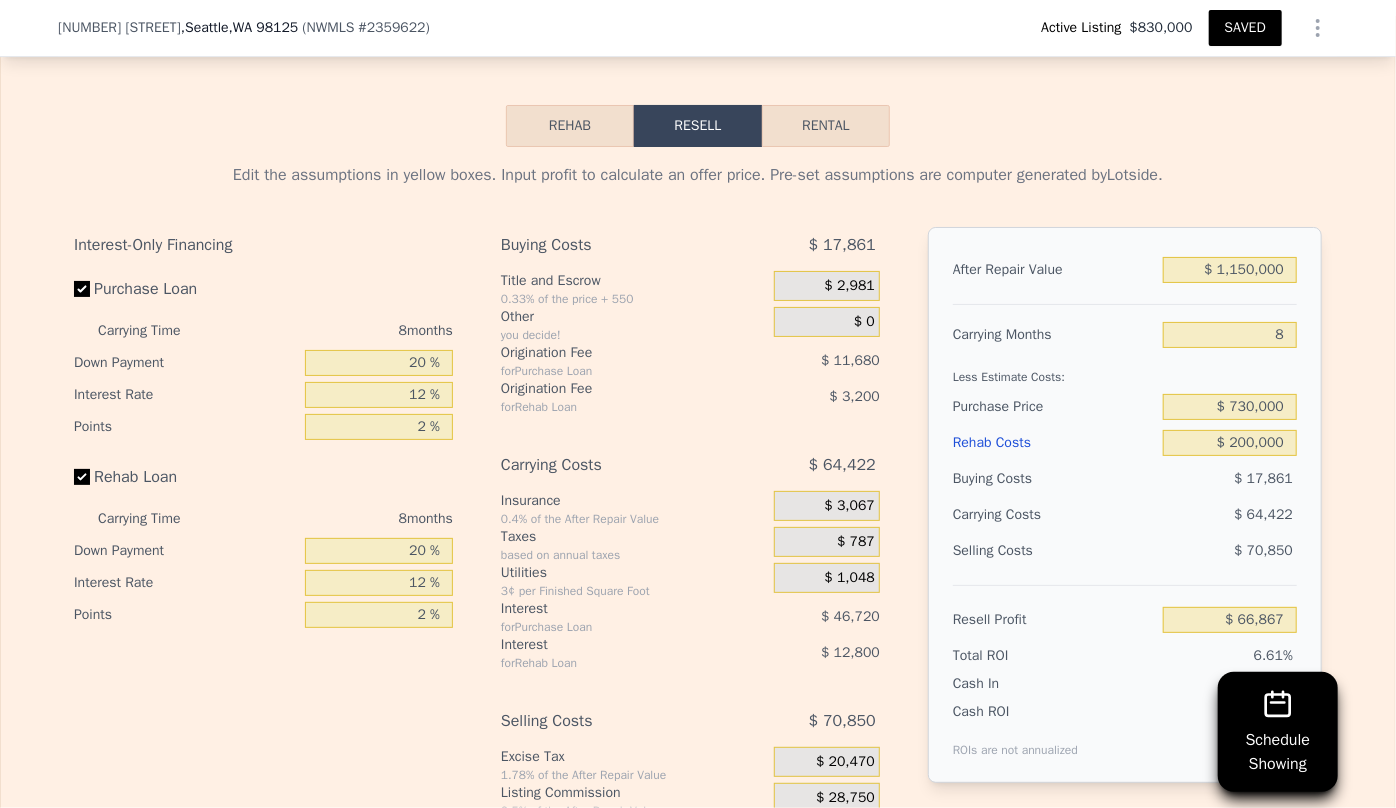scroll, scrollTop: 3636, scrollLeft: 0, axis: vertical 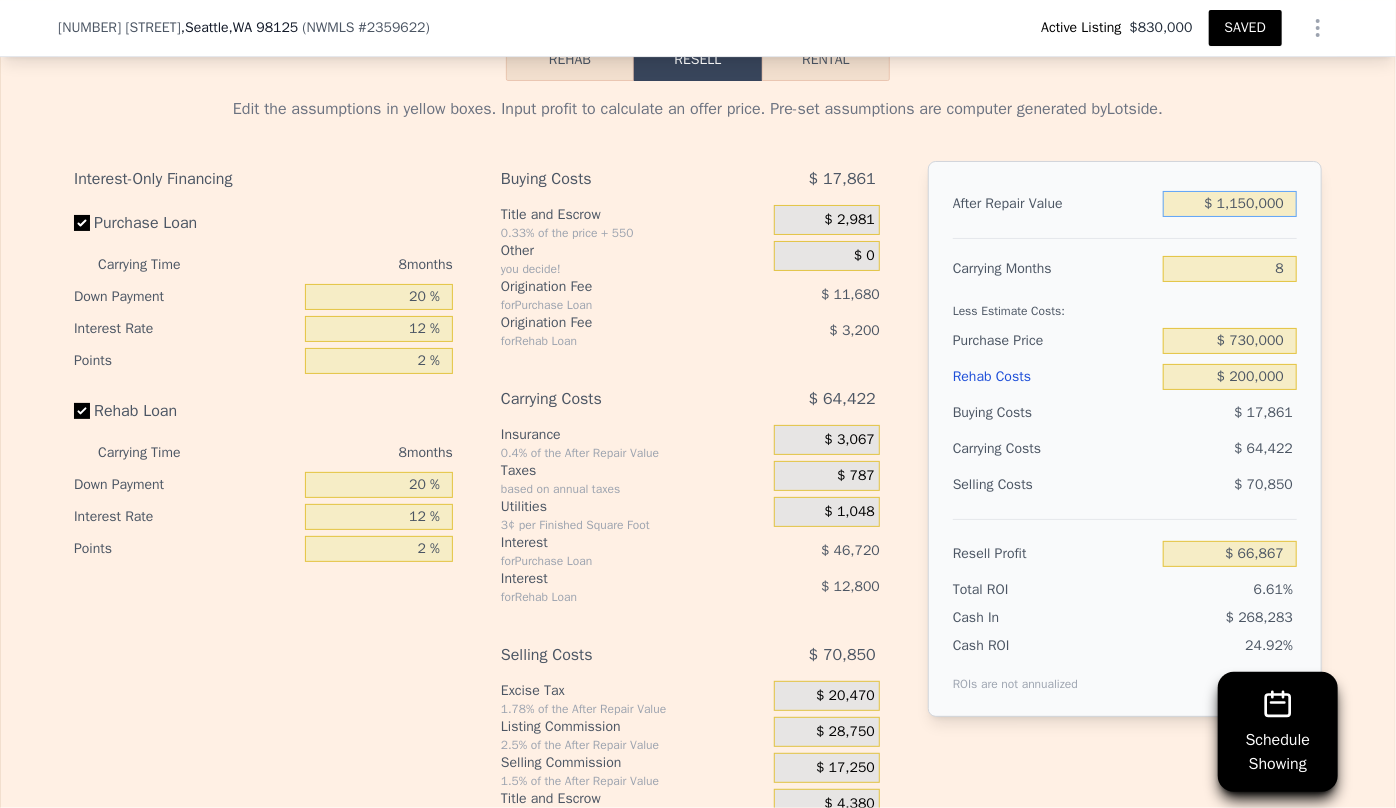 click on "$ 1,150,000" at bounding box center (1230, 204) 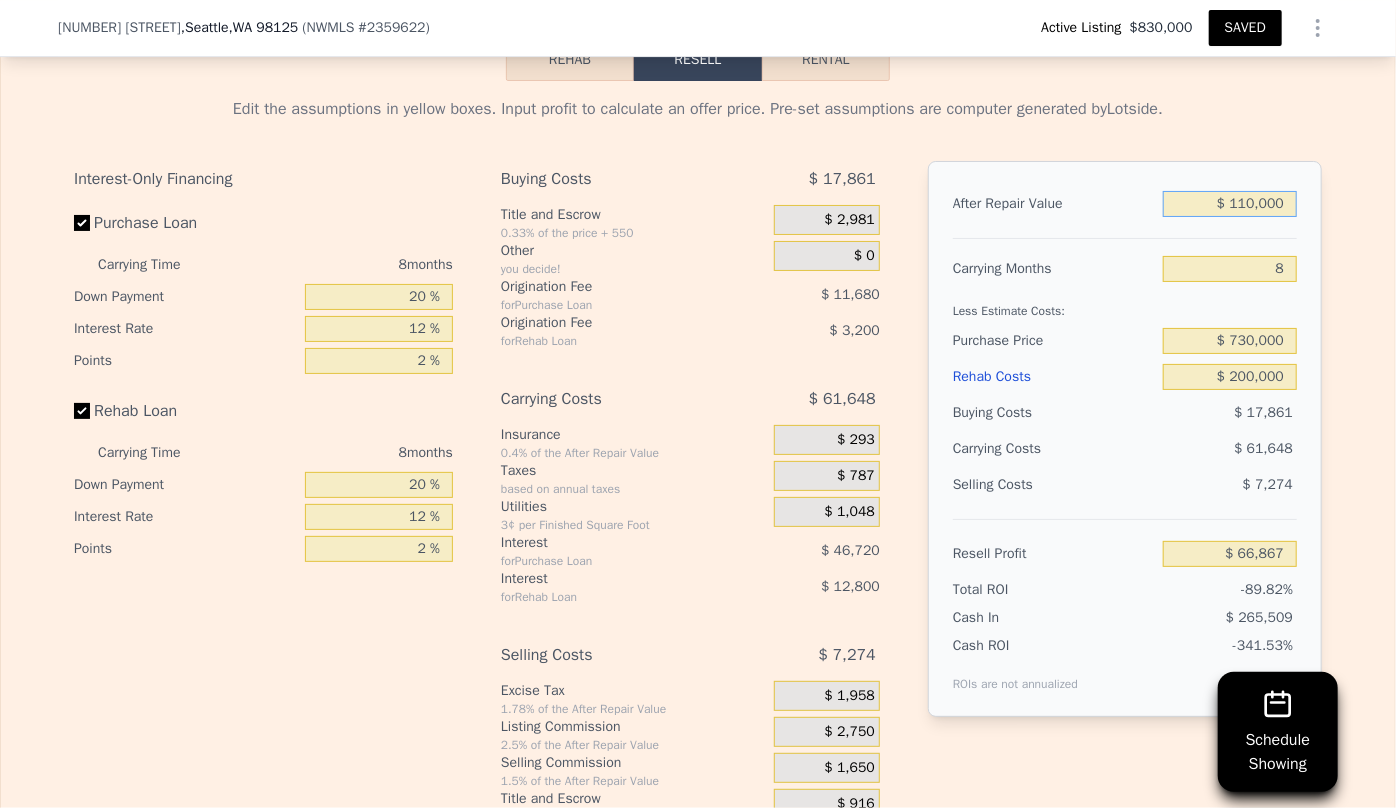 type on "-$ 906,783" 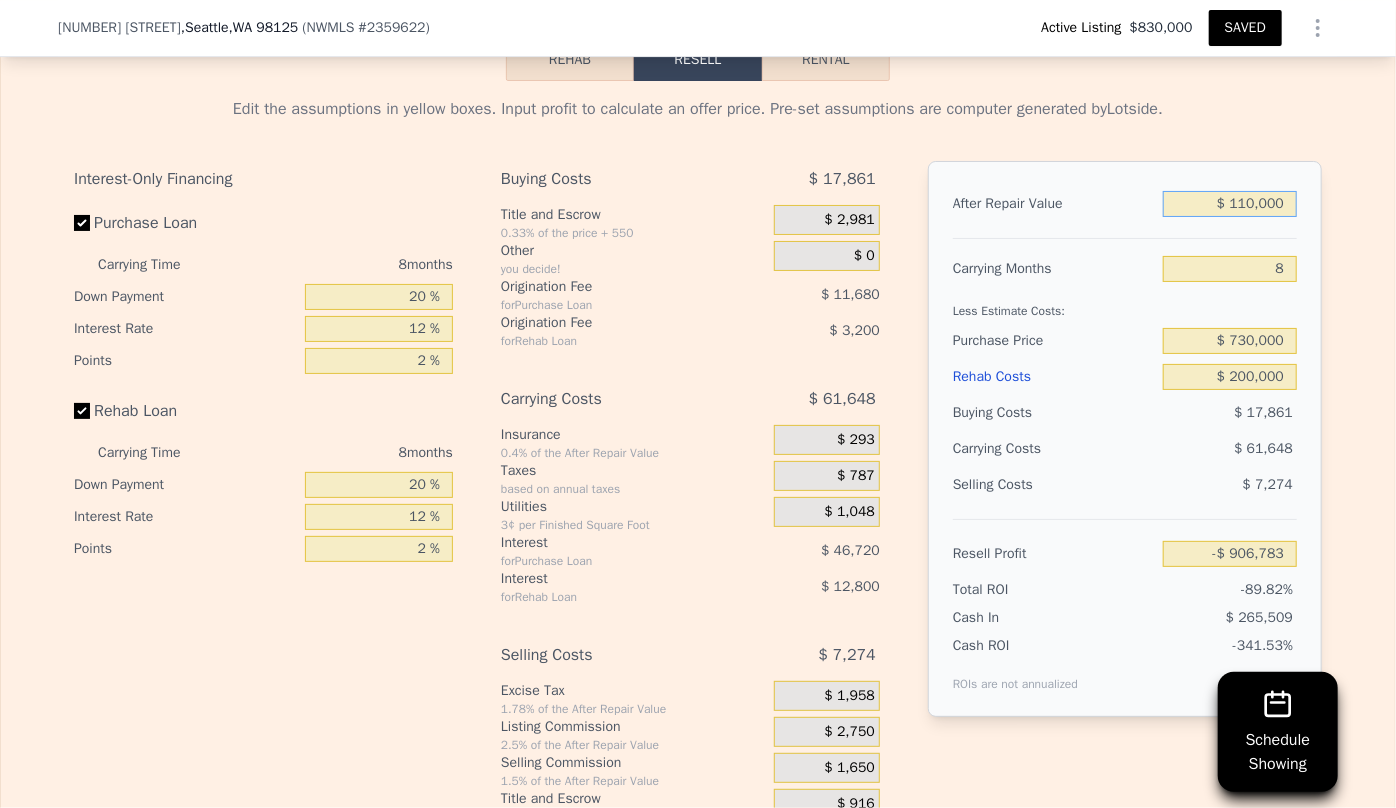type on "$ 1,120,000" 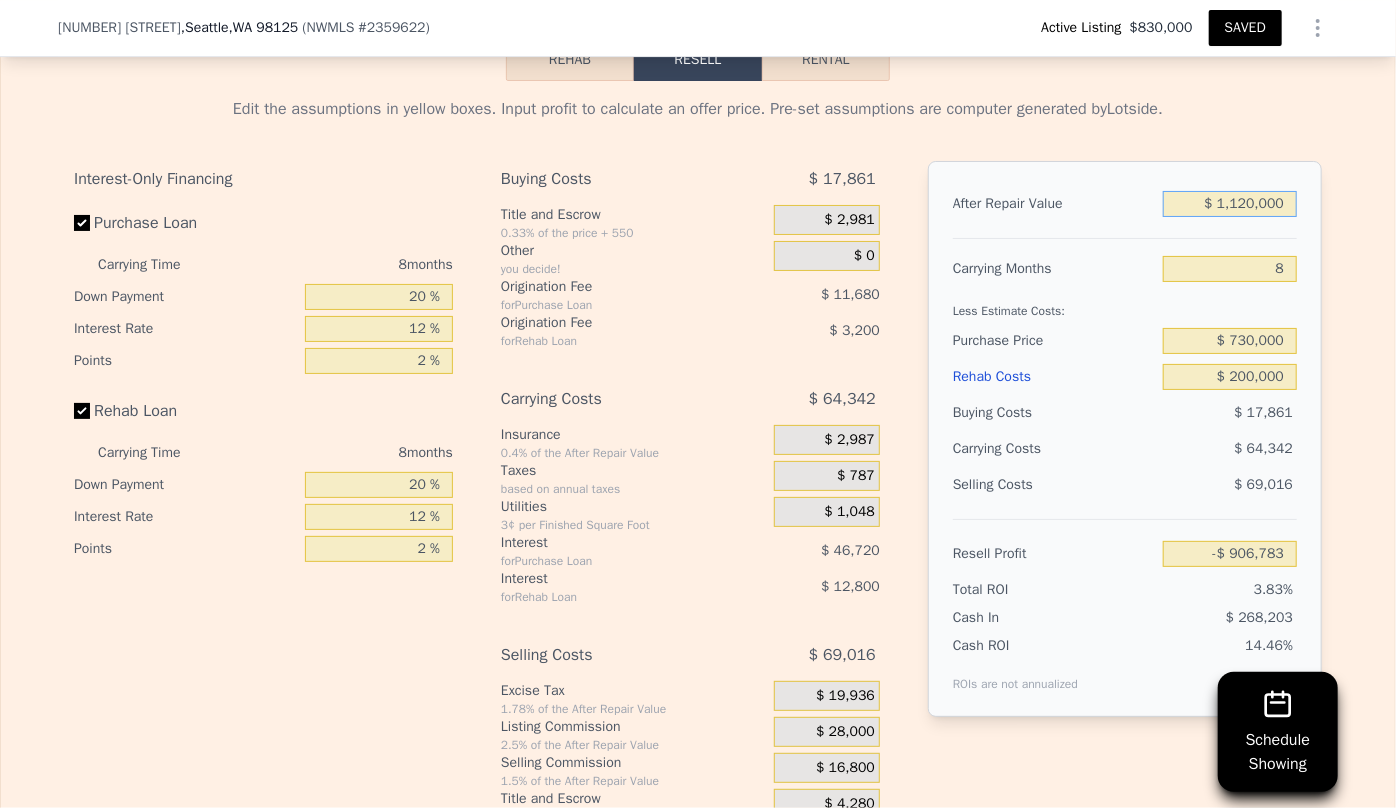 type on "$ 38,781" 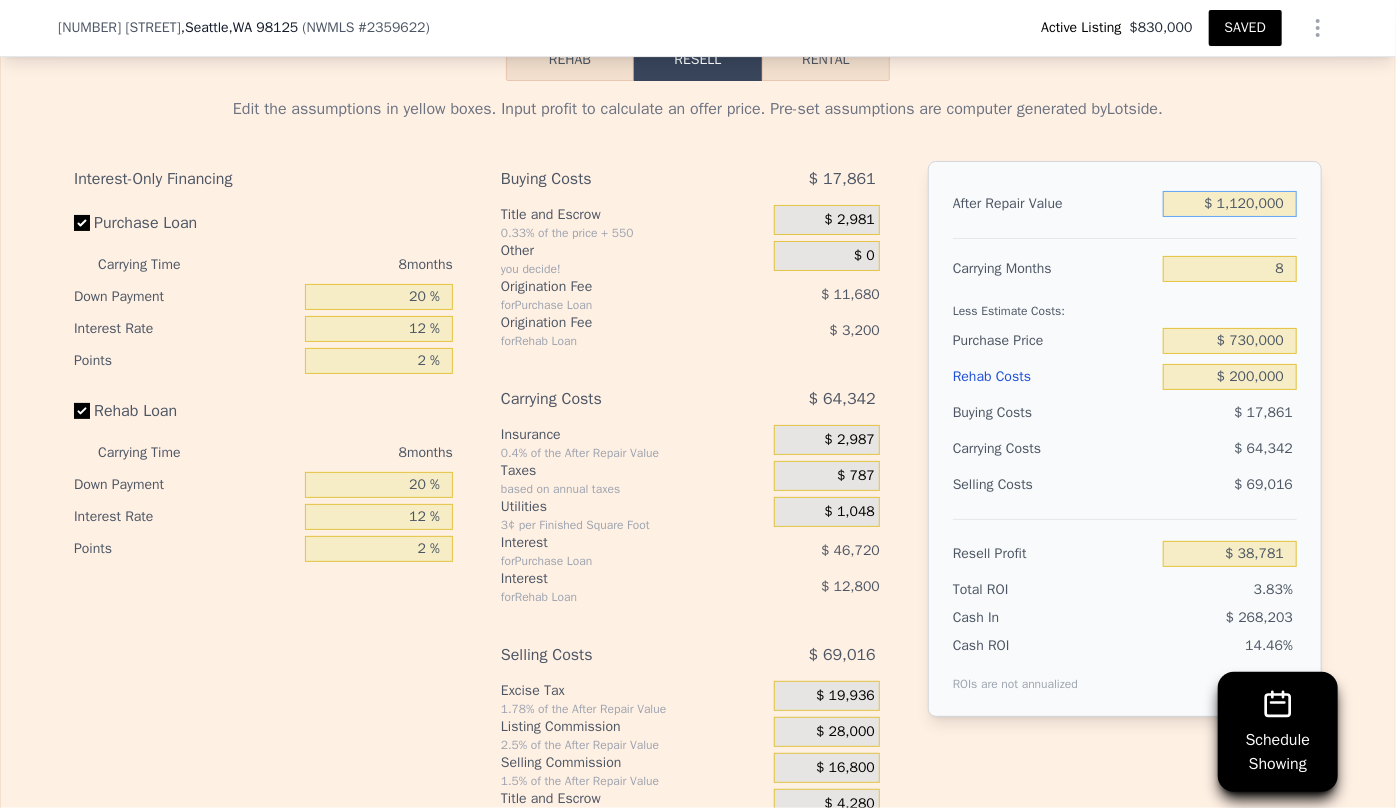 type on "$ 1,120,000" 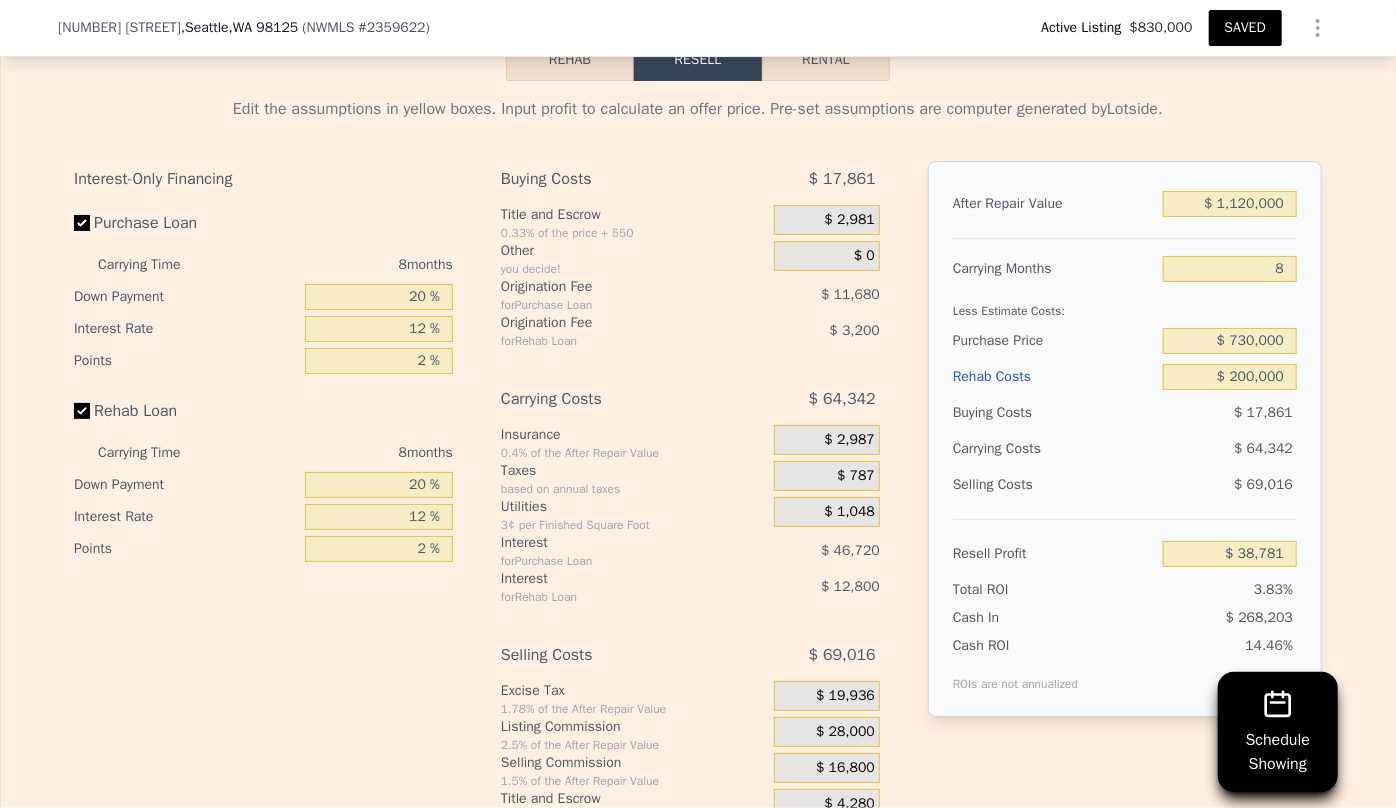 click on "$ 730,000" at bounding box center (1230, 341) 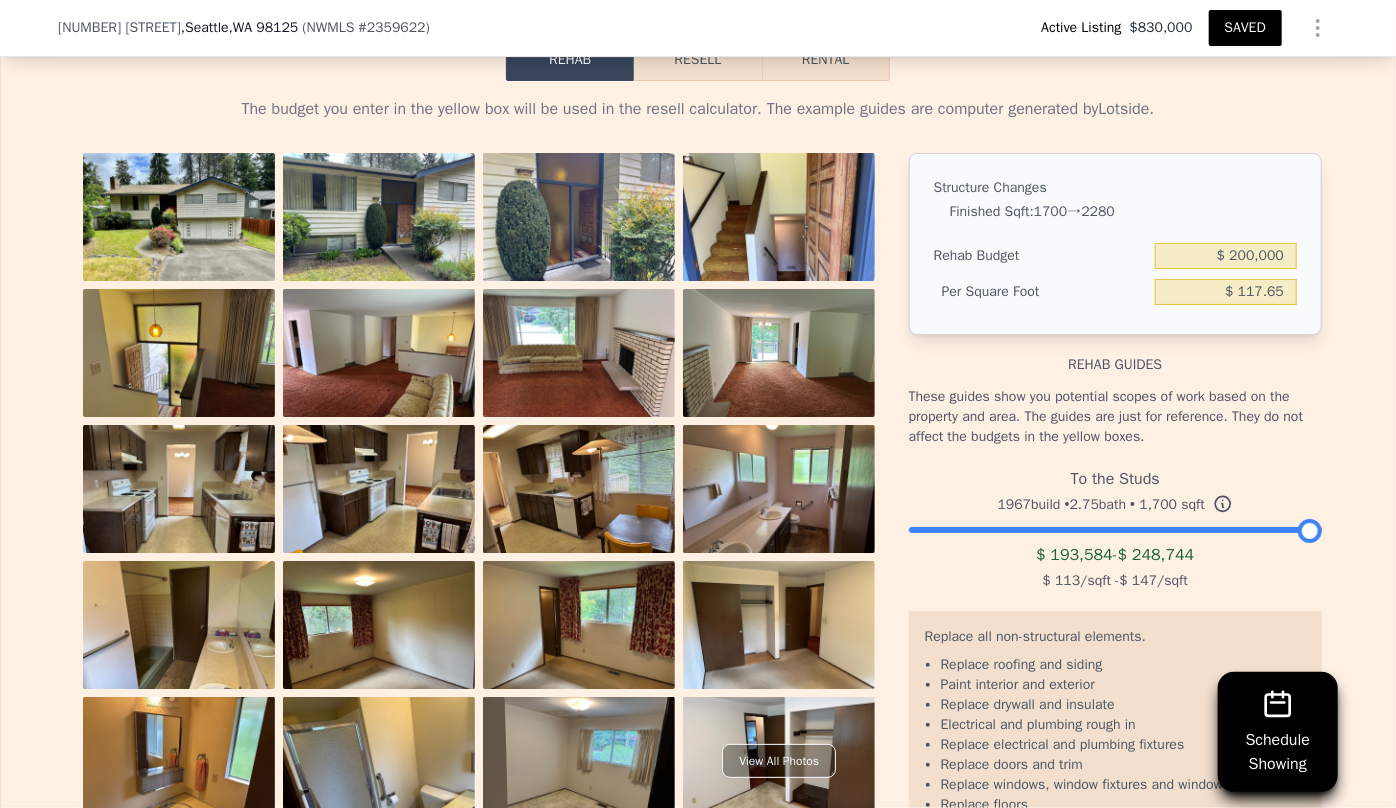 click on "Resell" at bounding box center [697, 60] 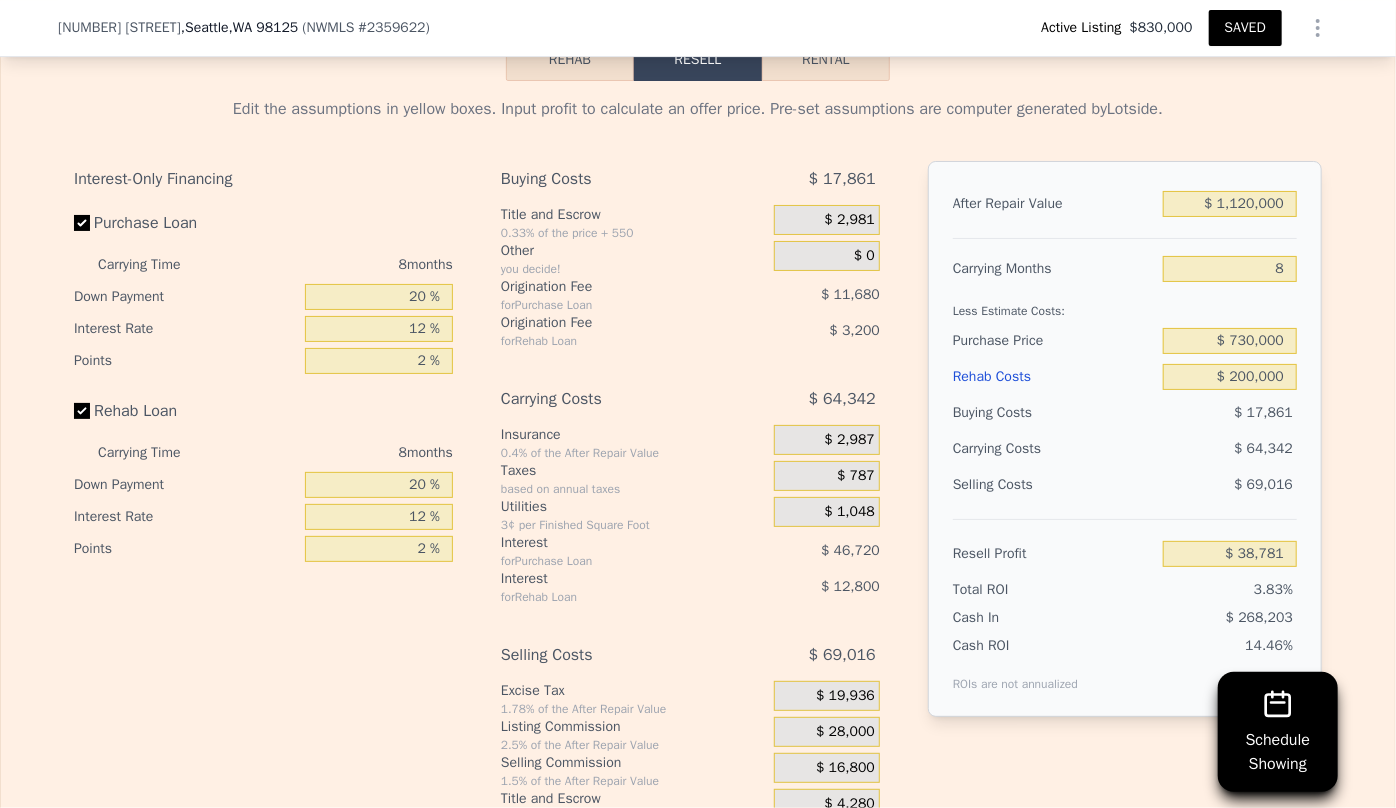 click on "SAVED" at bounding box center [1245, 28] 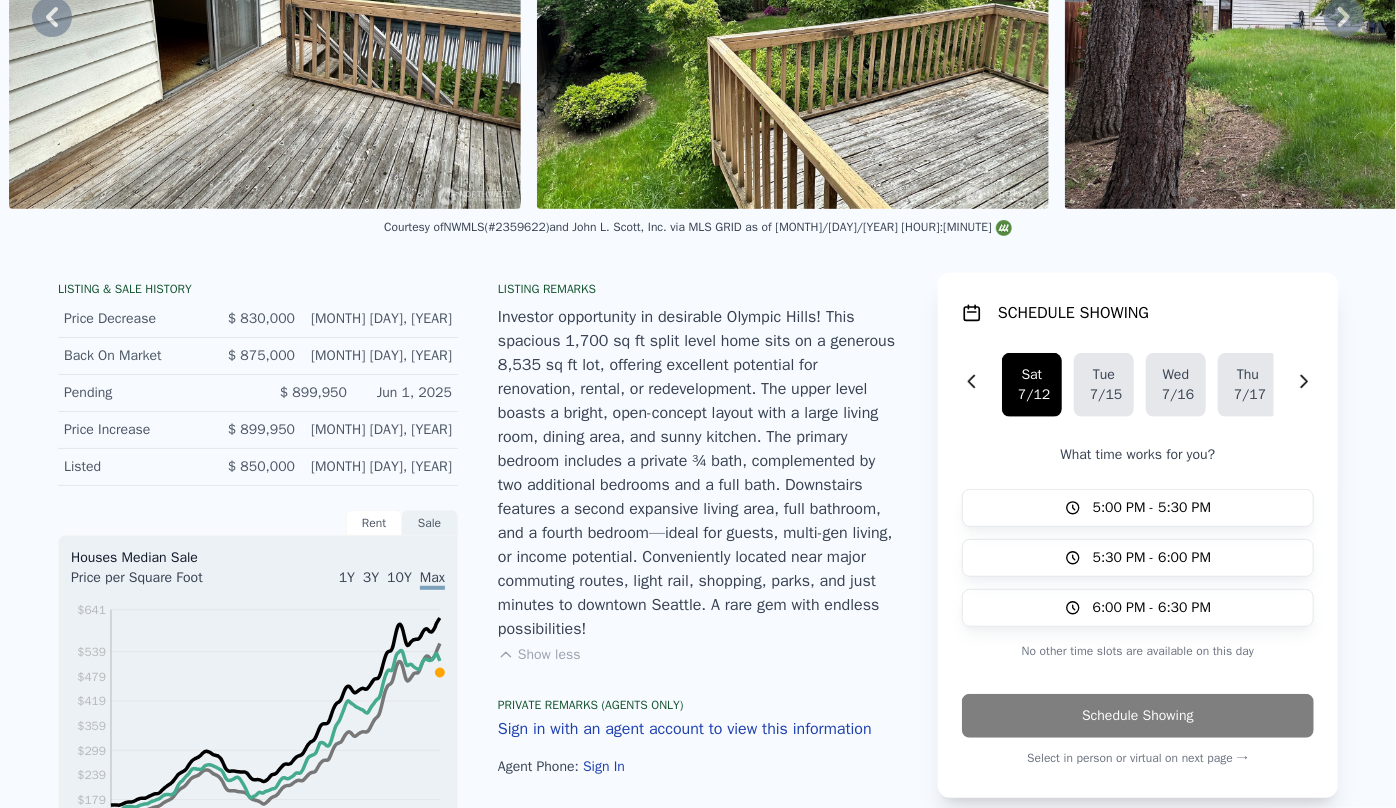scroll, scrollTop: 7, scrollLeft: 0, axis: vertical 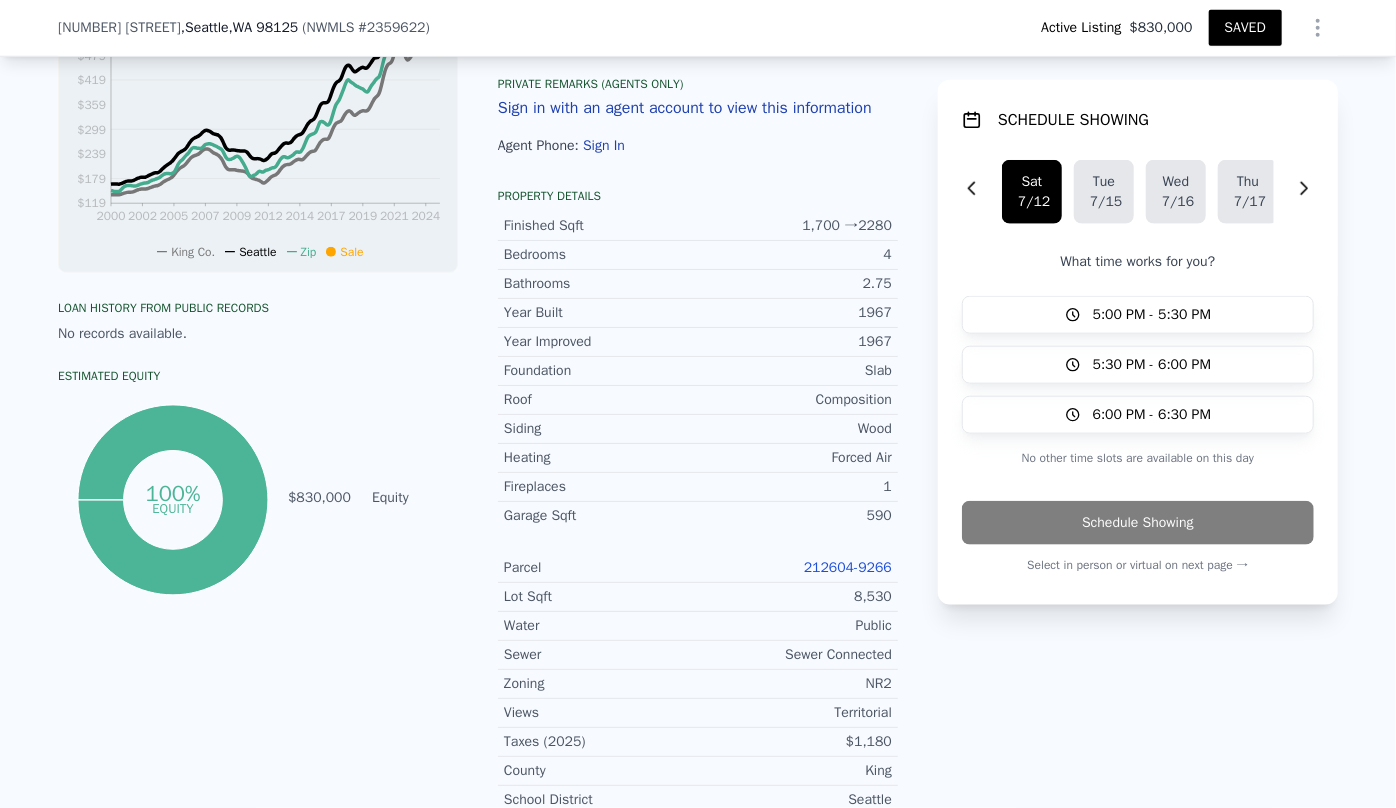 click on "212604-9266" at bounding box center [848, 567] 